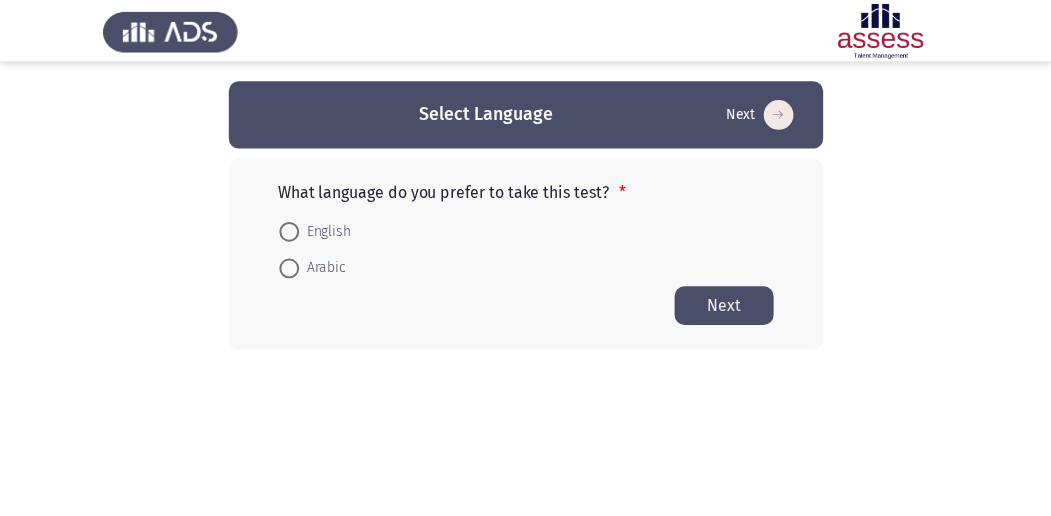 scroll, scrollTop: 0, scrollLeft: 0, axis: both 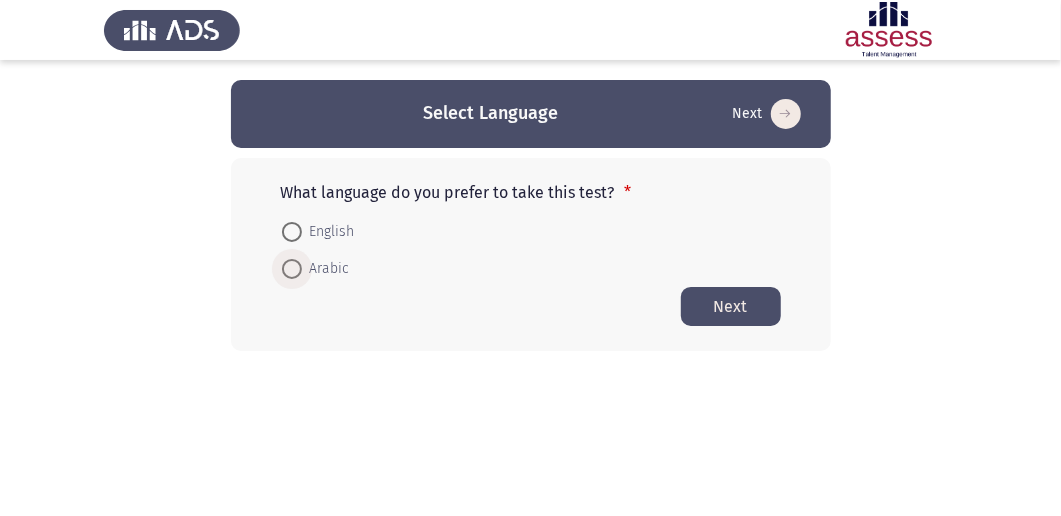 click at bounding box center (292, 269) 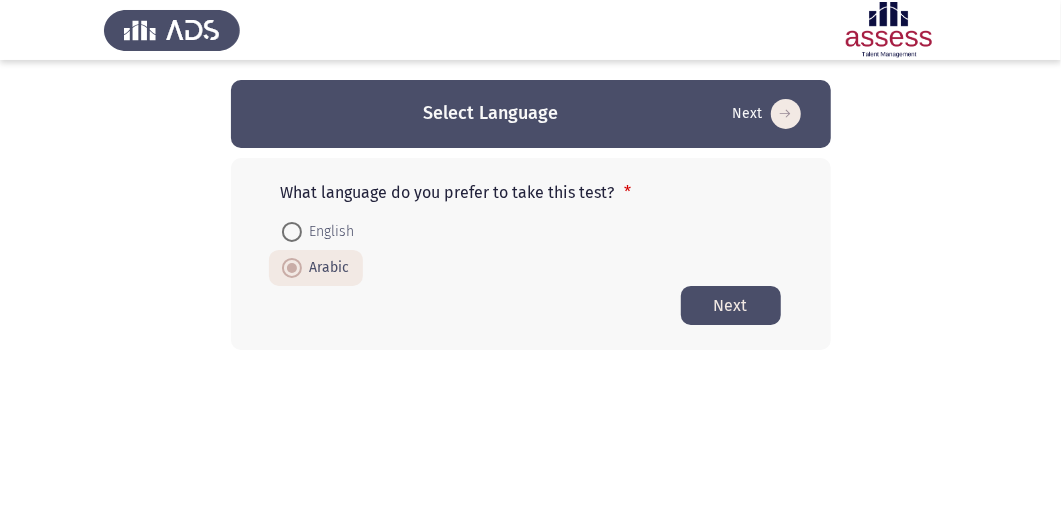 click on "Next" 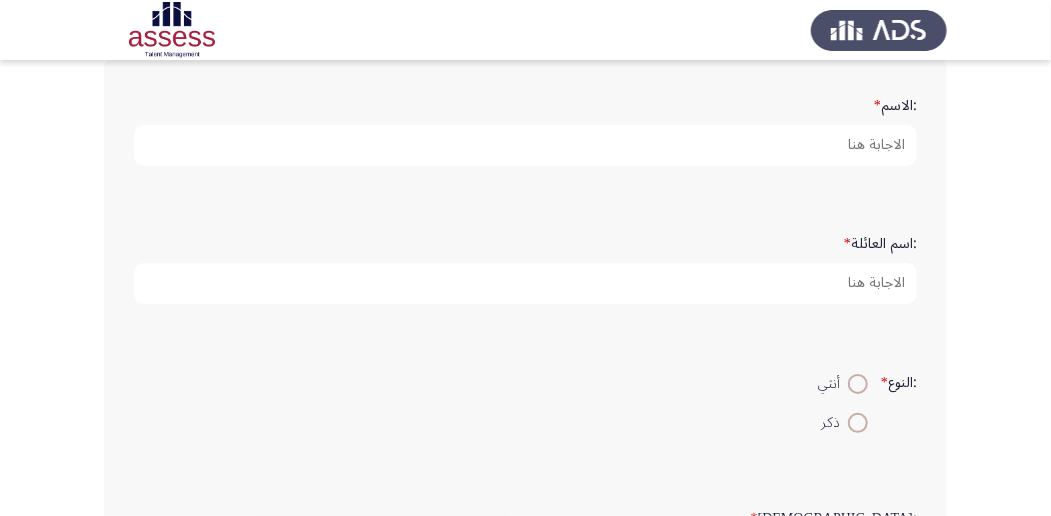 scroll, scrollTop: 133, scrollLeft: 0, axis: vertical 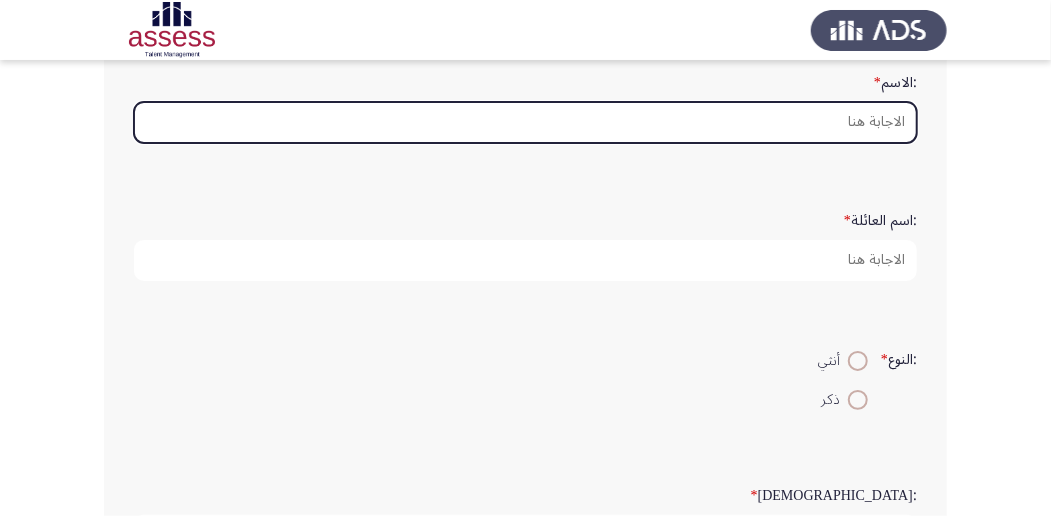 click on ":الاسم   *" at bounding box center (525, 122) 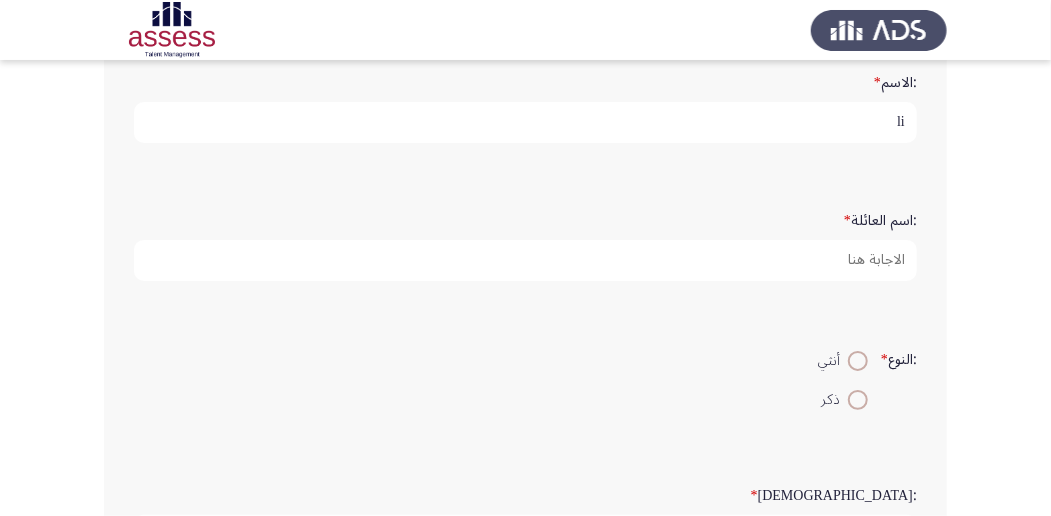 type on "l" 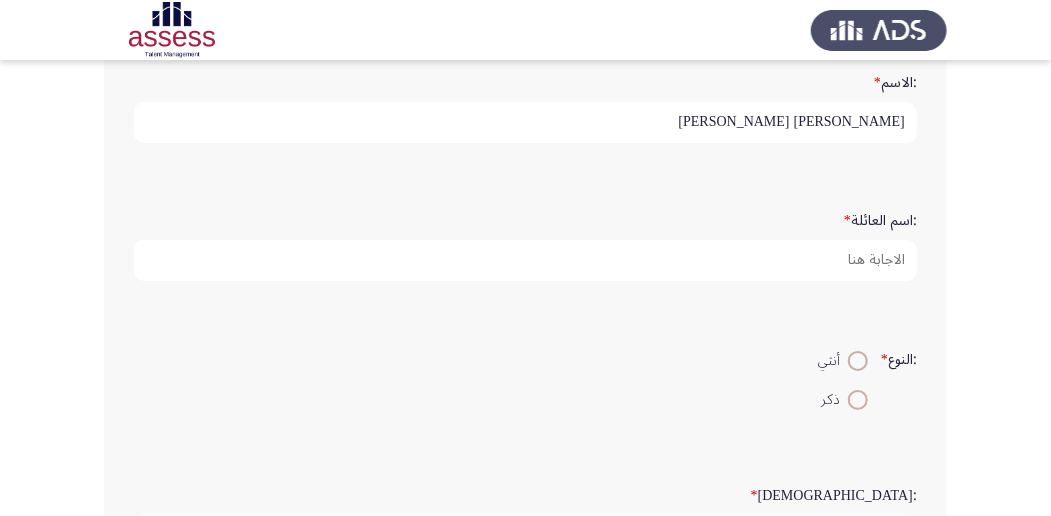 click on "[PERSON_NAME] [PERSON_NAME]" at bounding box center (525, 122) 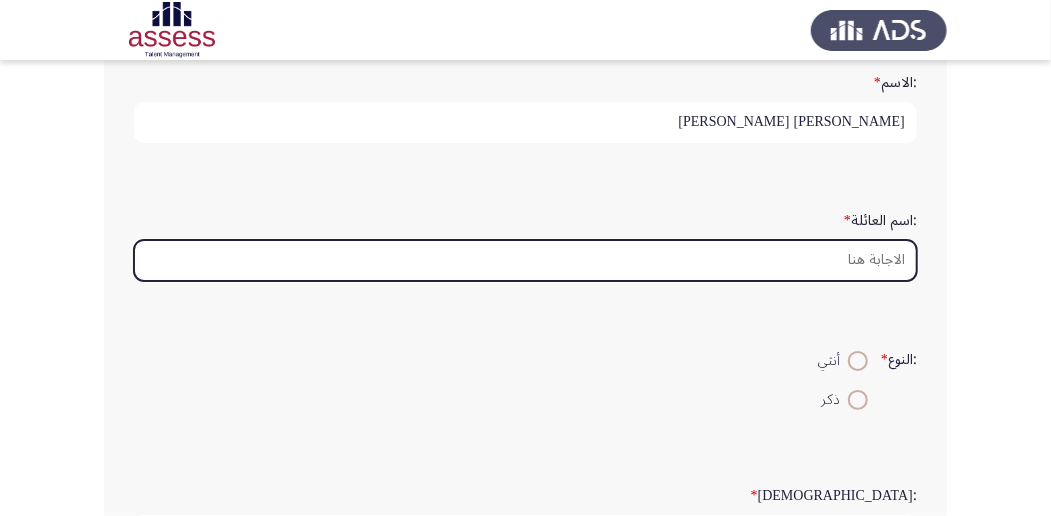 click on ":اسم العائلة   *" at bounding box center [525, 260] 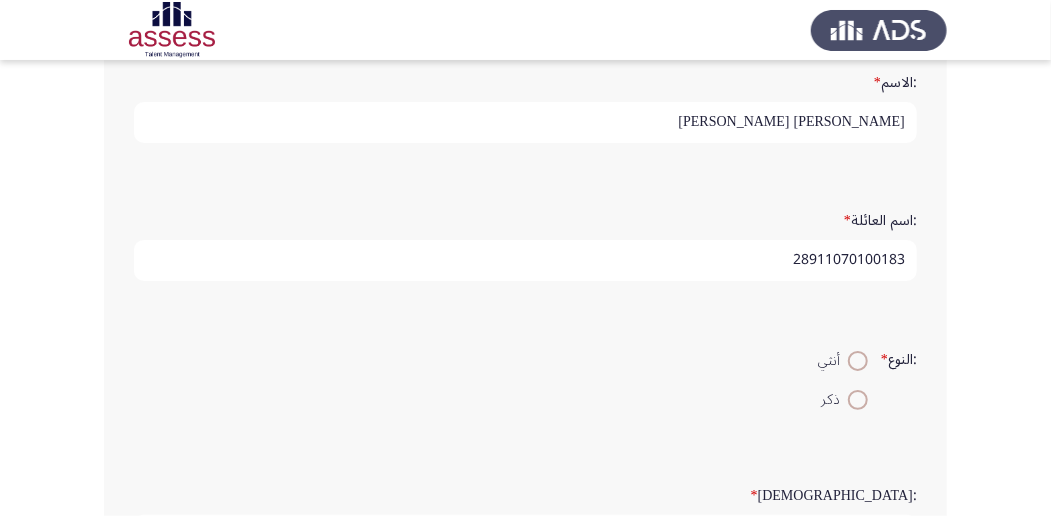 type on "28911070100183" 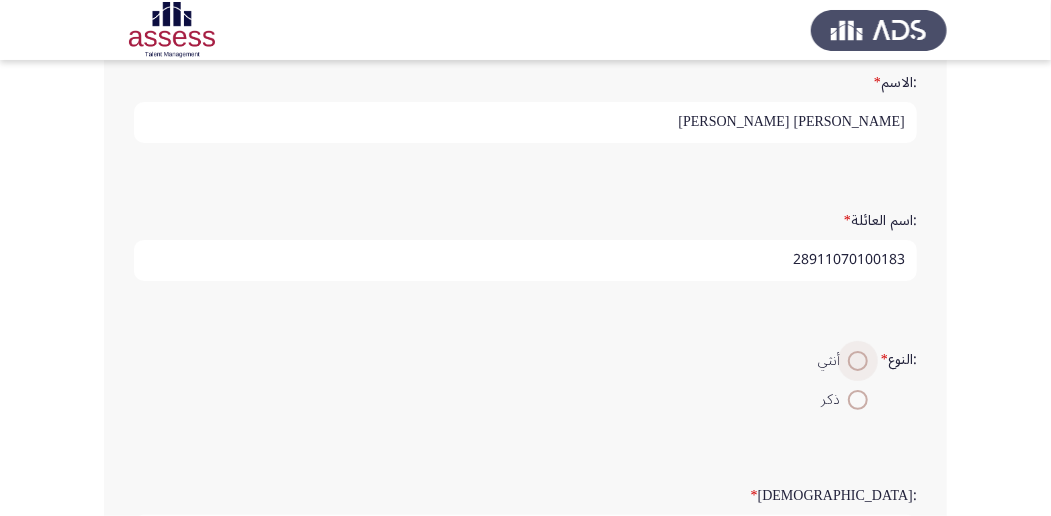 click at bounding box center [858, 361] 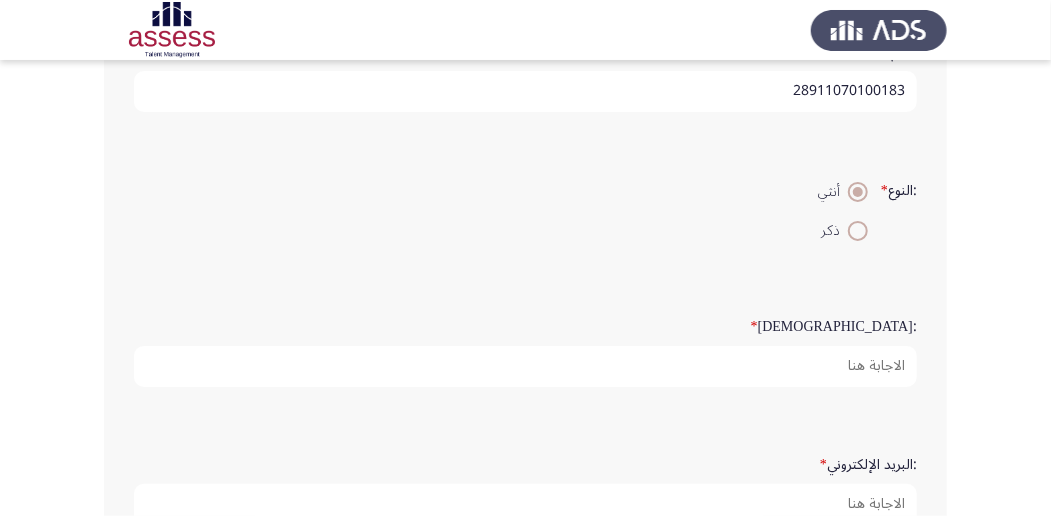 scroll, scrollTop: 333, scrollLeft: 0, axis: vertical 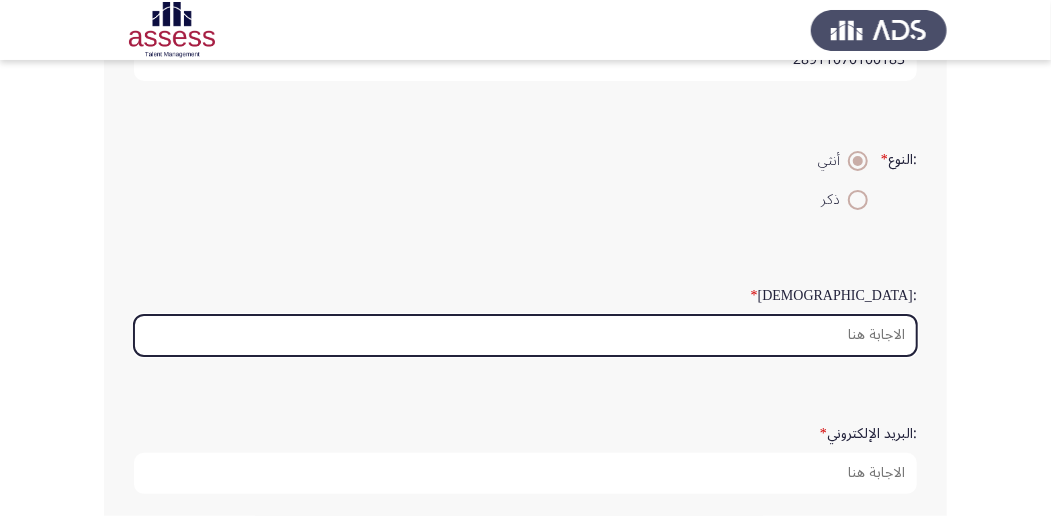 click on ":السن   *" at bounding box center (525, 335) 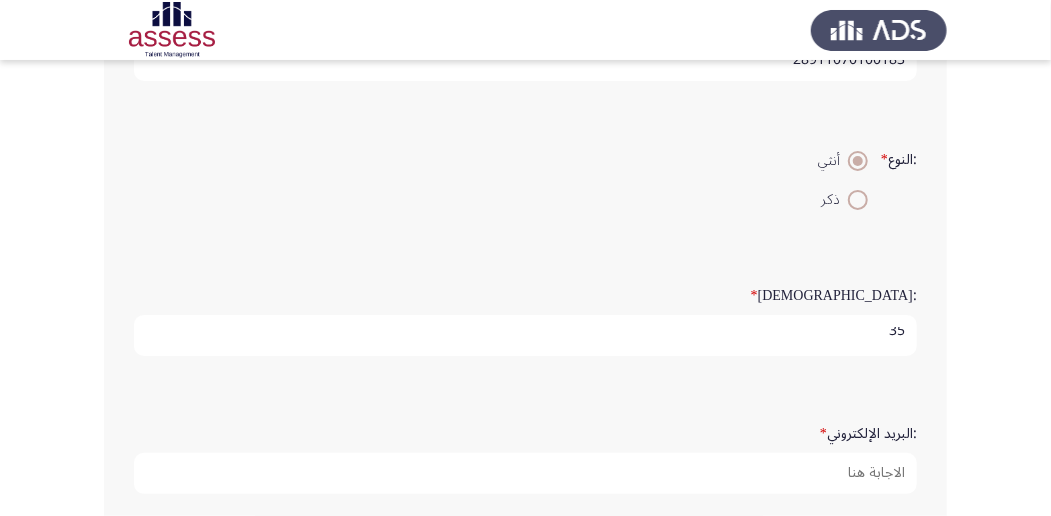 scroll, scrollTop: 6, scrollLeft: 0, axis: vertical 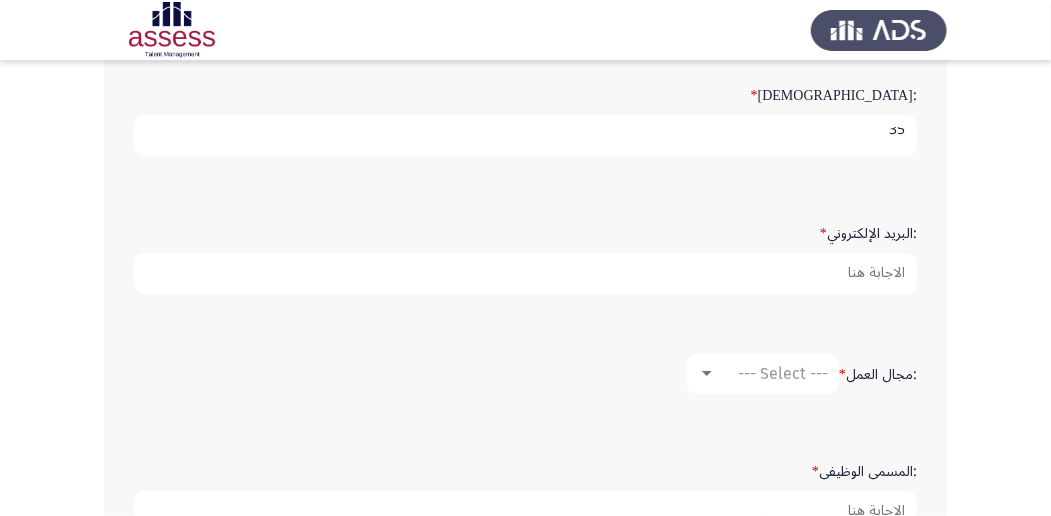 type on "35" 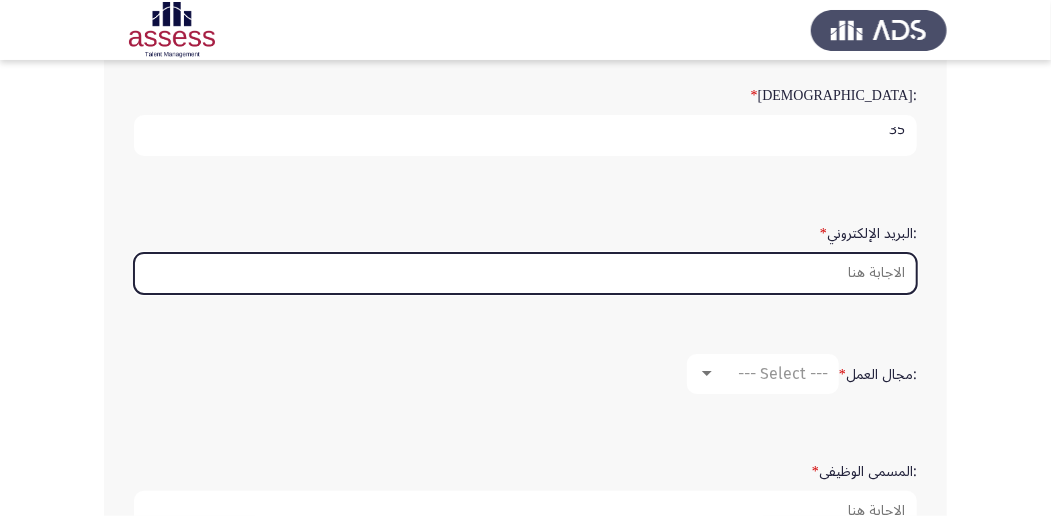 scroll, scrollTop: 0, scrollLeft: 0, axis: both 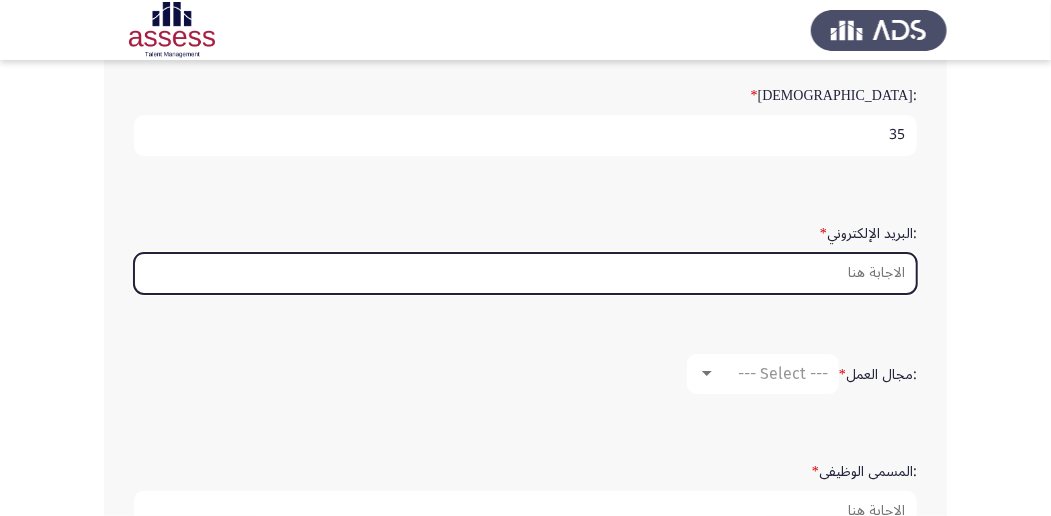 click on ":البريد الإلكتروني   *" at bounding box center [525, 273] 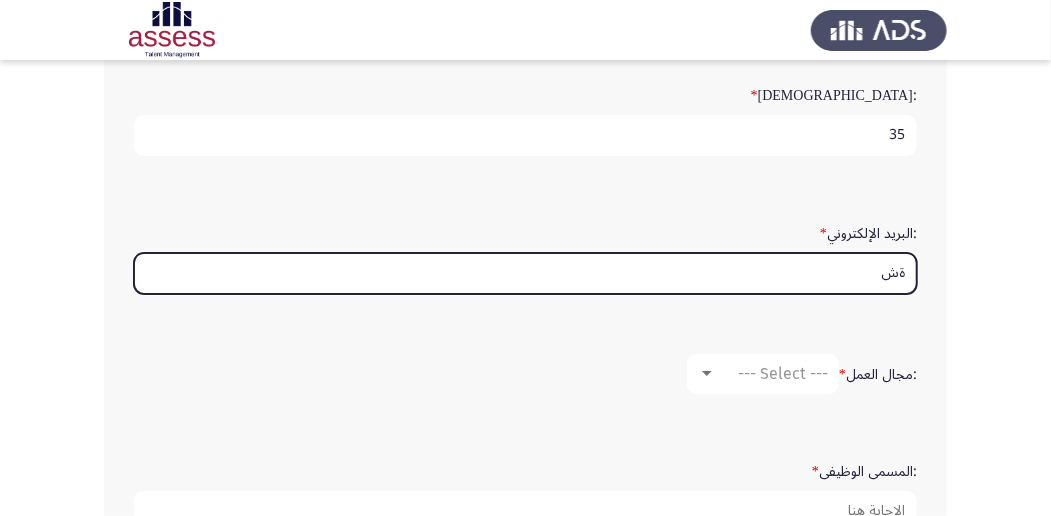 type on "ة" 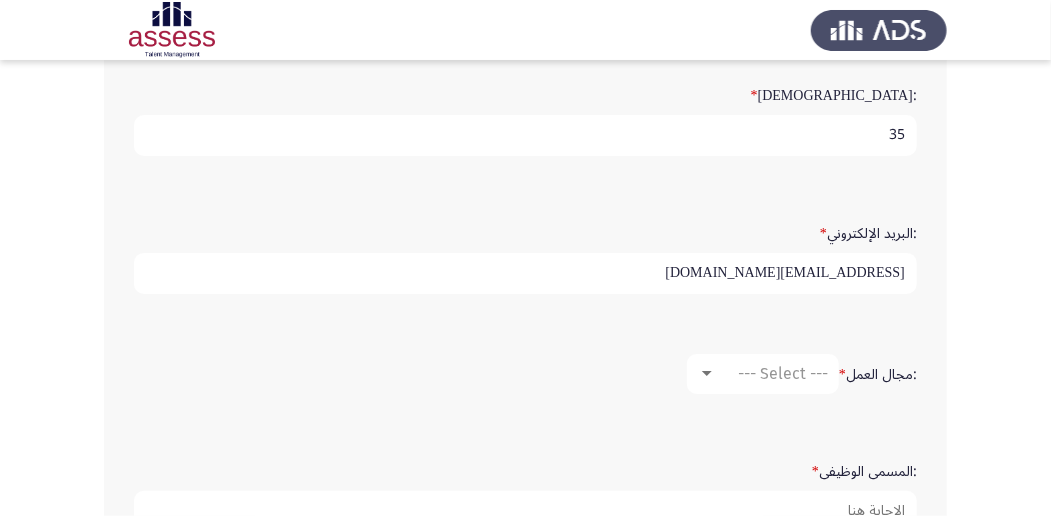 type on "[EMAIL_ADDRESS][DOMAIN_NAME]" 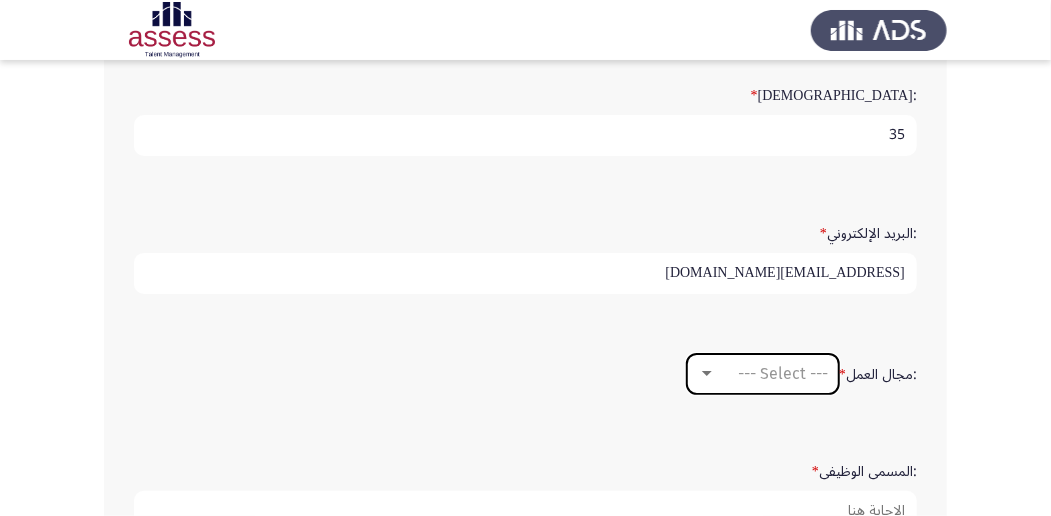 click on "--- Select ---" at bounding box center (783, 373) 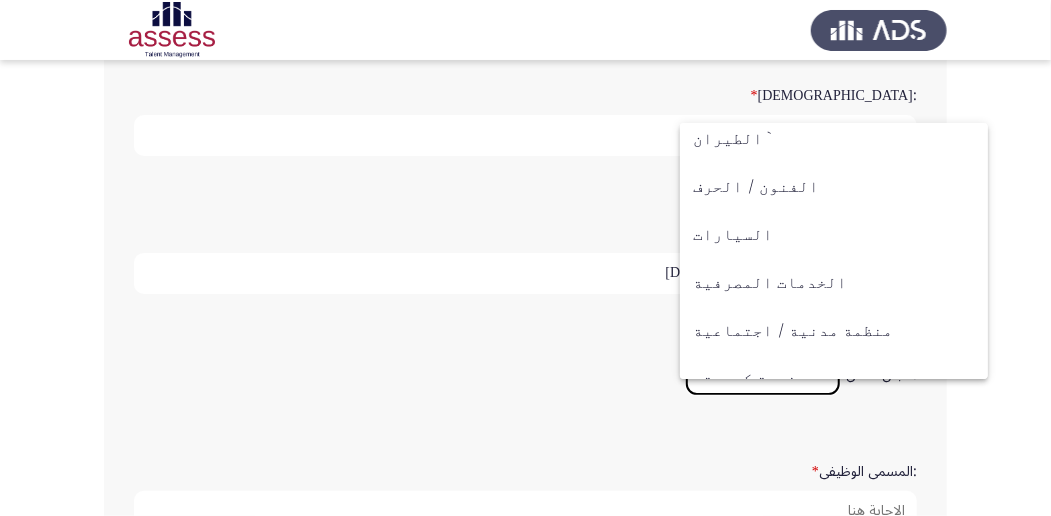 scroll, scrollTop: 0, scrollLeft: 0, axis: both 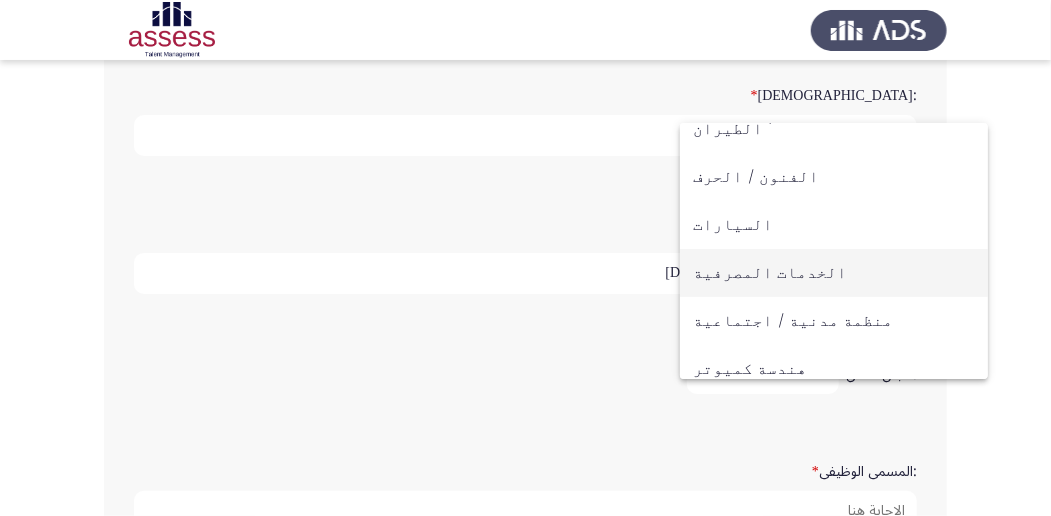 click on "الخدمات المصرفية" at bounding box center (834, 273) 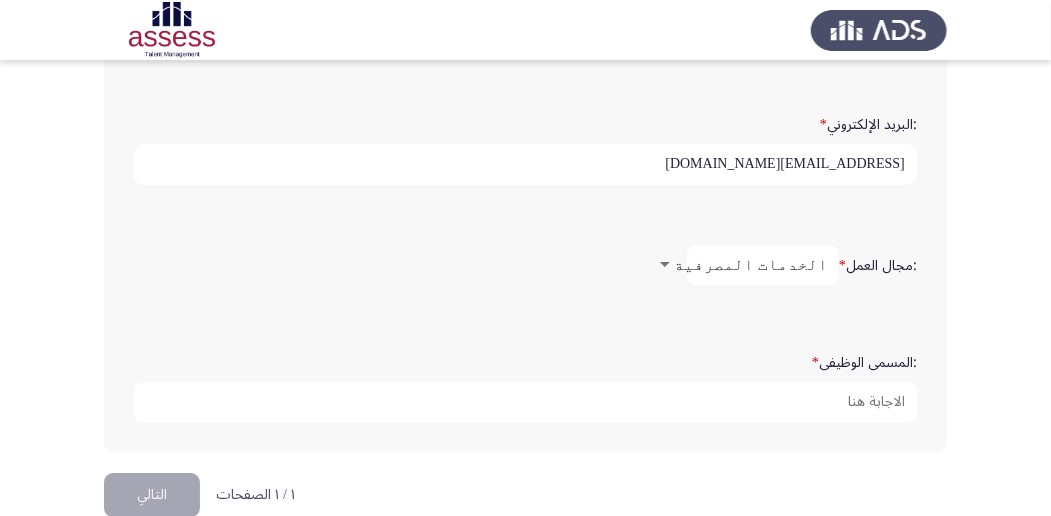 scroll, scrollTop: 666, scrollLeft: 0, axis: vertical 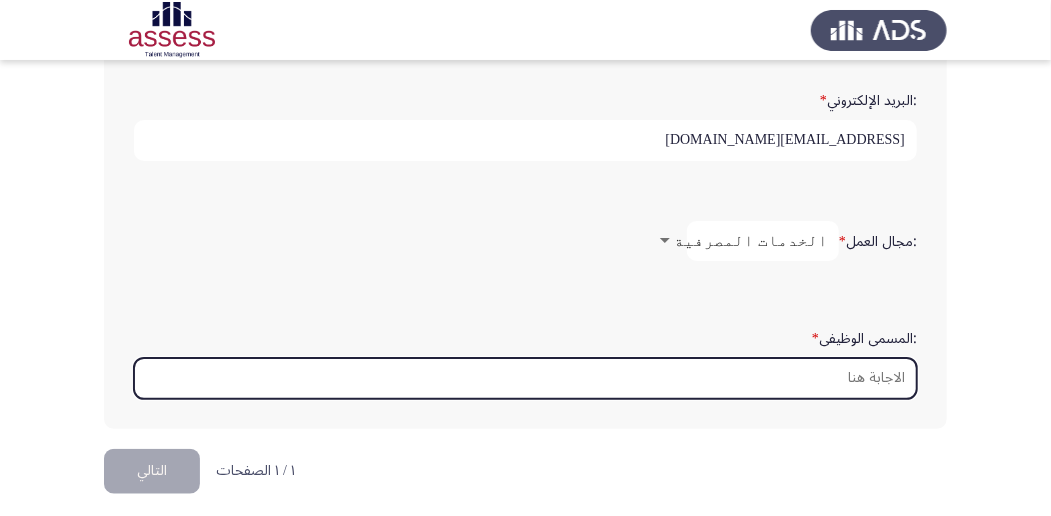 click on ":المسمى الوظيفى   *" at bounding box center (525, 378) 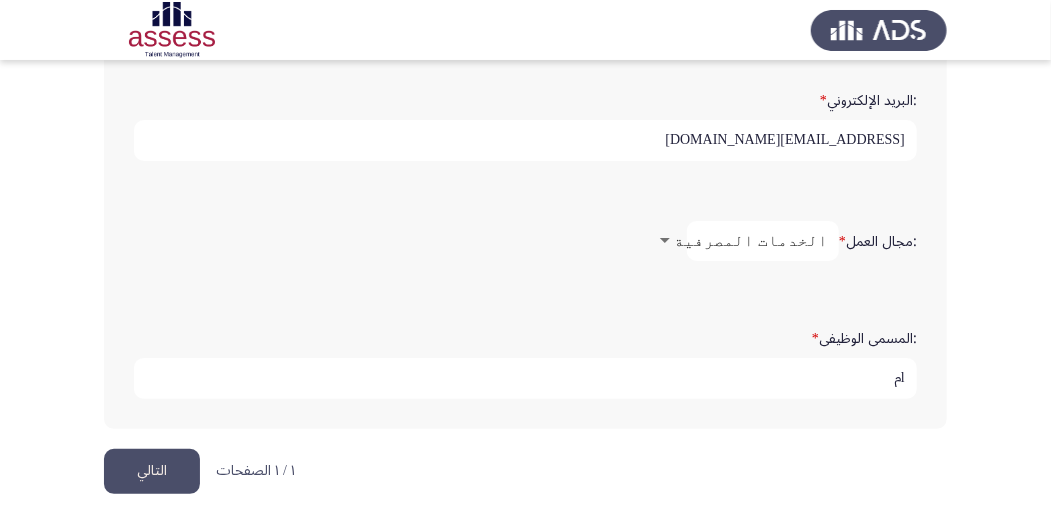 type on "l" 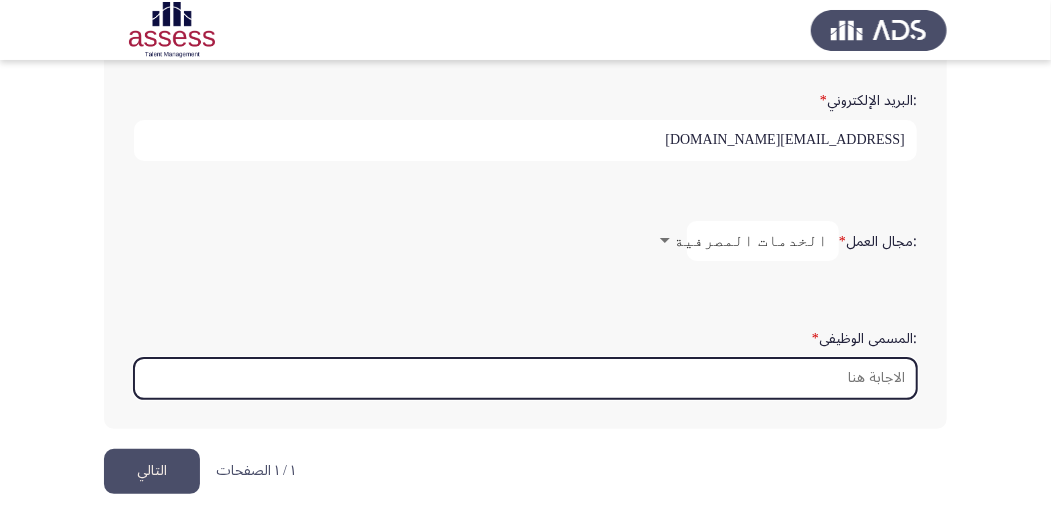 click on ":المسمى الوظيفى   *" at bounding box center (525, 378) 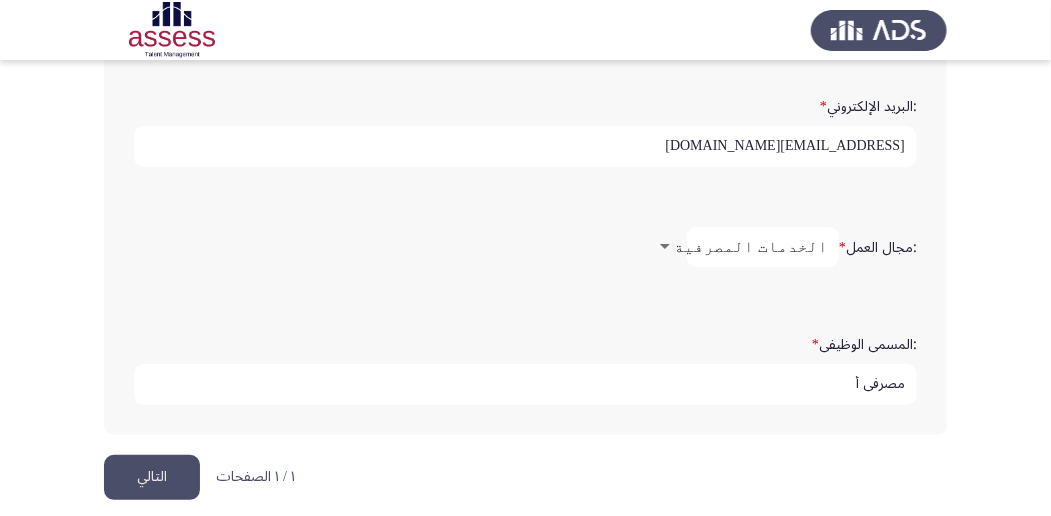 scroll, scrollTop: 674, scrollLeft: 0, axis: vertical 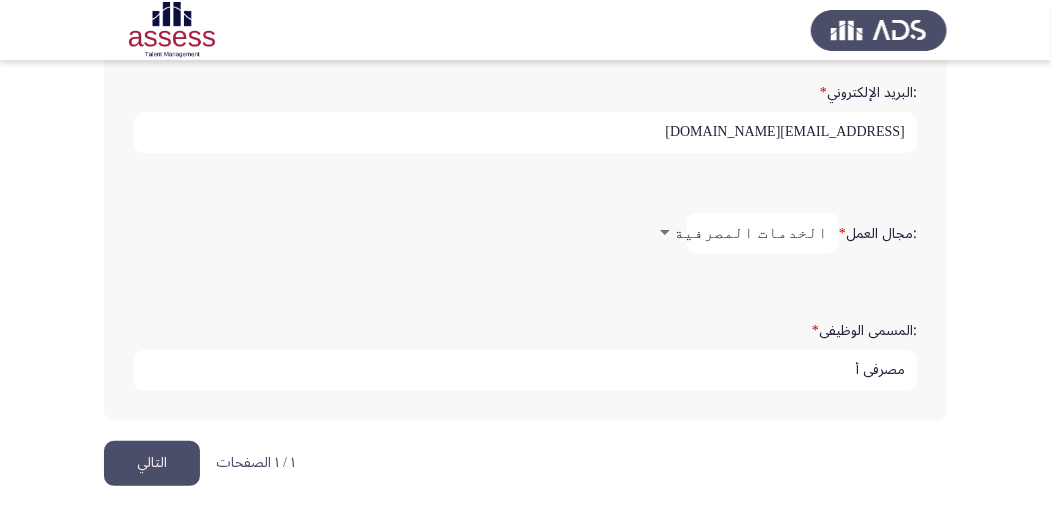 type on "مصرفي أ" 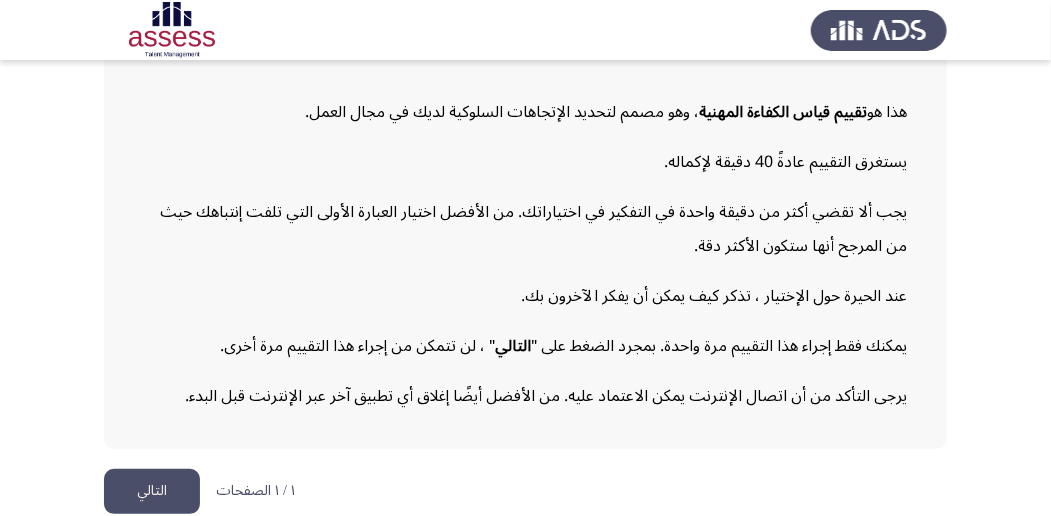 scroll, scrollTop: 252, scrollLeft: 0, axis: vertical 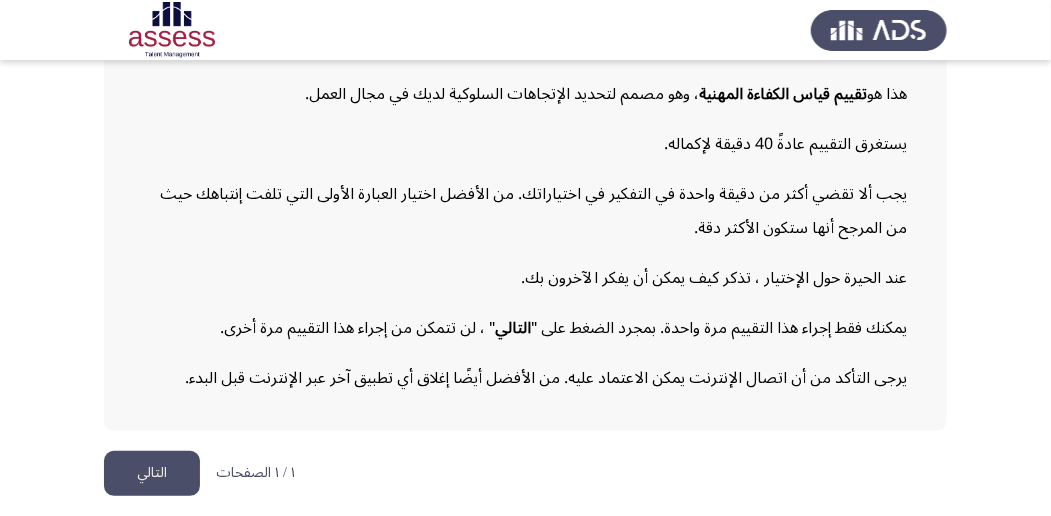 click on "التالي" 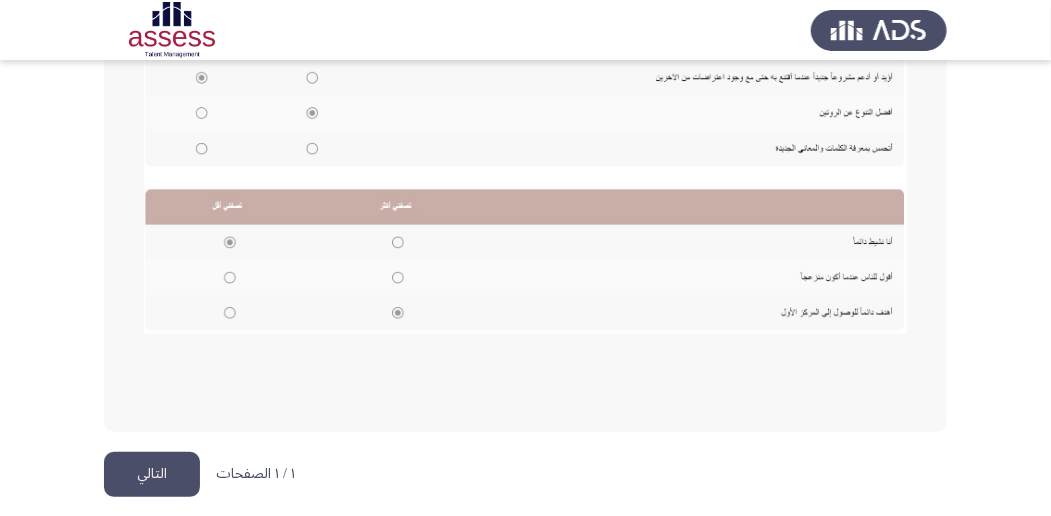 scroll, scrollTop: 542, scrollLeft: 0, axis: vertical 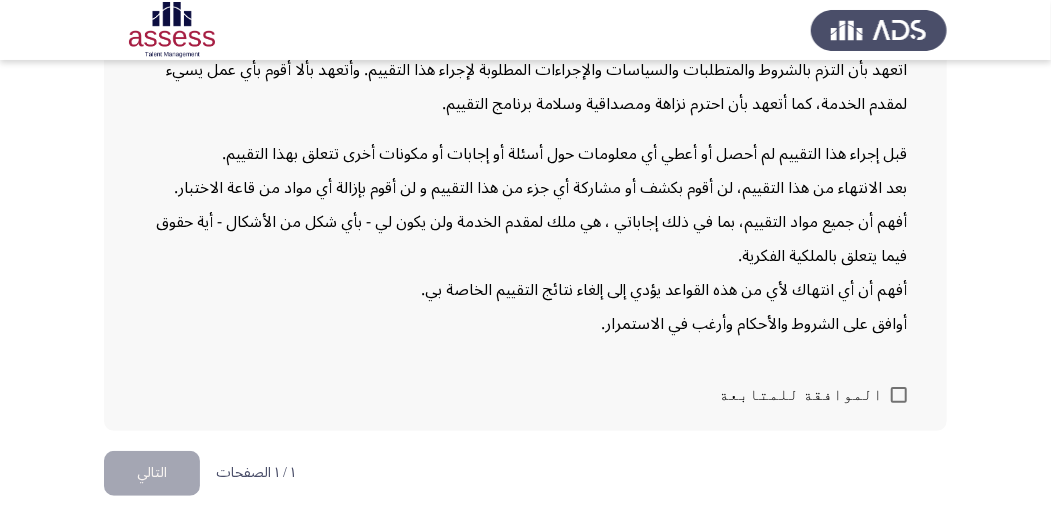 click at bounding box center [899, 395] 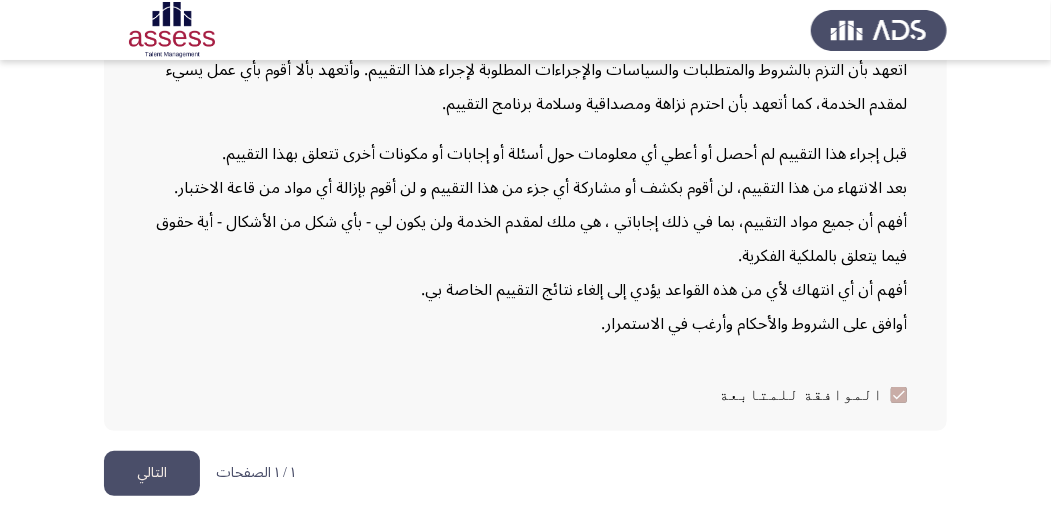 click on "التالي" 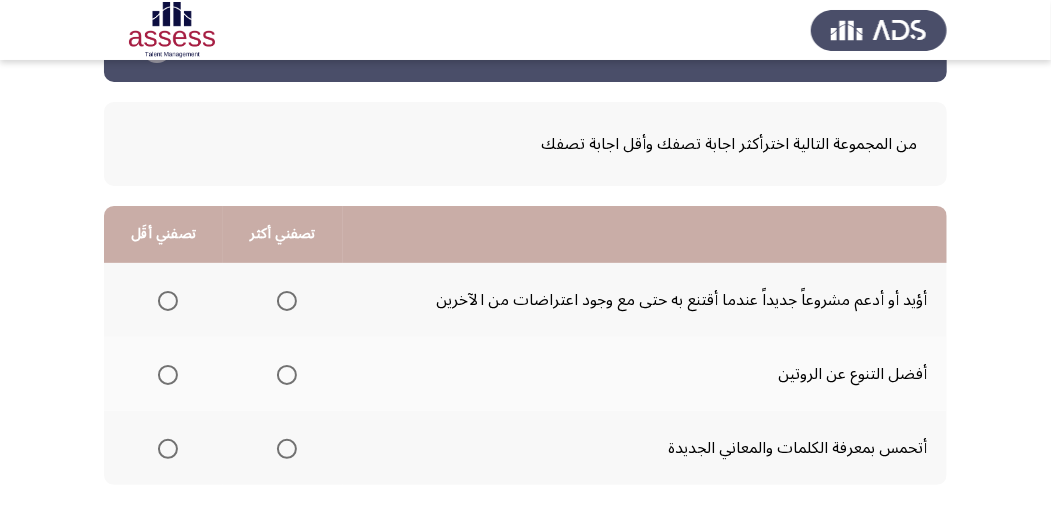 scroll, scrollTop: 133, scrollLeft: 0, axis: vertical 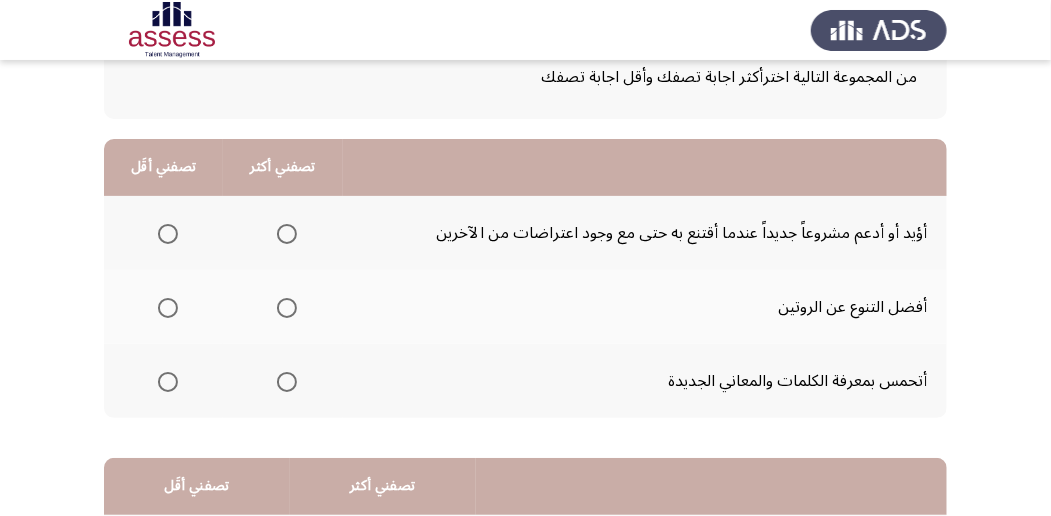 click at bounding box center (168, 234) 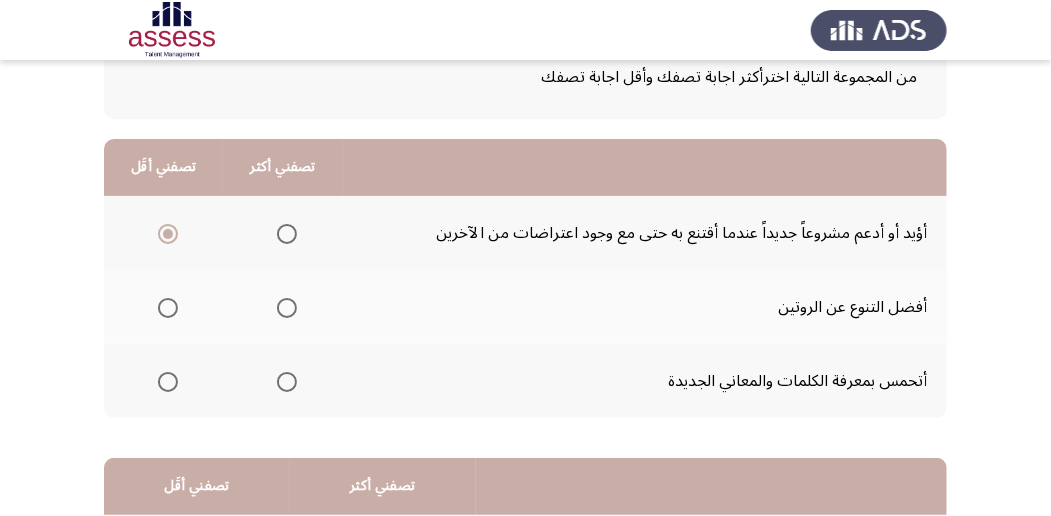 click at bounding box center [287, 308] 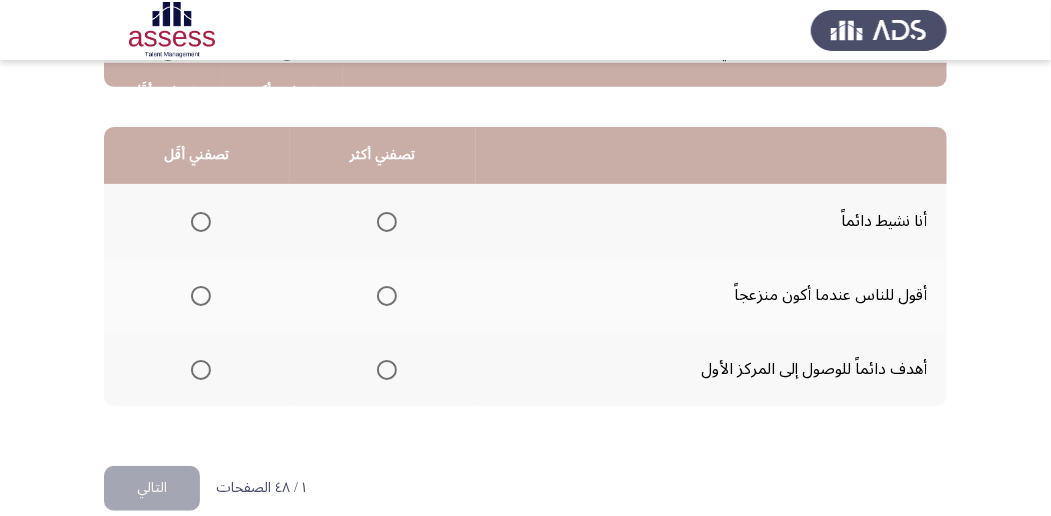 scroll, scrollTop: 466, scrollLeft: 0, axis: vertical 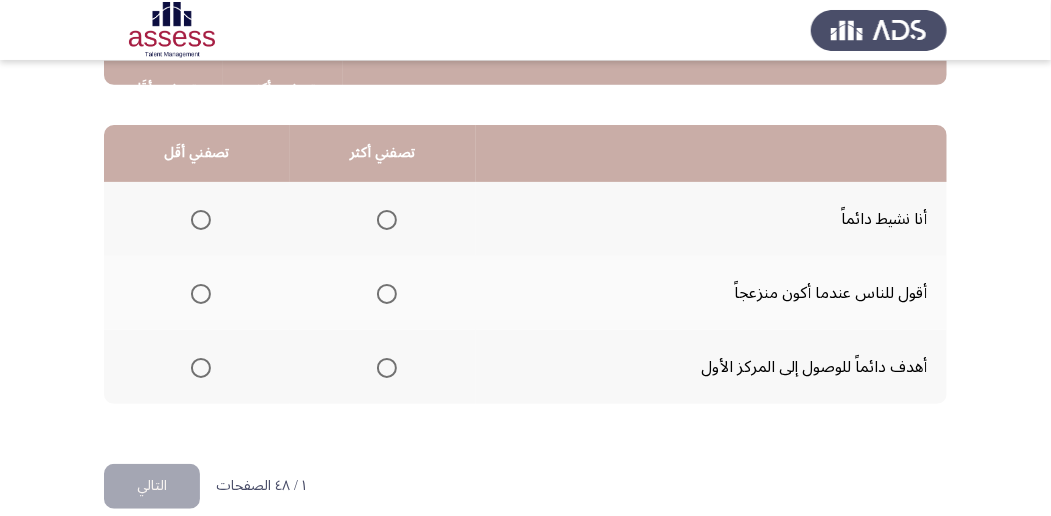 click at bounding box center (387, 368) 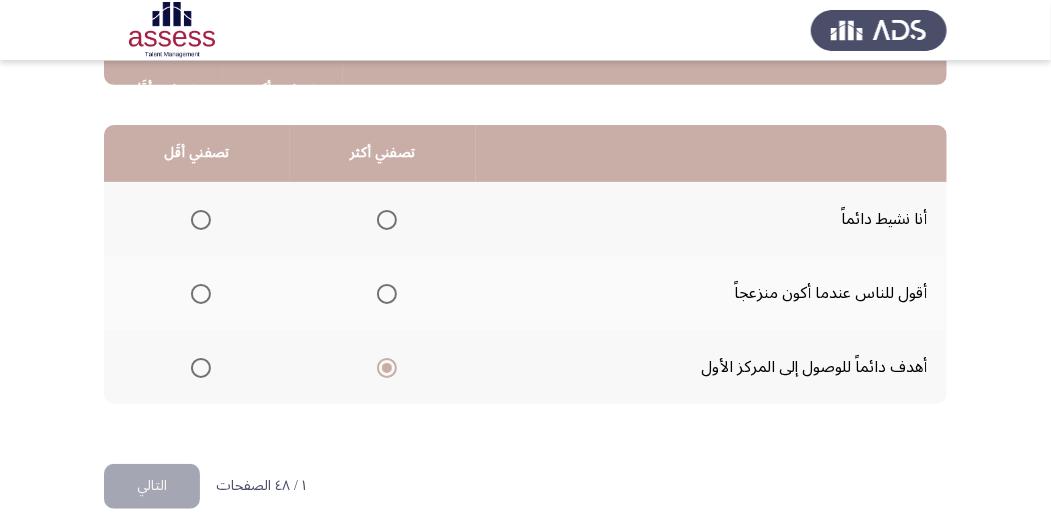 click at bounding box center [201, 294] 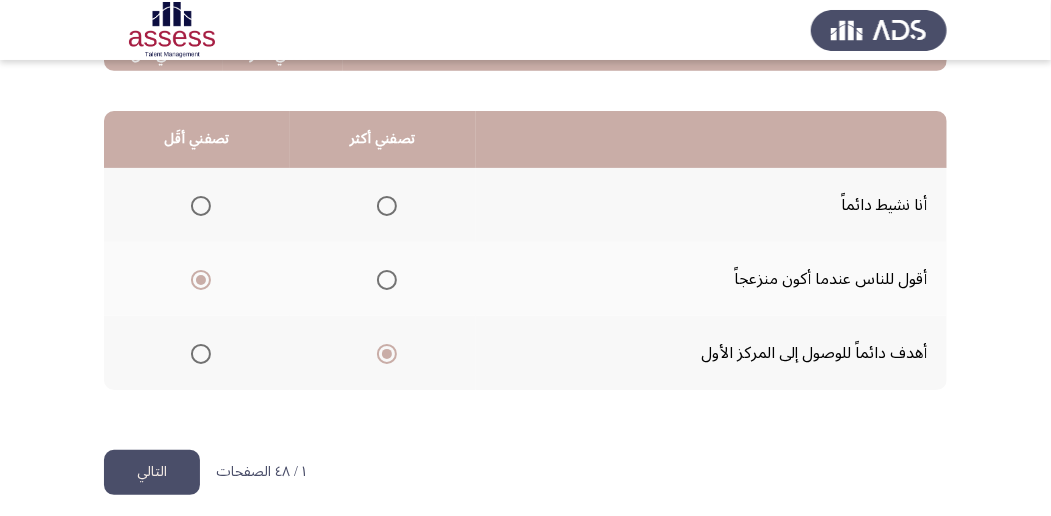 scroll, scrollTop: 494, scrollLeft: 0, axis: vertical 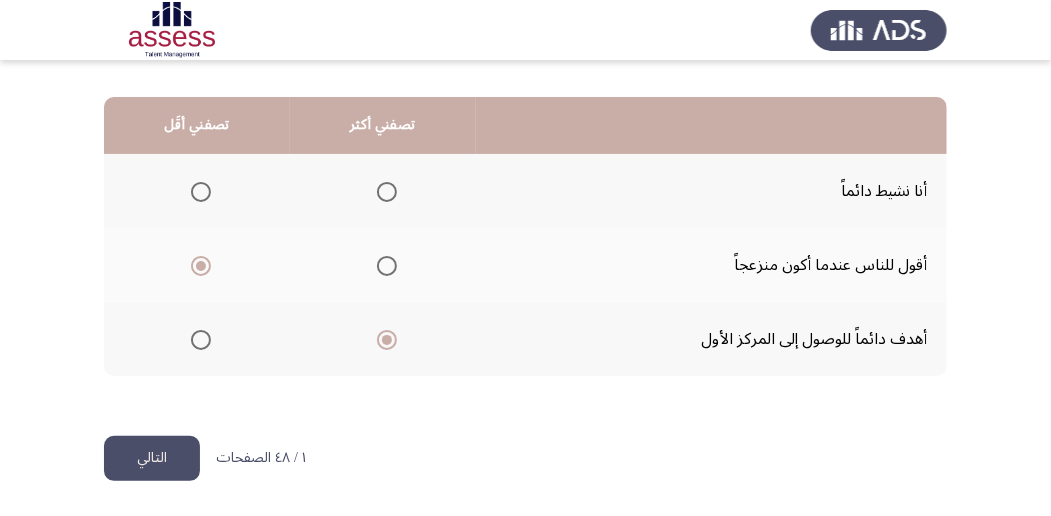 click on "التالي" 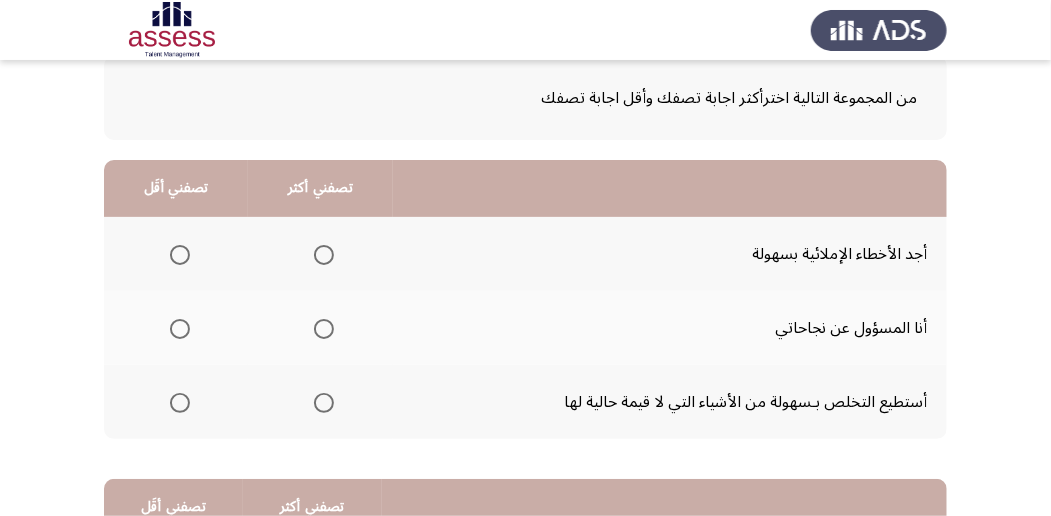 scroll, scrollTop: 133, scrollLeft: 0, axis: vertical 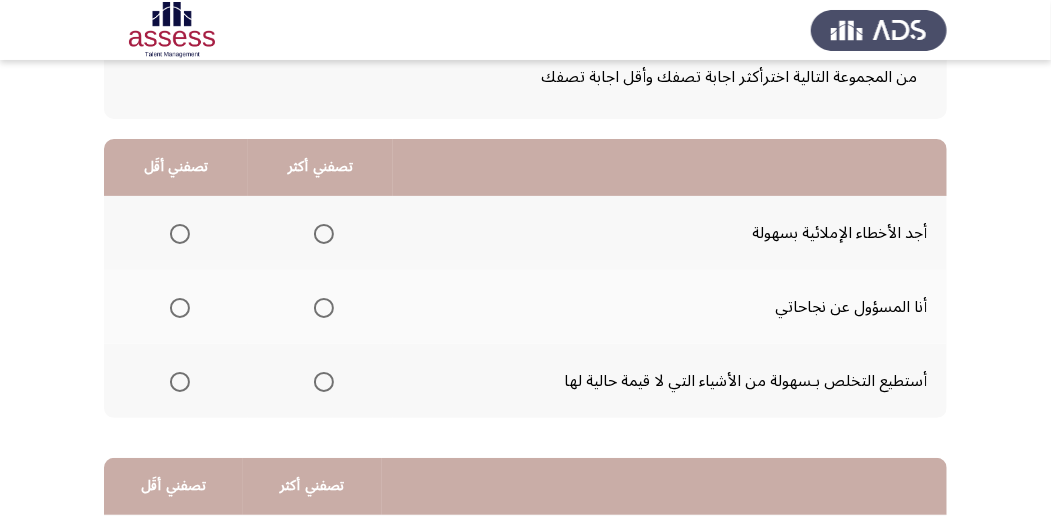 click at bounding box center [180, 308] 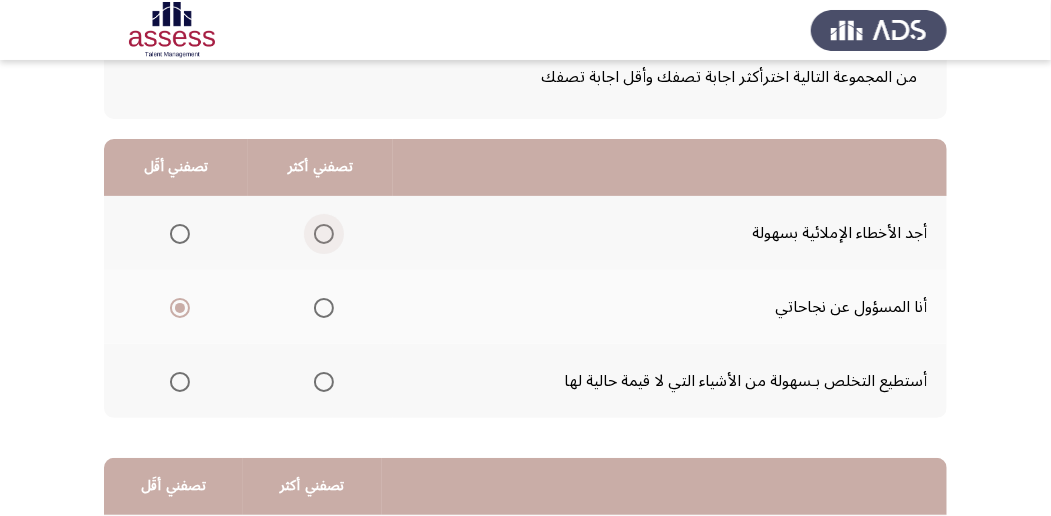 click at bounding box center (324, 234) 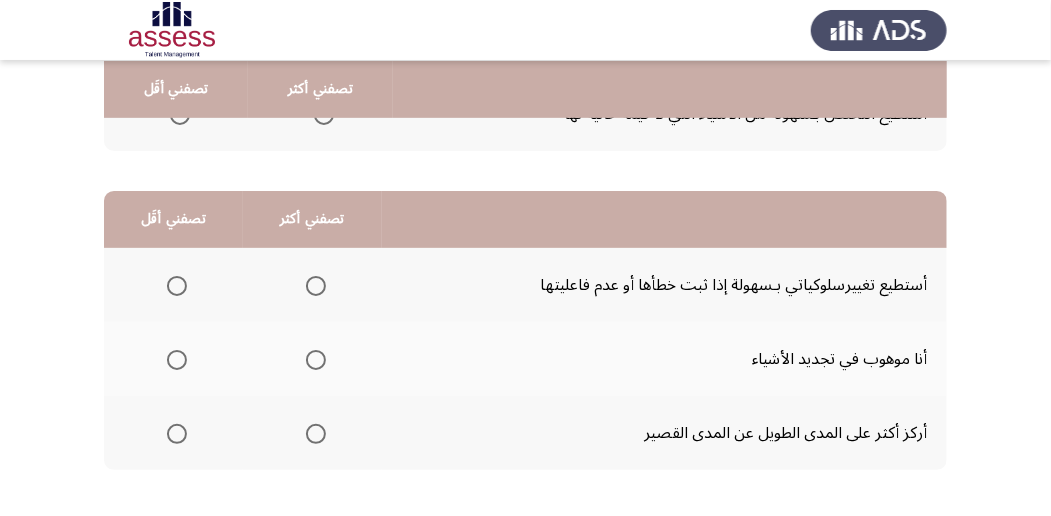 scroll, scrollTop: 466, scrollLeft: 0, axis: vertical 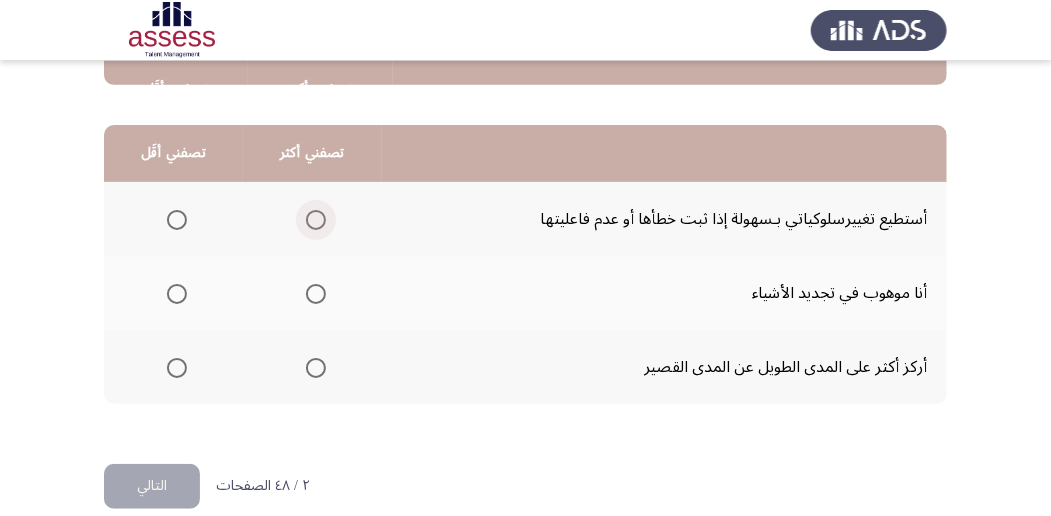 click at bounding box center [316, 220] 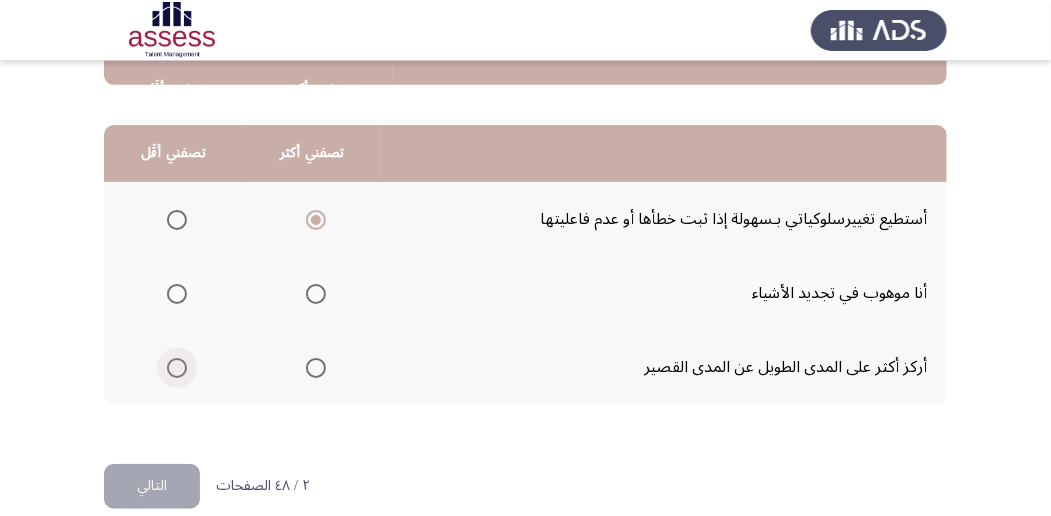 click at bounding box center [177, 368] 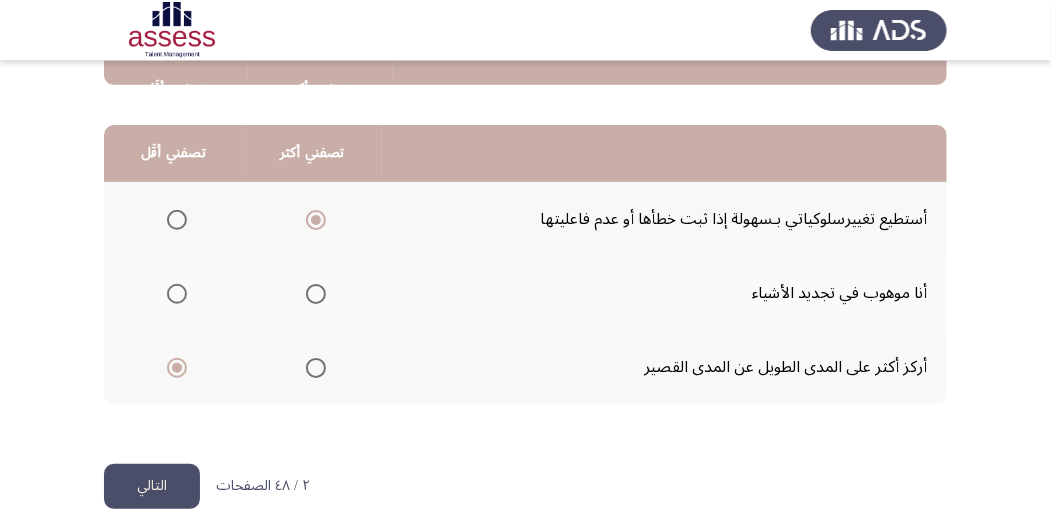 click at bounding box center (177, 294) 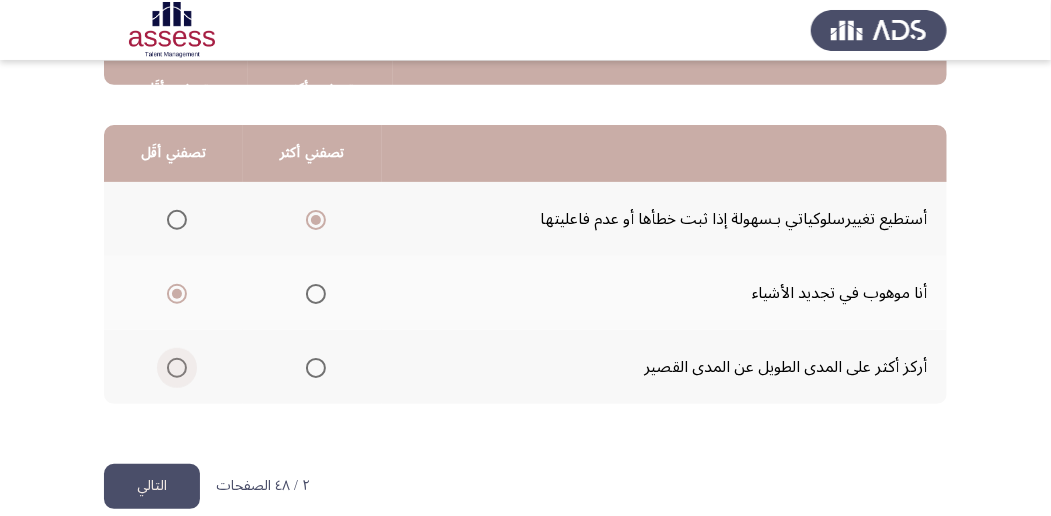 click at bounding box center (177, 368) 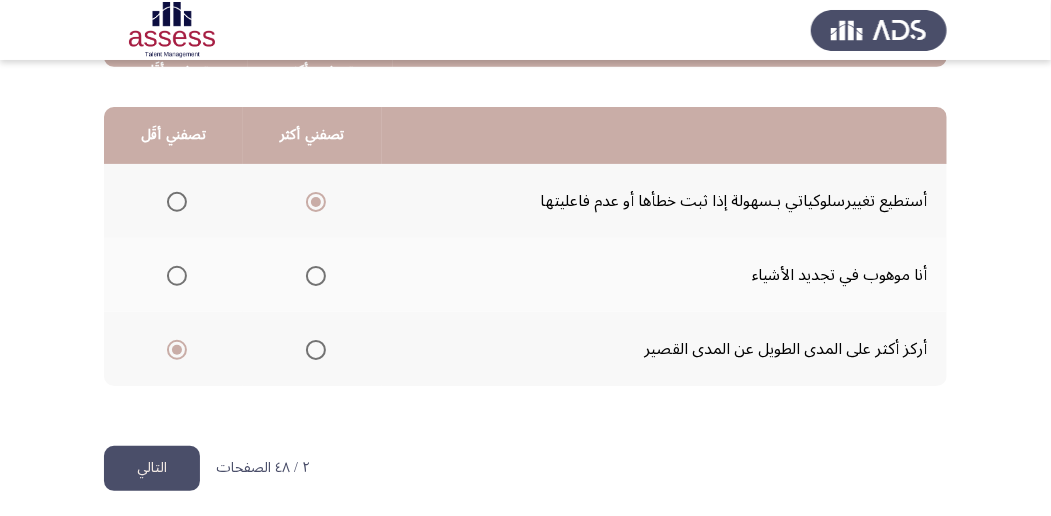 scroll, scrollTop: 494, scrollLeft: 0, axis: vertical 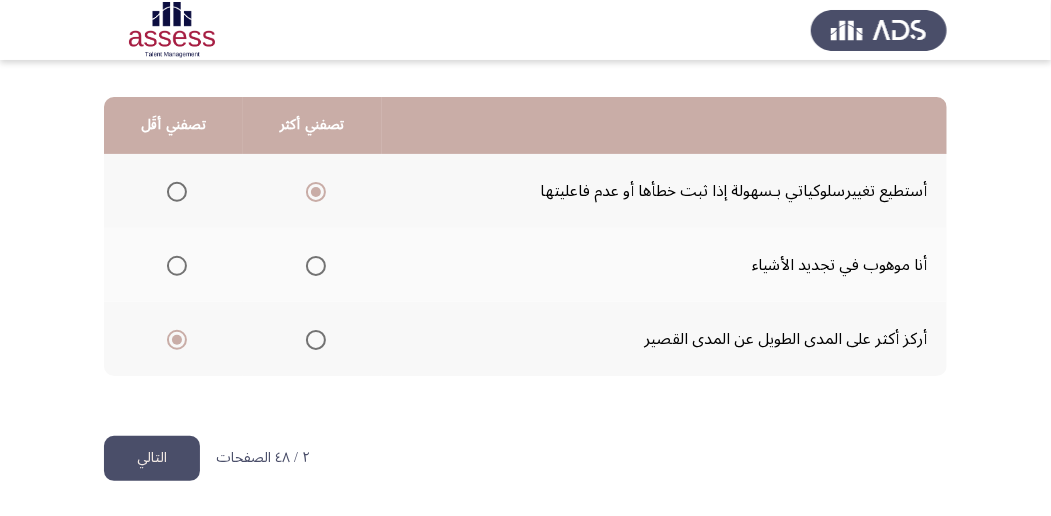 click on "التالي" 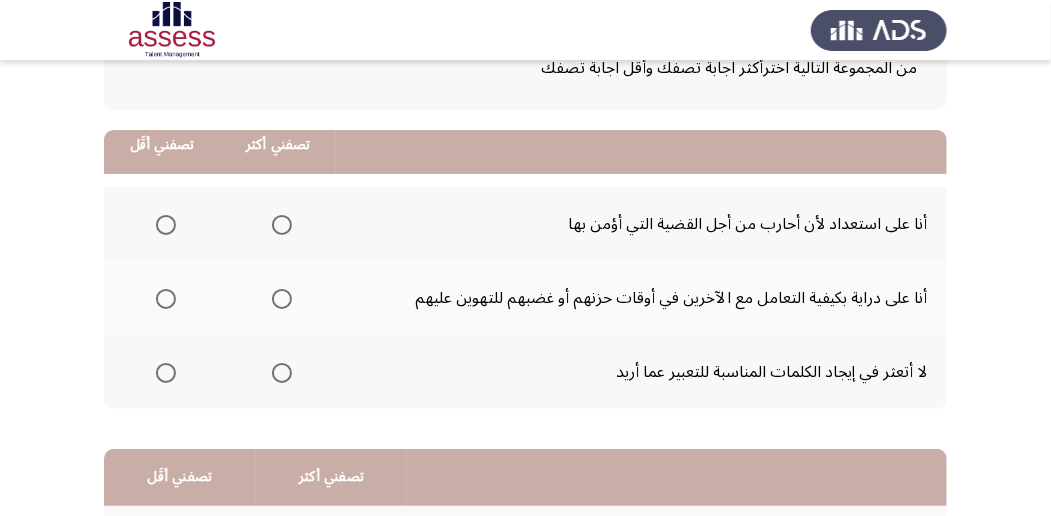 scroll, scrollTop: 200, scrollLeft: 0, axis: vertical 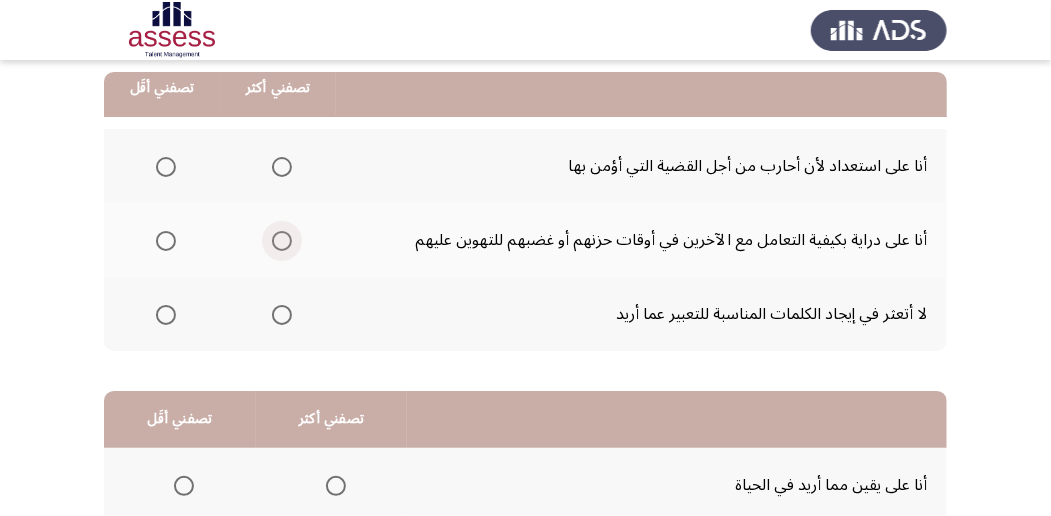 click at bounding box center (282, 241) 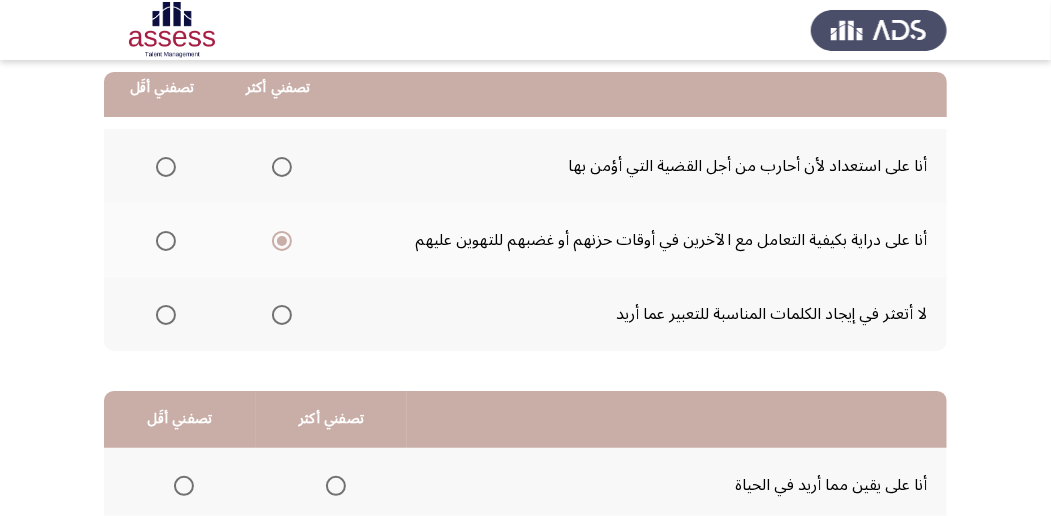 click at bounding box center [166, 315] 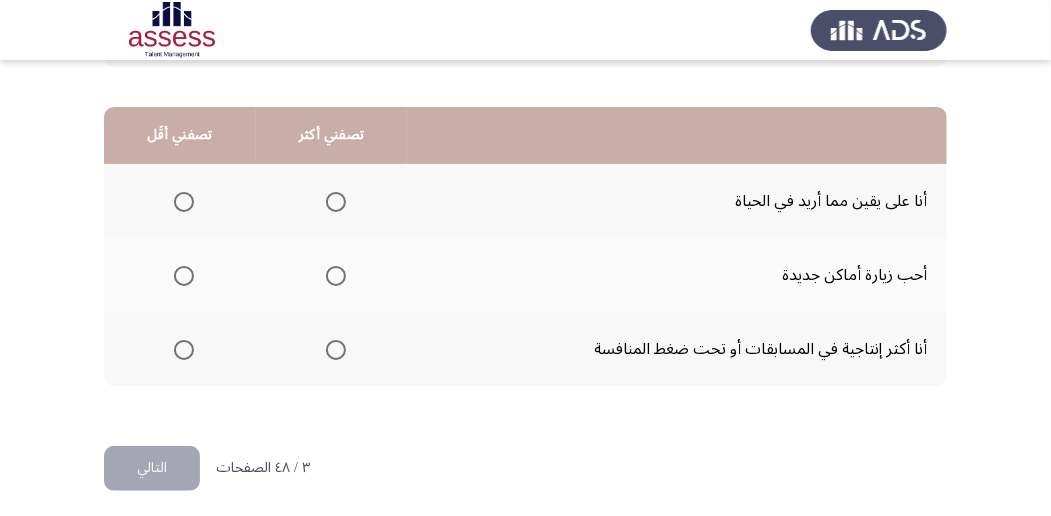scroll, scrollTop: 494, scrollLeft: 0, axis: vertical 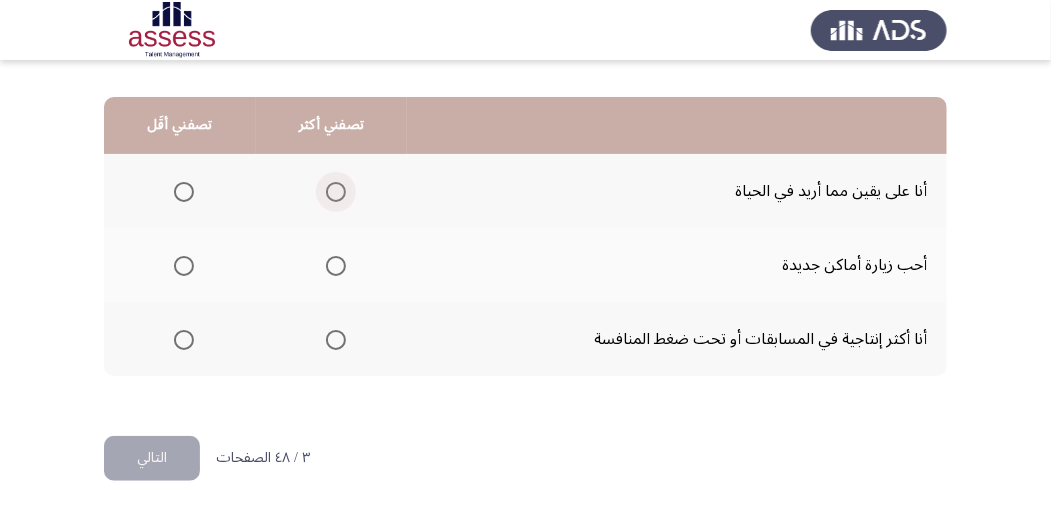 click at bounding box center (336, 192) 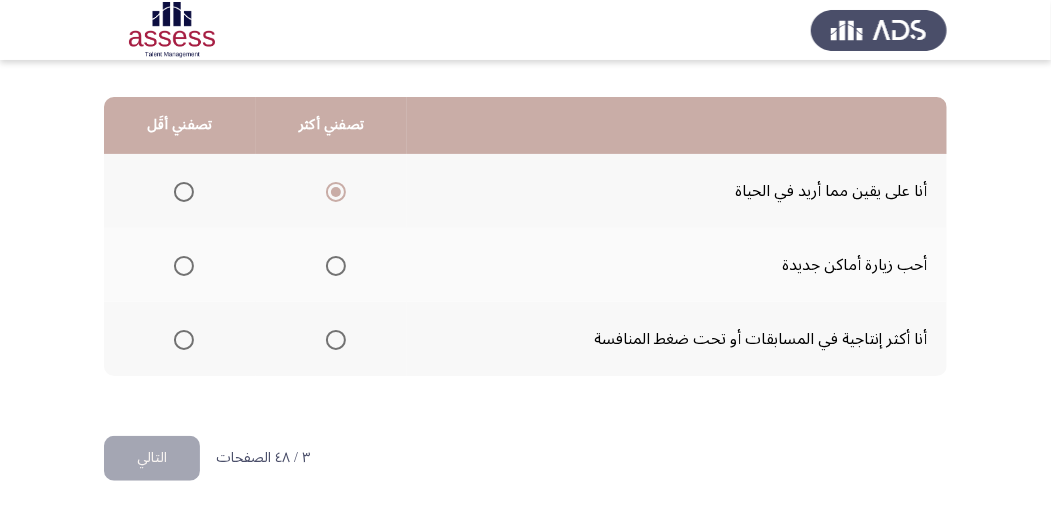 click at bounding box center [184, 266] 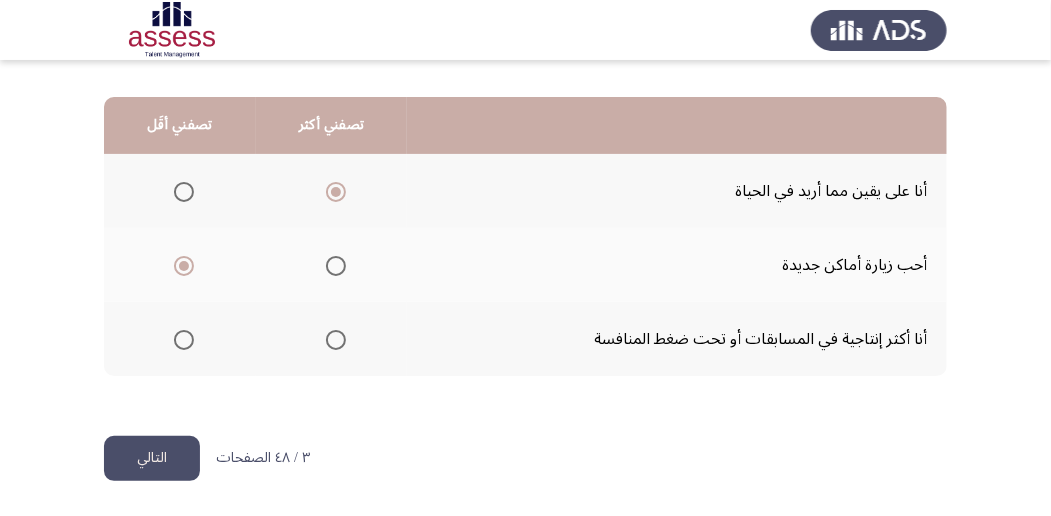 click on "التالي" 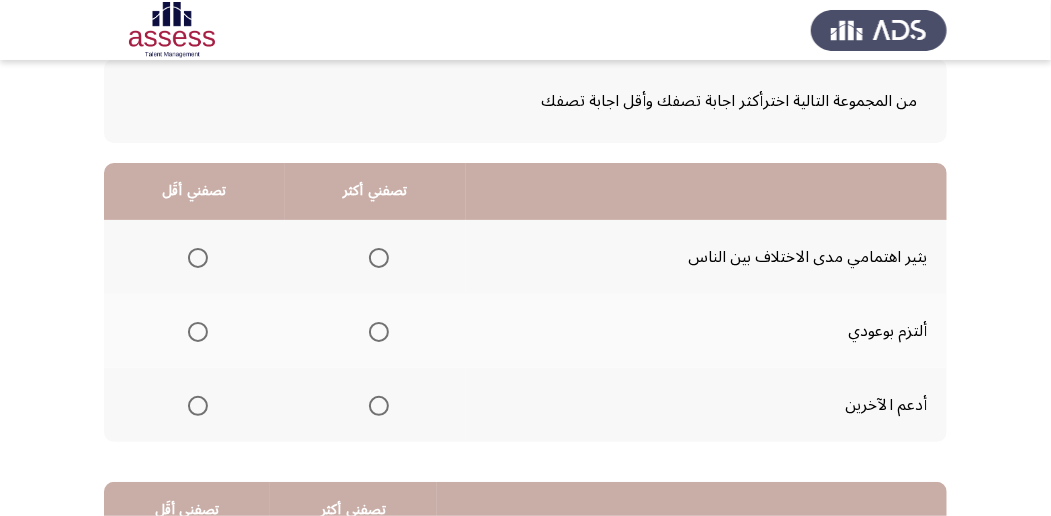 scroll, scrollTop: 133, scrollLeft: 0, axis: vertical 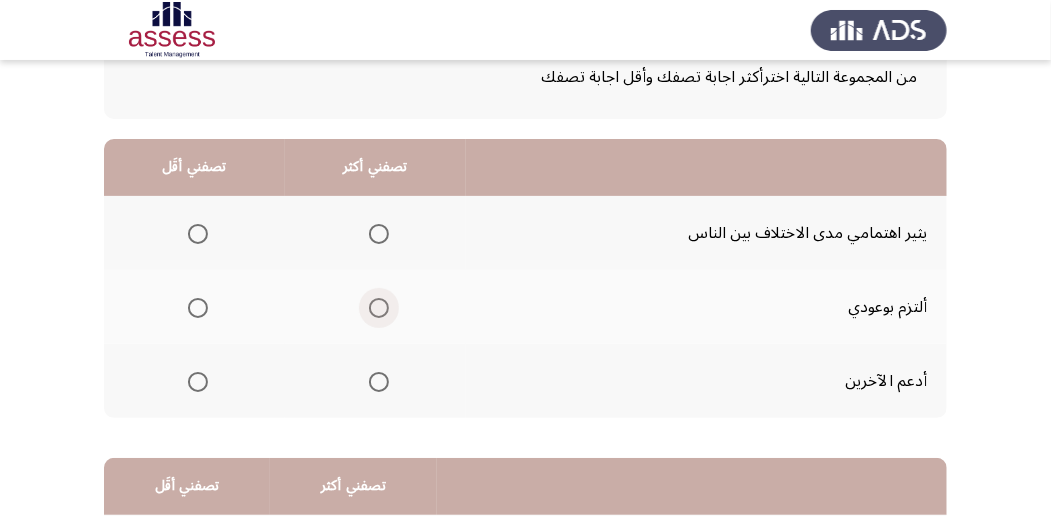 click at bounding box center [379, 308] 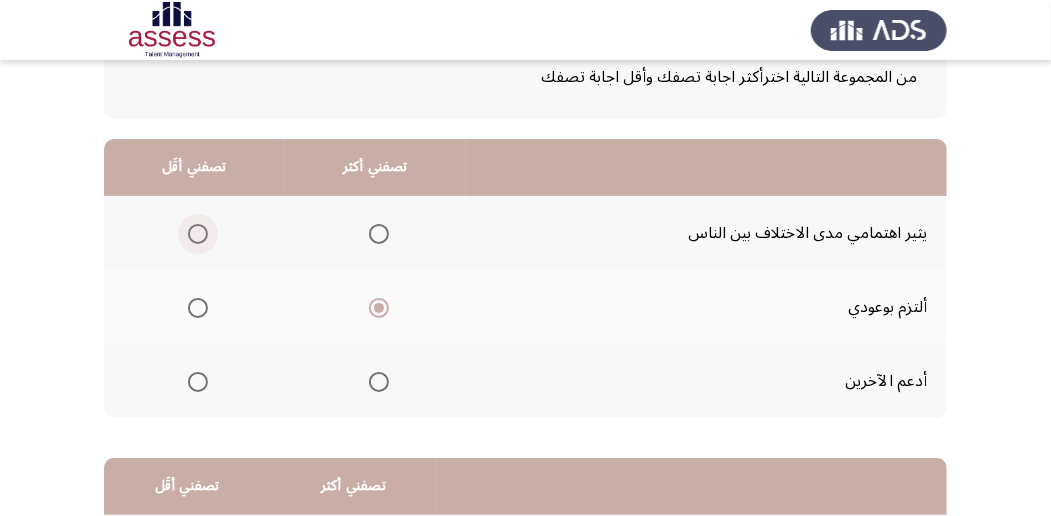 click at bounding box center (198, 234) 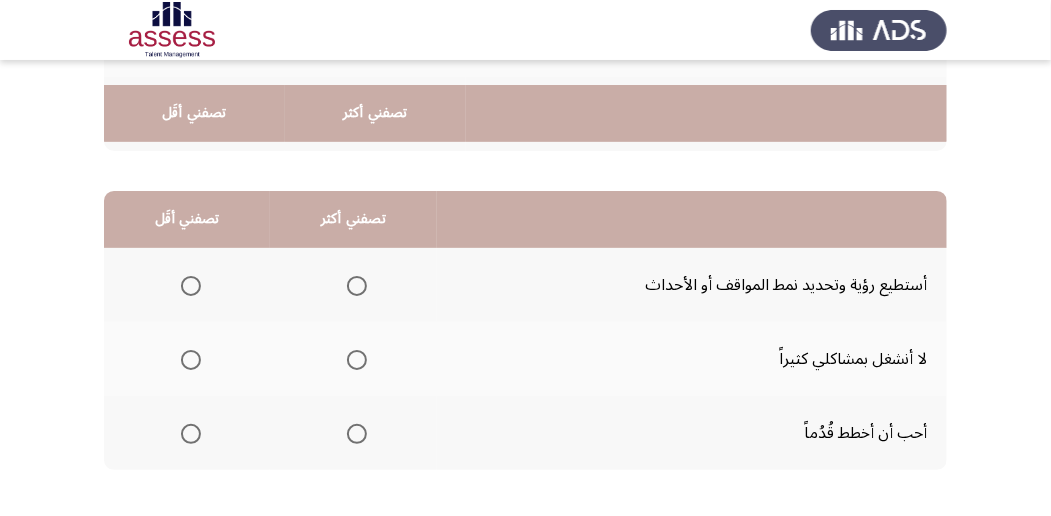 scroll, scrollTop: 466, scrollLeft: 0, axis: vertical 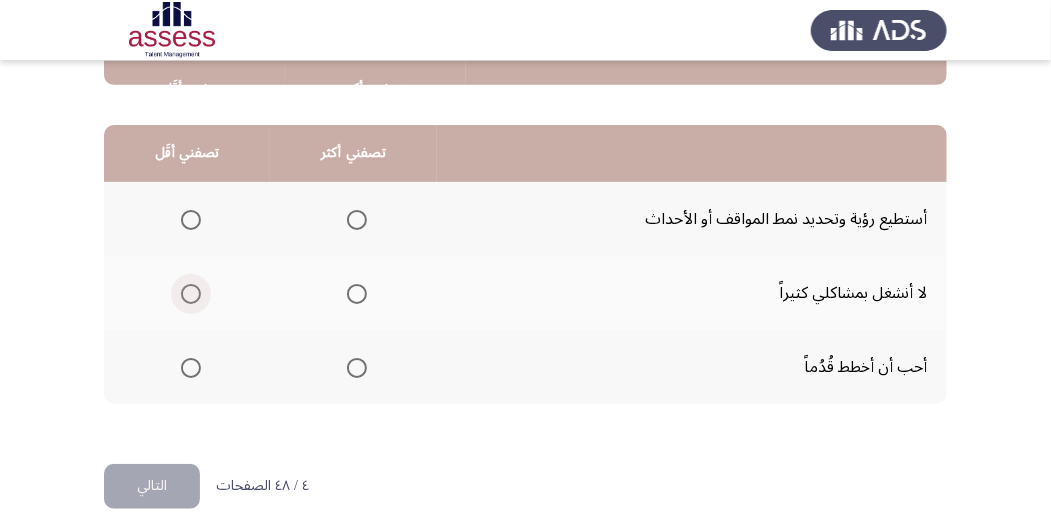 click at bounding box center [191, 294] 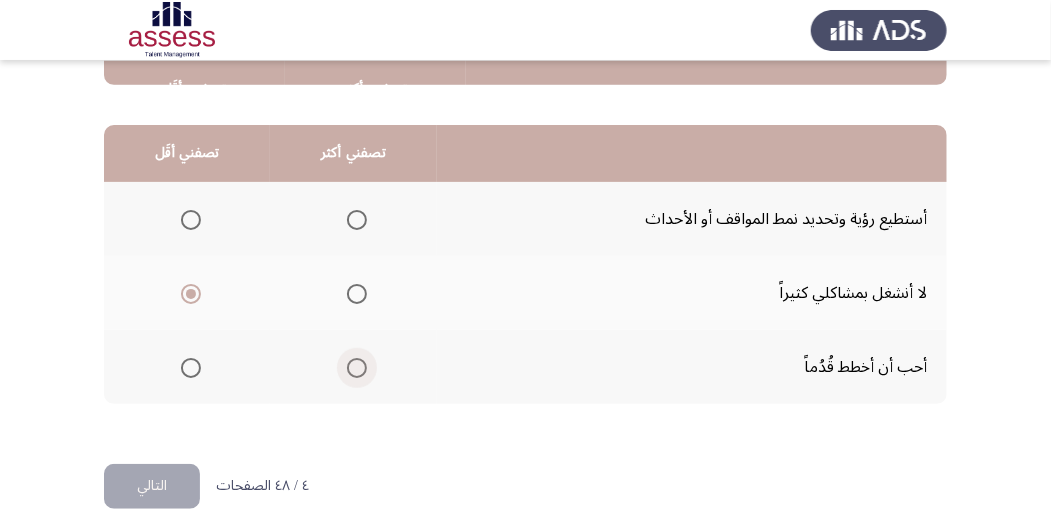 click at bounding box center [357, 368] 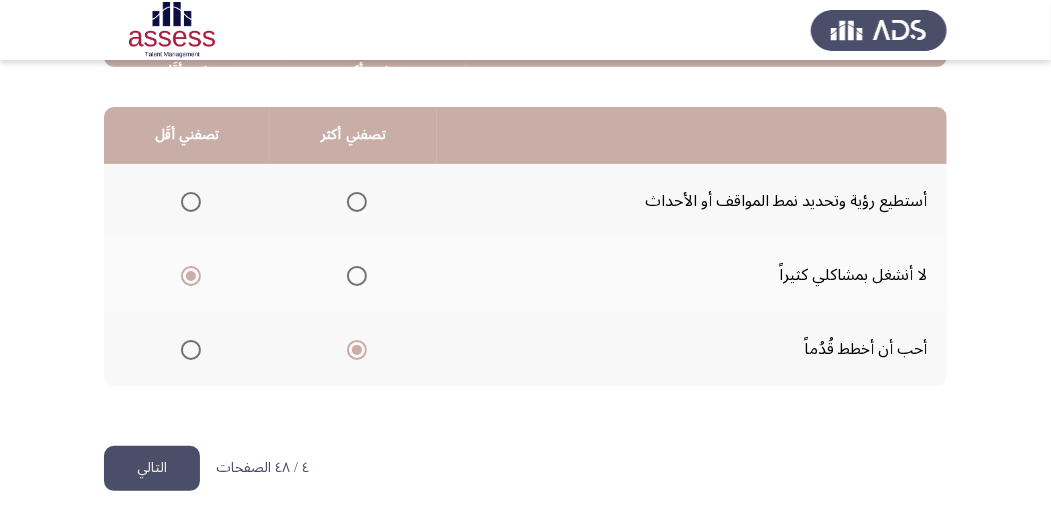 scroll, scrollTop: 494, scrollLeft: 0, axis: vertical 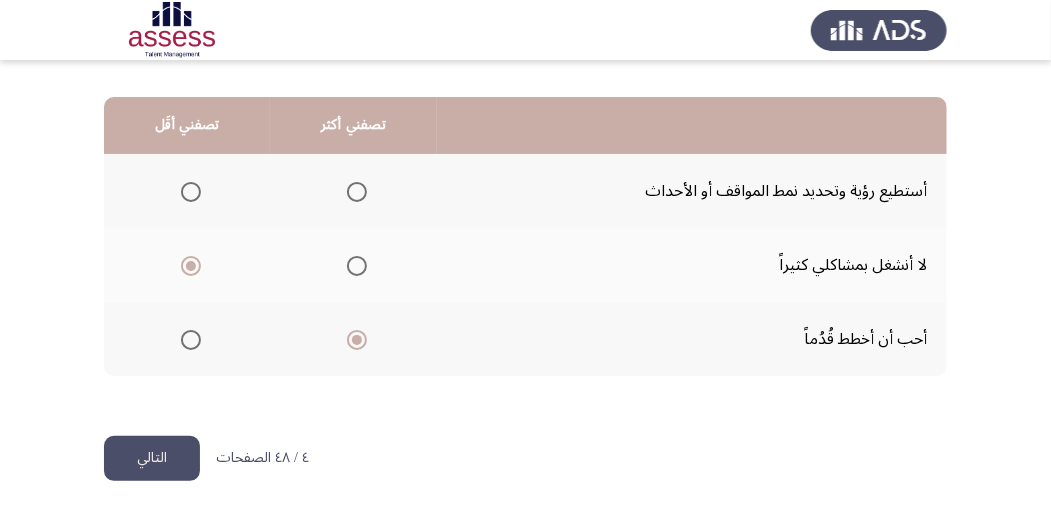 click on "التالي" 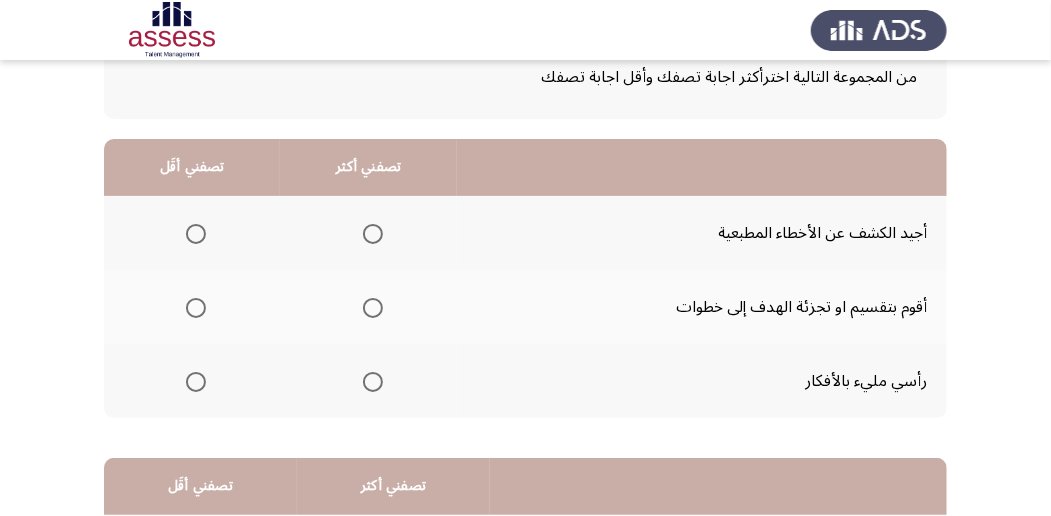 scroll, scrollTop: 200, scrollLeft: 0, axis: vertical 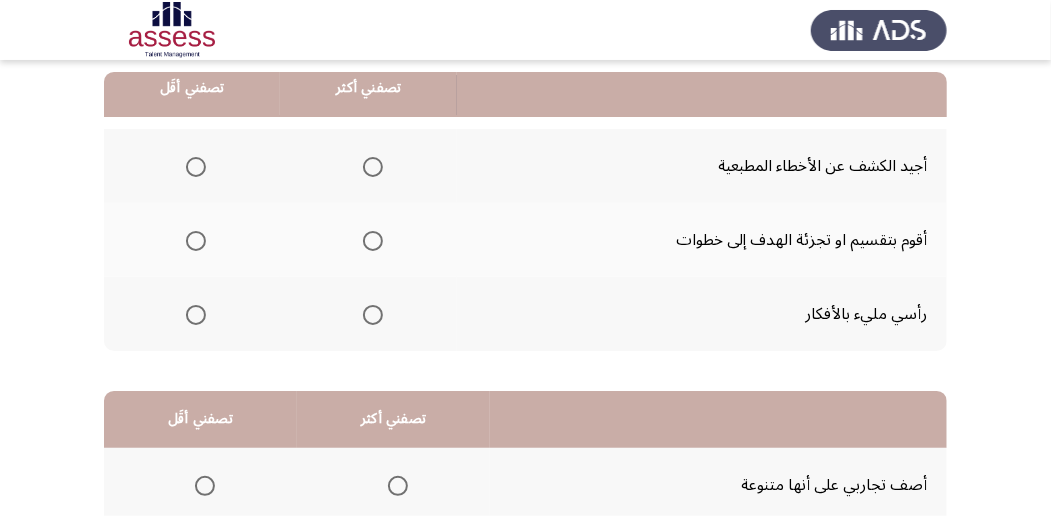 click at bounding box center (373, 241) 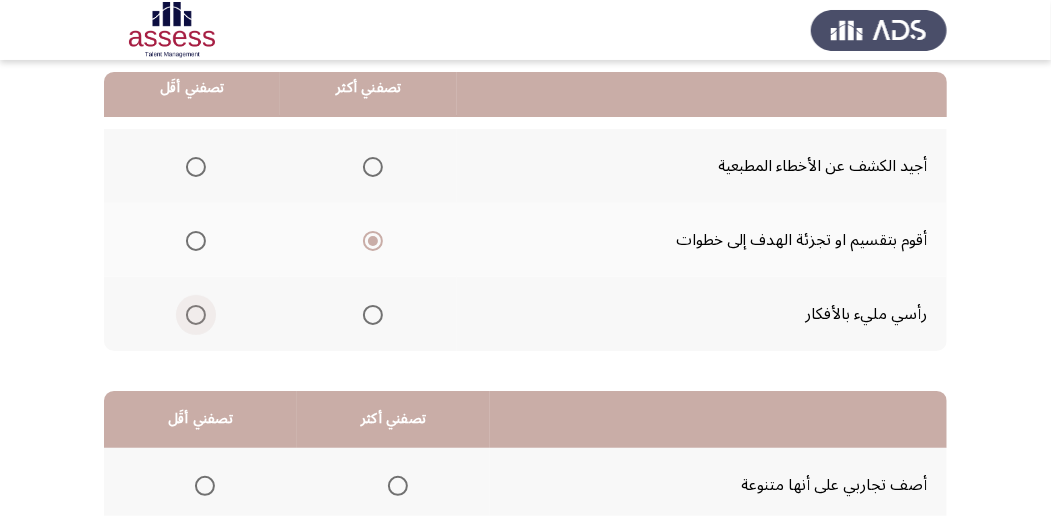 click at bounding box center [196, 315] 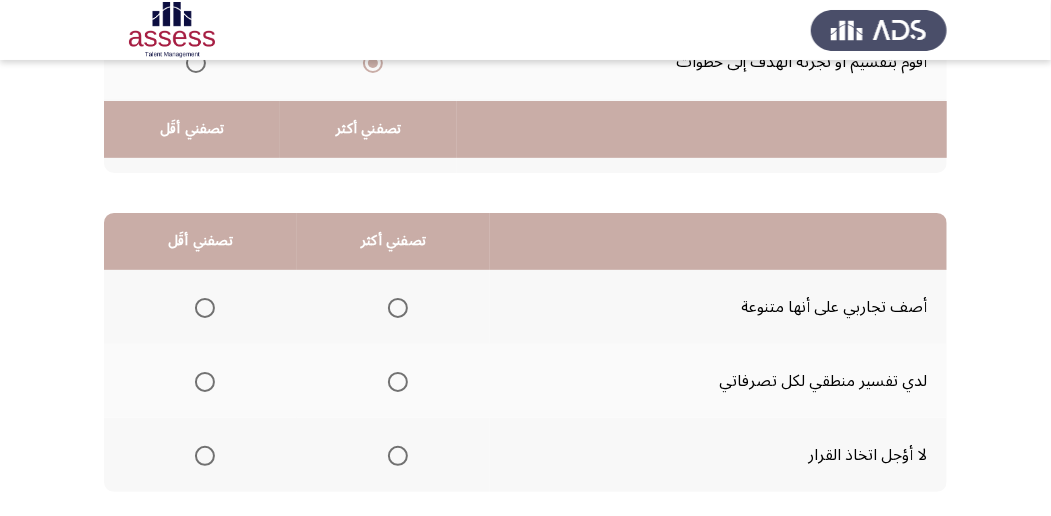 scroll, scrollTop: 466, scrollLeft: 0, axis: vertical 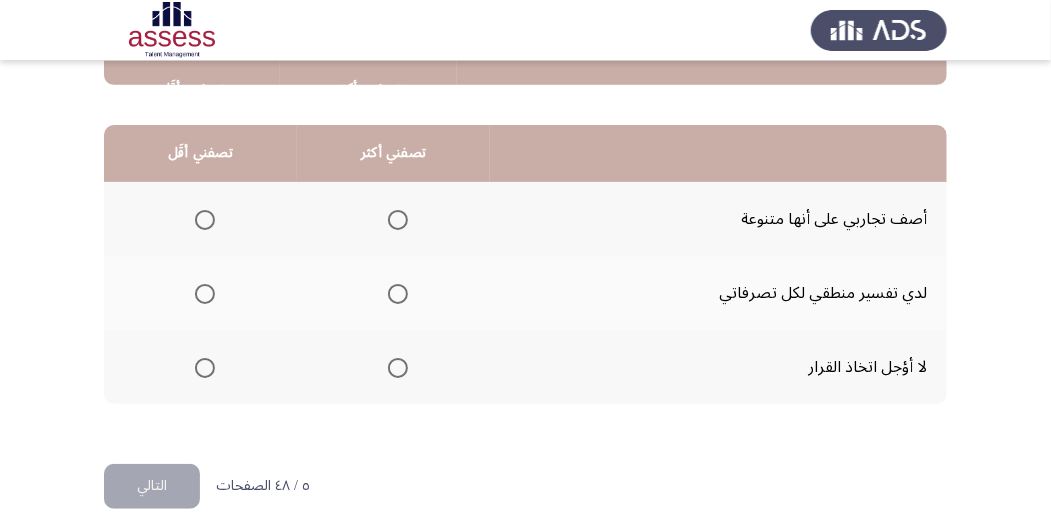 click at bounding box center [398, 294] 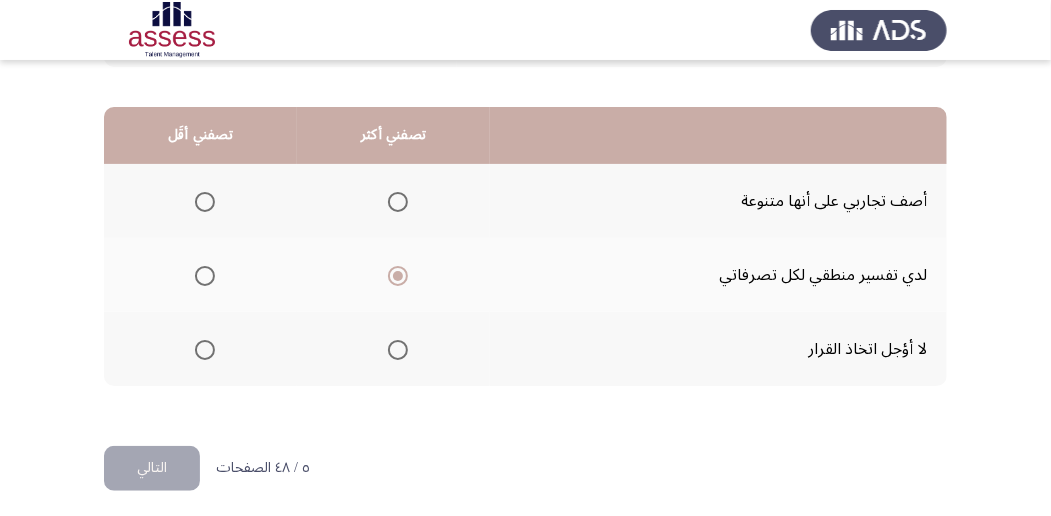 scroll, scrollTop: 494, scrollLeft: 0, axis: vertical 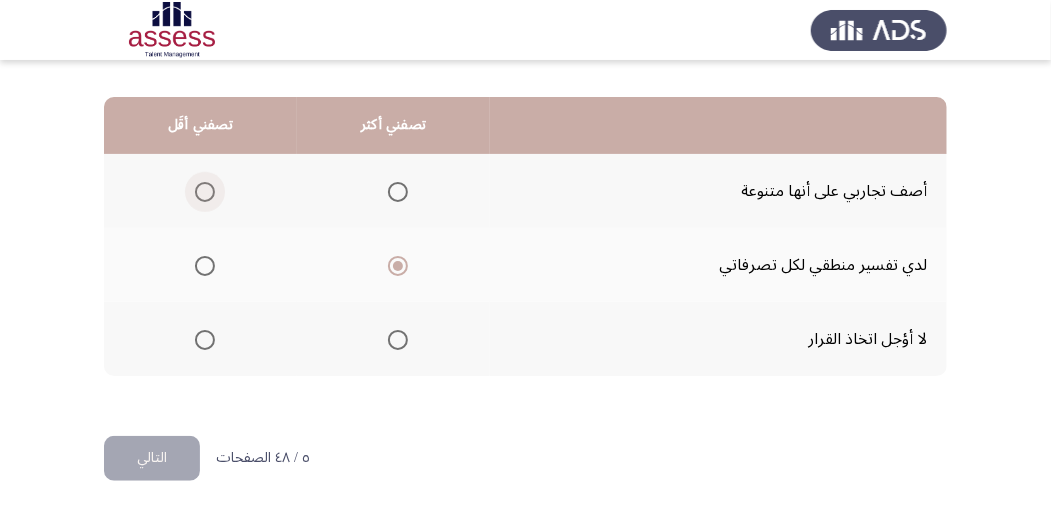 click at bounding box center (205, 192) 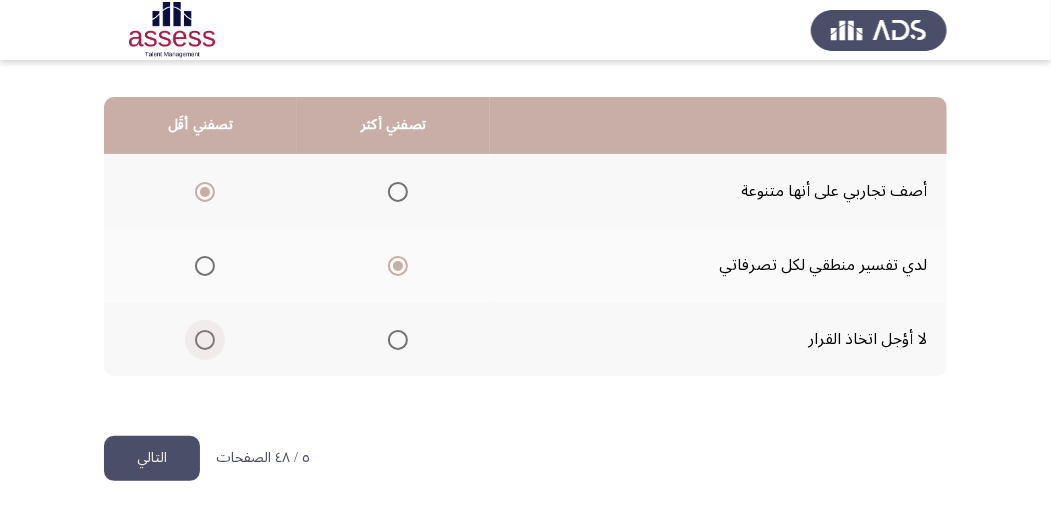 click at bounding box center [205, 340] 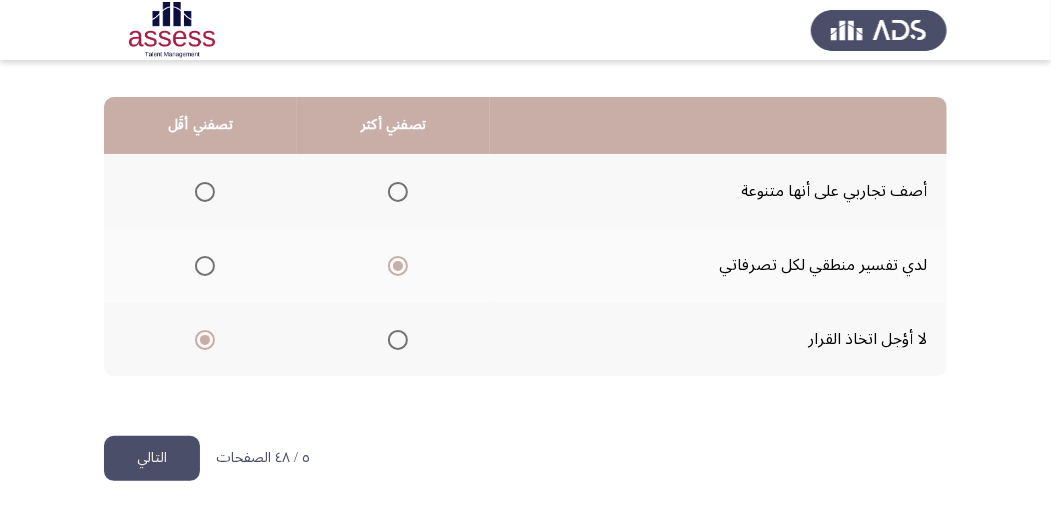 click at bounding box center [398, 340] 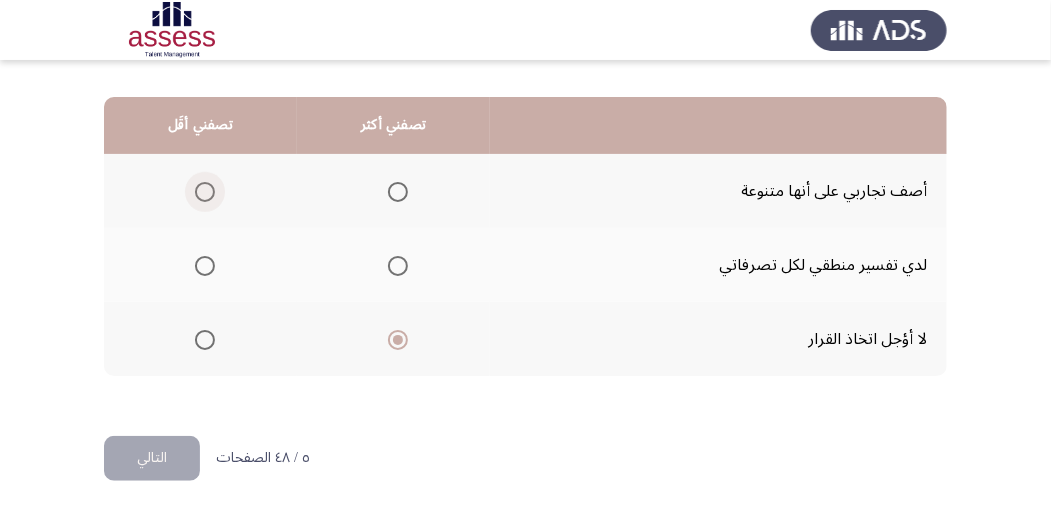 click at bounding box center [205, 192] 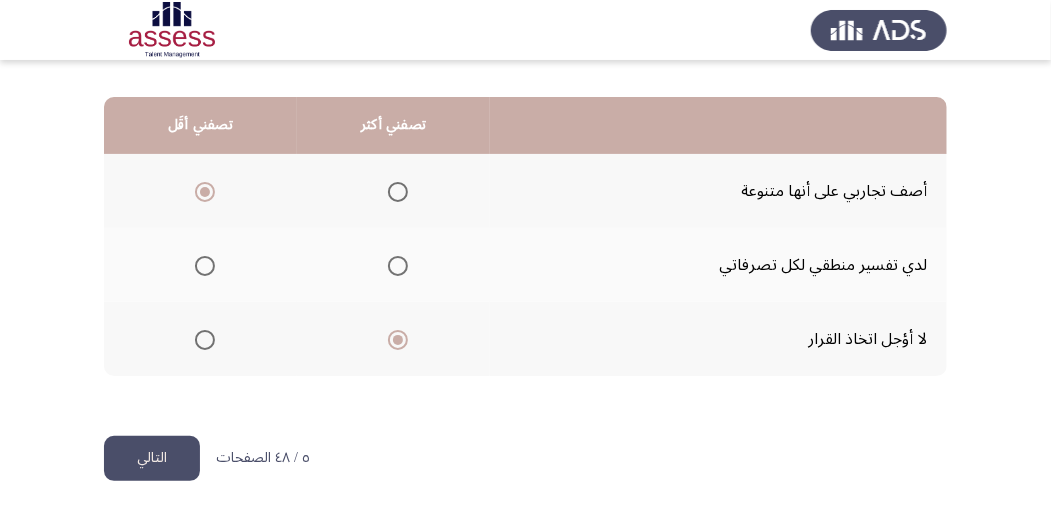 click on "التالي" 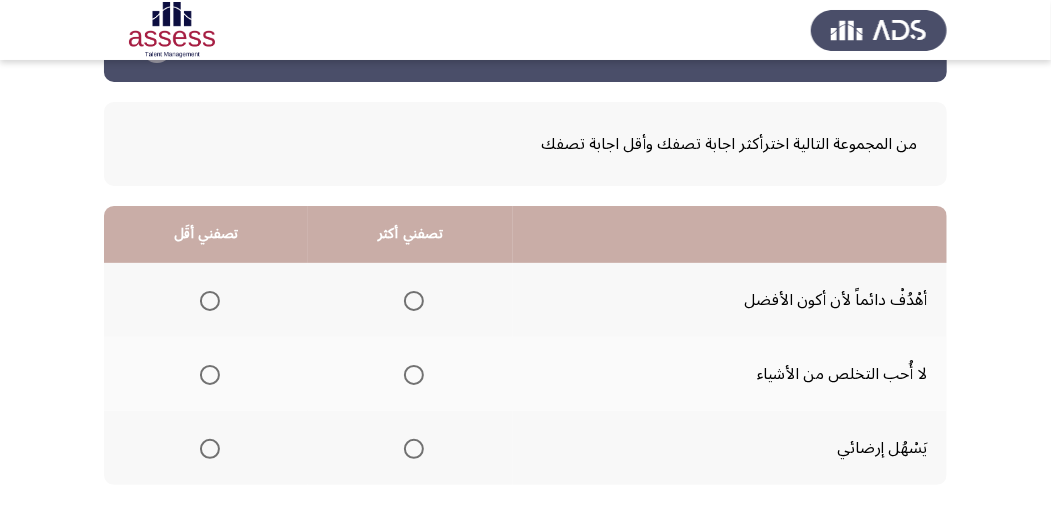 scroll, scrollTop: 133, scrollLeft: 0, axis: vertical 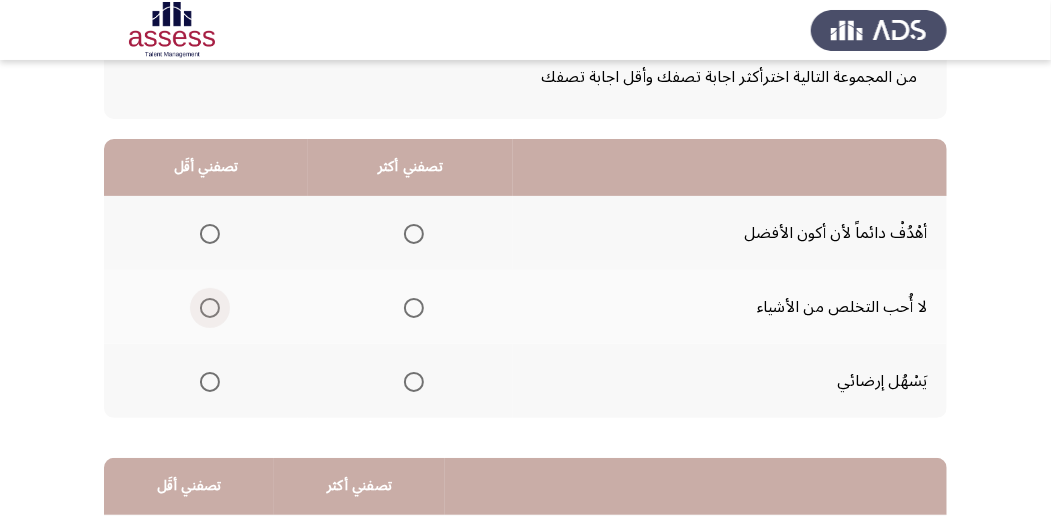 click at bounding box center (210, 308) 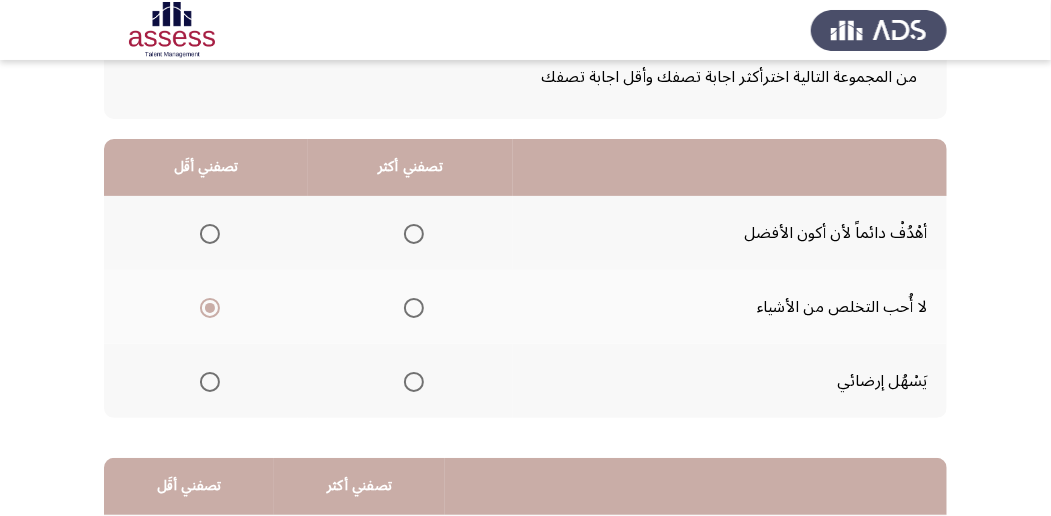 click at bounding box center [414, 234] 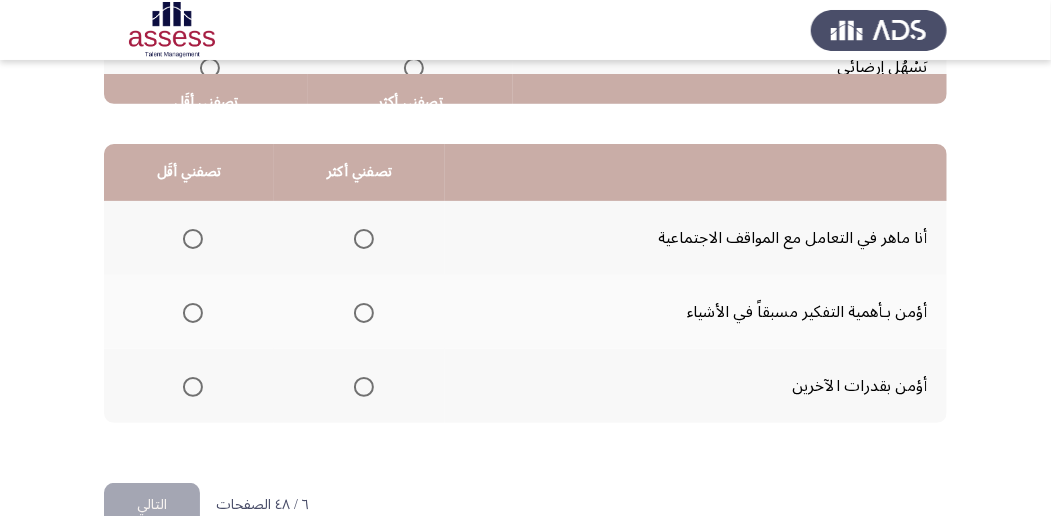 scroll, scrollTop: 466, scrollLeft: 0, axis: vertical 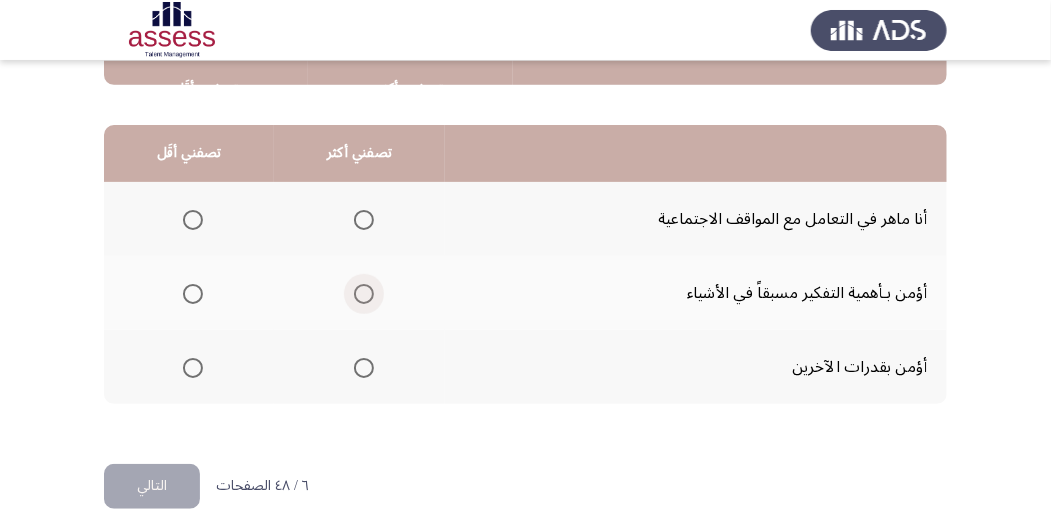 click at bounding box center [364, 294] 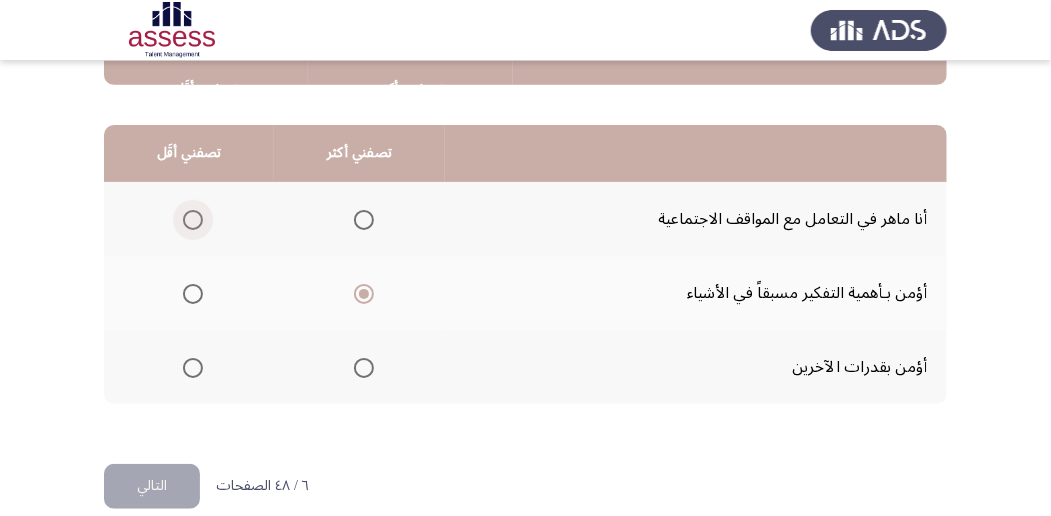 click at bounding box center [193, 220] 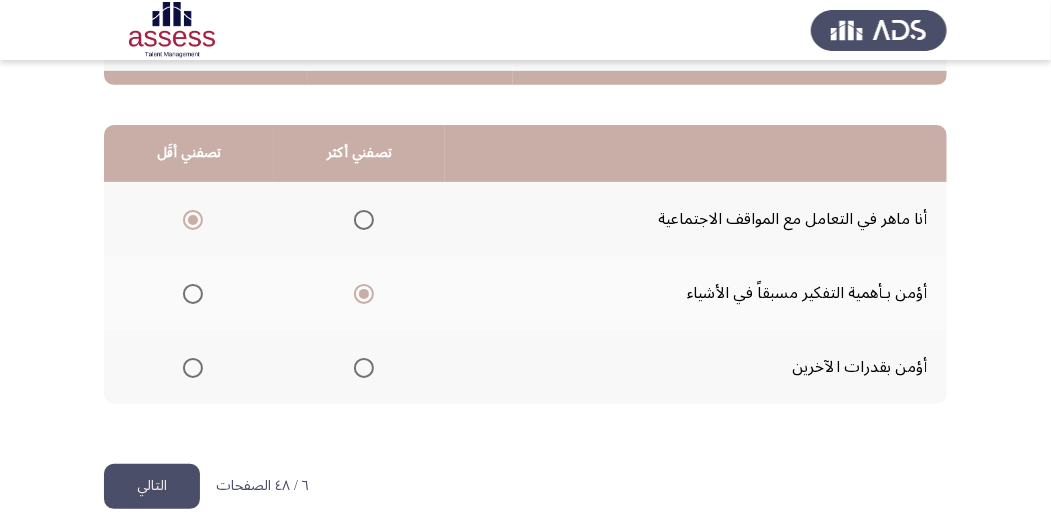 scroll, scrollTop: 494, scrollLeft: 0, axis: vertical 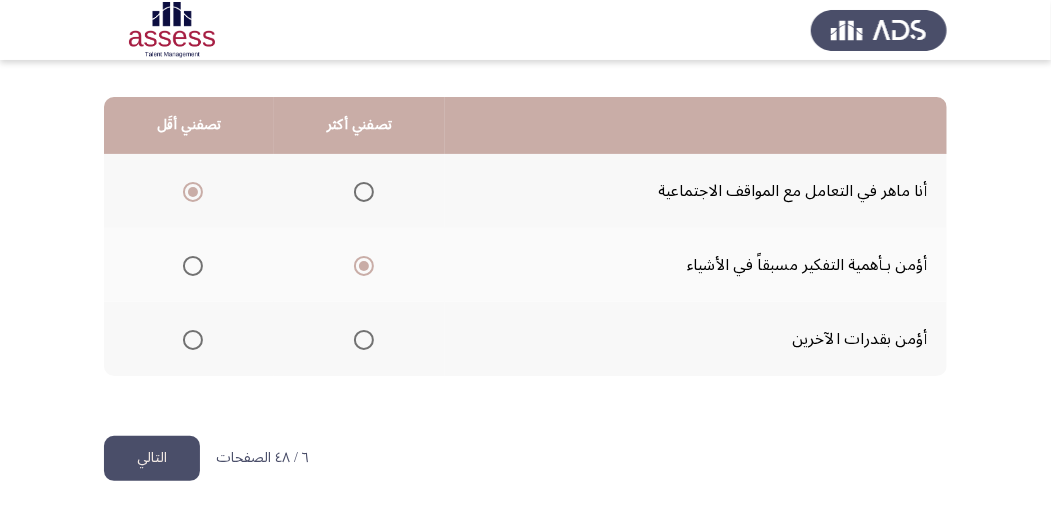 click on "التالي" 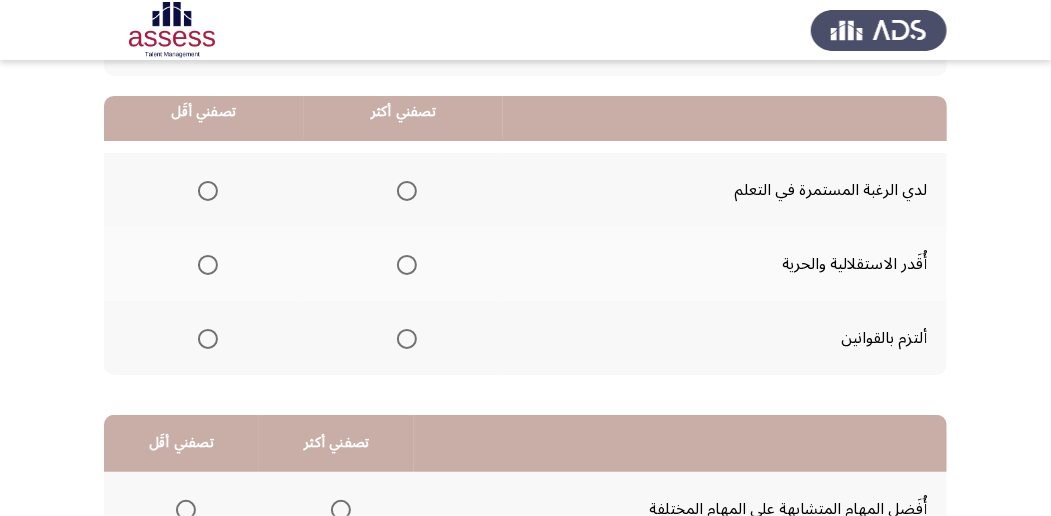 scroll, scrollTop: 200, scrollLeft: 0, axis: vertical 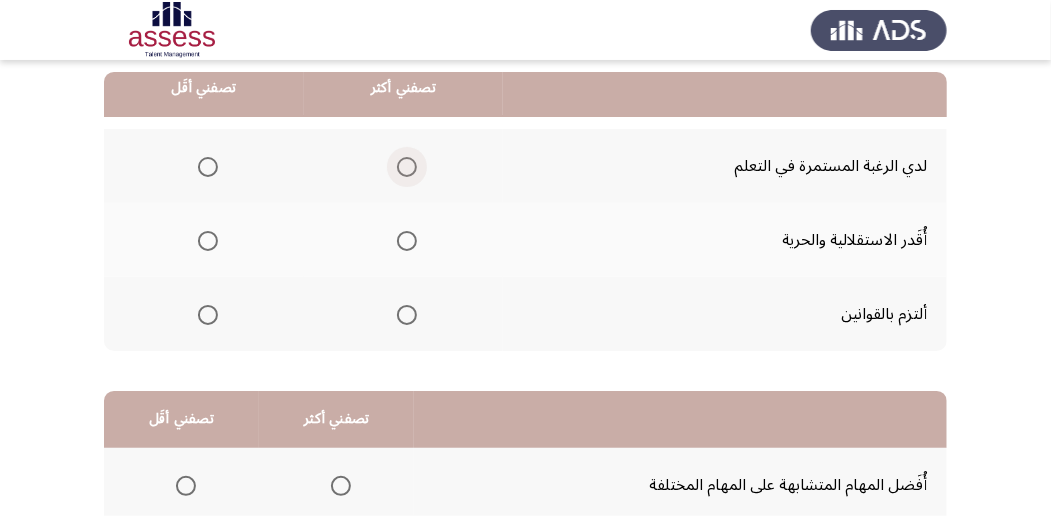 click at bounding box center (407, 167) 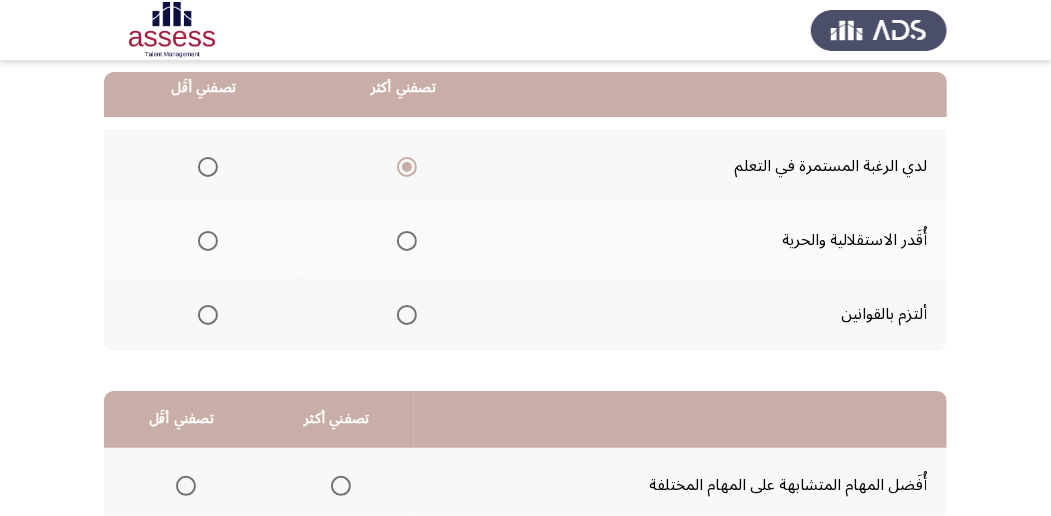 click at bounding box center (208, 241) 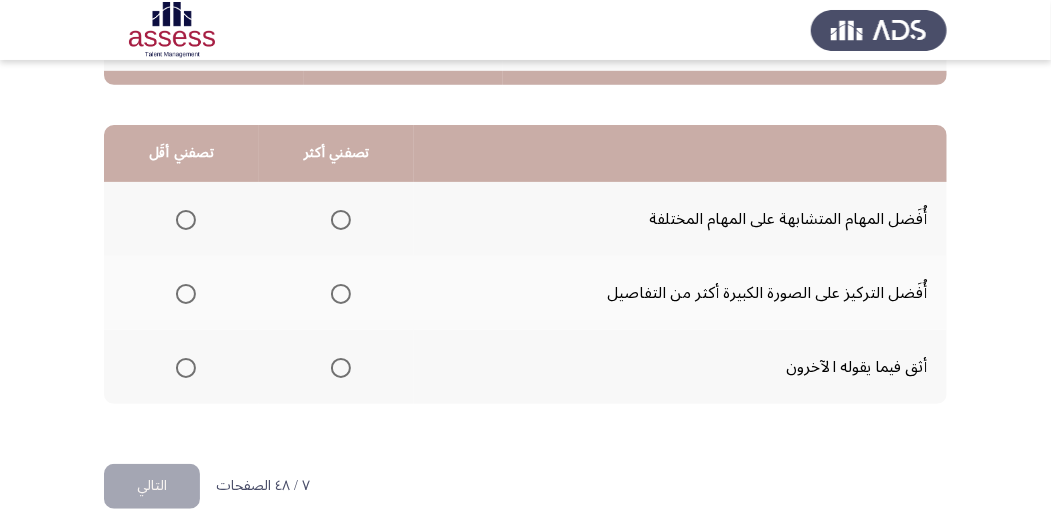 scroll, scrollTop: 494, scrollLeft: 0, axis: vertical 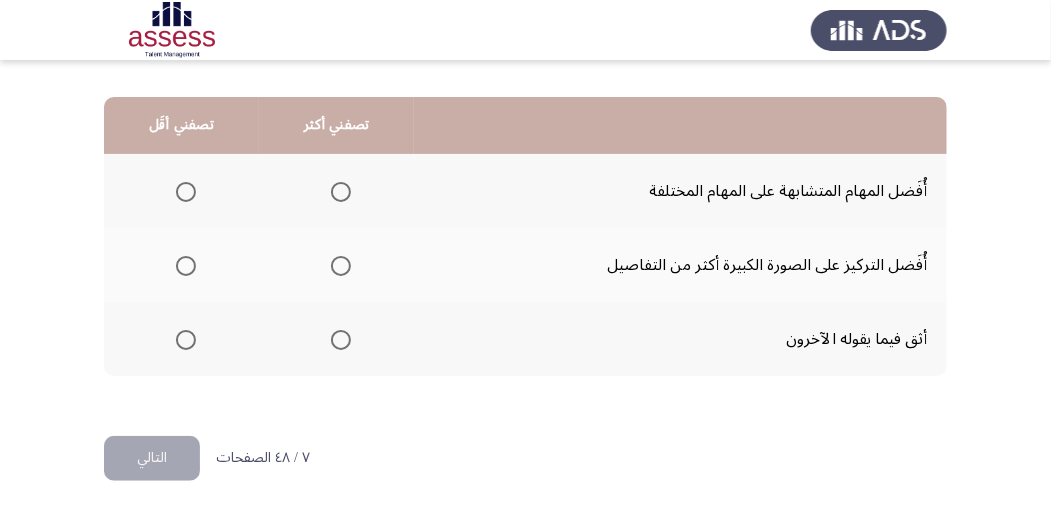 click at bounding box center (186, 266) 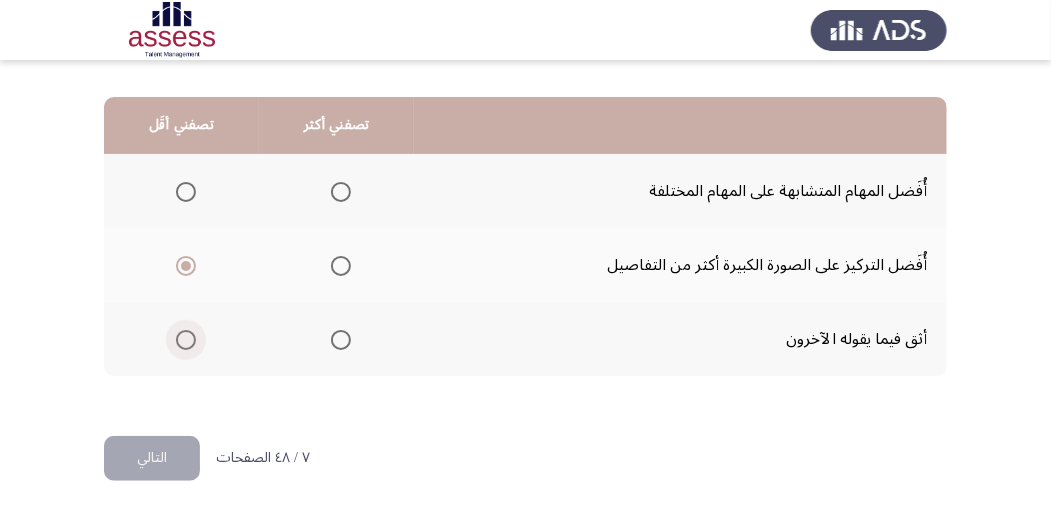 click at bounding box center [186, 340] 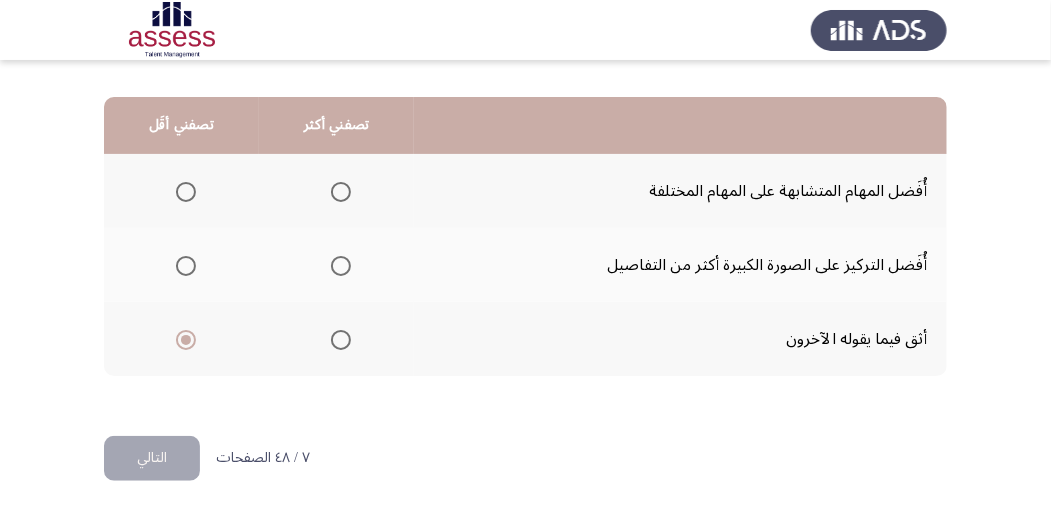 click at bounding box center (186, 192) 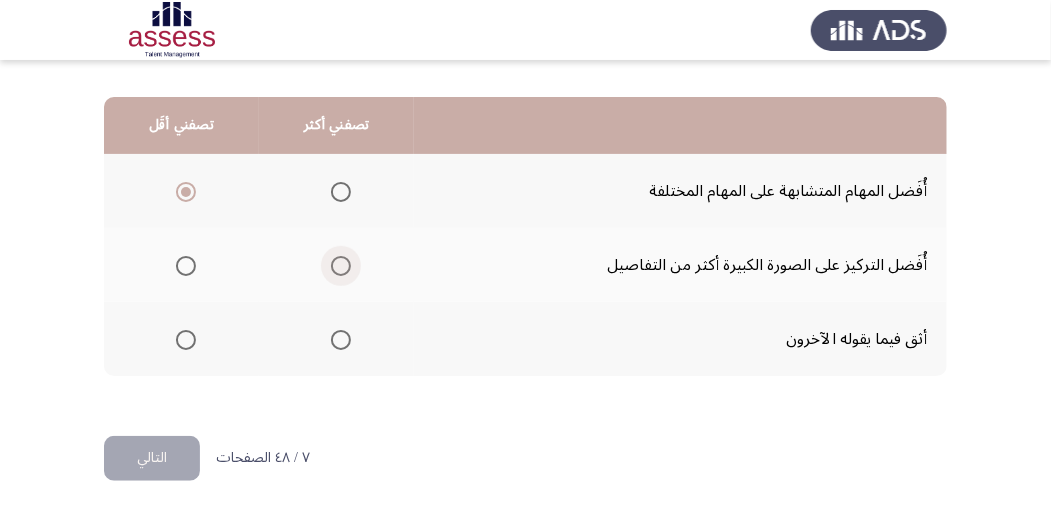 click at bounding box center [341, 266] 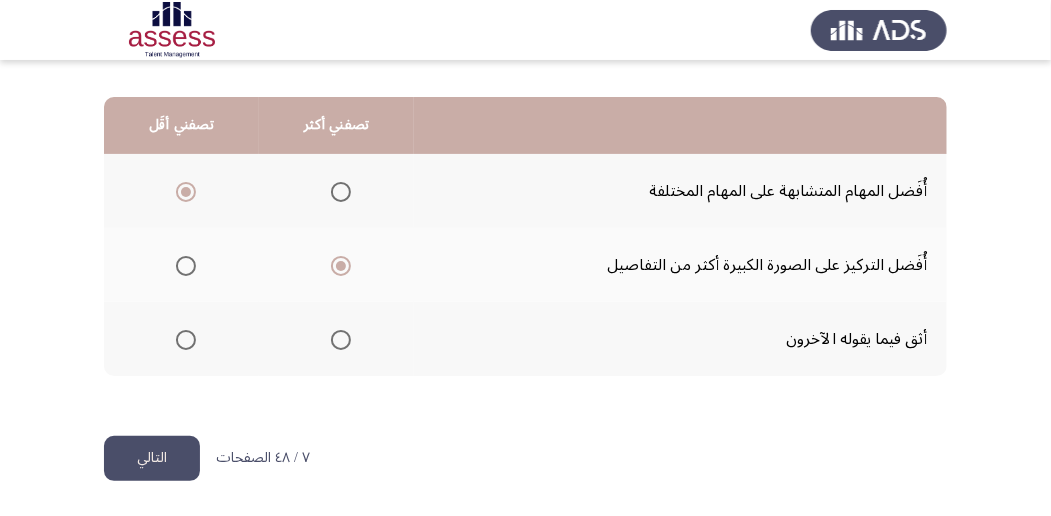 click on "التالي" 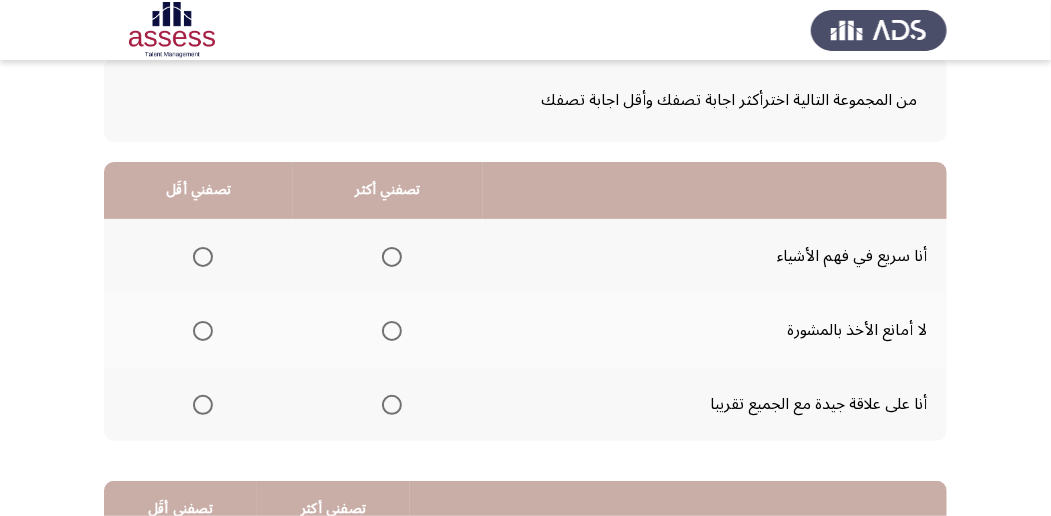 scroll, scrollTop: 133, scrollLeft: 0, axis: vertical 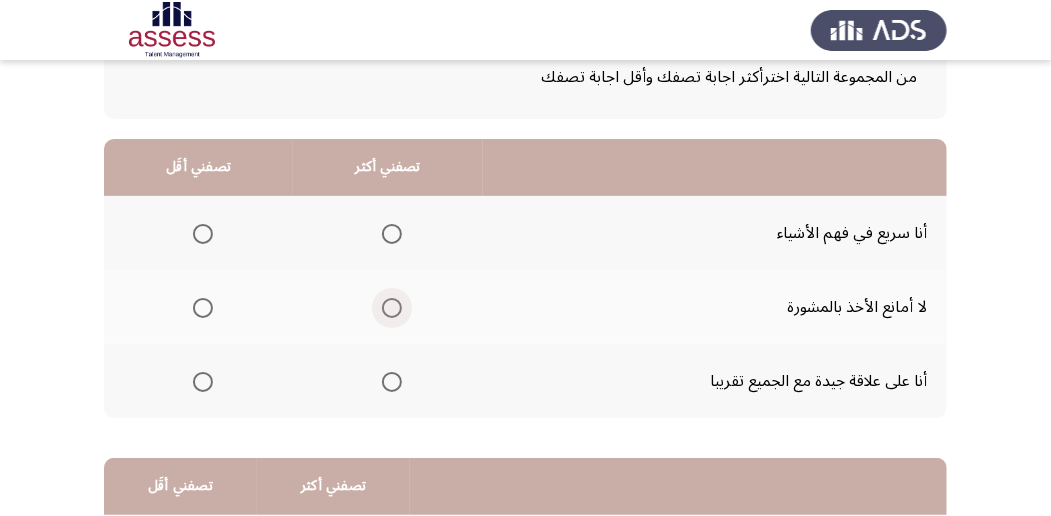 click at bounding box center [392, 308] 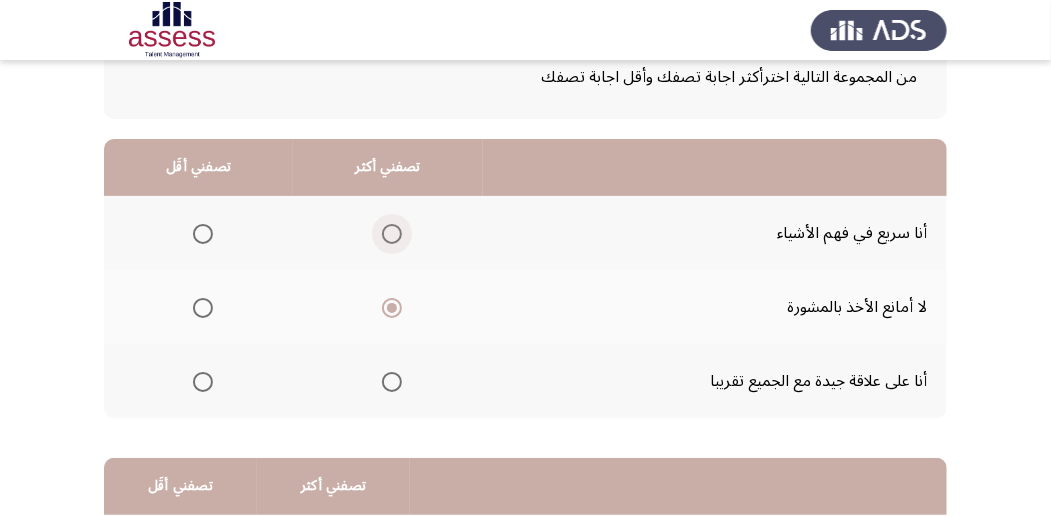 click at bounding box center [392, 234] 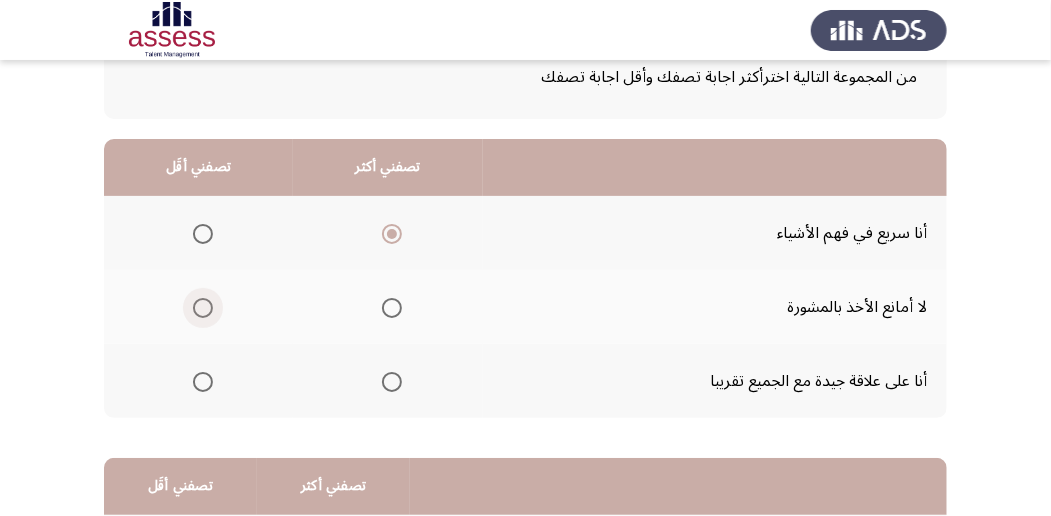 click at bounding box center [203, 308] 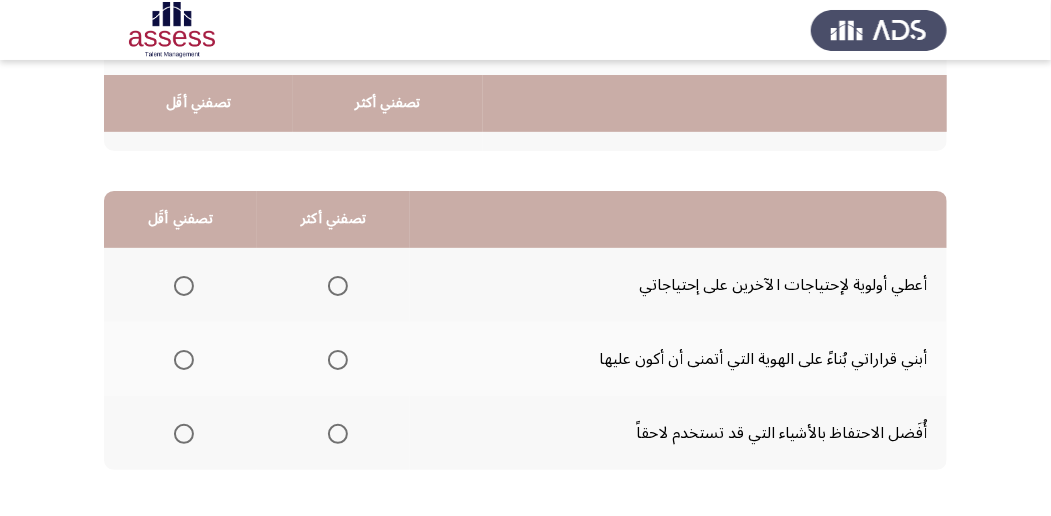 scroll, scrollTop: 466, scrollLeft: 0, axis: vertical 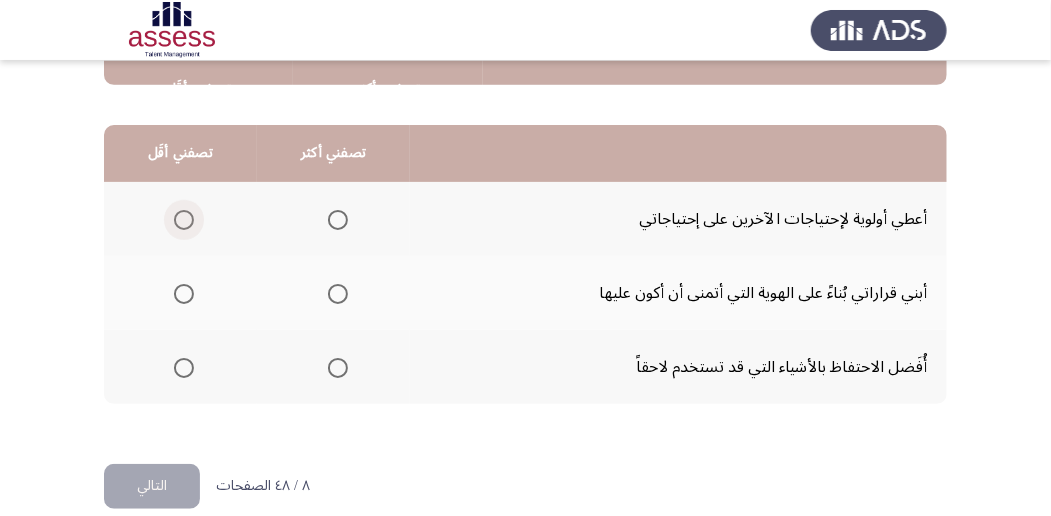 click at bounding box center (184, 220) 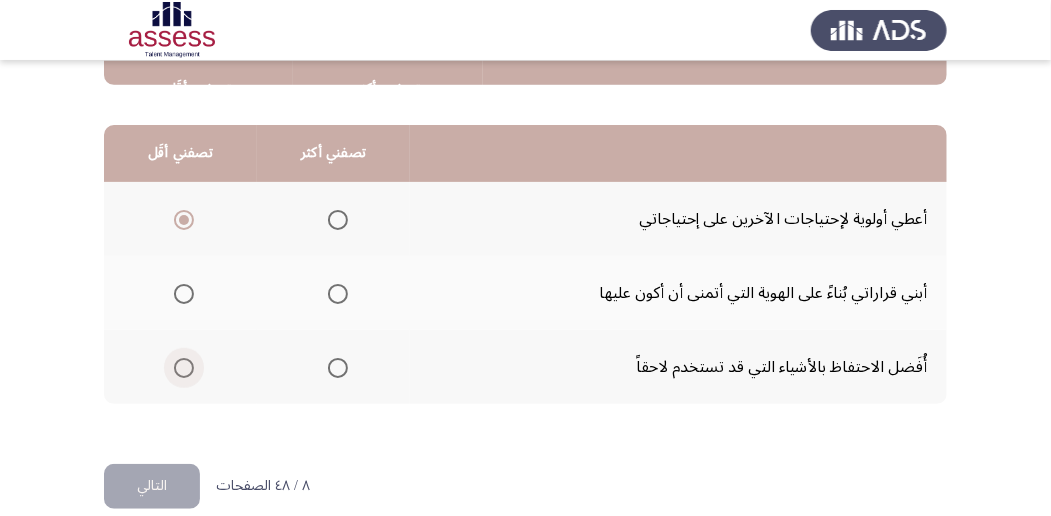 click at bounding box center (184, 368) 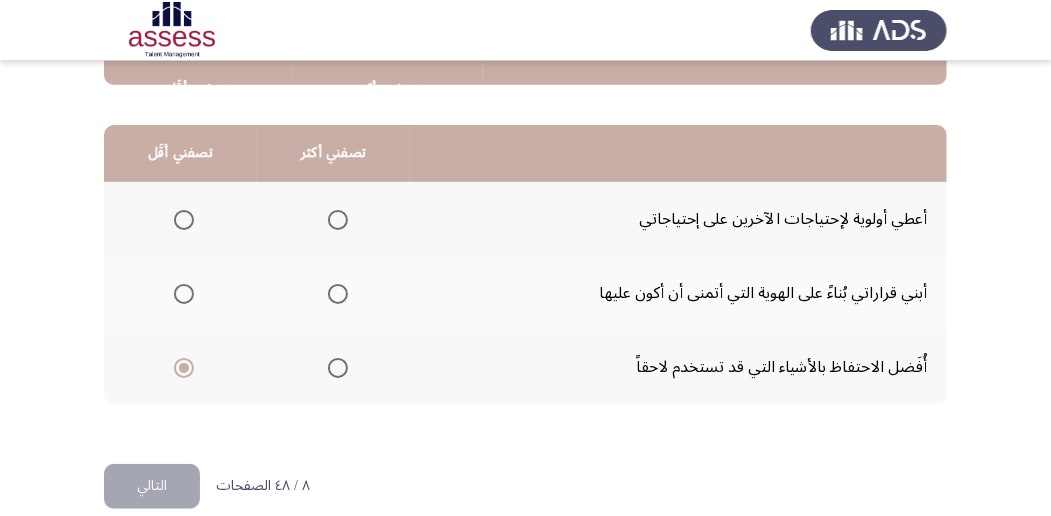 click 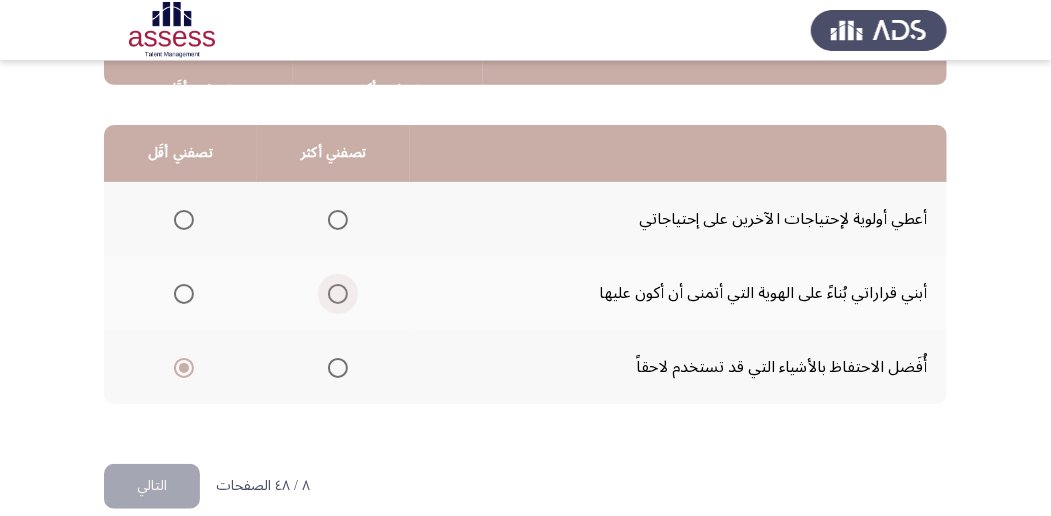 click at bounding box center (338, 294) 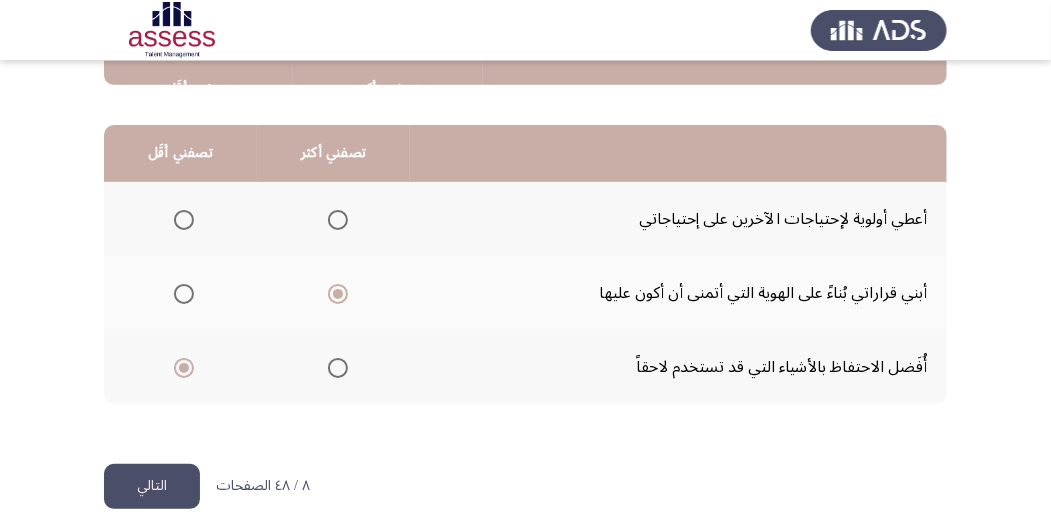 click at bounding box center (184, 220) 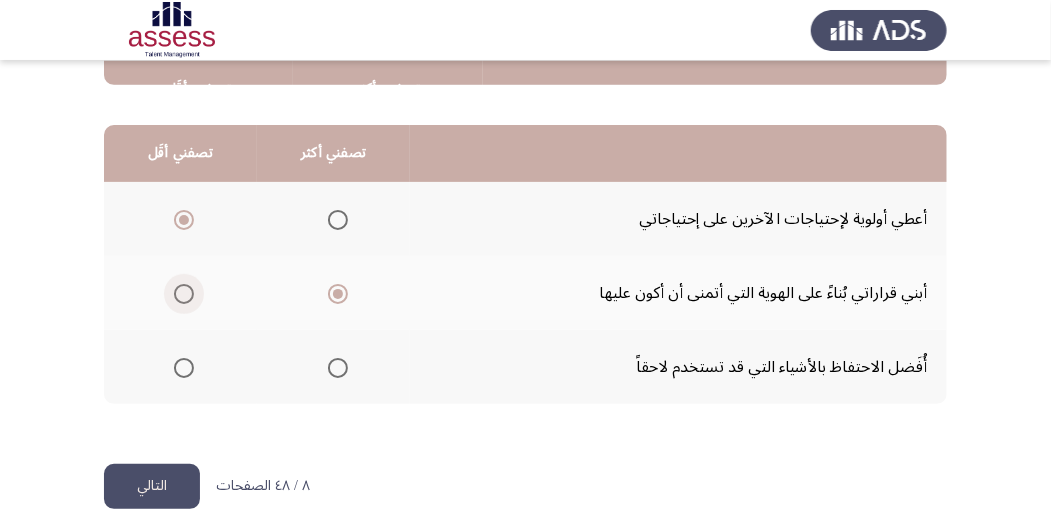 click at bounding box center (184, 294) 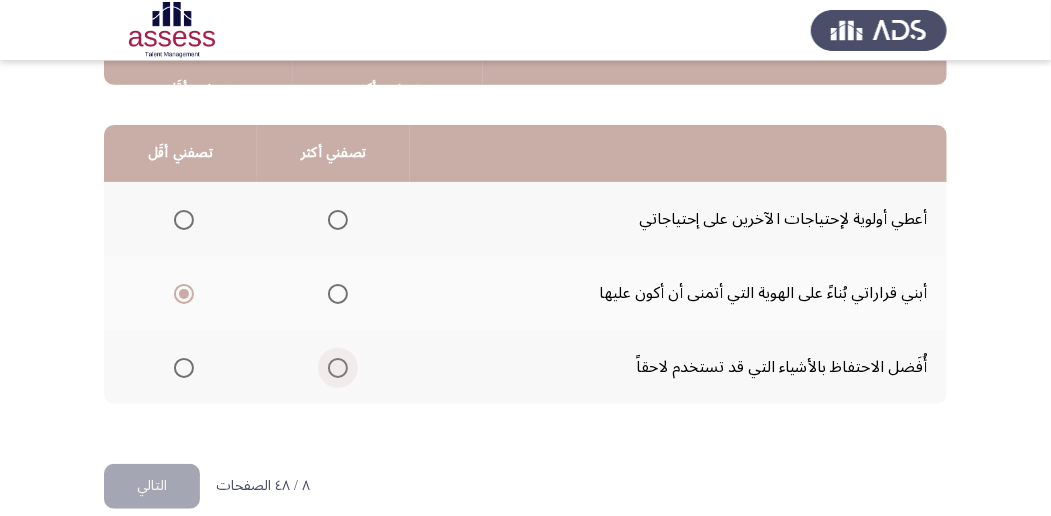 click at bounding box center (338, 368) 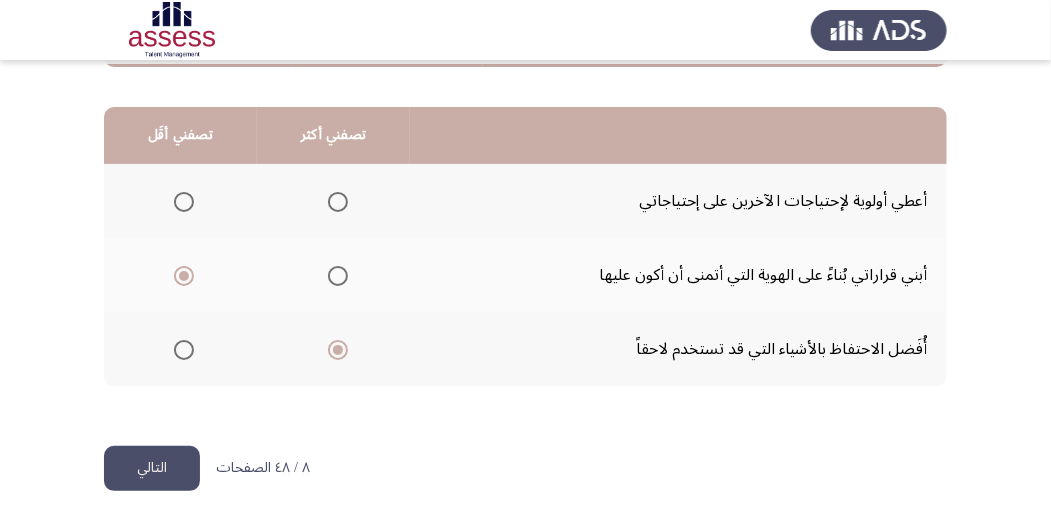 scroll, scrollTop: 494, scrollLeft: 0, axis: vertical 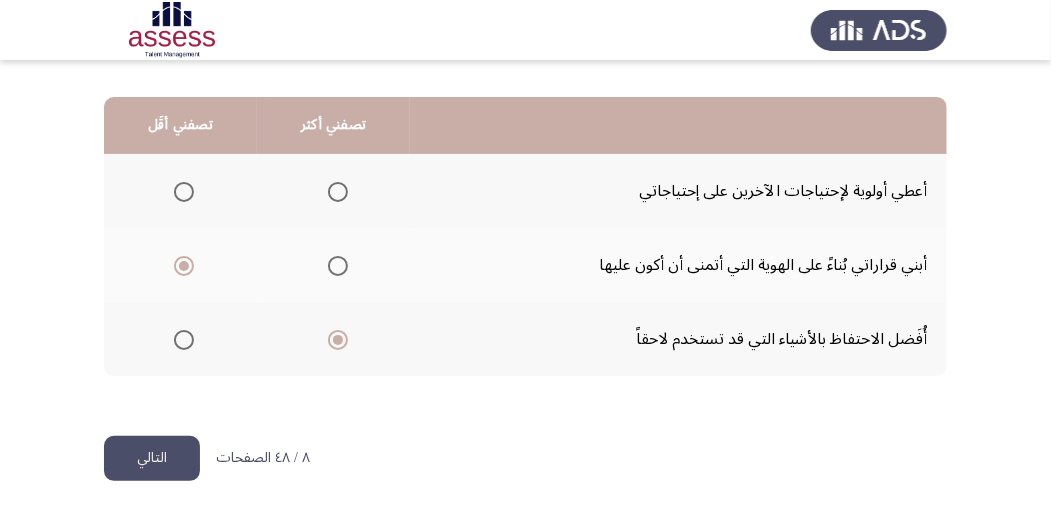 click on "التالي" 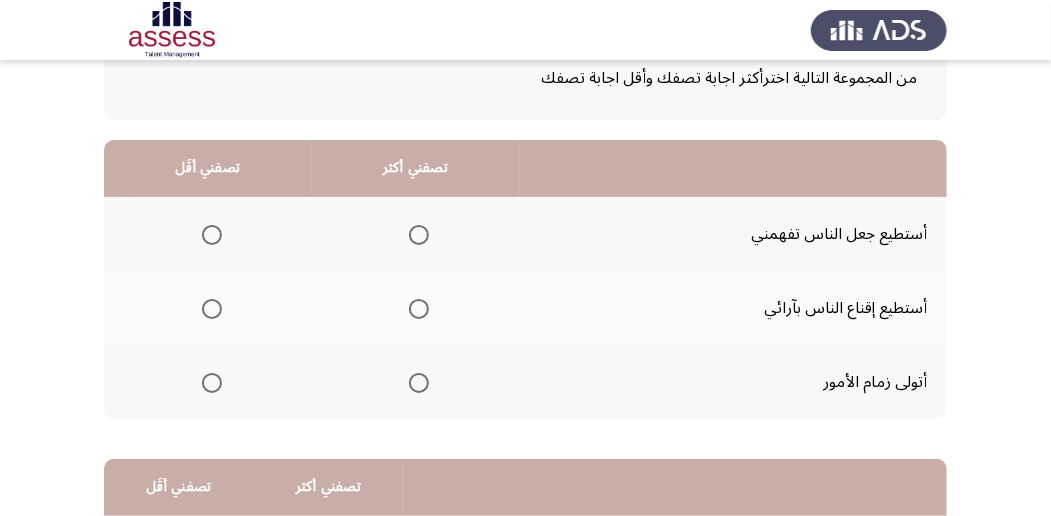 scroll, scrollTop: 133, scrollLeft: 0, axis: vertical 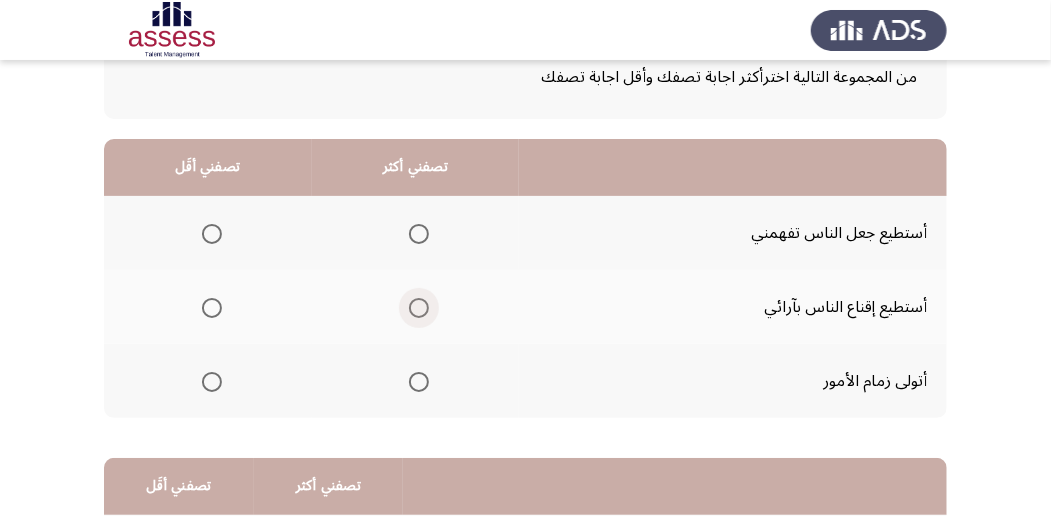 click at bounding box center [419, 308] 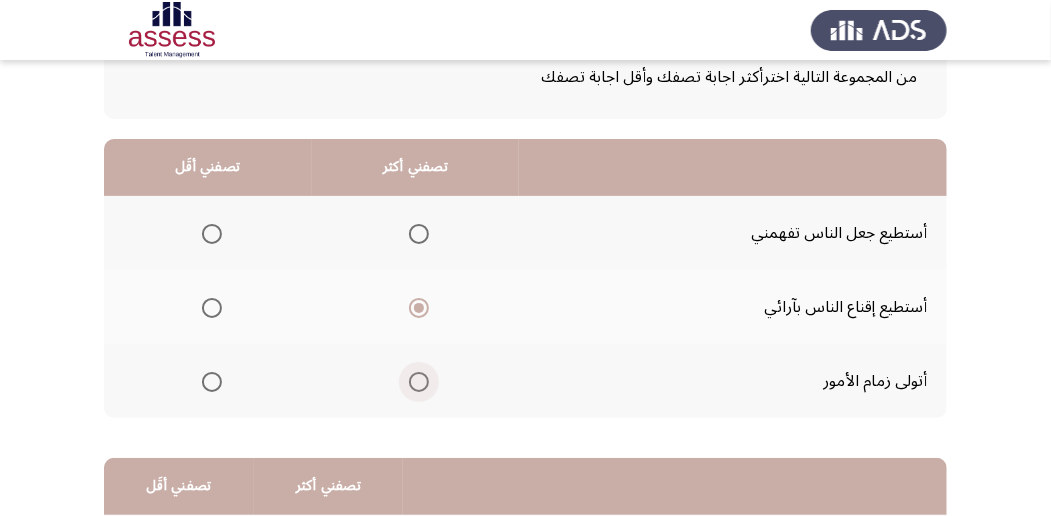 click at bounding box center (419, 382) 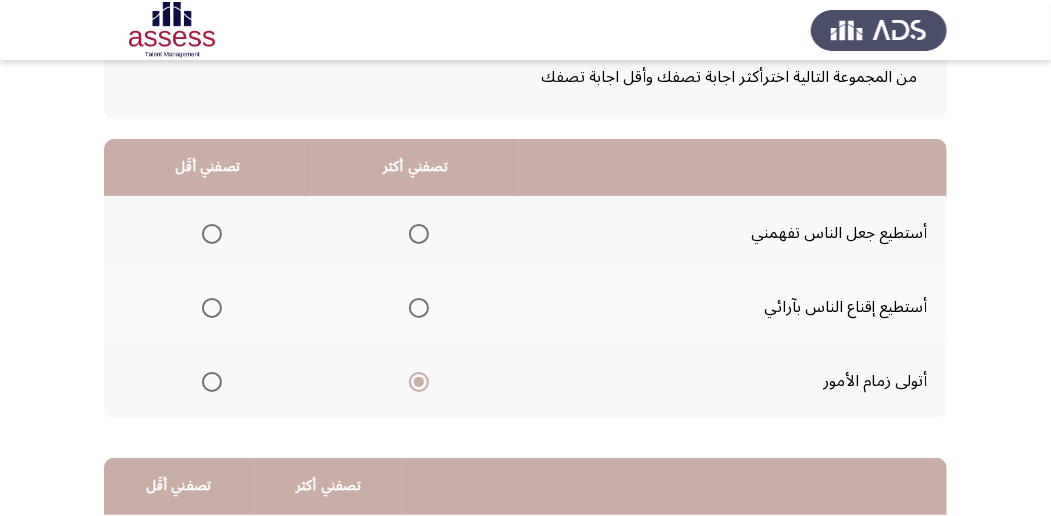 click at bounding box center (212, 234) 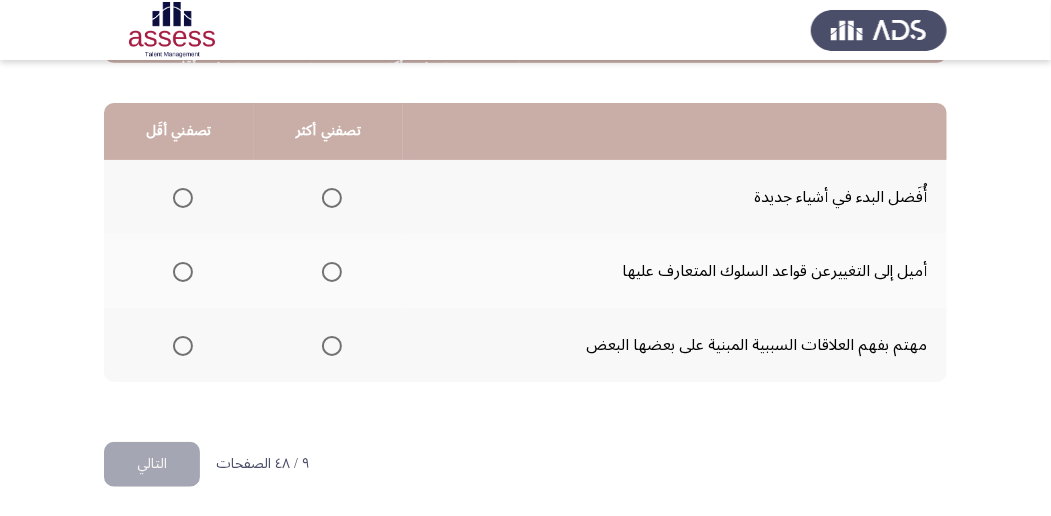 scroll, scrollTop: 494, scrollLeft: 0, axis: vertical 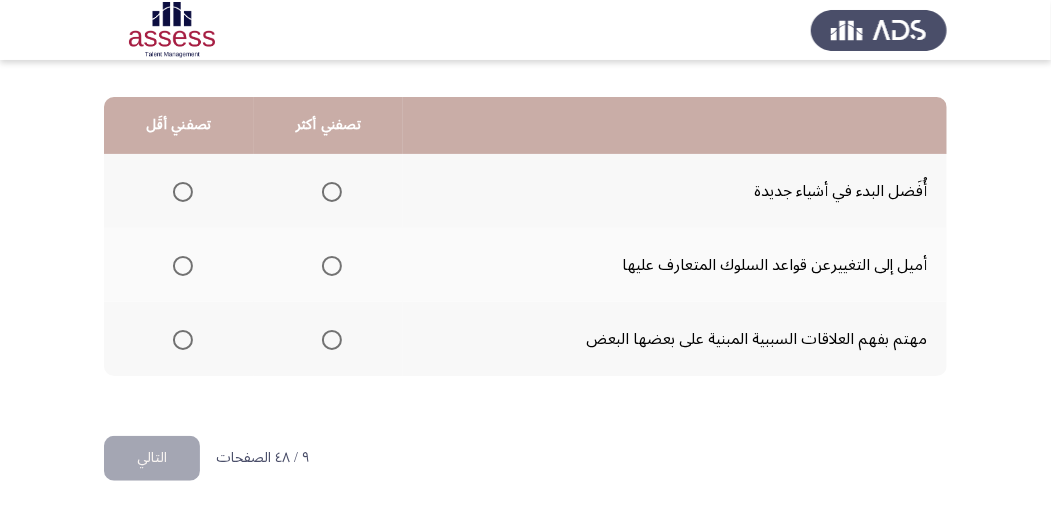click at bounding box center [183, 266] 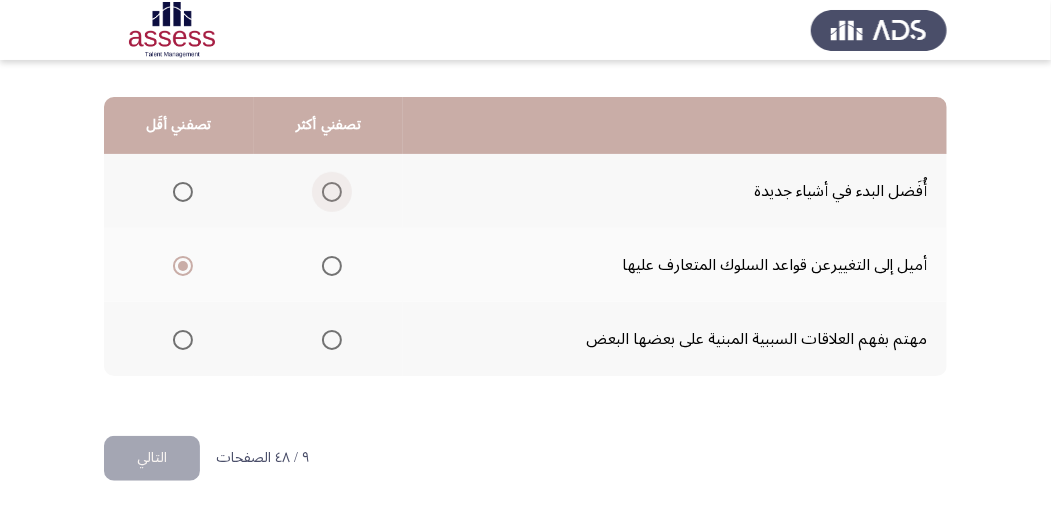 click at bounding box center (332, 192) 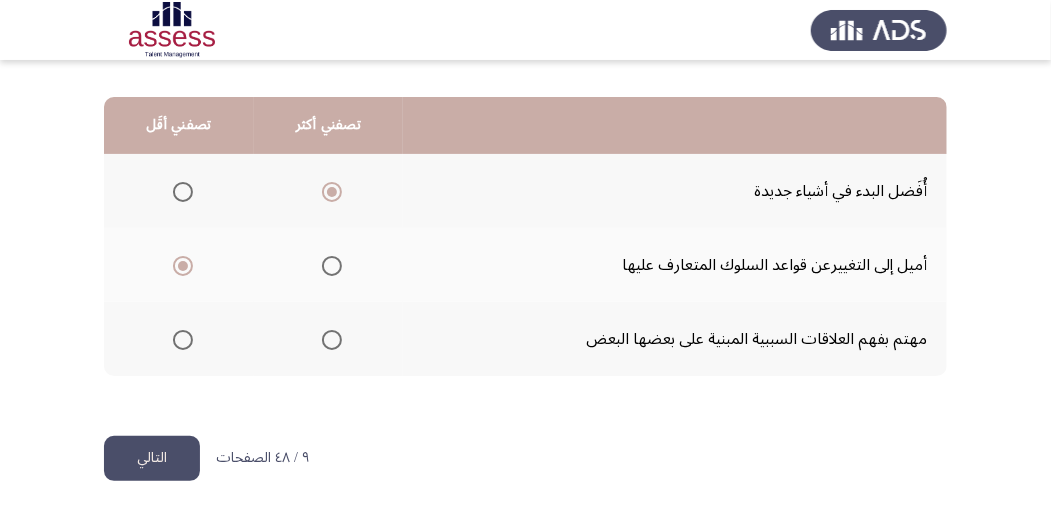 click on "التالي" 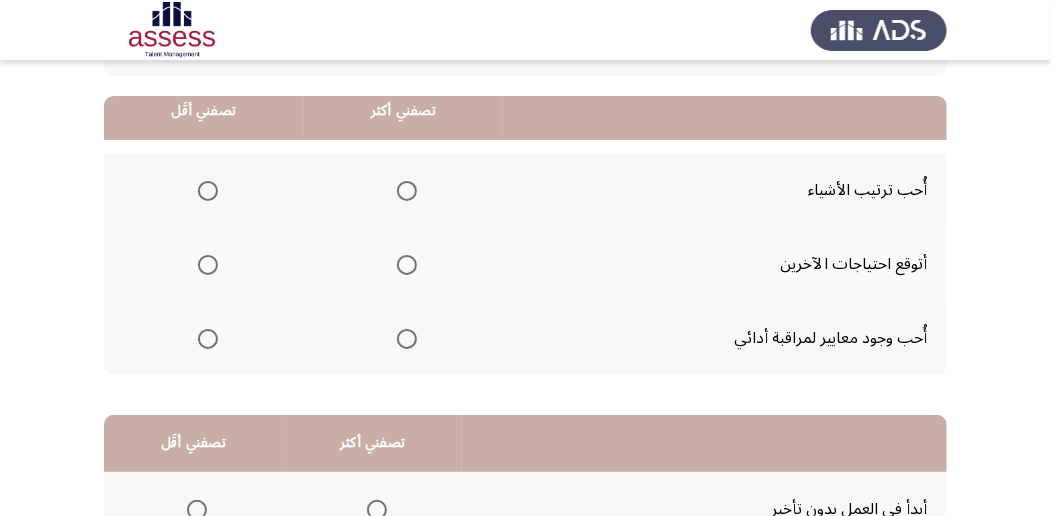 scroll, scrollTop: 200, scrollLeft: 0, axis: vertical 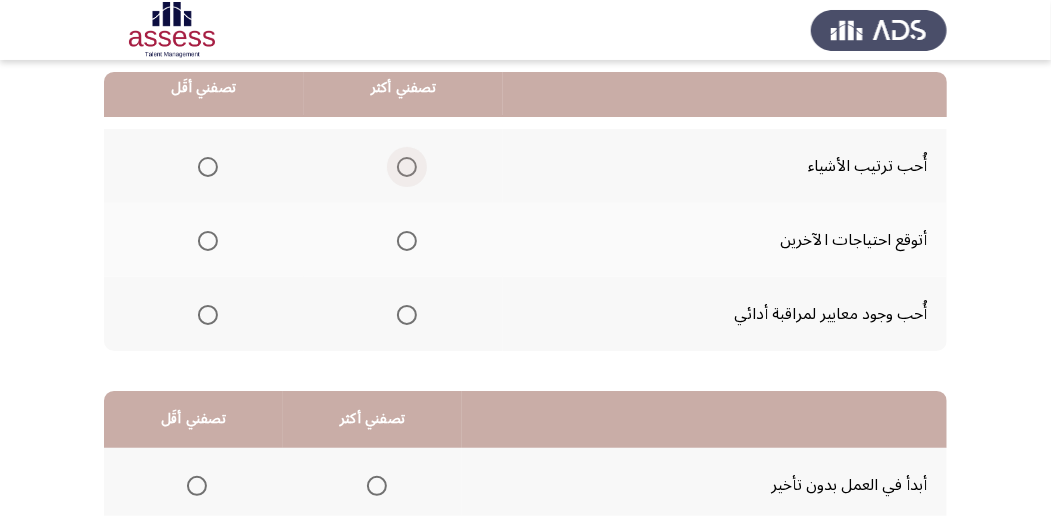 click at bounding box center [407, 167] 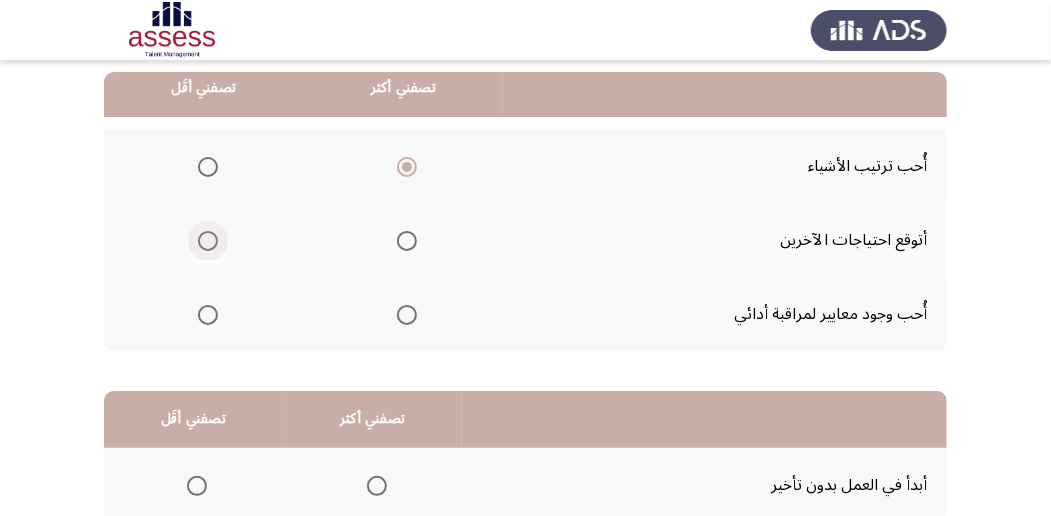 click at bounding box center (208, 241) 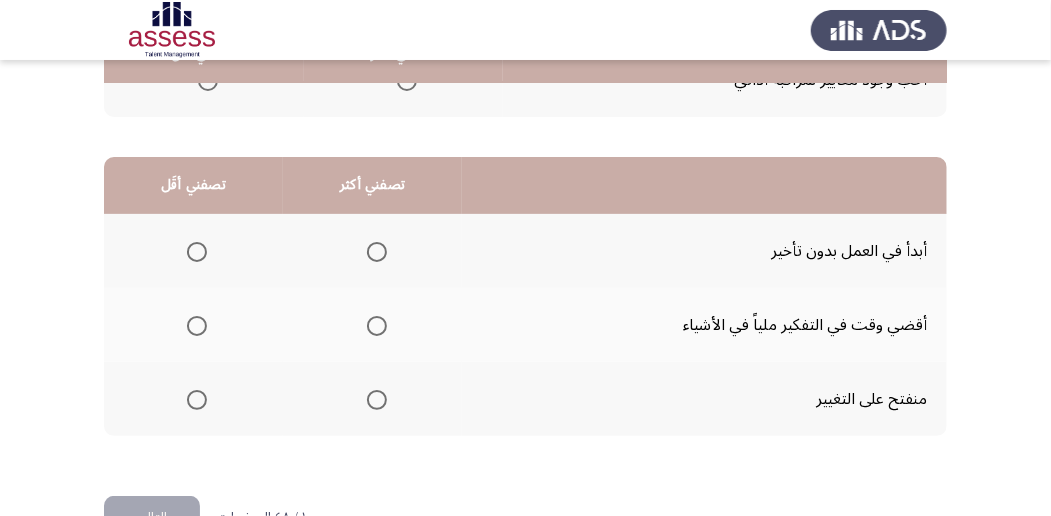 scroll, scrollTop: 466, scrollLeft: 0, axis: vertical 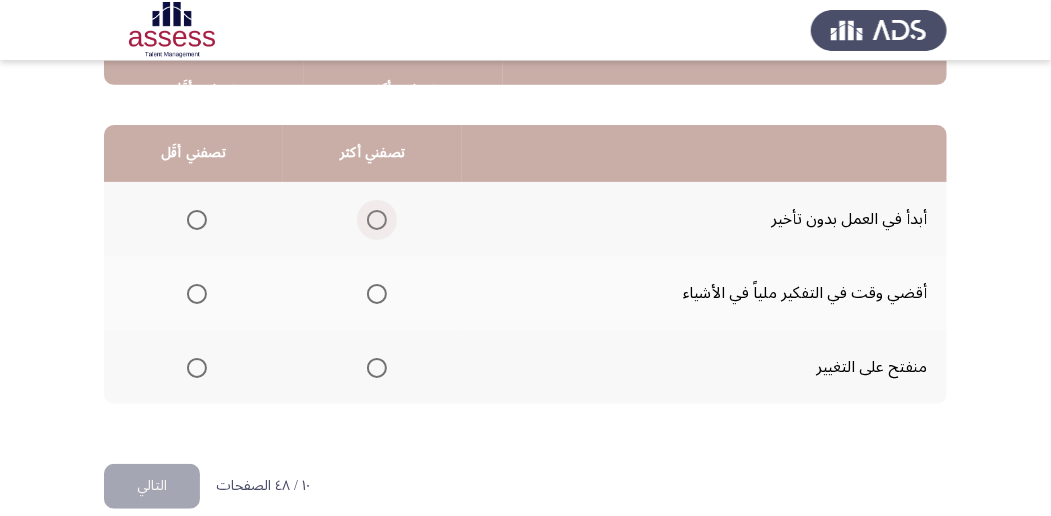 click at bounding box center [377, 220] 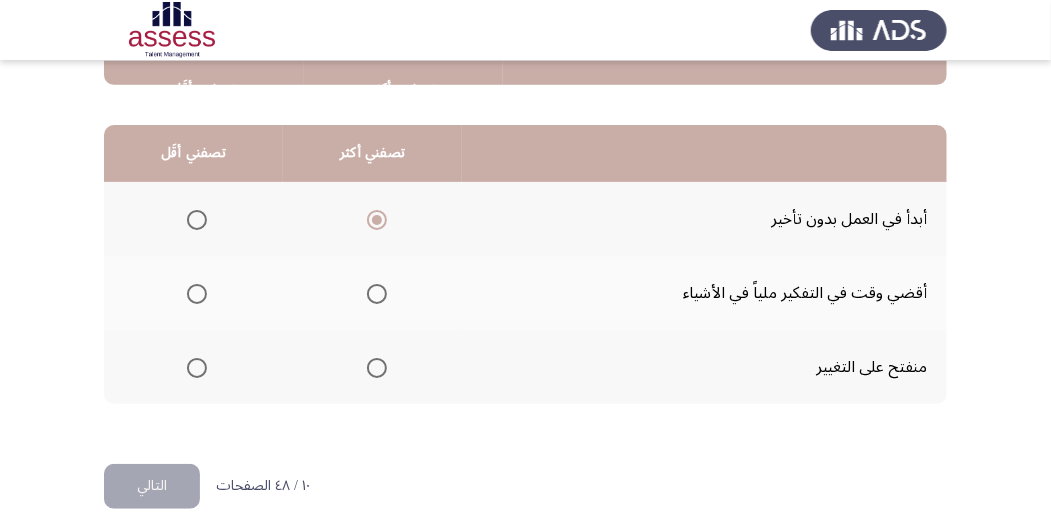 click 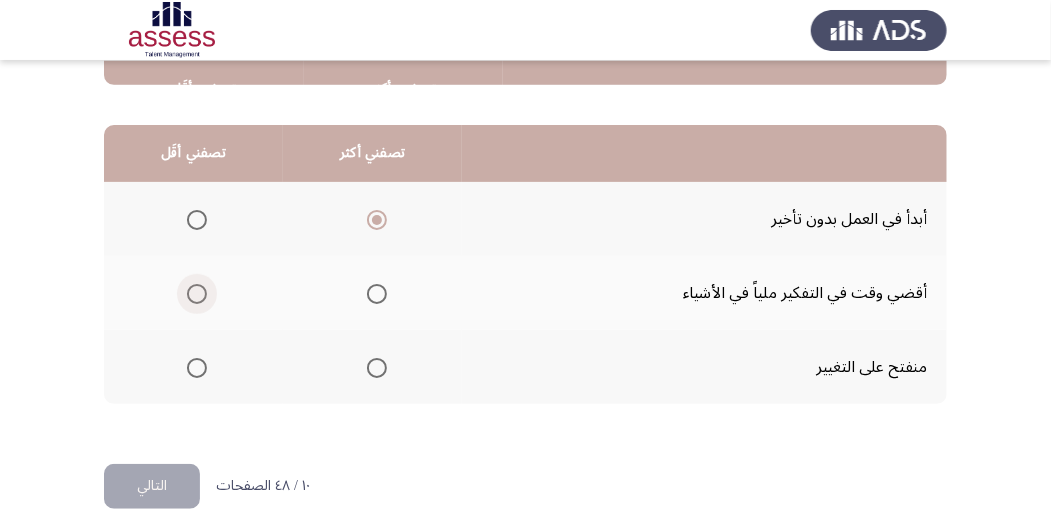 click at bounding box center [197, 294] 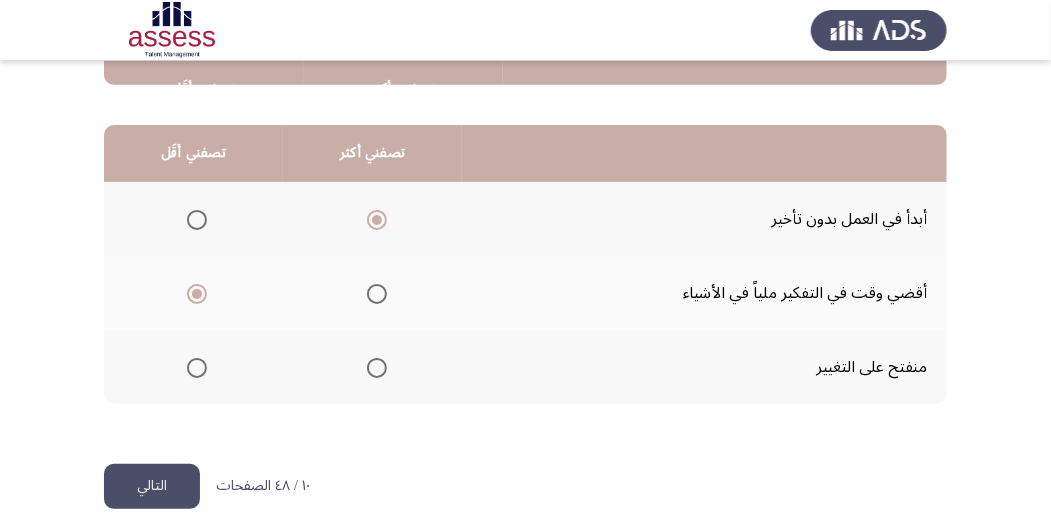 click on "التالي" 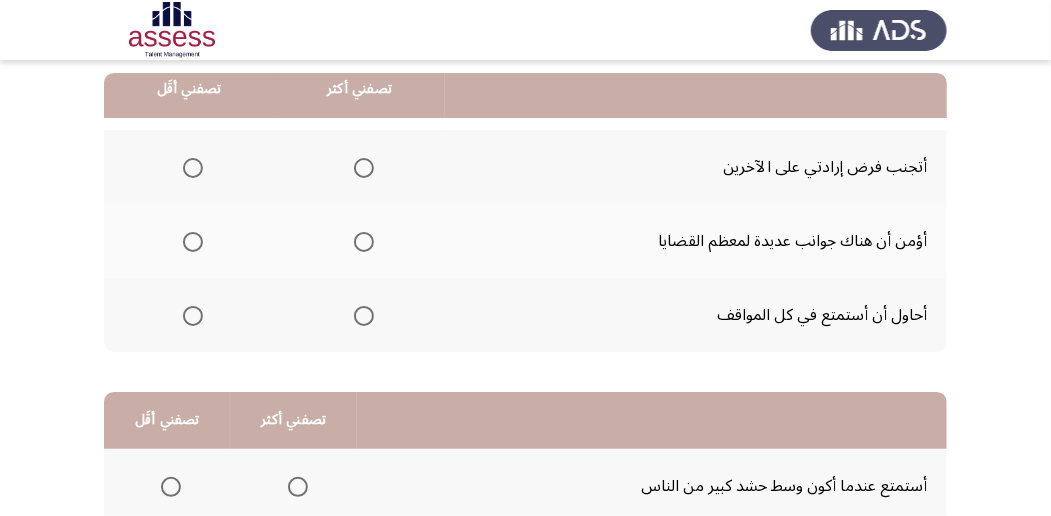 scroll, scrollTop: 200, scrollLeft: 0, axis: vertical 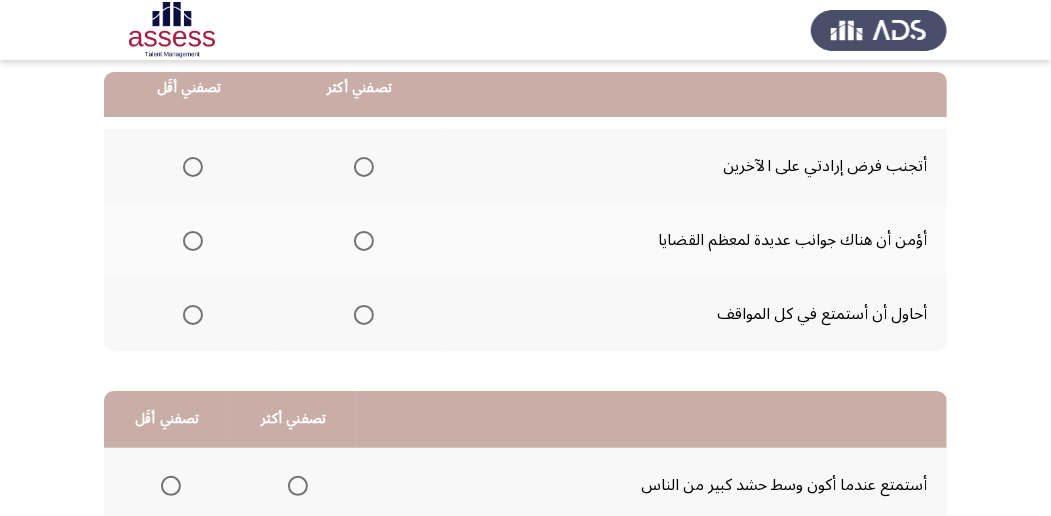 click at bounding box center (193, 167) 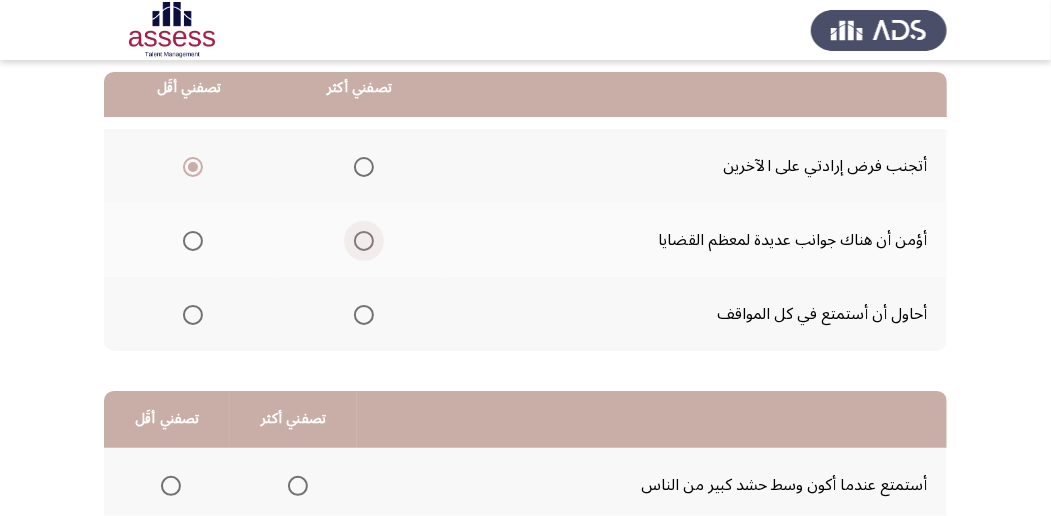 click at bounding box center [364, 241] 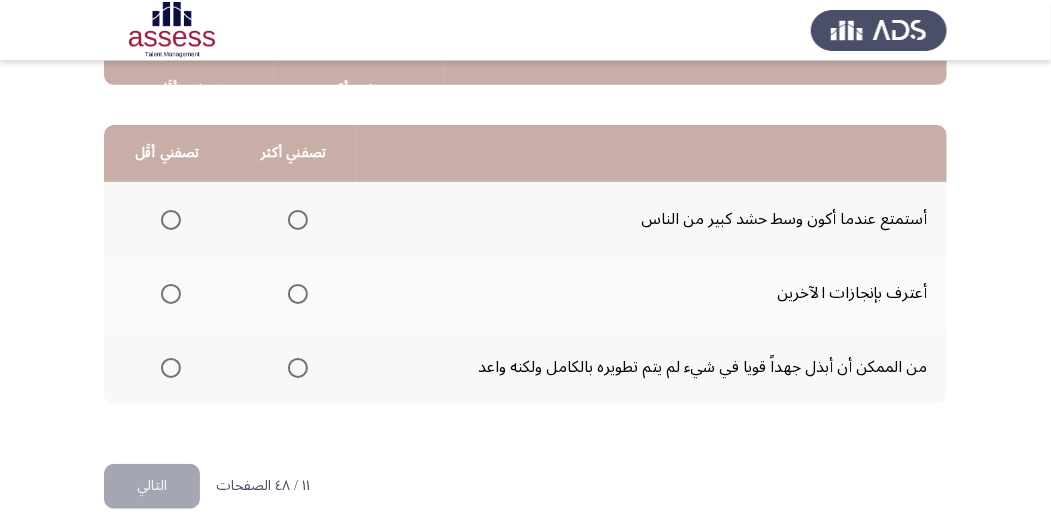scroll, scrollTop: 466, scrollLeft: 0, axis: vertical 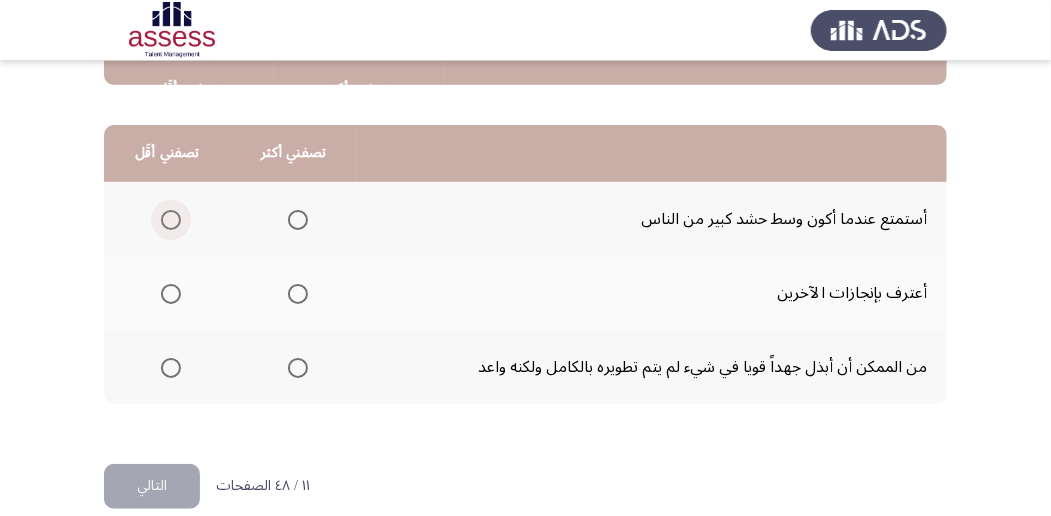 click at bounding box center (171, 220) 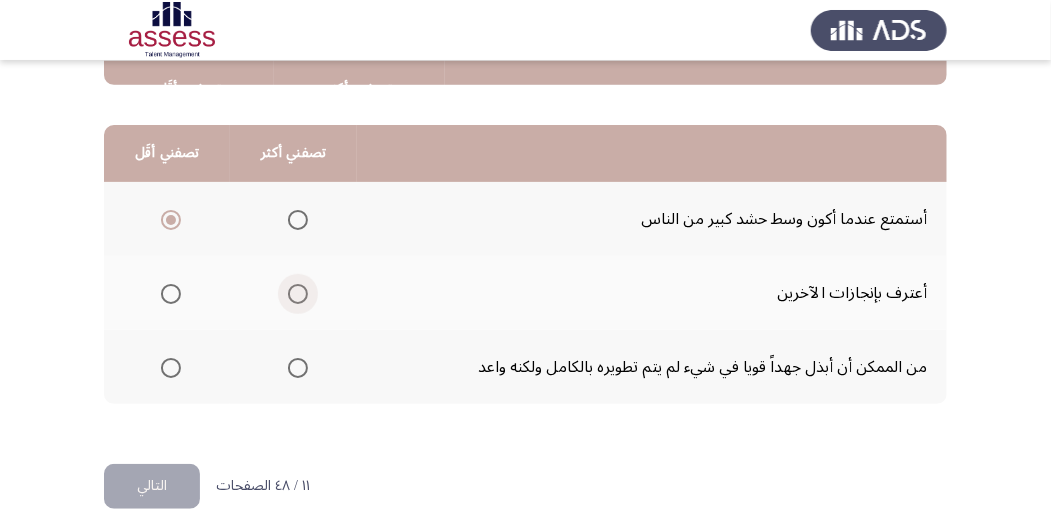 click at bounding box center (298, 294) 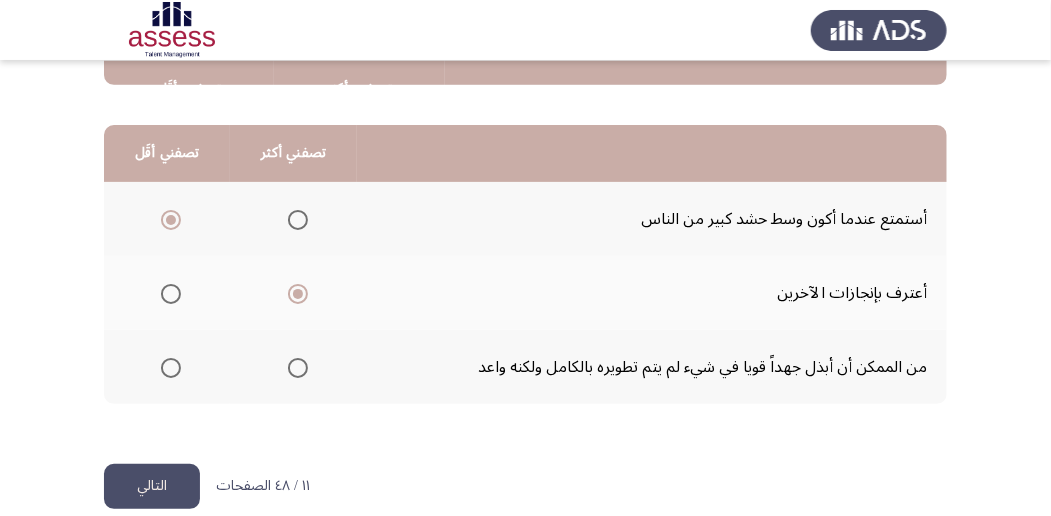 click on "التالي" 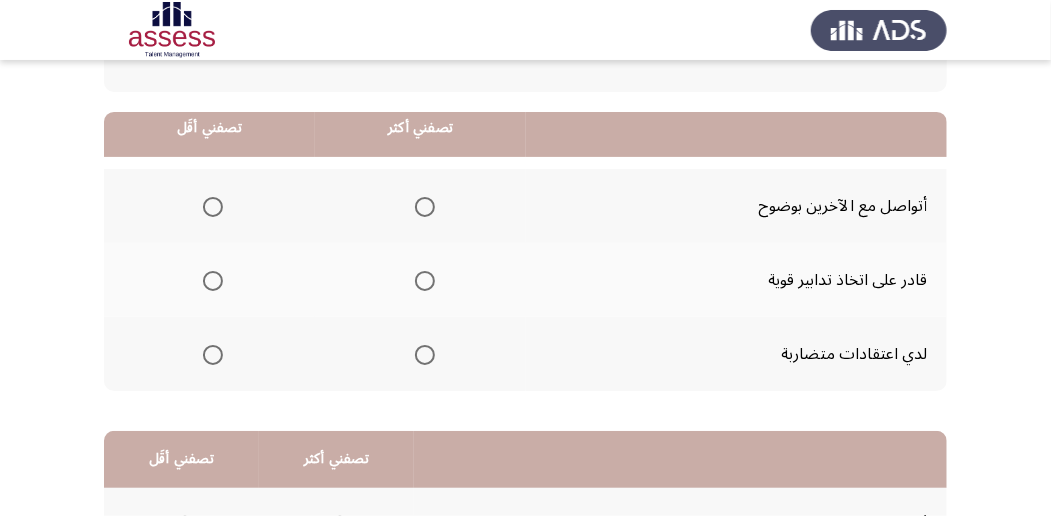 scroll, scrollTop: 200, scrollLeft: 0, axis: vertical 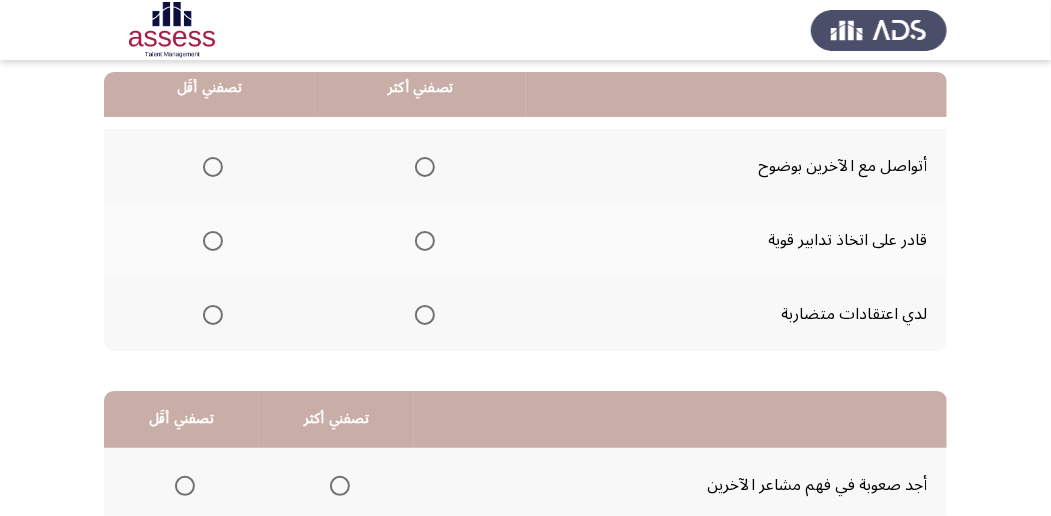 click at bounding box center (425, 241) 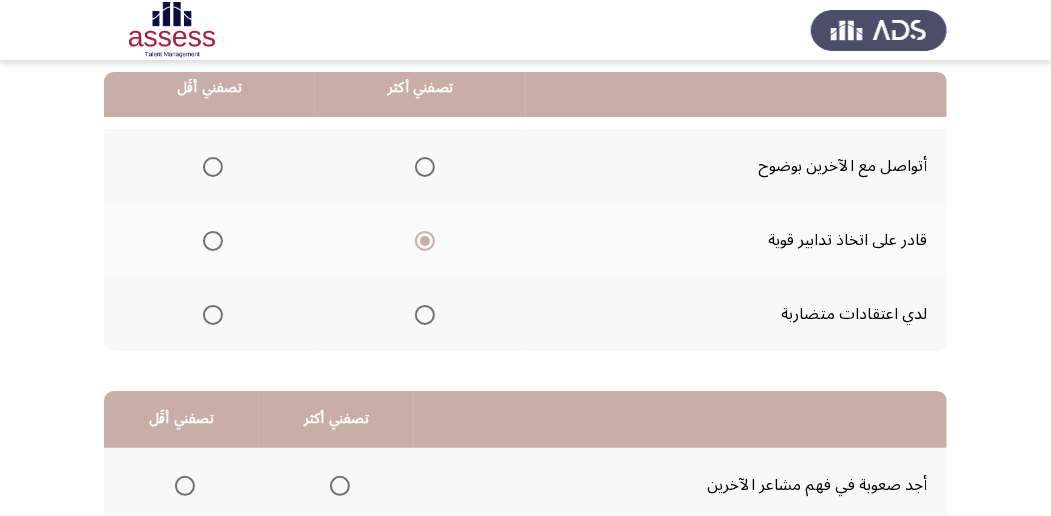 click at bounding box center [213, 315] 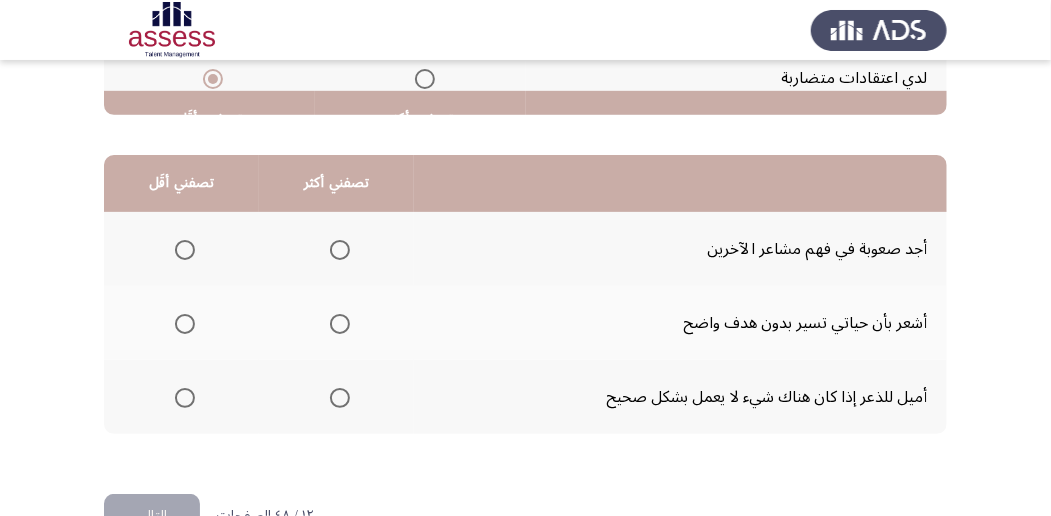 scroll, scrollTop: 466, scrollLeft: 0, axis: vertical 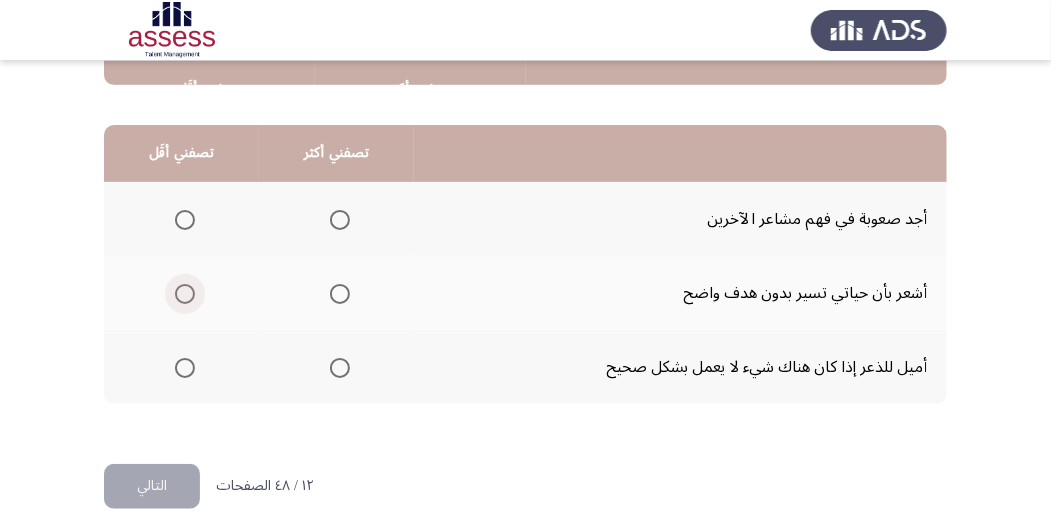 click at bounding box center (185, 294) 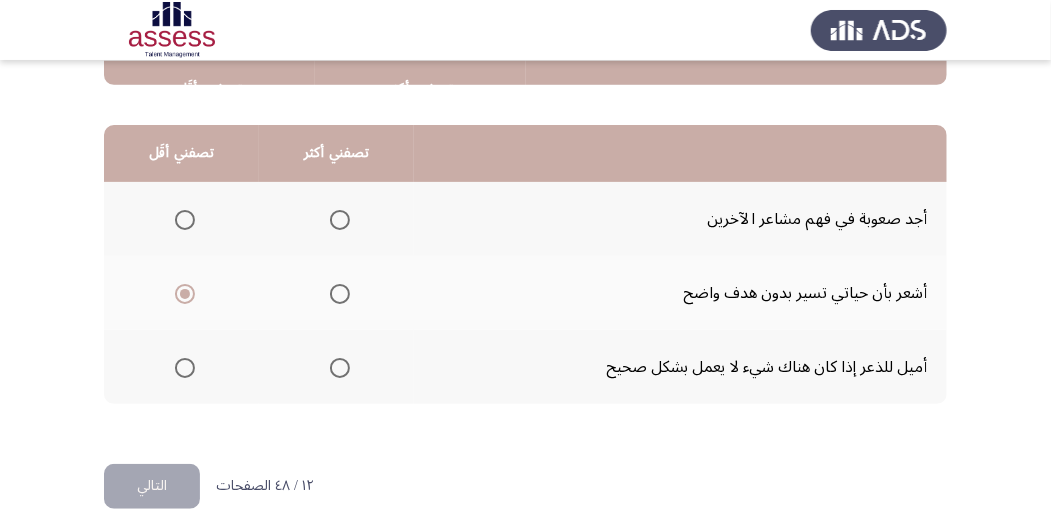 click at bounding box center [340, 368] 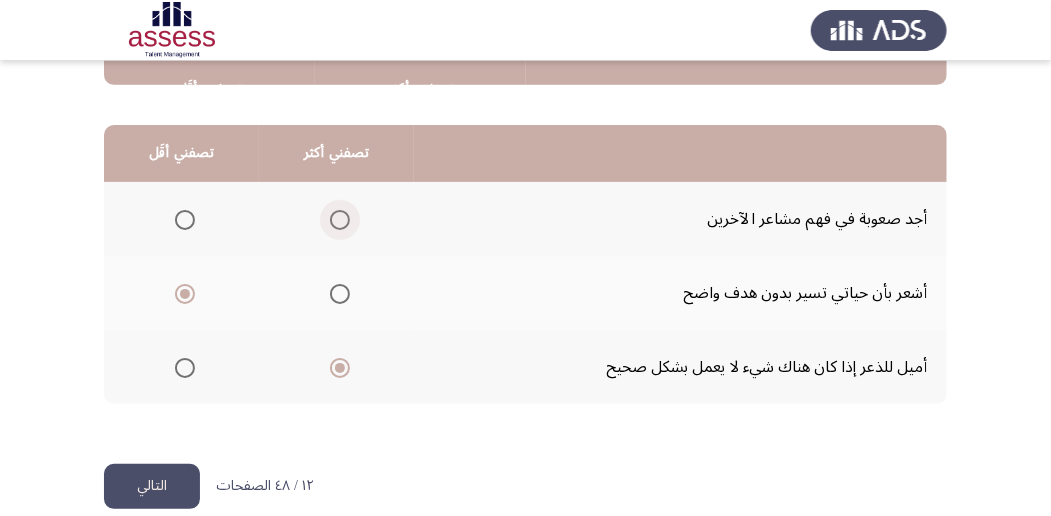 click at bounding box center [340, 220] 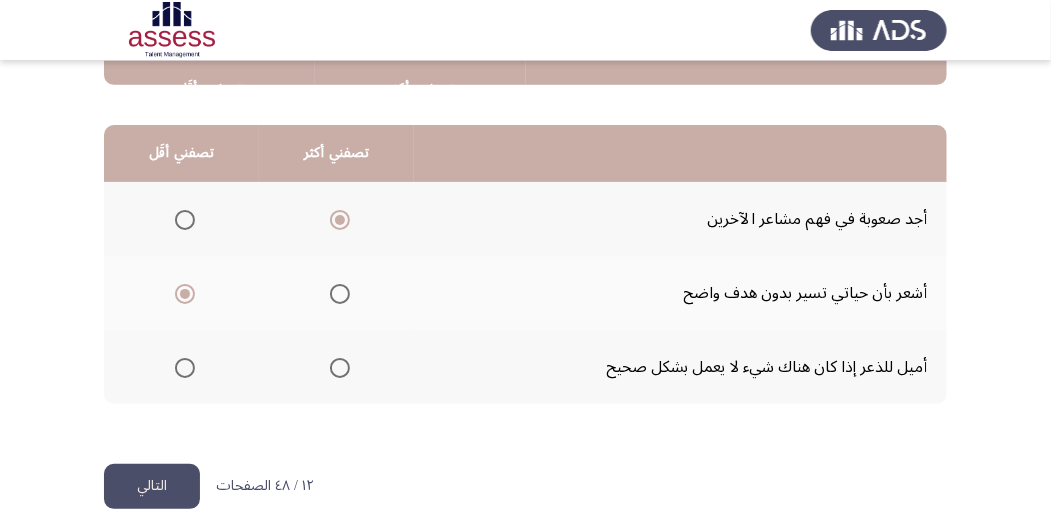 click at bounding box center (340, 368) 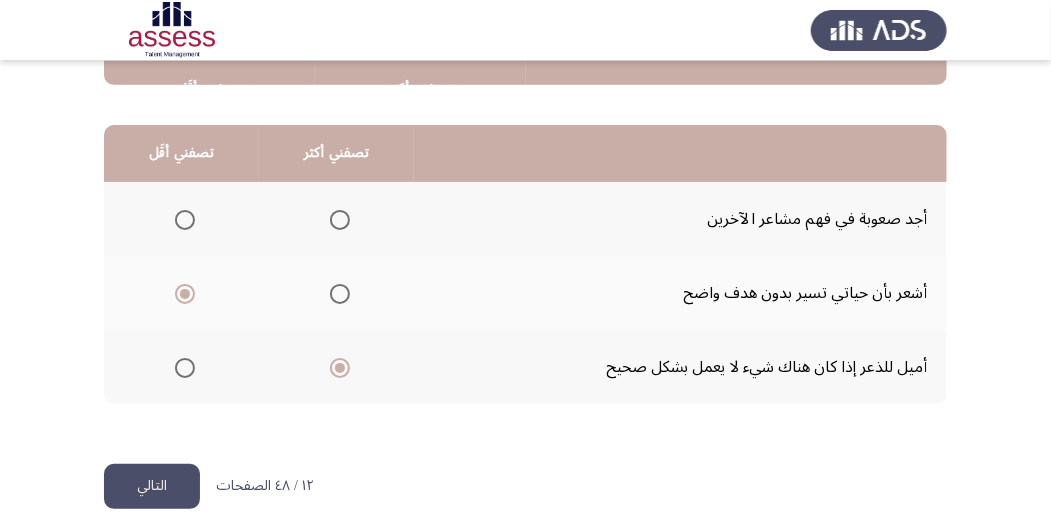 click on "التالي" 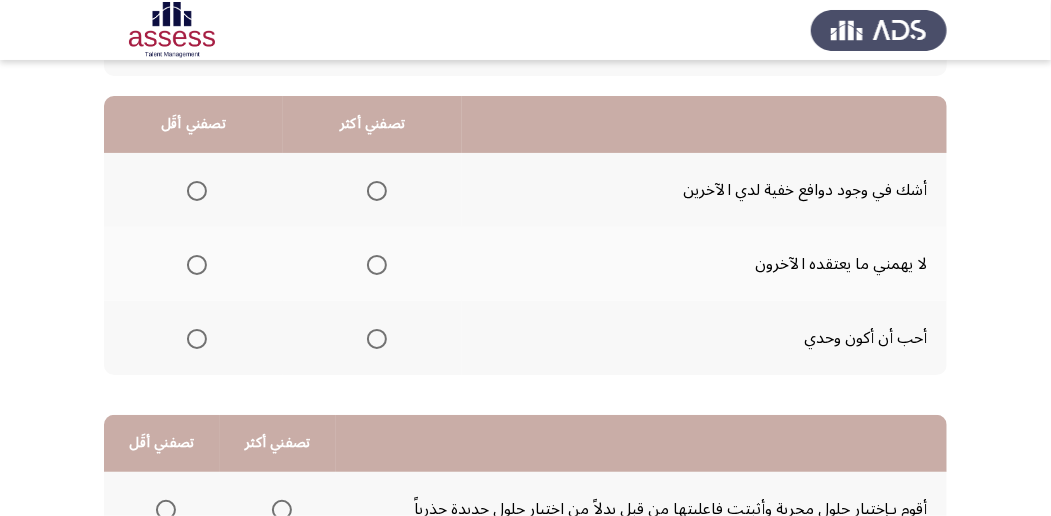 scroll, scrollTop: 200, scrollLeft: 0, axis: vertical 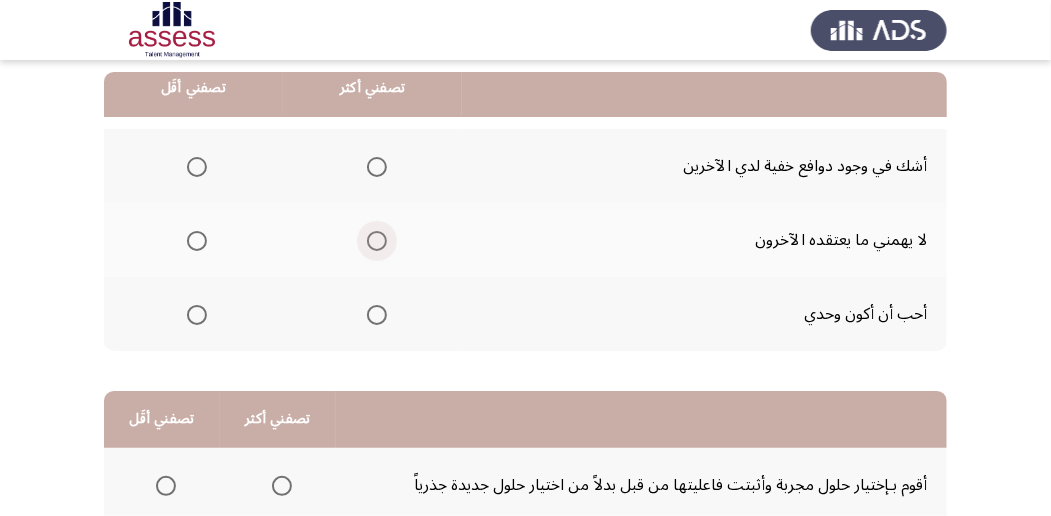 click at bounding box center (377, 241) 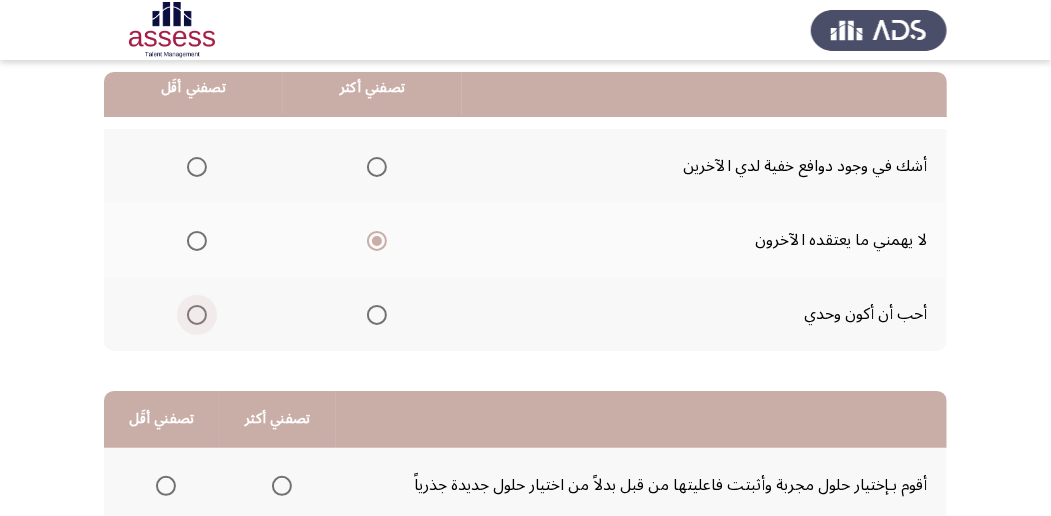 click at bounding box center (197, 315) 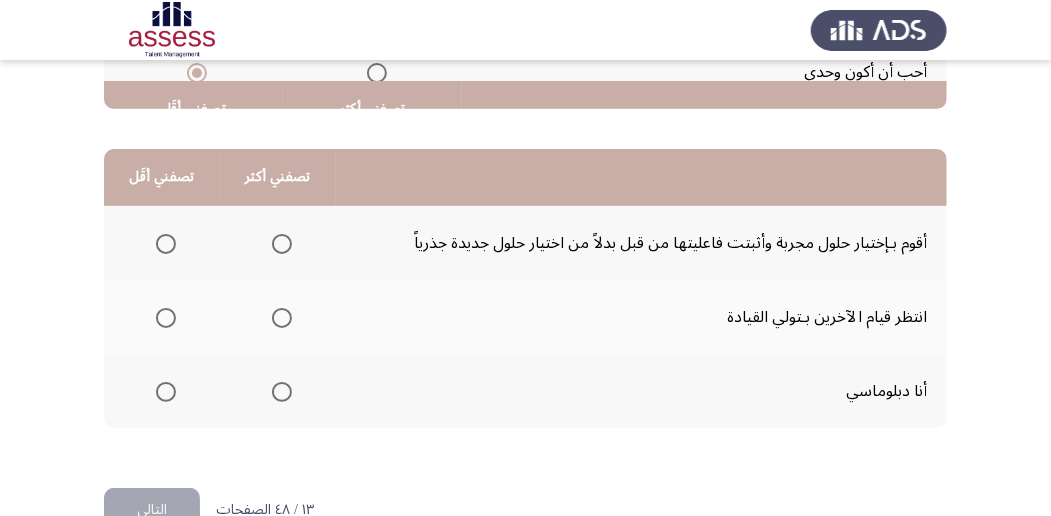 scroll, scrollTop: 466, scrollLeft: 0, axis: vertical 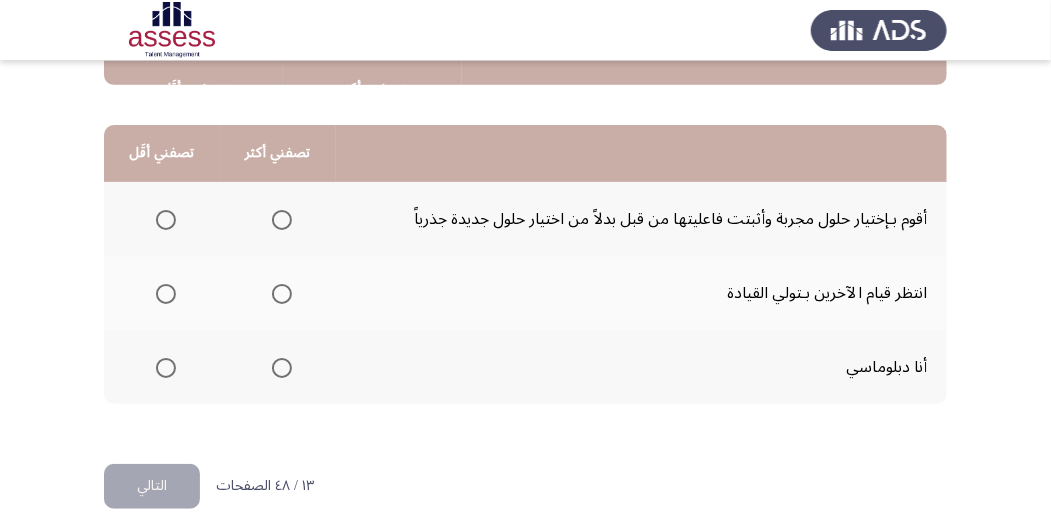 click at bounding box center (166, 294) 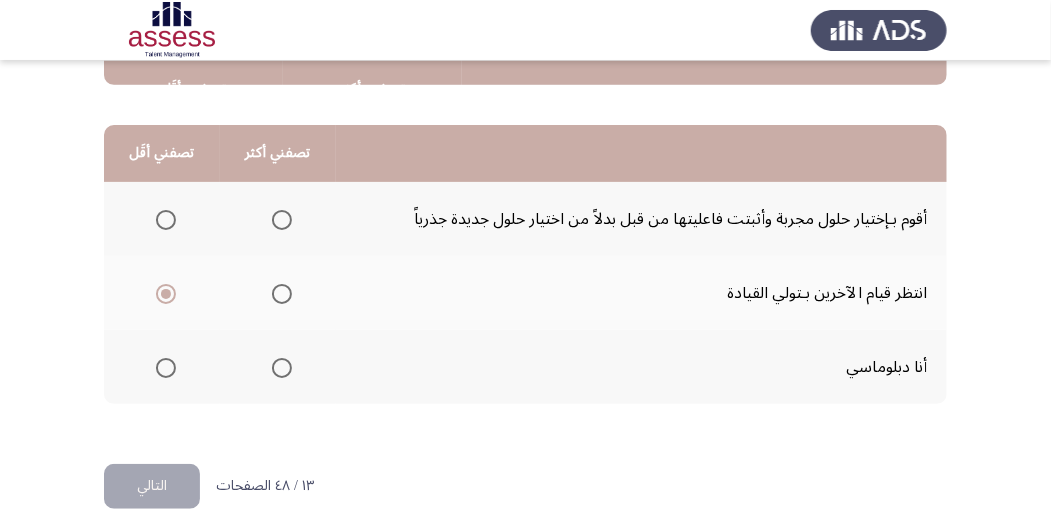 click at bounding box center (282, 368) 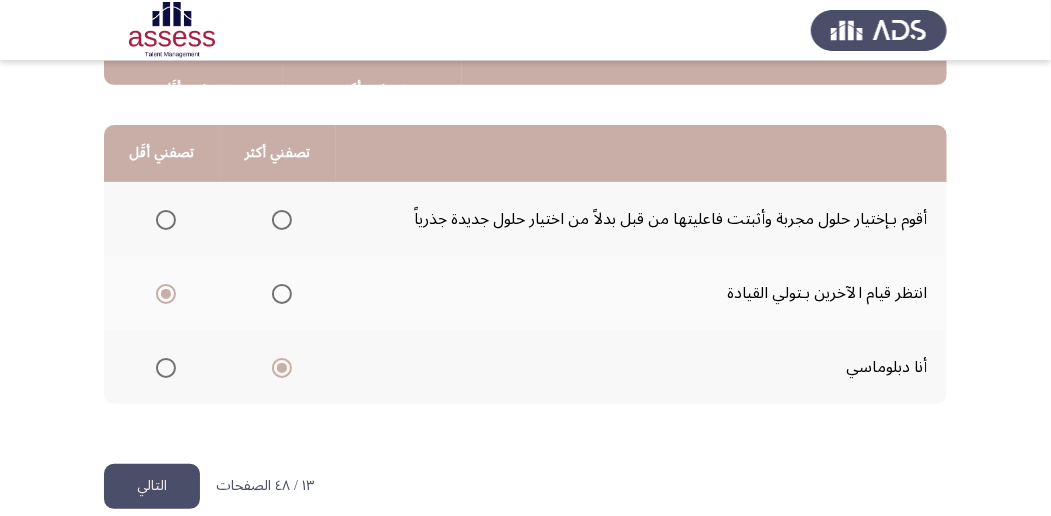 click on "التالي" 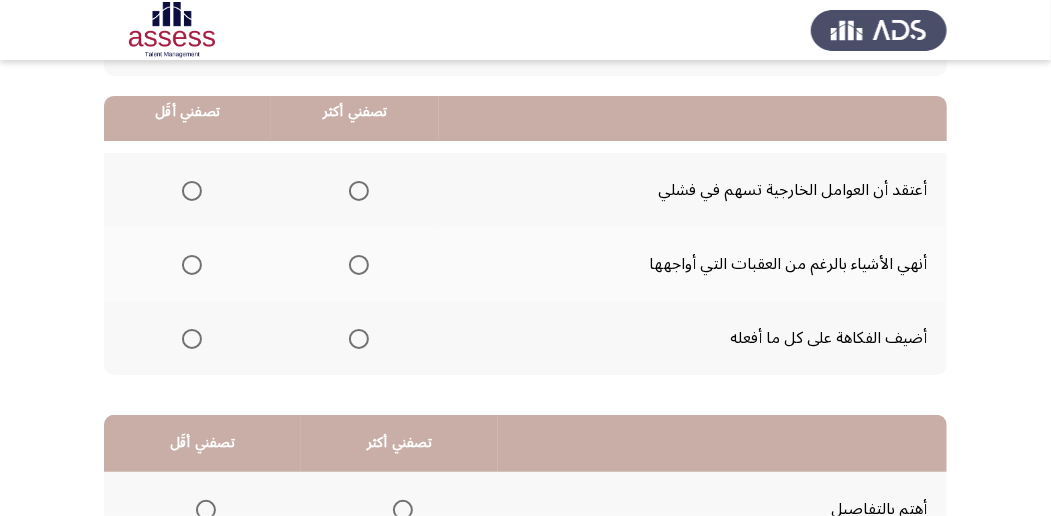 scroll, scrollTop: 200, scrollLeft: 0, axis: vertical 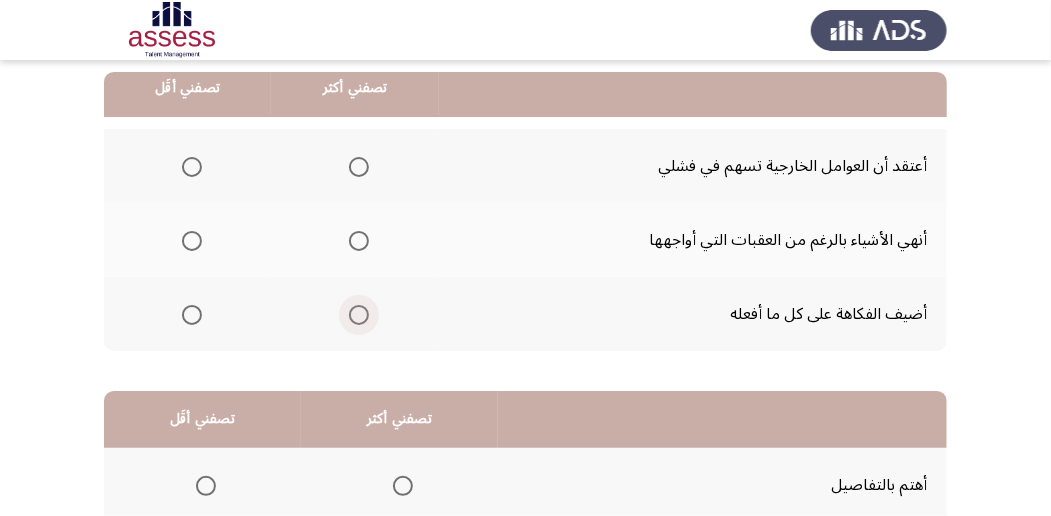 click at bounding box center (359, 315) 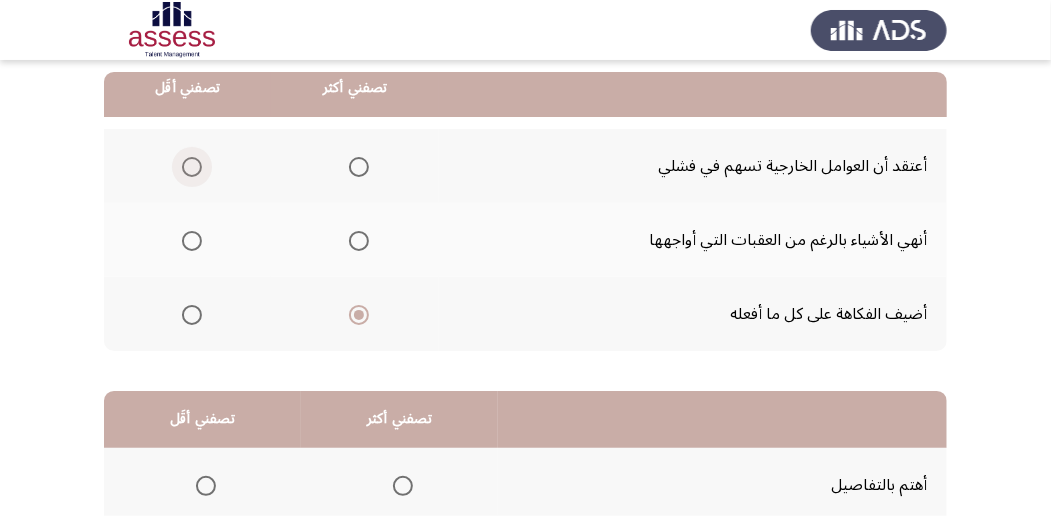 click at bounding box center (192, 167) 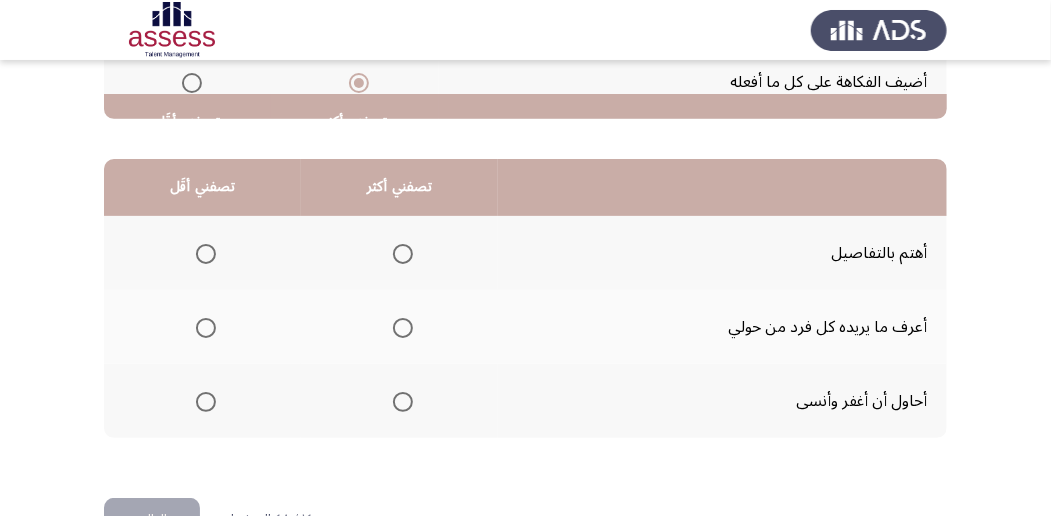scroll, scrollTop: 466, scrollLeft: 0, axis: vertical 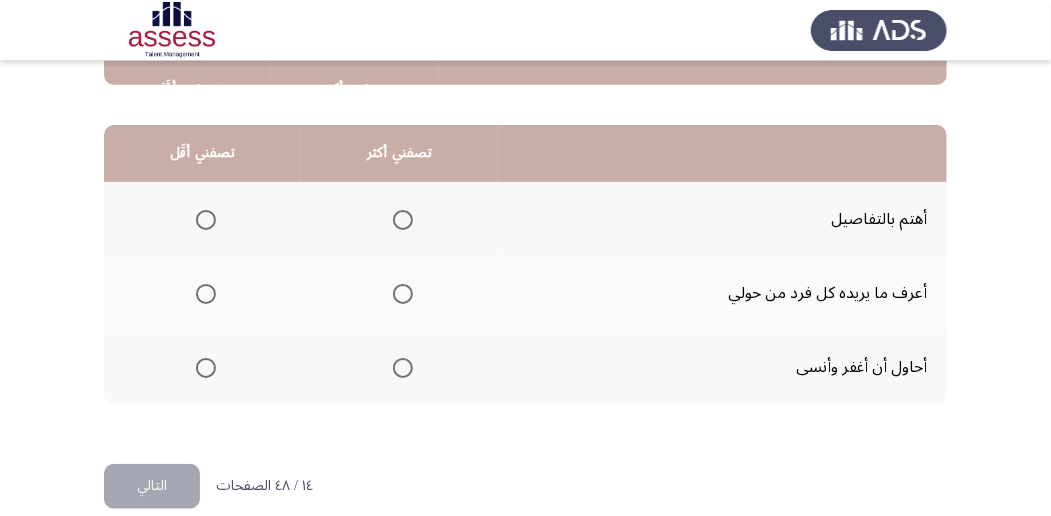 click at bounding box center [403, 220] 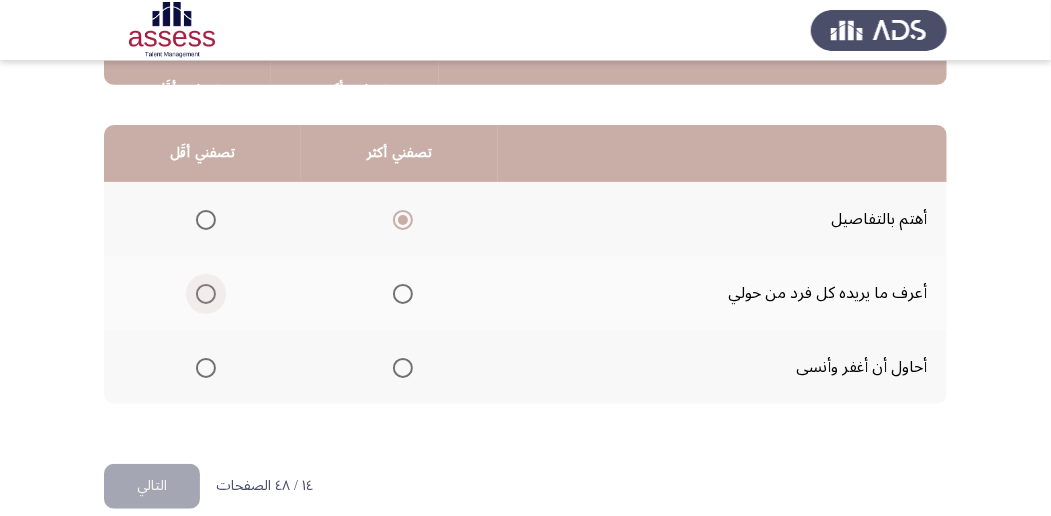 click at bounding box center [206, 294] 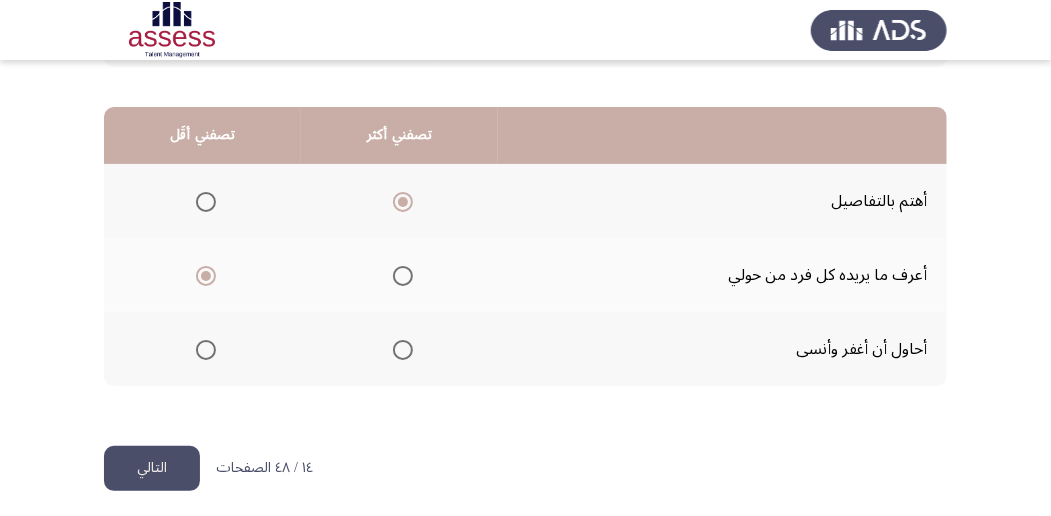 scroll, scrollTop: 494, scrollLeft: 0, axis: vertical 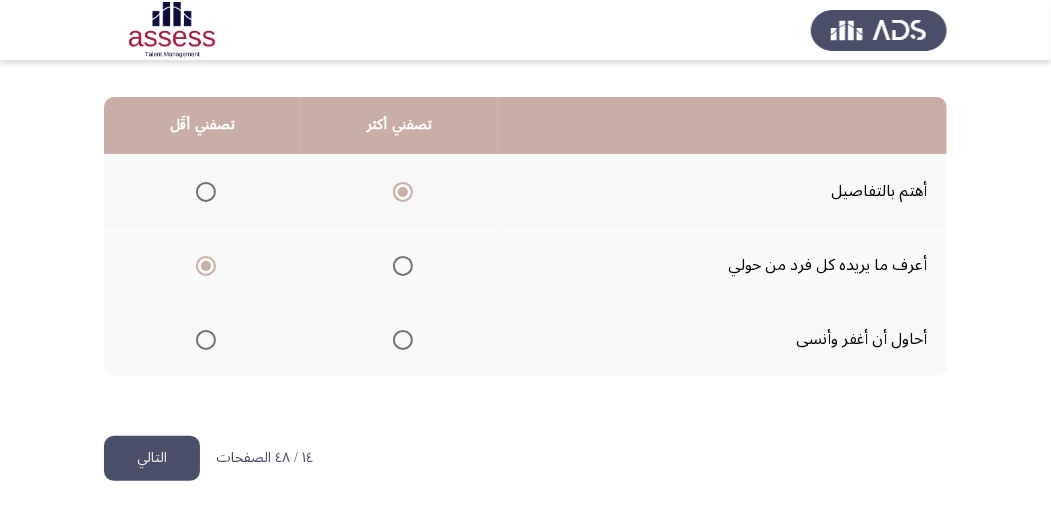 click on "التالي" 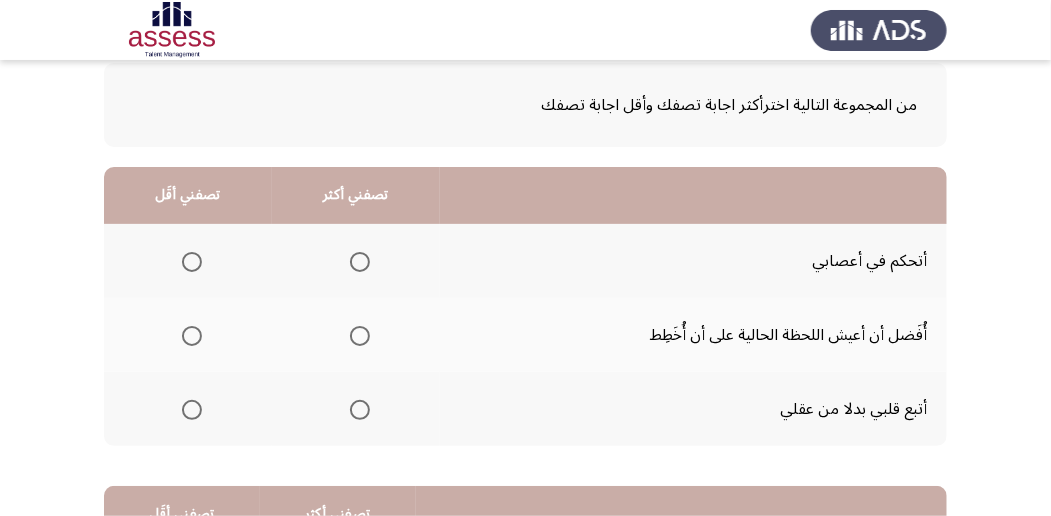scroll, scrollTop: 133, scrollLeft: 0, axis: vertical 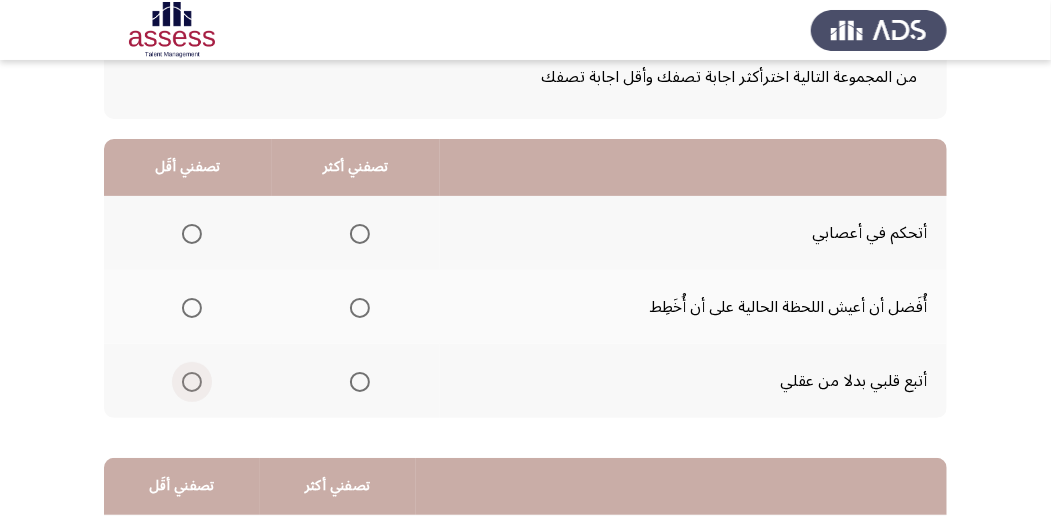 click at bounding box center (192, 382) 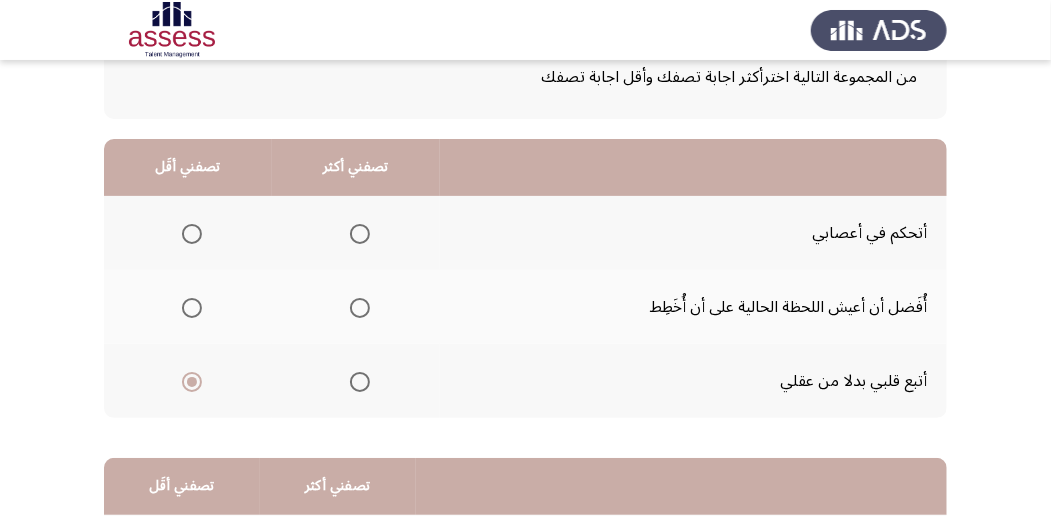 click at bounding box center [360, 308] 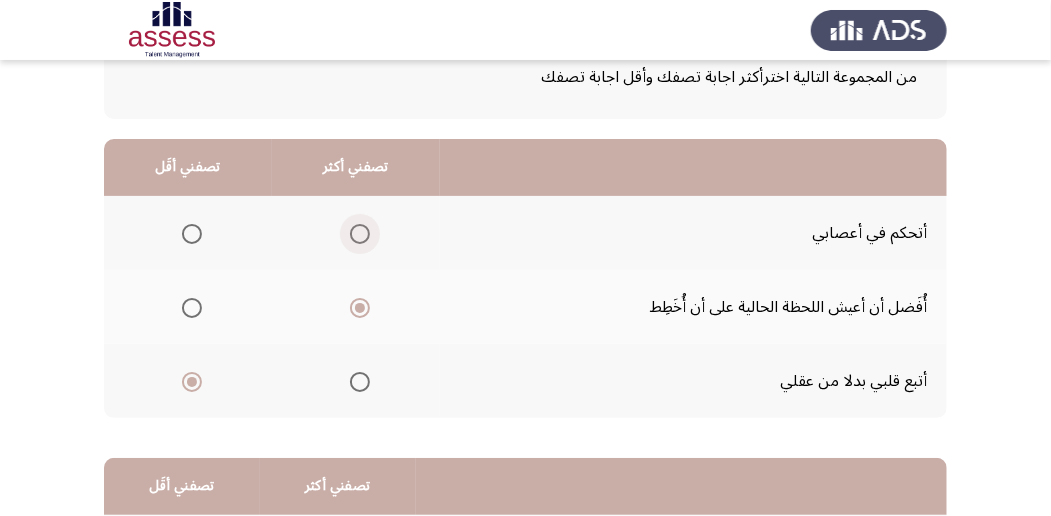 click at bounding box center (360, 234) 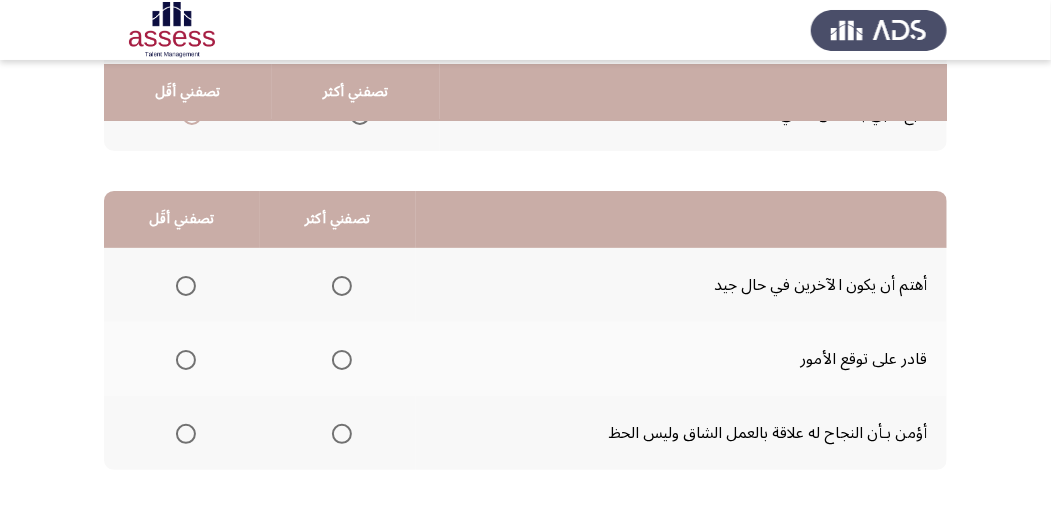 scroll, scrollTop: 466, scrollLeft: 0, axis: vertical 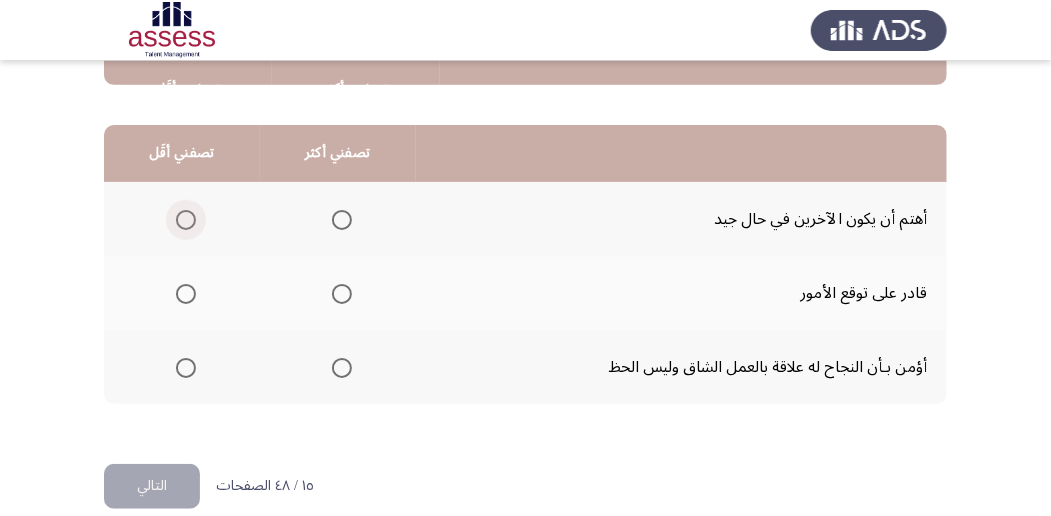 click at bounding box center [186, 220] 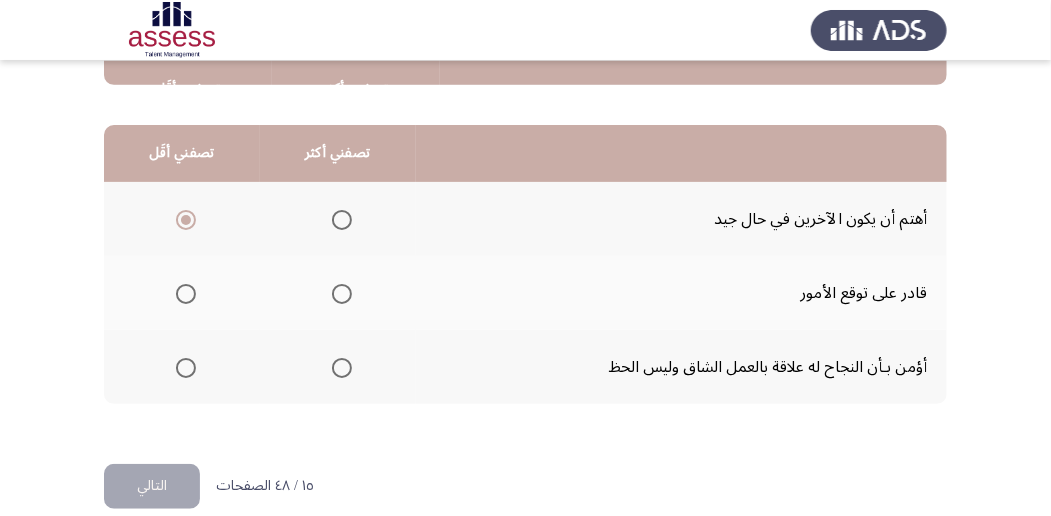 click at bounding box center [342, 368] 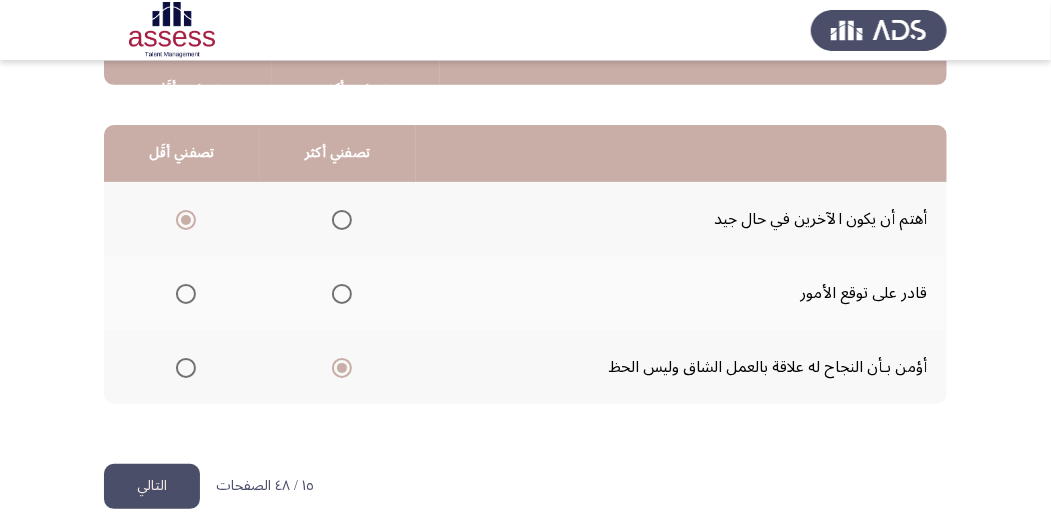 click on "التالي" 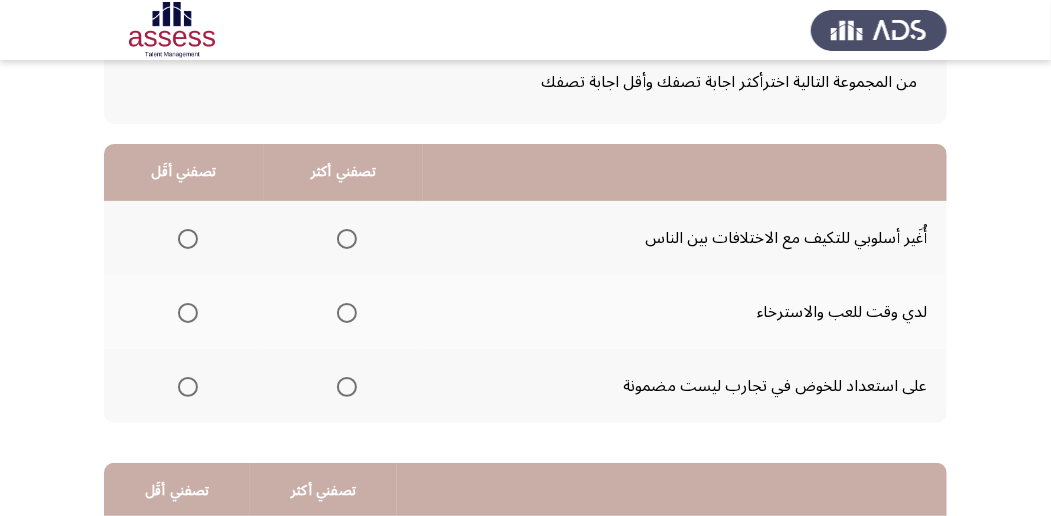 scroll, scrollTop: 133, scrollLeft: 0, axis: vertical 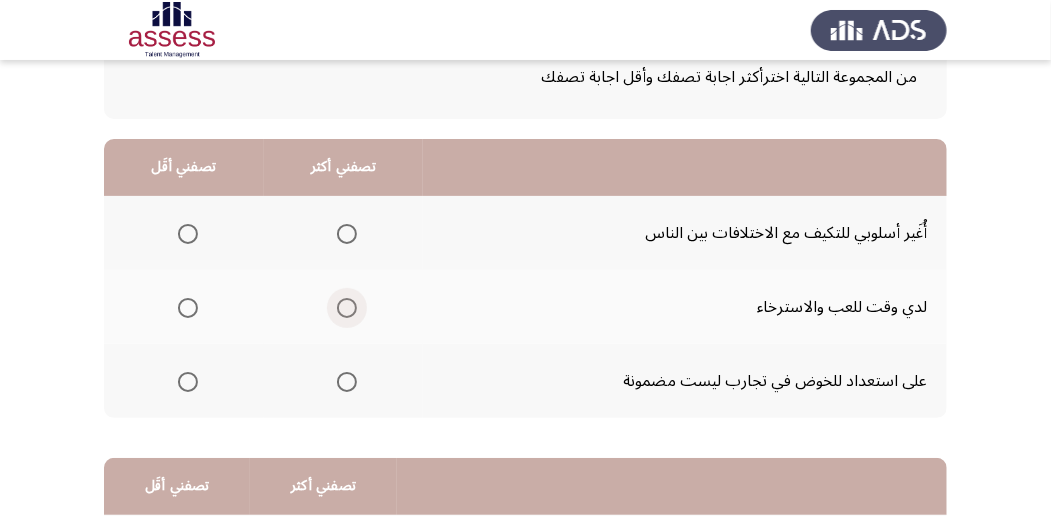 click at bounding box center [347, 308] 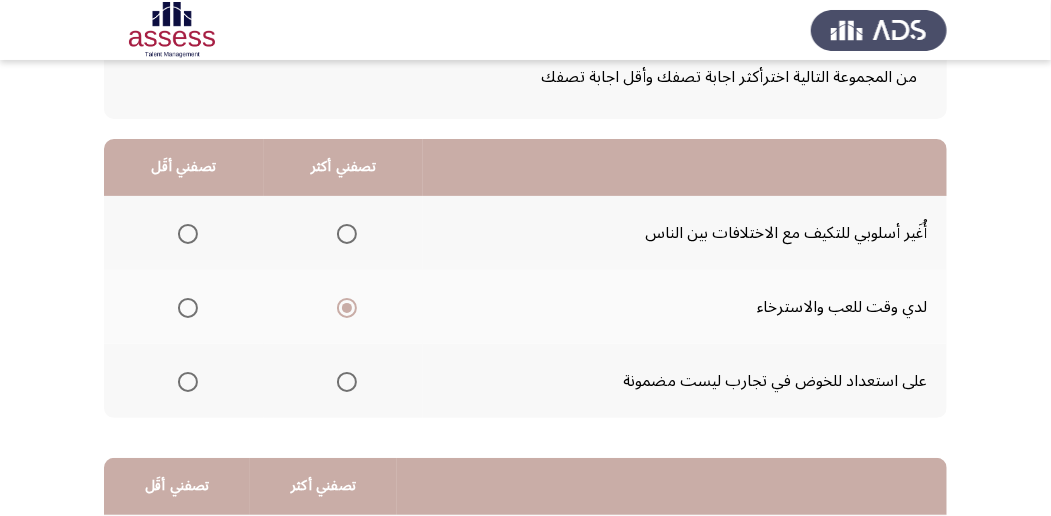 click at bounding box center [188, 382] 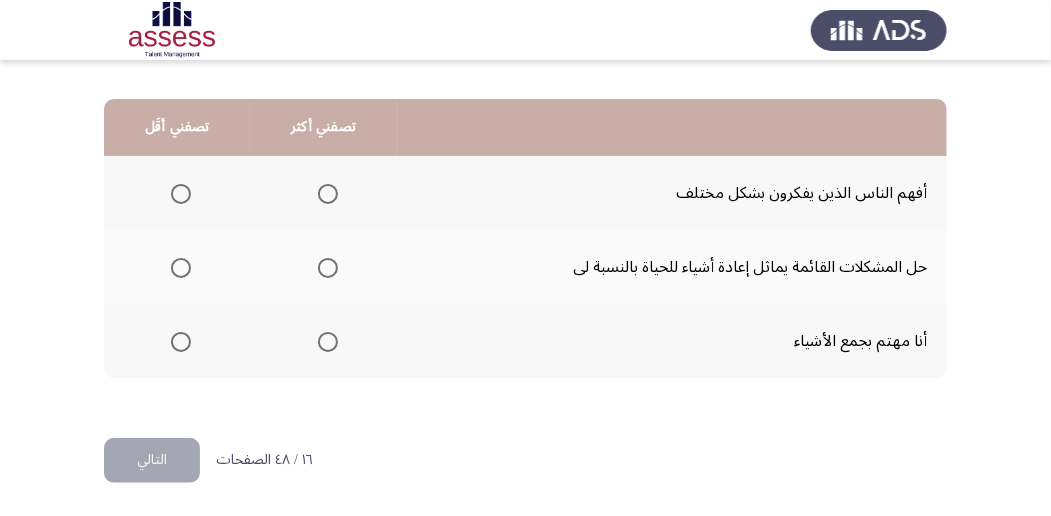 scroll, scrollTop: 494, scrollLeft: 0, axis: vertical 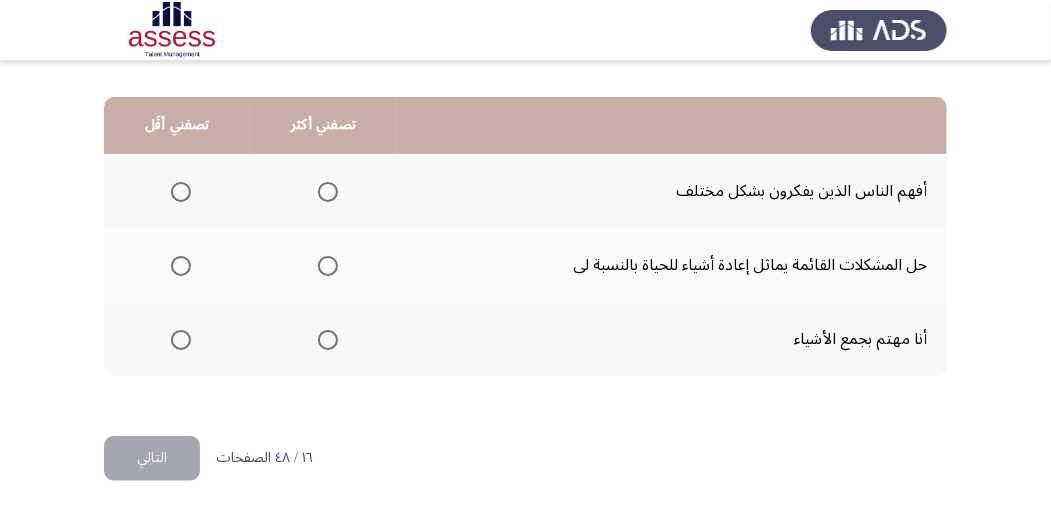 click at bounding box center [181, 340] 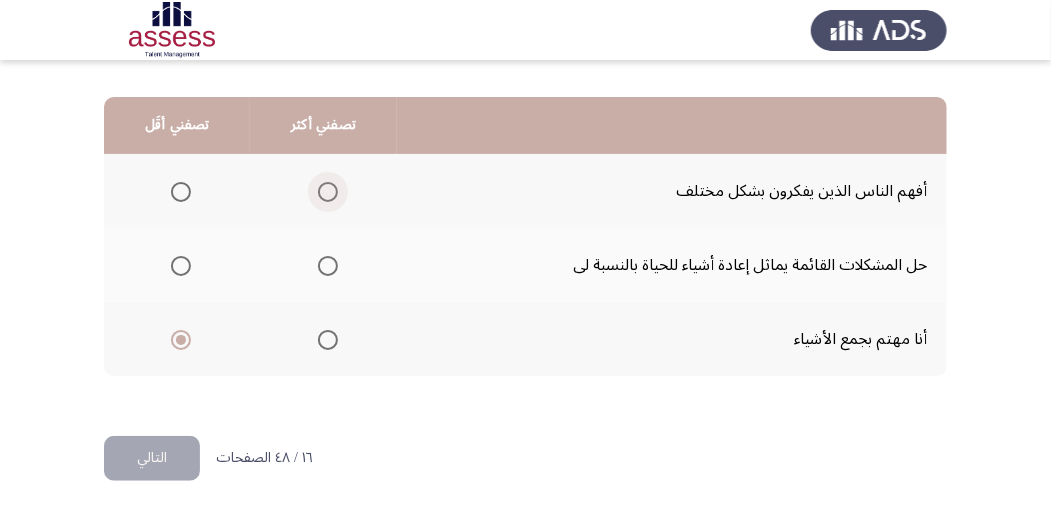 click at bounding box center [328, 192] 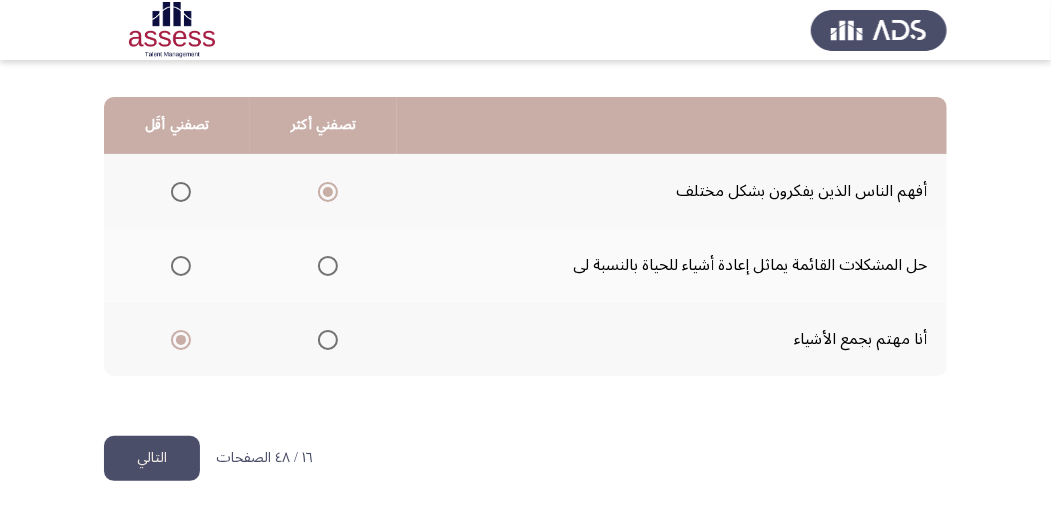 click on "التالي" 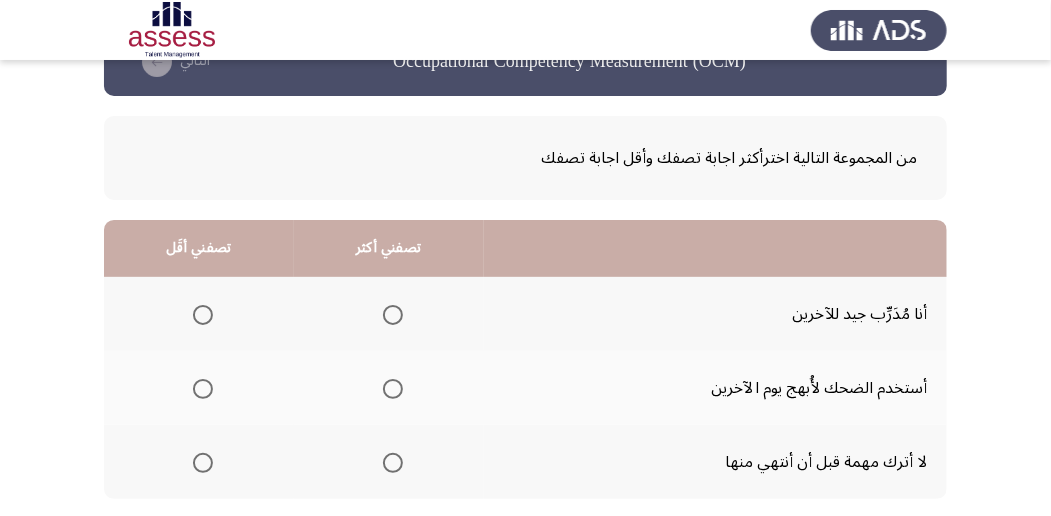 scroll, scrollTop: 200, scrollLeft: 0, axis: vertical 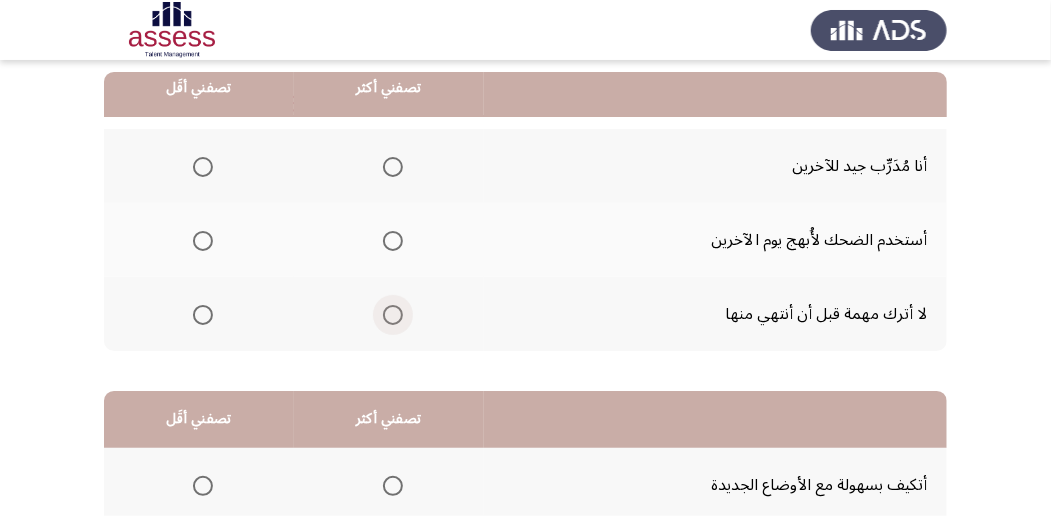 click at bounding box center (393, 315) 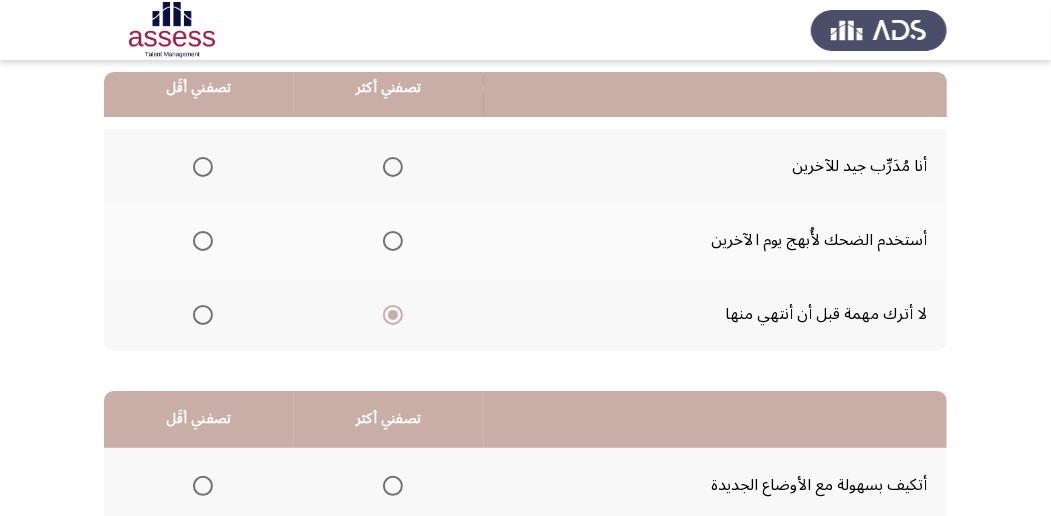 click at bounding box center [203, 241] 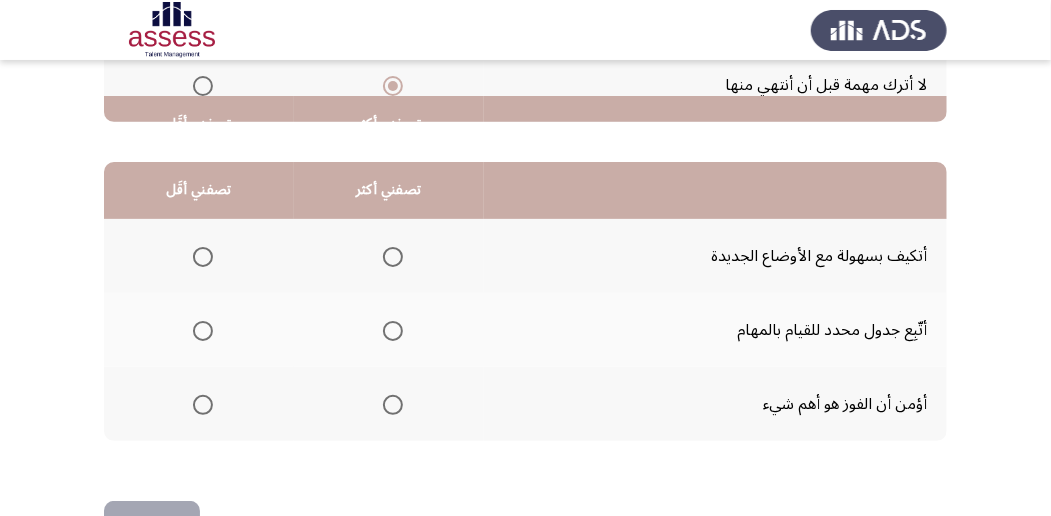 scroll, scrollTop: 466, scrollLeft: 0, axis: vertical 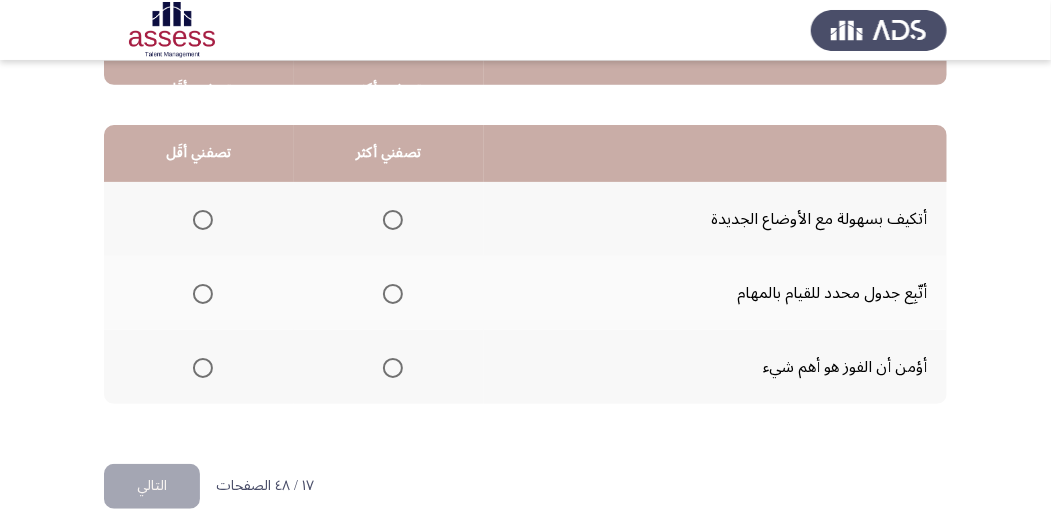 click at bounding box center (393, 294) 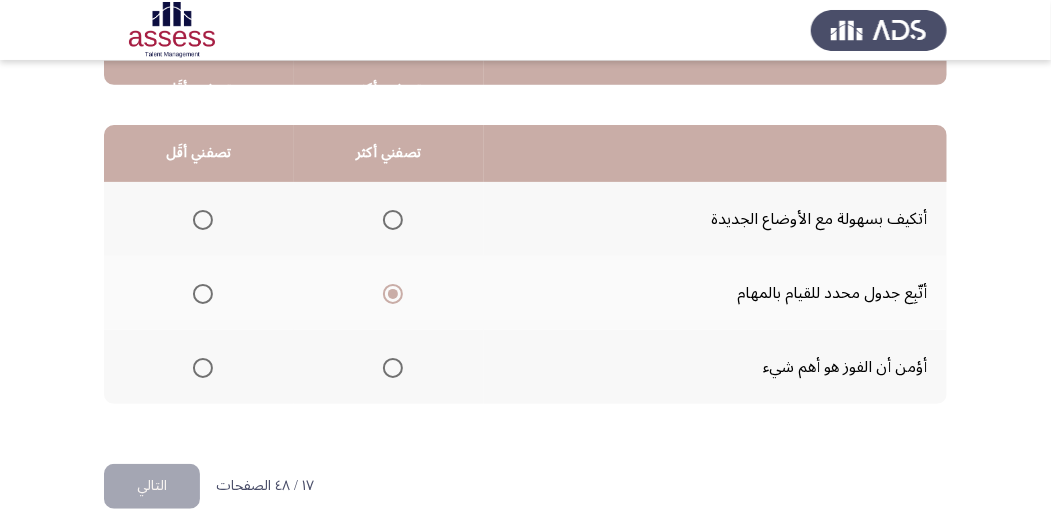 click at bounding box center [203, 368] 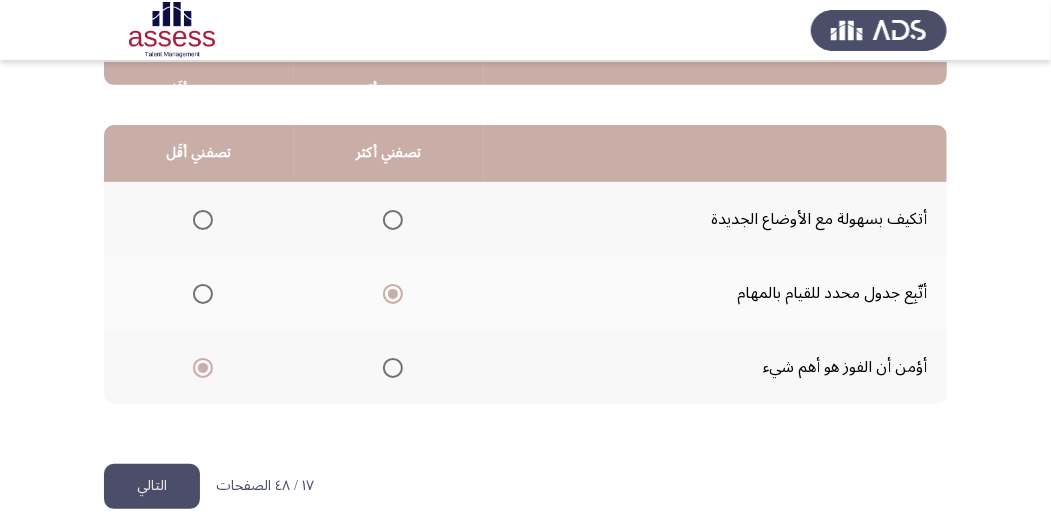 scroll, scrollTop: 494, scrollLeft: 0, axis: vertical 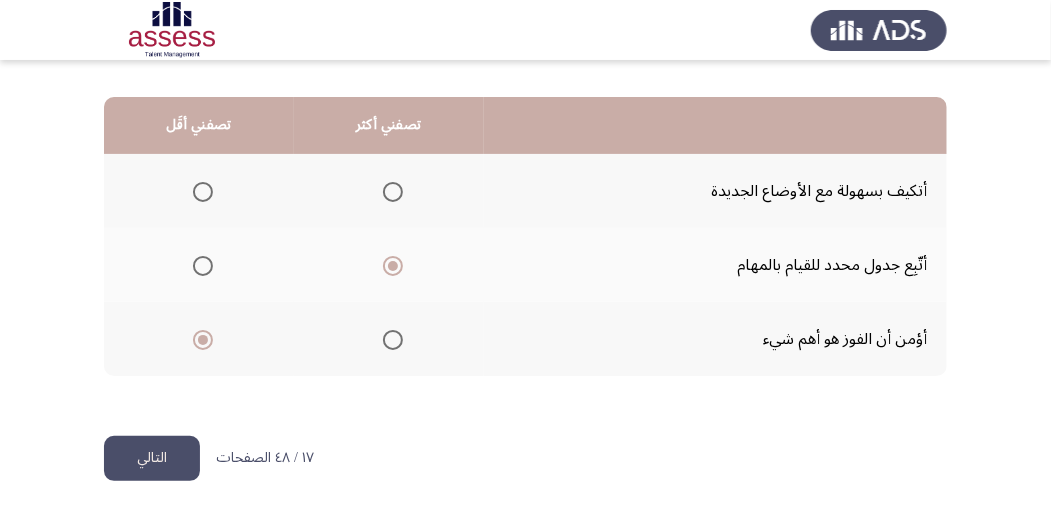 click on "التالي" 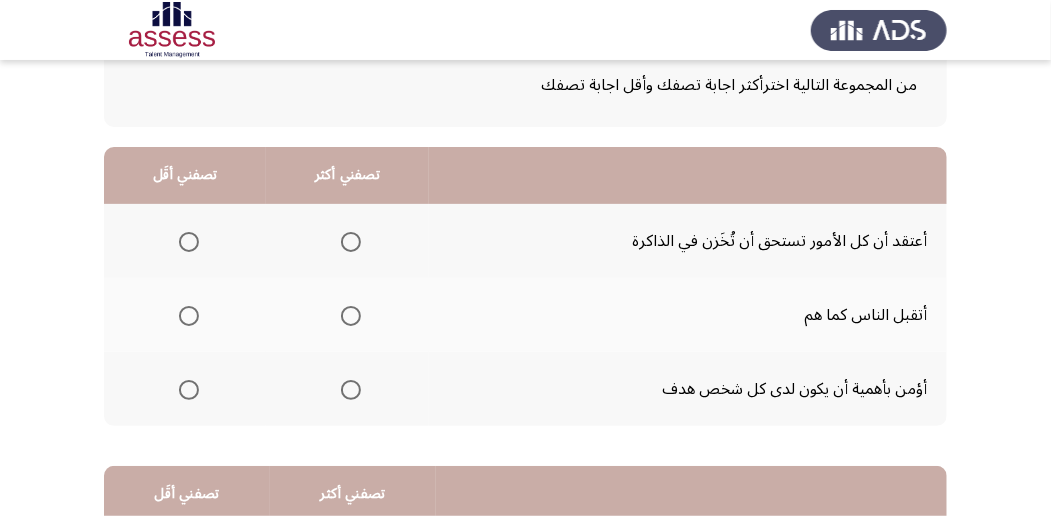 scroll, scrollTop: 133, scrollLeft: 0, axis: vertical 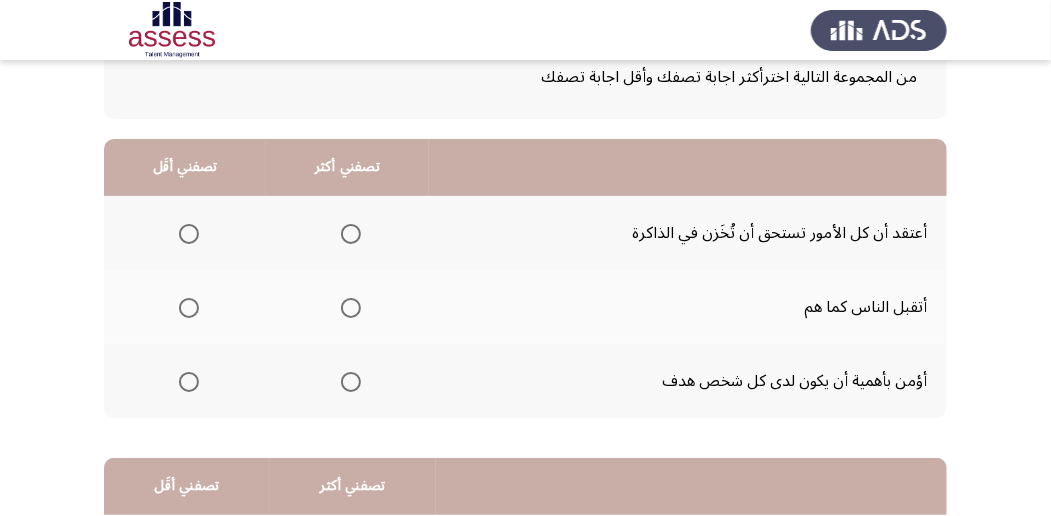 click at bounding box center [189, 308] 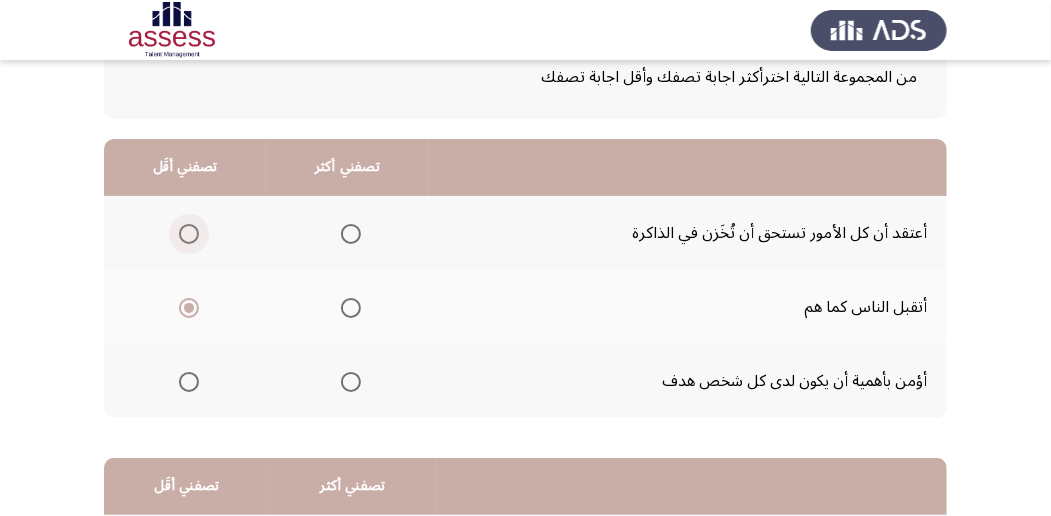click at bounding box center [189, 234] 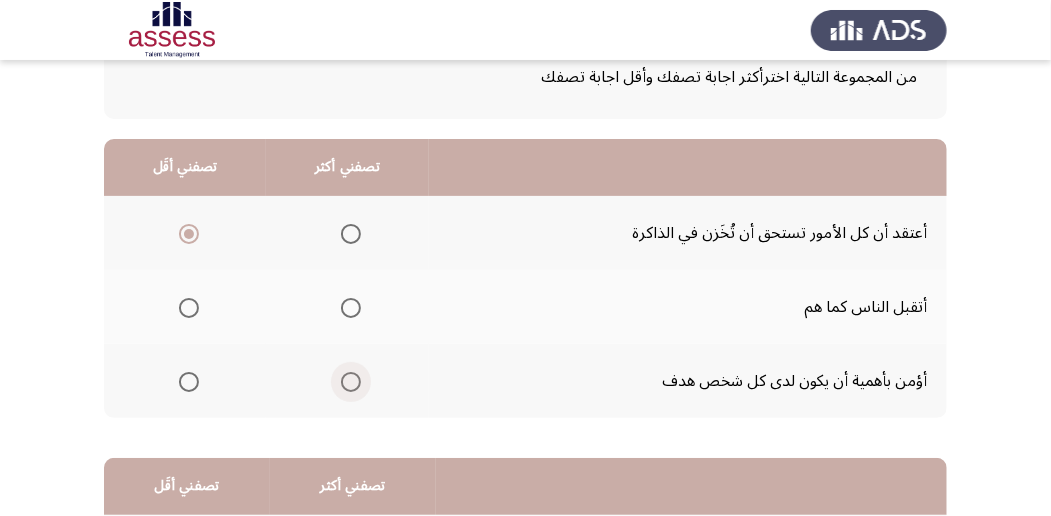 click at bounding box center [351, 382] 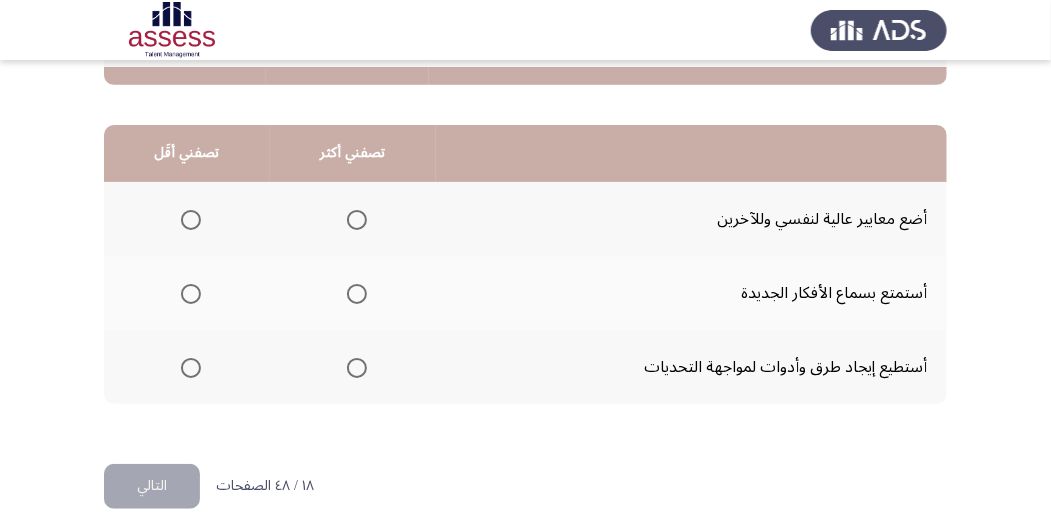 scroll, scrollTop: 494, scrollLeft: 0, axis: vertical 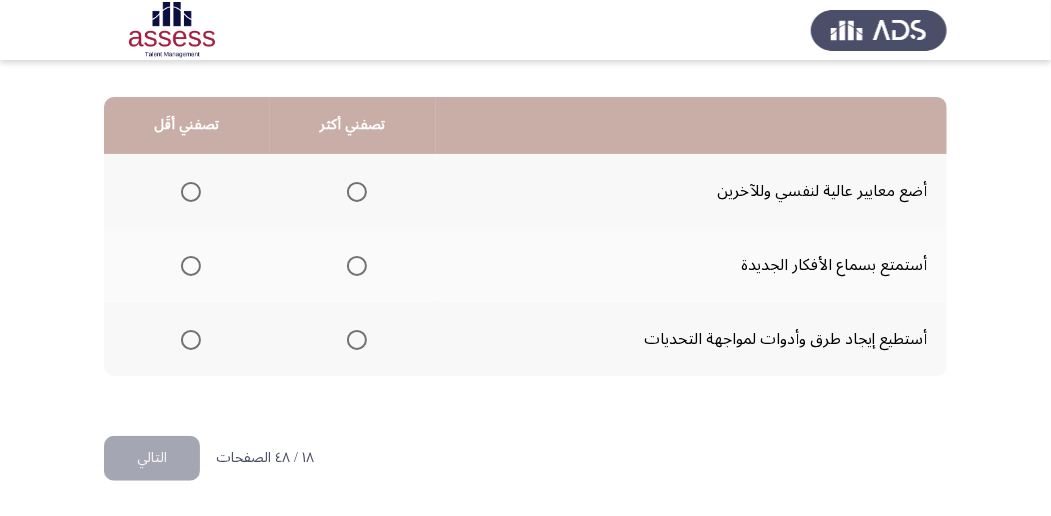 click at bounding box center [357, 340] 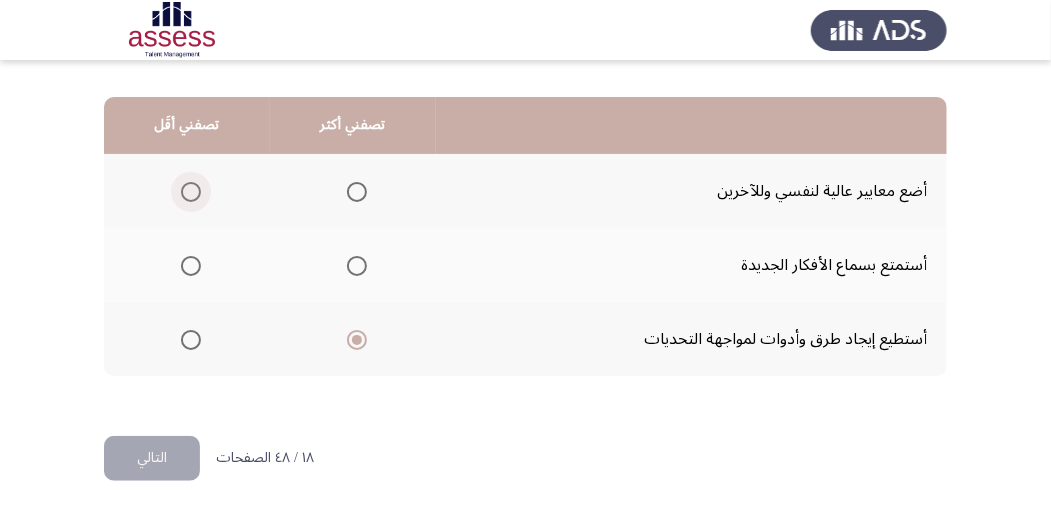 click at bounding box center [187, 192] 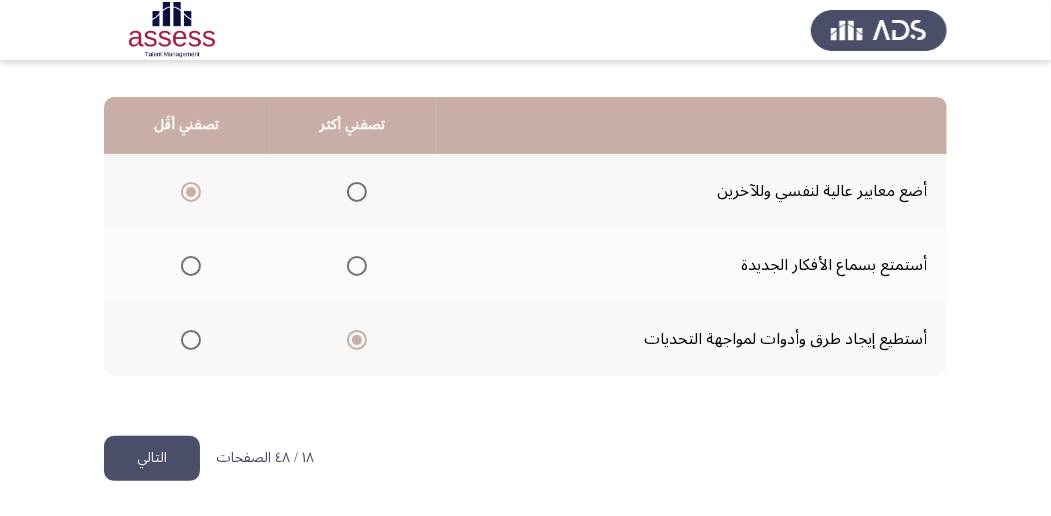 click on "التالي" 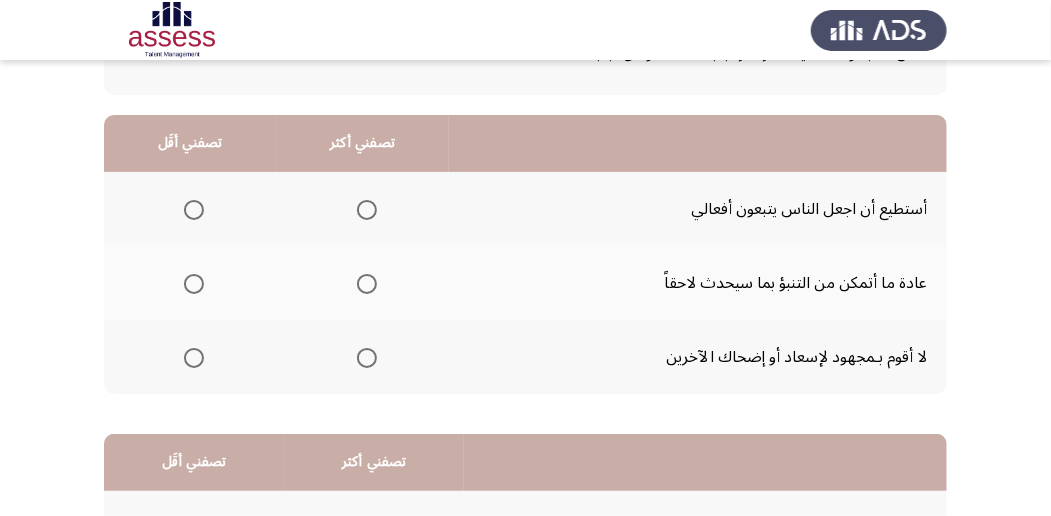 scroll, scrollTop: 133, scrollLeft: 0, axis: vertical 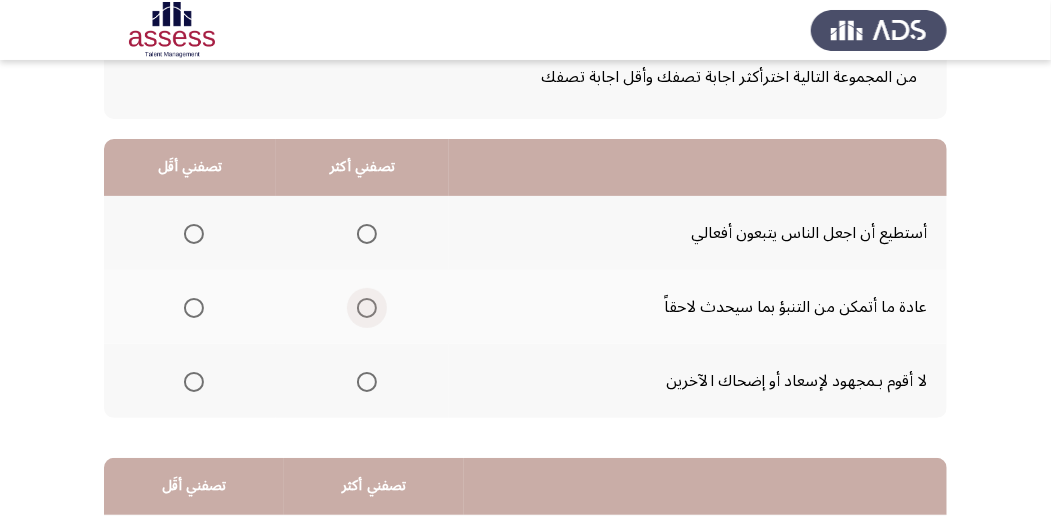 click at bounding box center [367, 308] 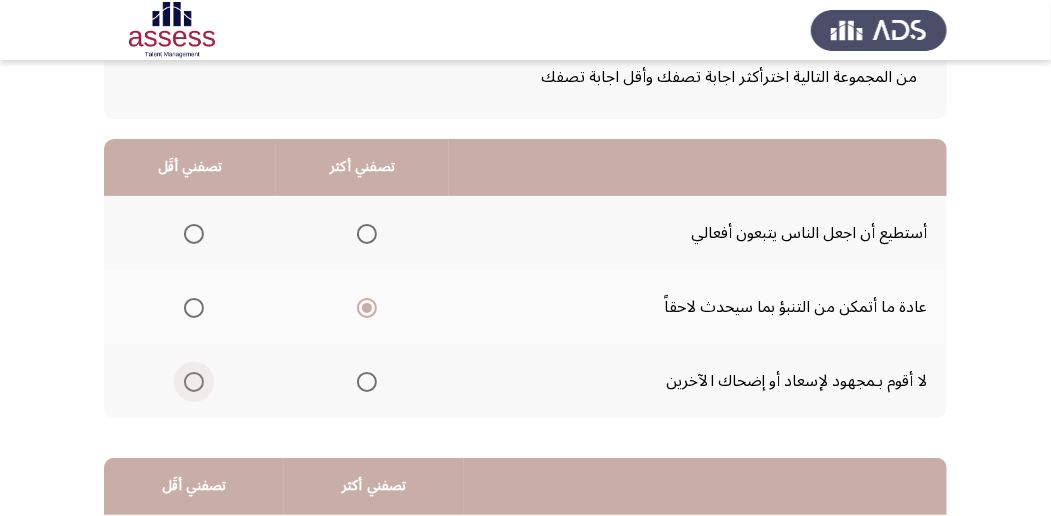 click at bounding box center (194, 382) 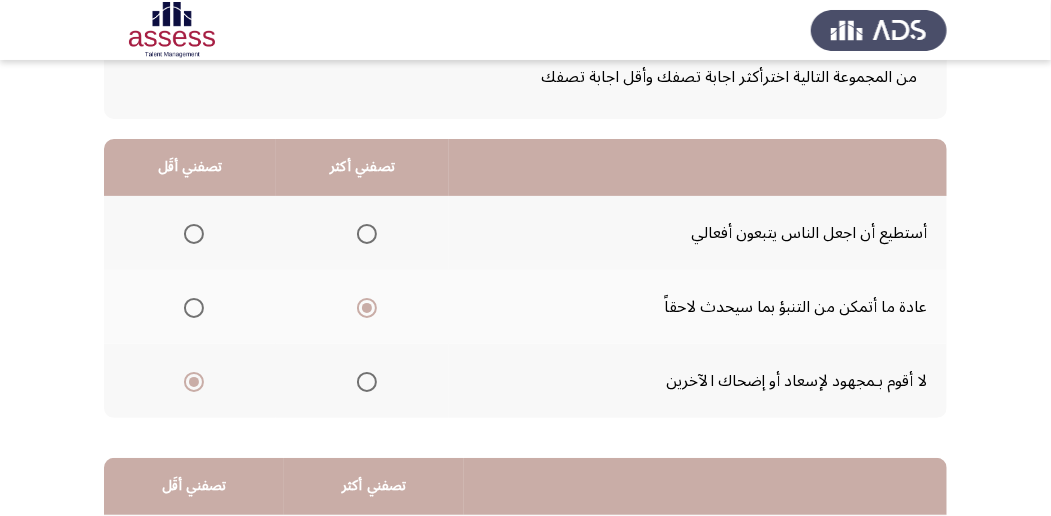 click at bounding box center [194, 234] 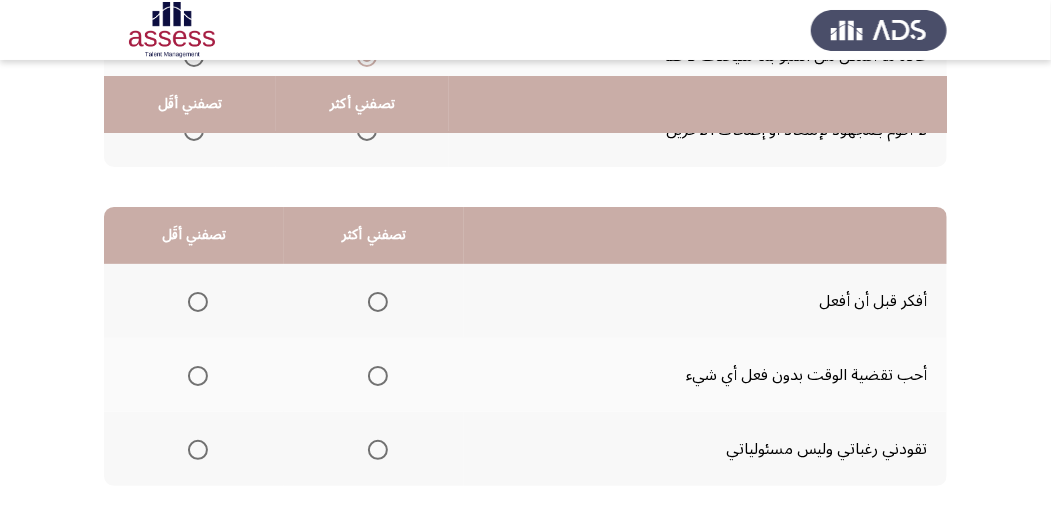 scroll, scrollTop: 400, scrollLeft: 0, axis: vertical 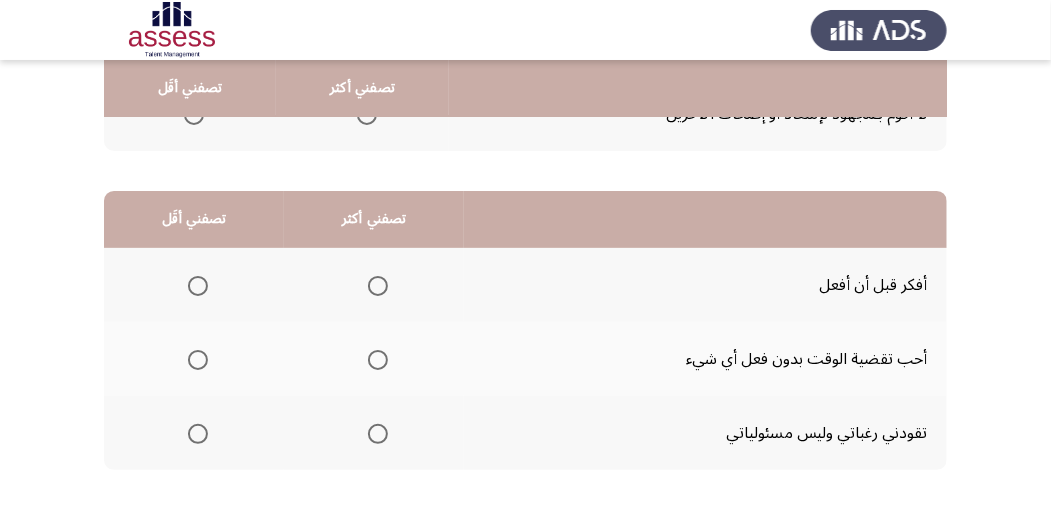 click at bounding box center (198, 434) 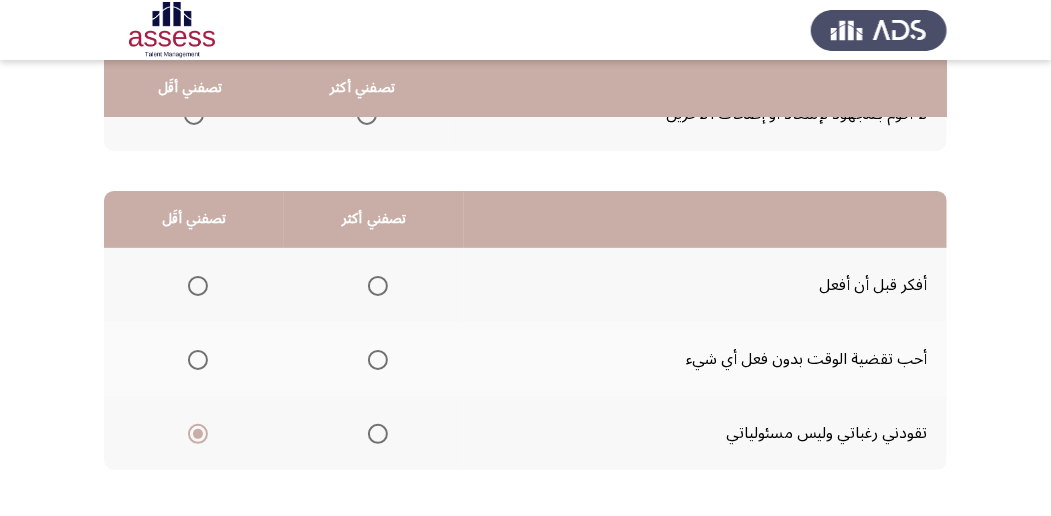 click at bounding box center (378, 286) 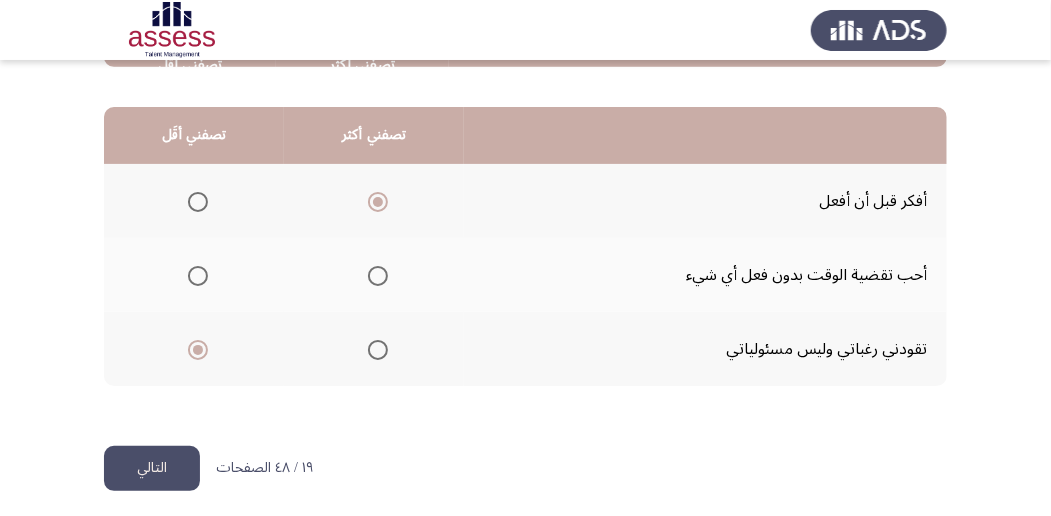 scroll, scrollTop: 494, scrollLeft: 0, axis: vertical 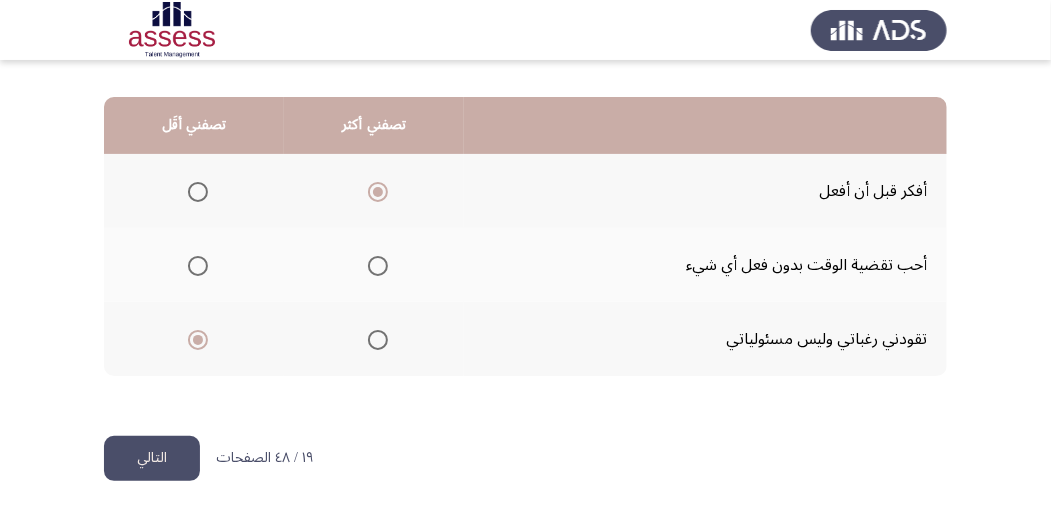 click on "التالي" 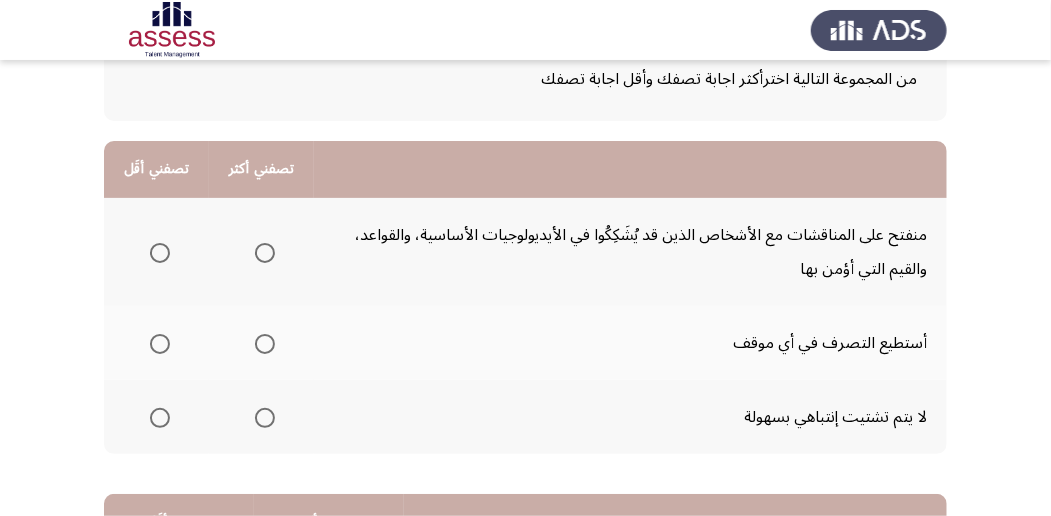 scroll, scrollTop: 133, scrollLeft: 0, axis: vertical 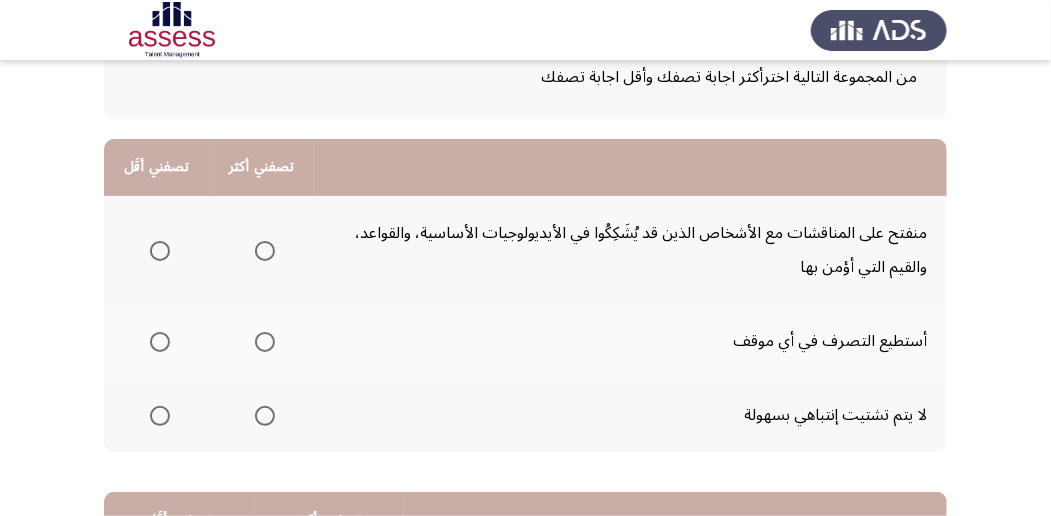 click at bounding box center [156, 251] 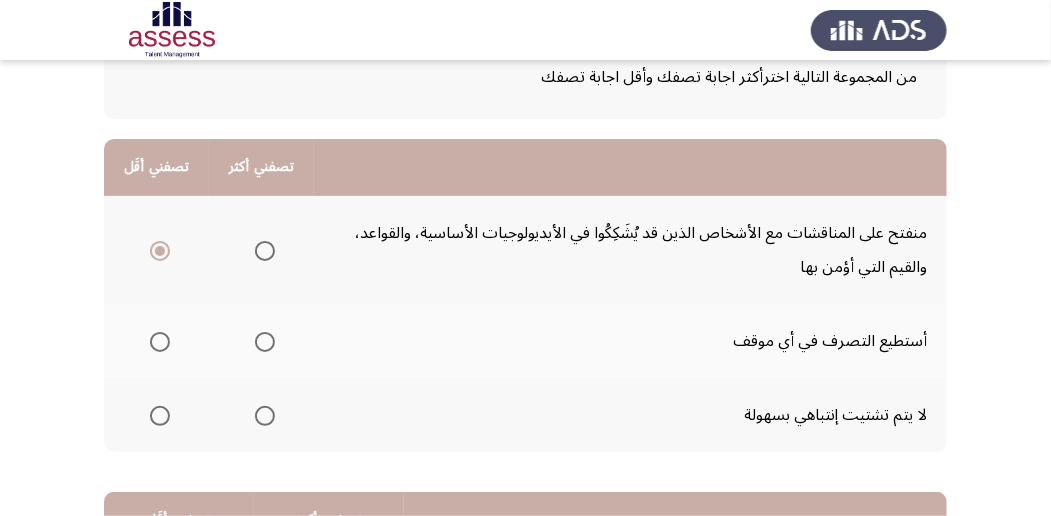 click at bounding box center [265, 342] 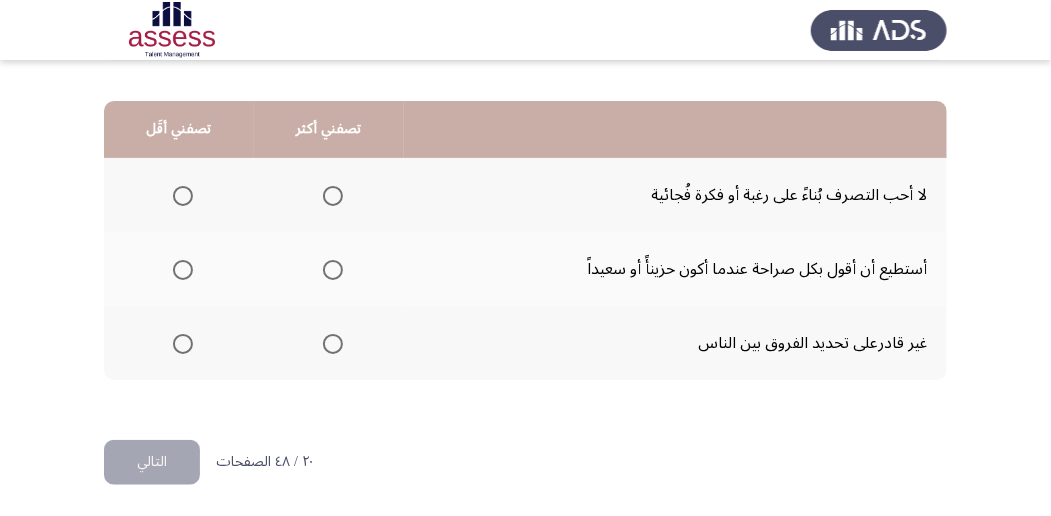 scroll, scrollTop: 528, scrollLeft: 0, axis: vertical 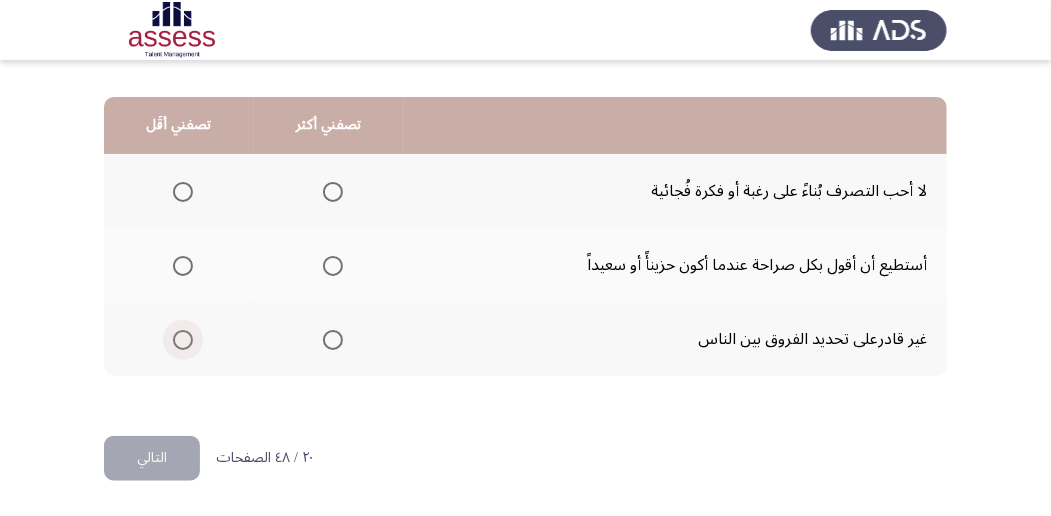 click at bounding box center (183, 340) 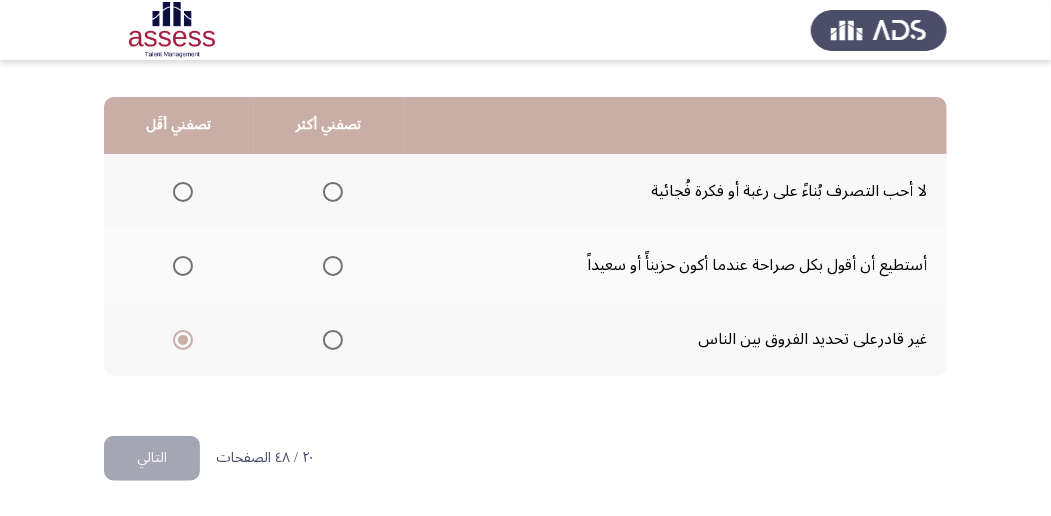 click at bounding box center [333, 192] 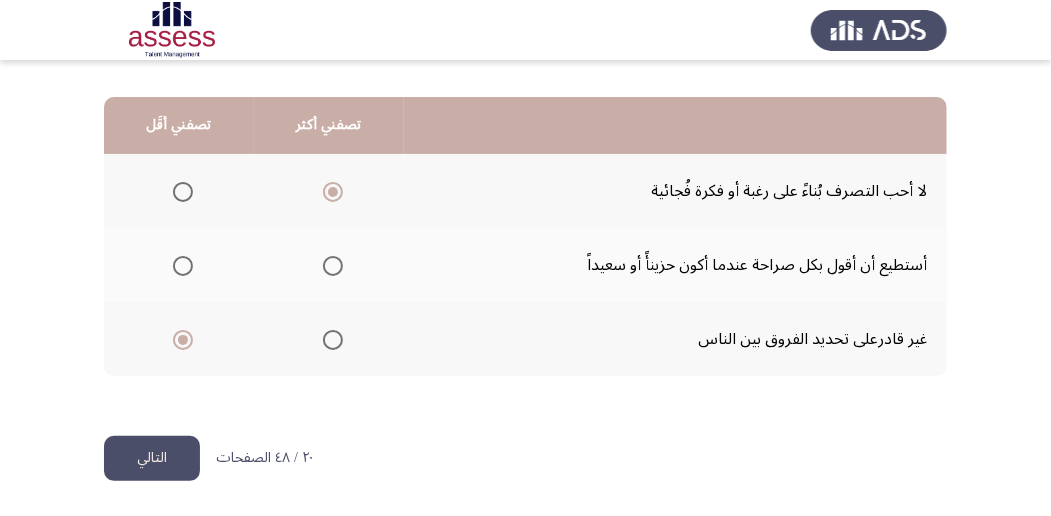 click on "التالي" 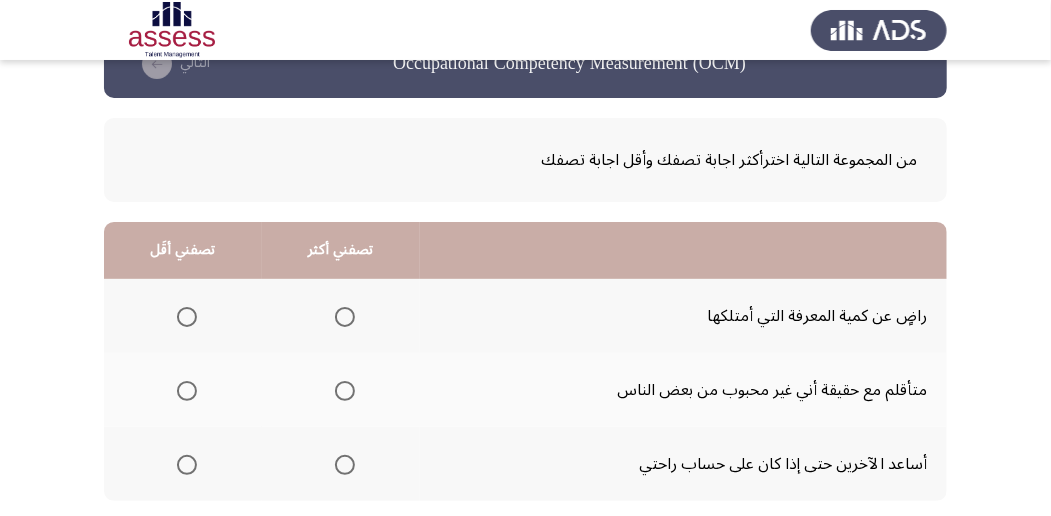 scroll, scrollTop: 133, scrollLeft: 0, axis: vertical 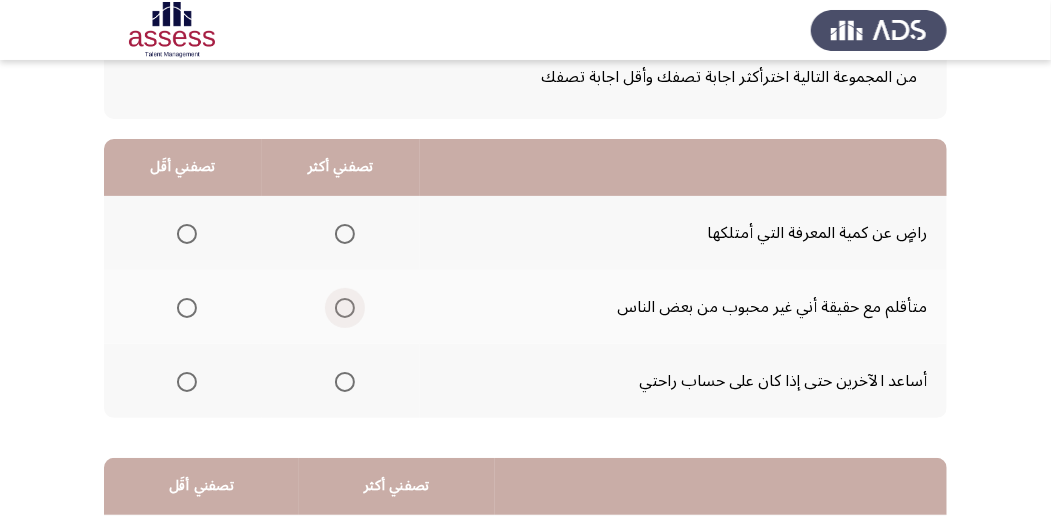 click at bounding box center [345, 308] 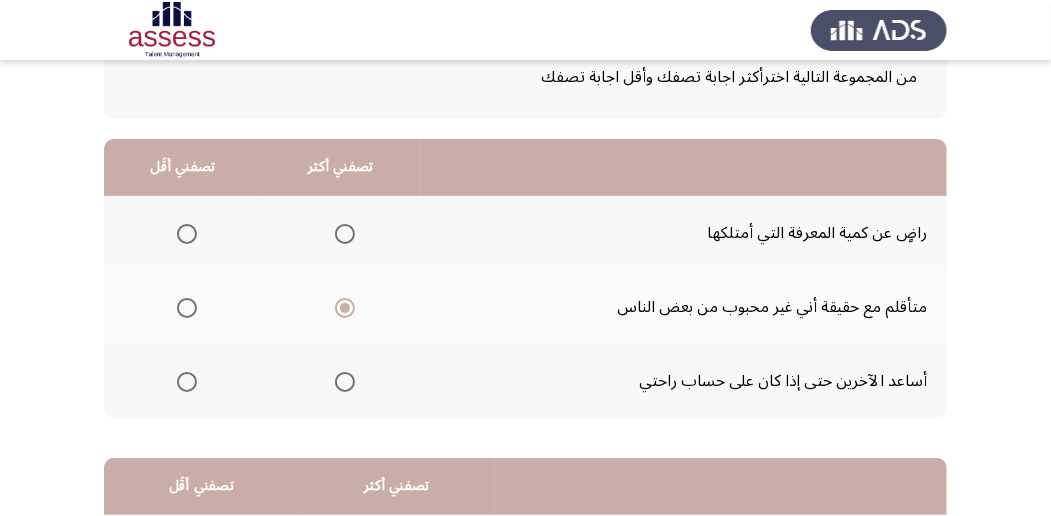 click at bounding box center [187, 382] 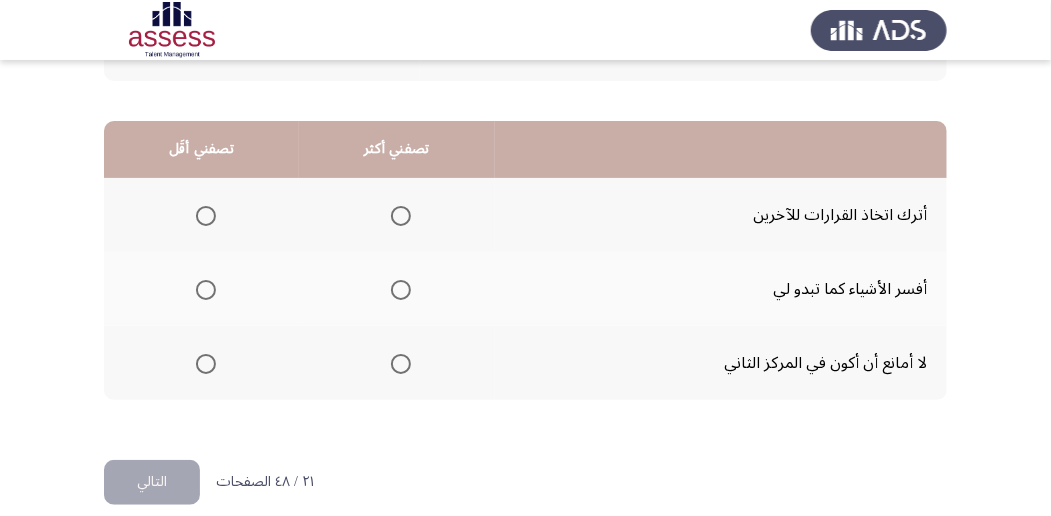 scroll, scrollTop: 494, scrollLeft: 0, axis: vertical 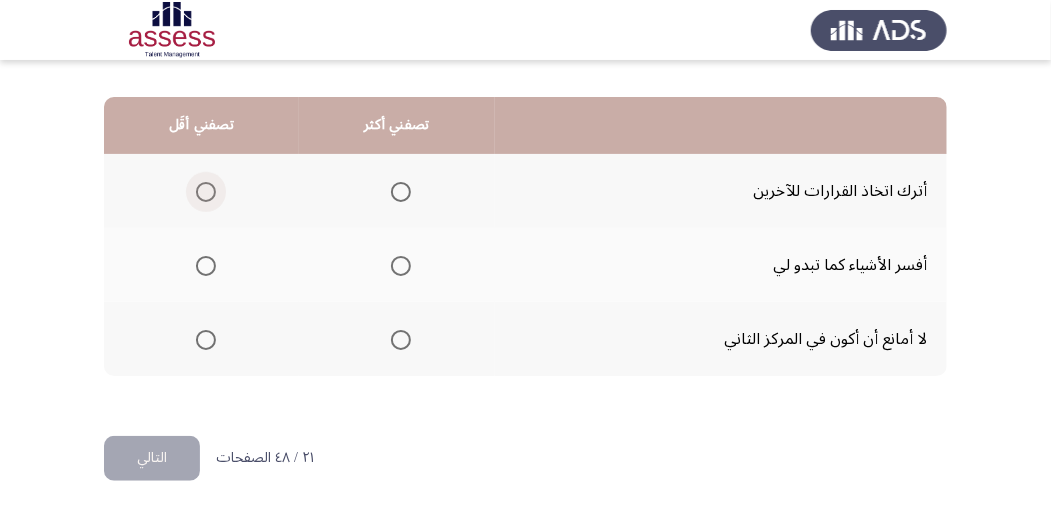 click at bounding box center (206, 192) 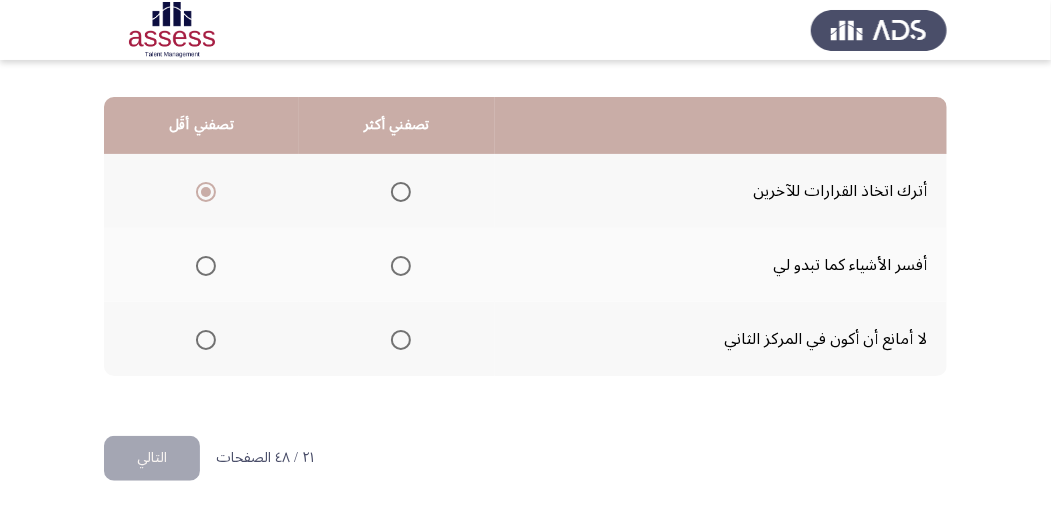 click at bounding box center [401, 266] 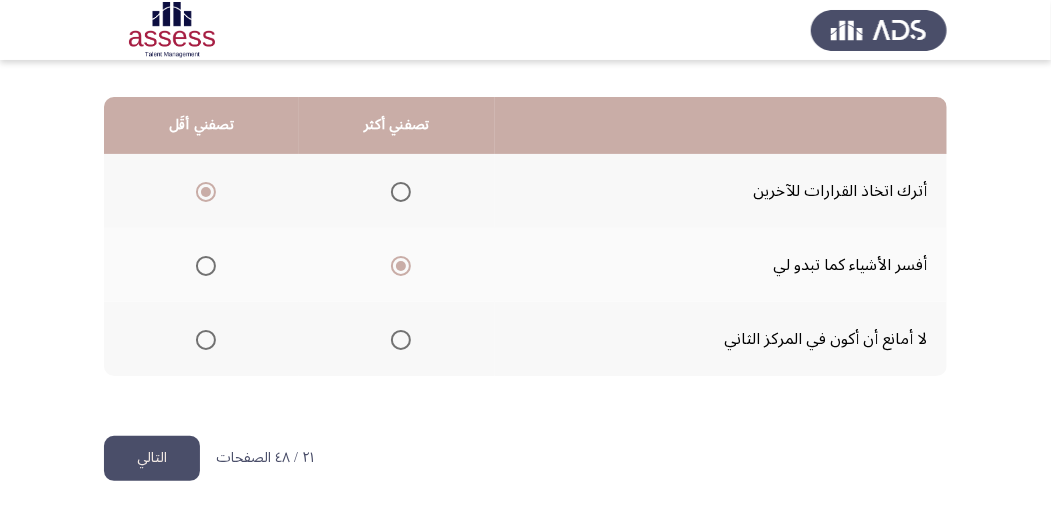 click on "التالي" 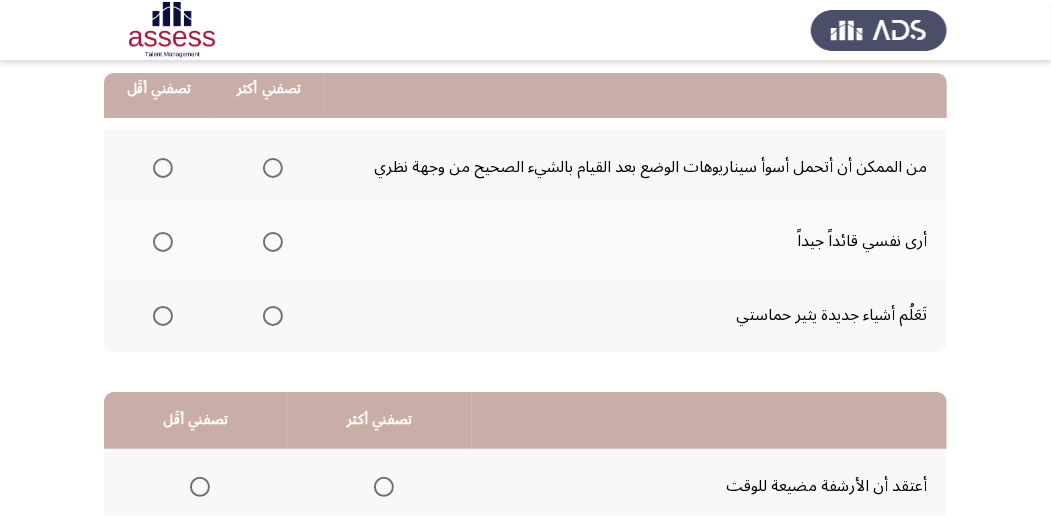 scroll, scrollTop: 200, scrollLeft: 0, axis: vertical 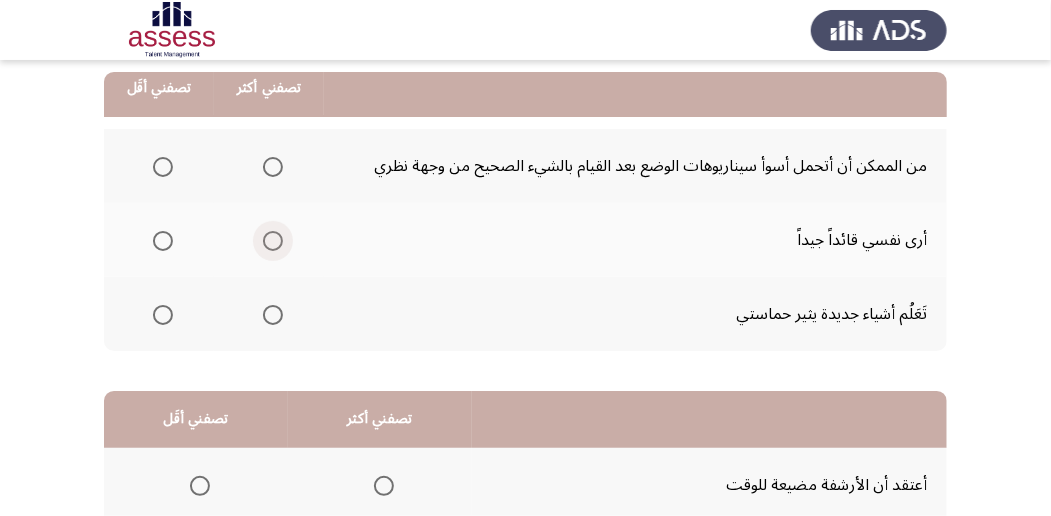 click at bounding box center (273, 241) 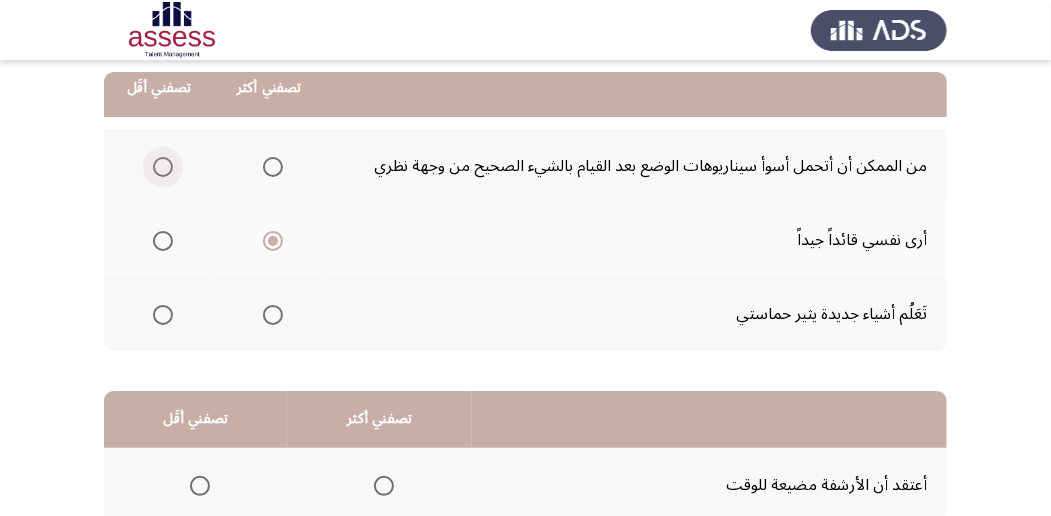 click at bounding box center (163, 167) 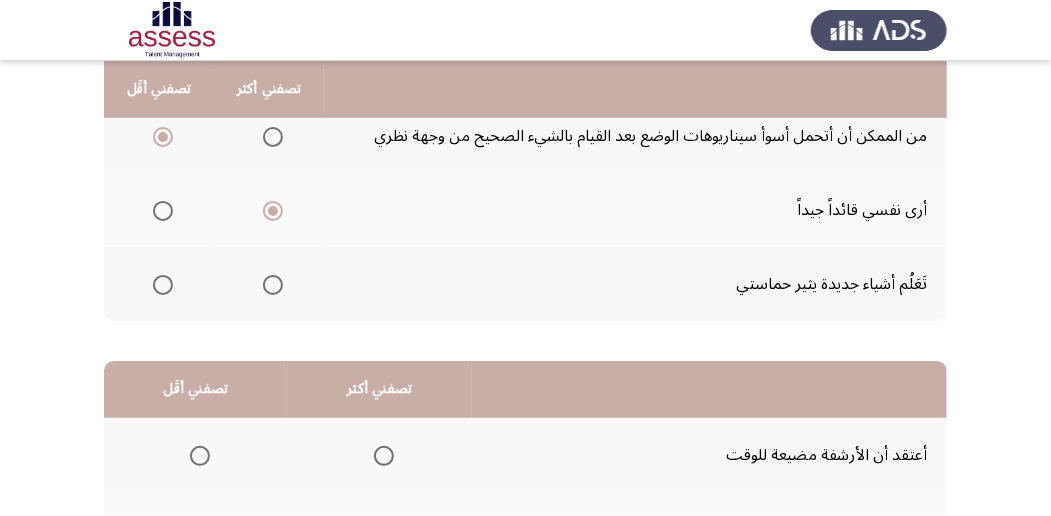 scroll, scrollTop: 200, scrollLeft: 0, axis: vertical 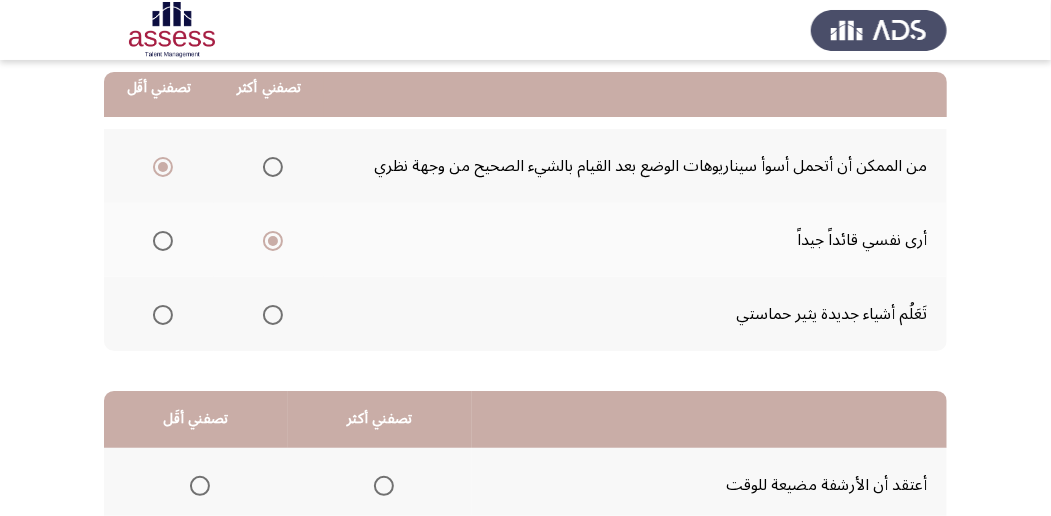 click at bounding box center (273, 315) 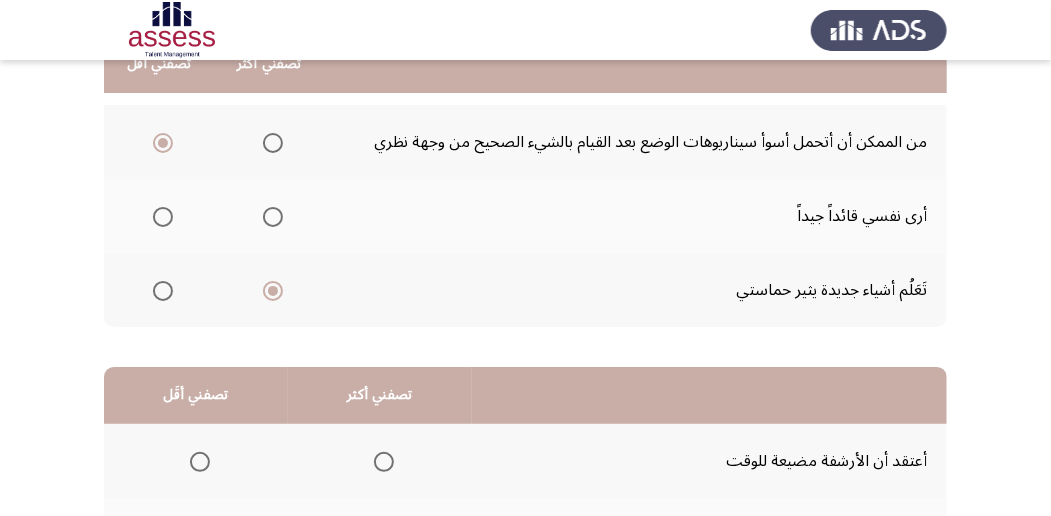 scroll, scrollTop: 200, scrollLeft: 0, axis: vertical 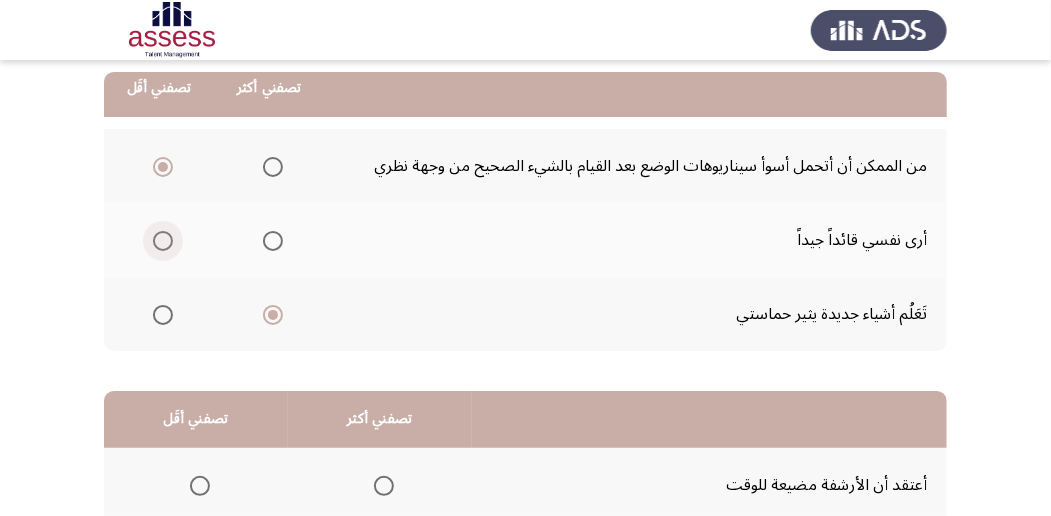 click at bounding box center [163, 241] 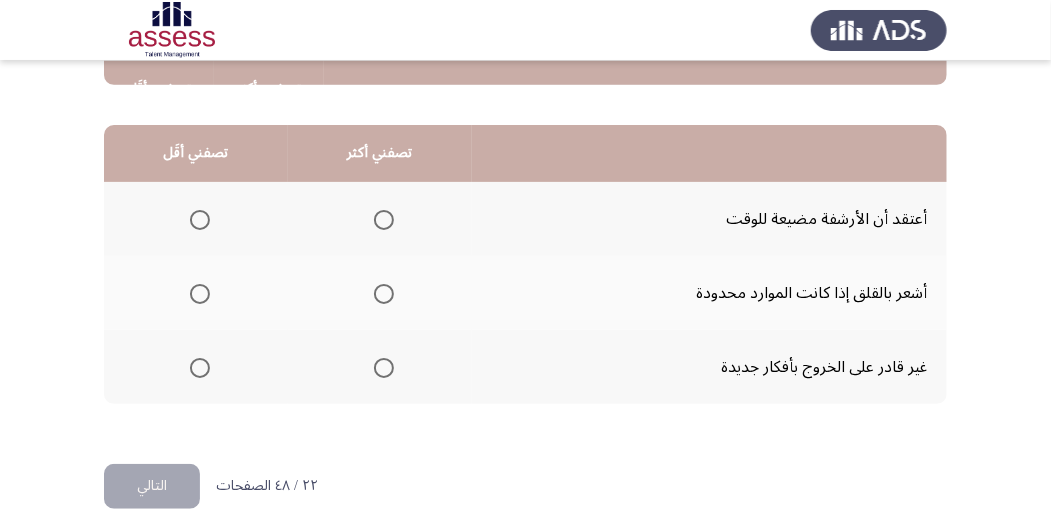 scroll, scrollTop: 466, scrollLeft: 0, axis: vertical 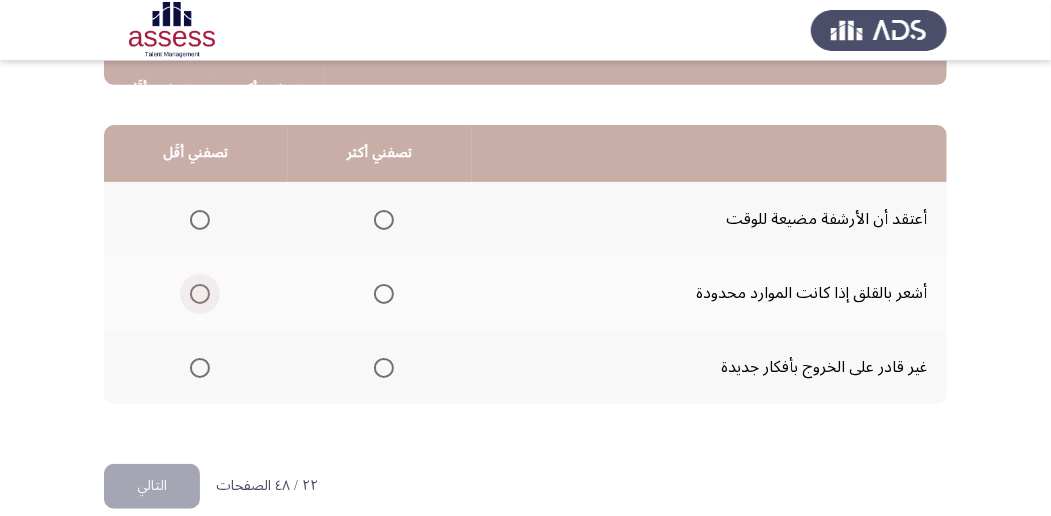 click at bounding box center (200, 294) 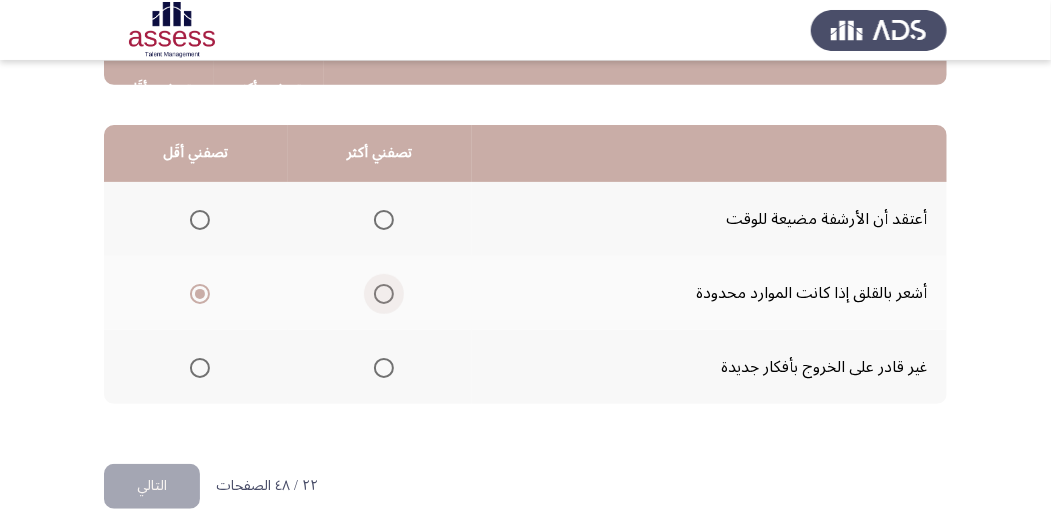 click at bounding box center (384, 294) 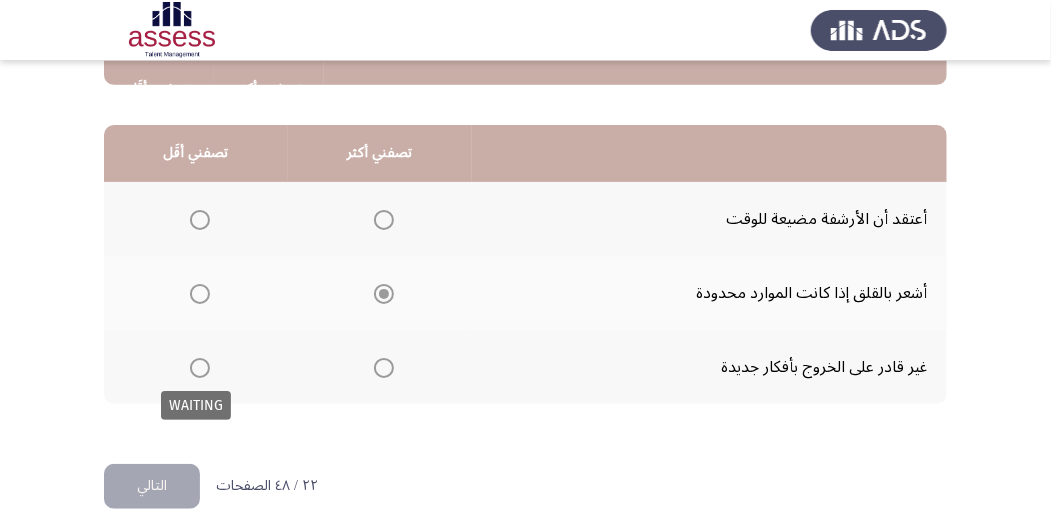 click at bounding box center (200, 368) 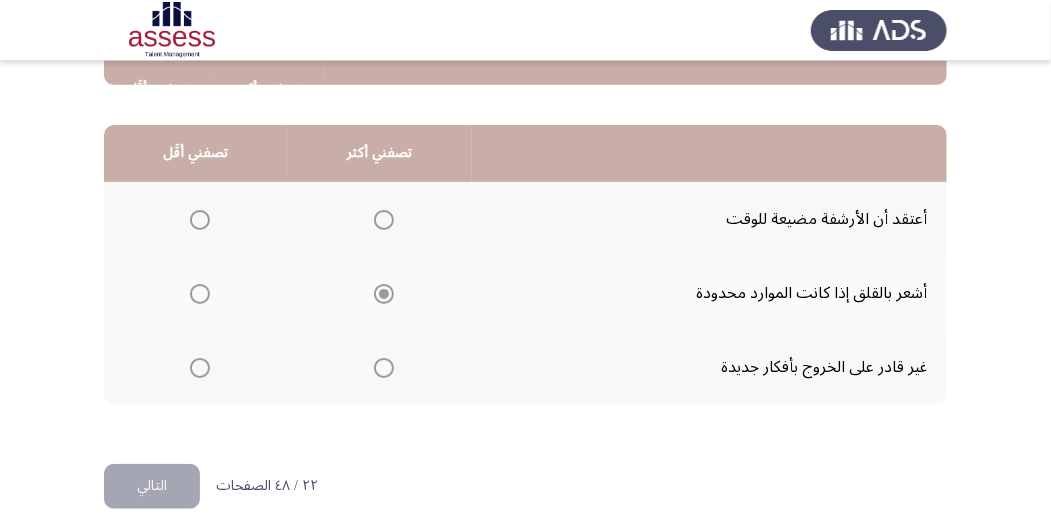 click at bounding box center [200, 368] 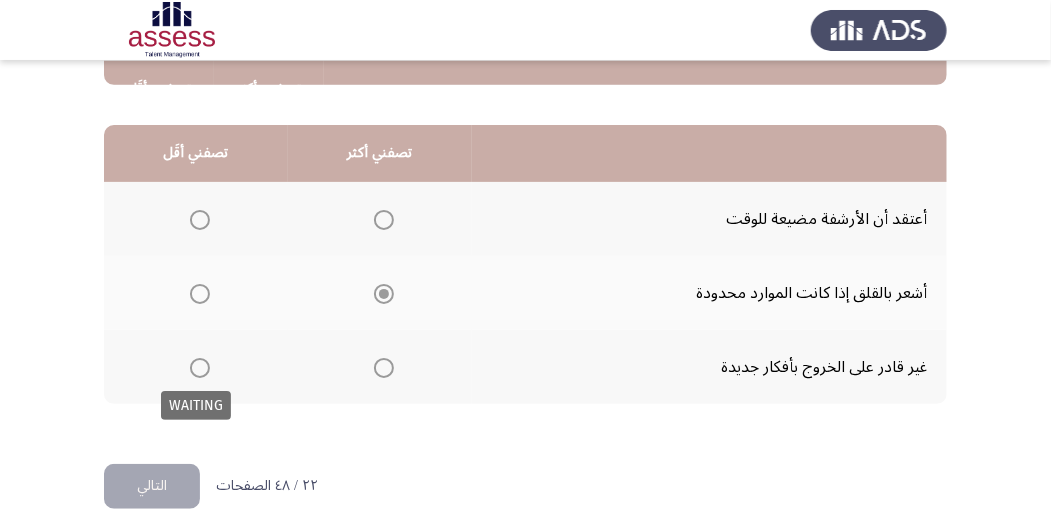 click at bounding box center [200, 368] 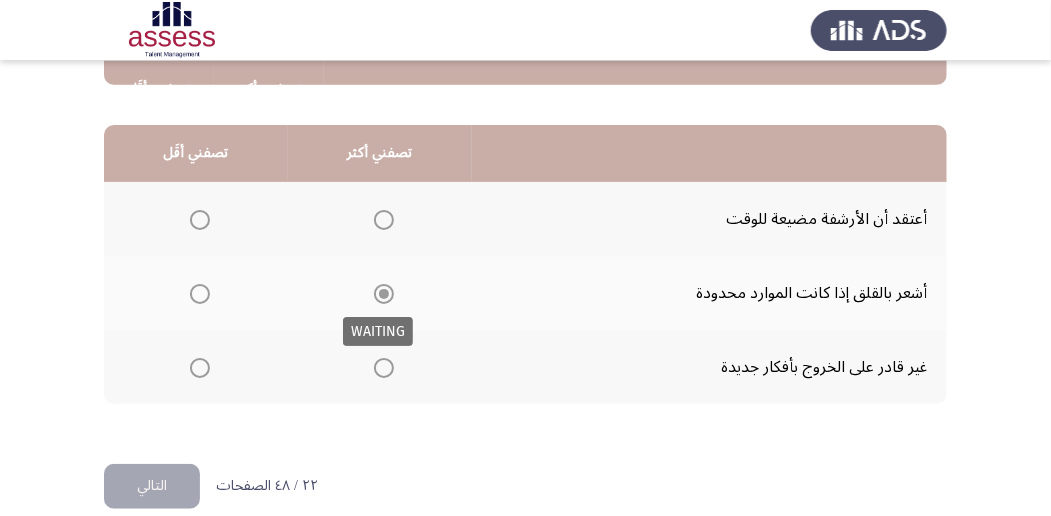 click at bounding box center (384, 294) 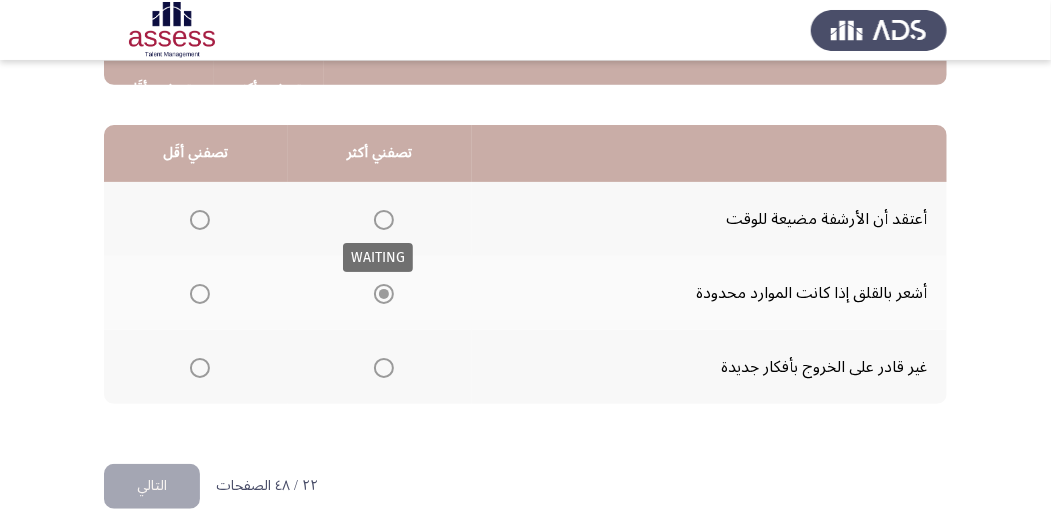 click at bounding box center (384, 220) 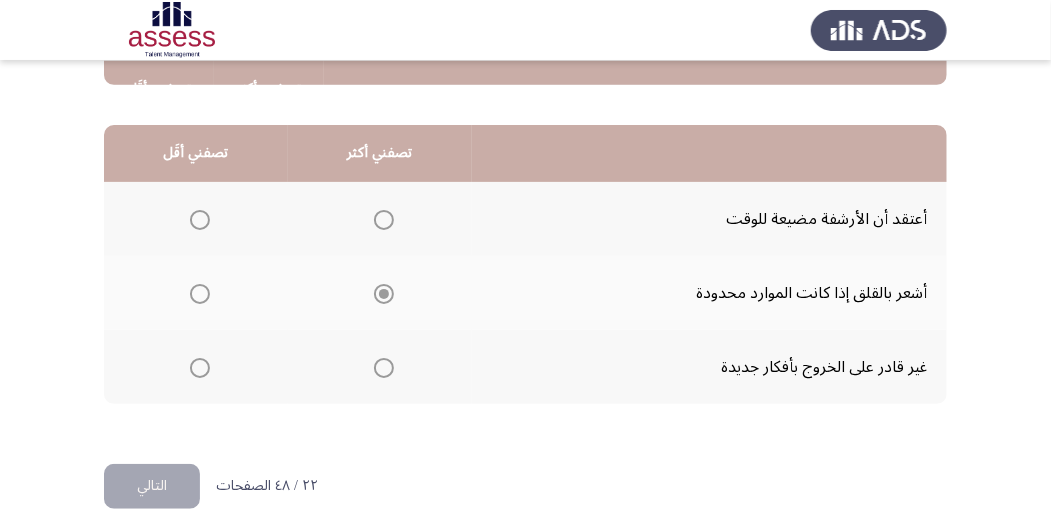 click on "أشعر بالقلق إذا كانت الموارد محدودة" 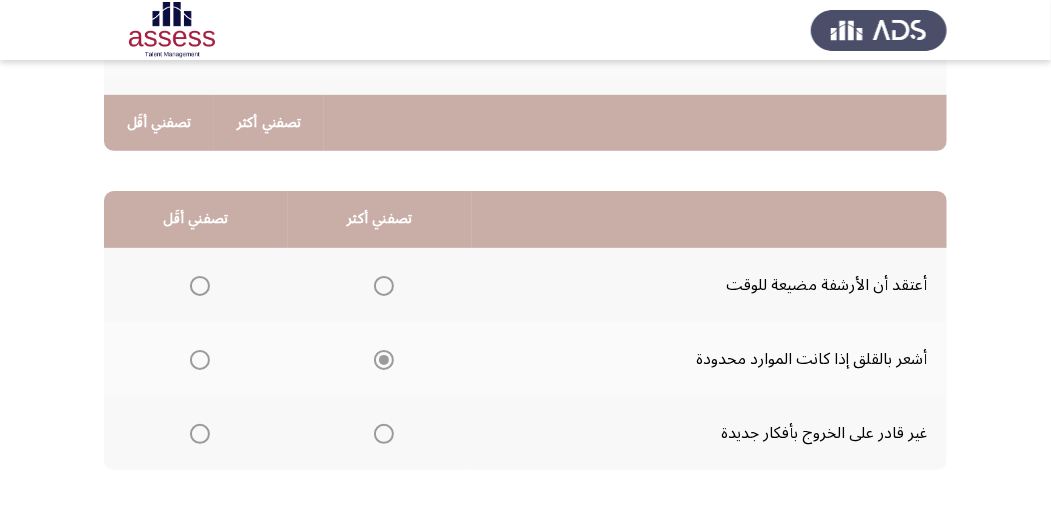 scroll, scrollTop: 494, scrollLeft: 0, axis: vertical 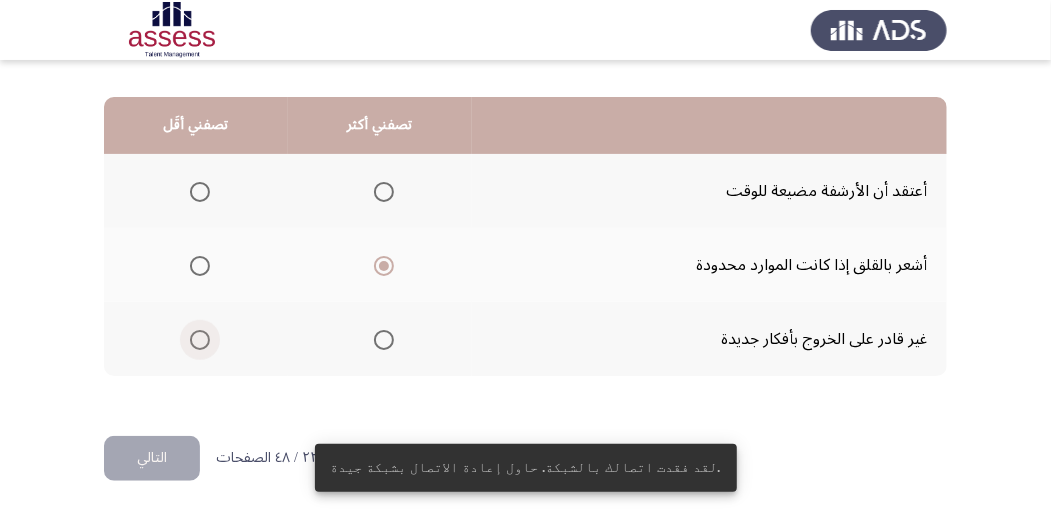 click at bounding box center (200, 340) 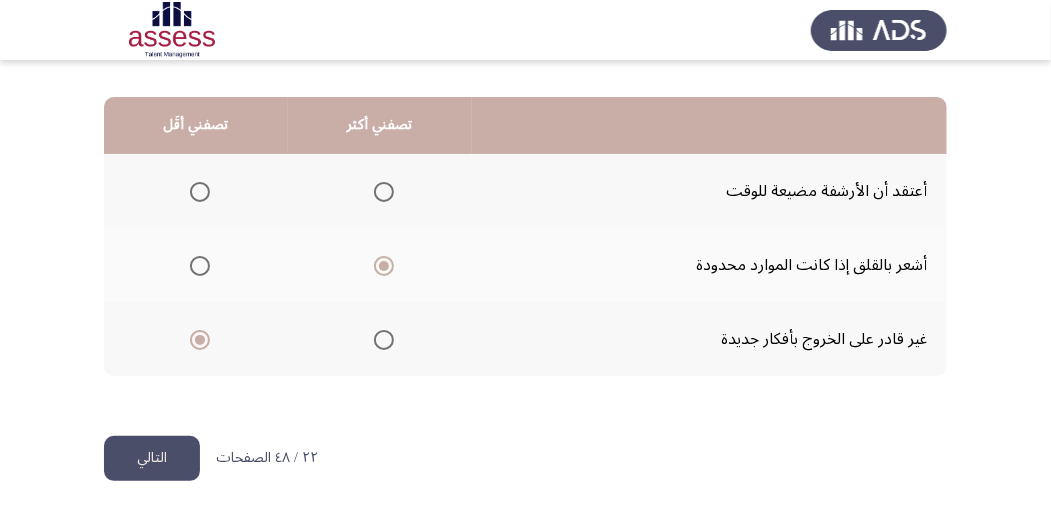 click on "التالي" 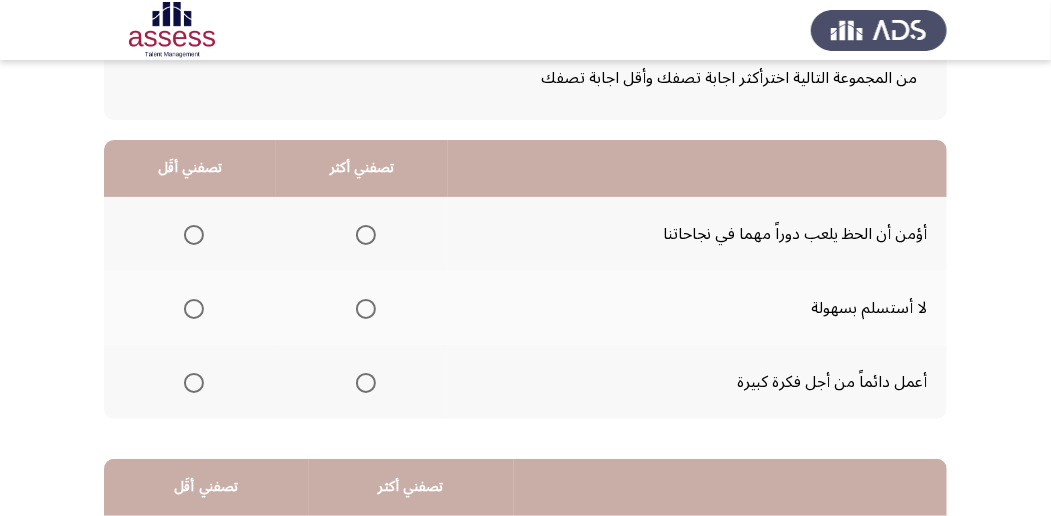 scroll, scrollTop: 133, scrollLeft: 0, axis: vertical 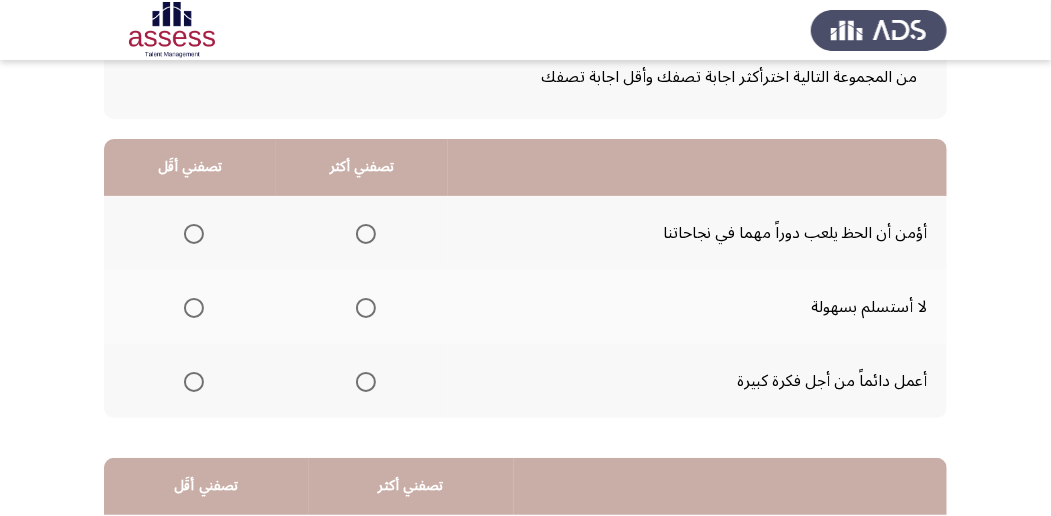 click at bounding box center (194, 234) 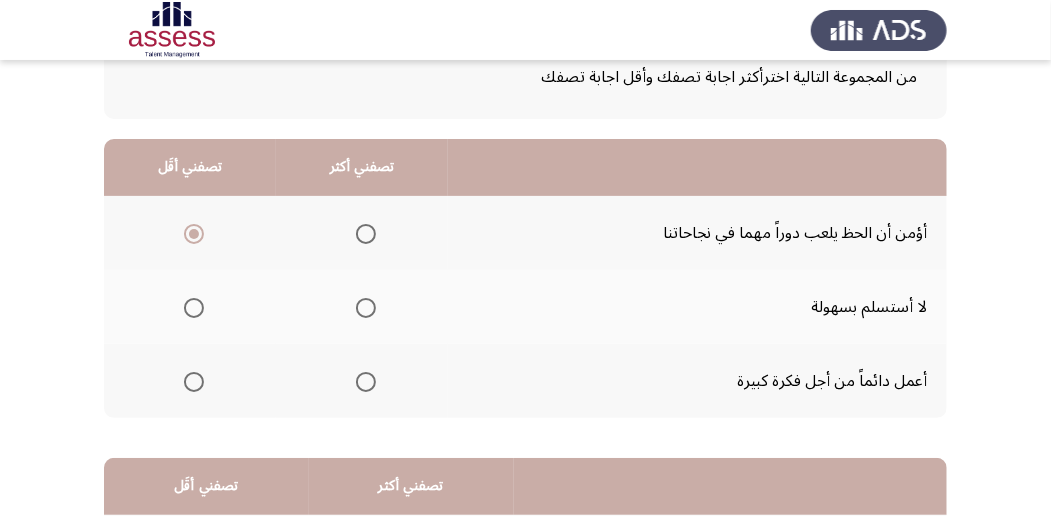 click at bounding box center [366, 308] 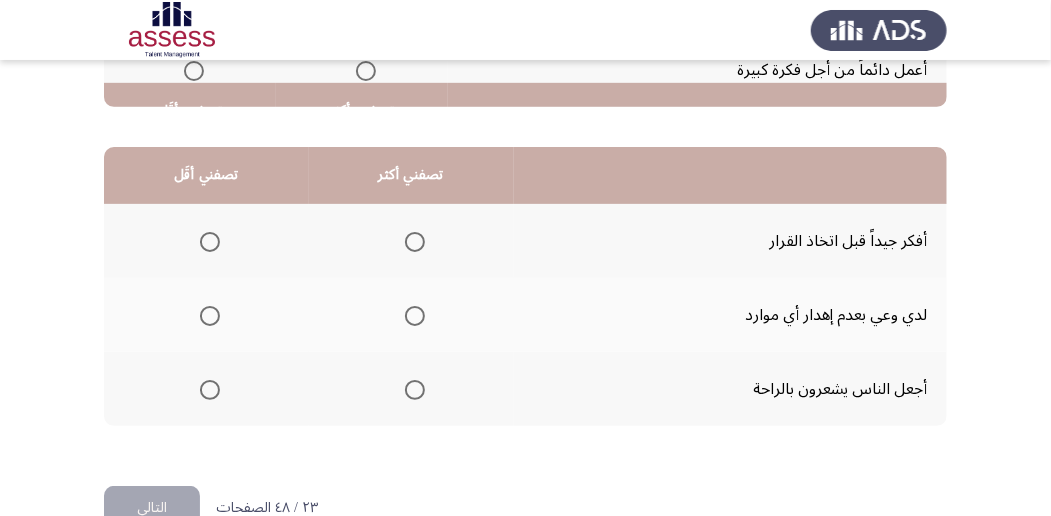 scroll, scrollTop: 466, scrollLeft: 0, axis: vertical 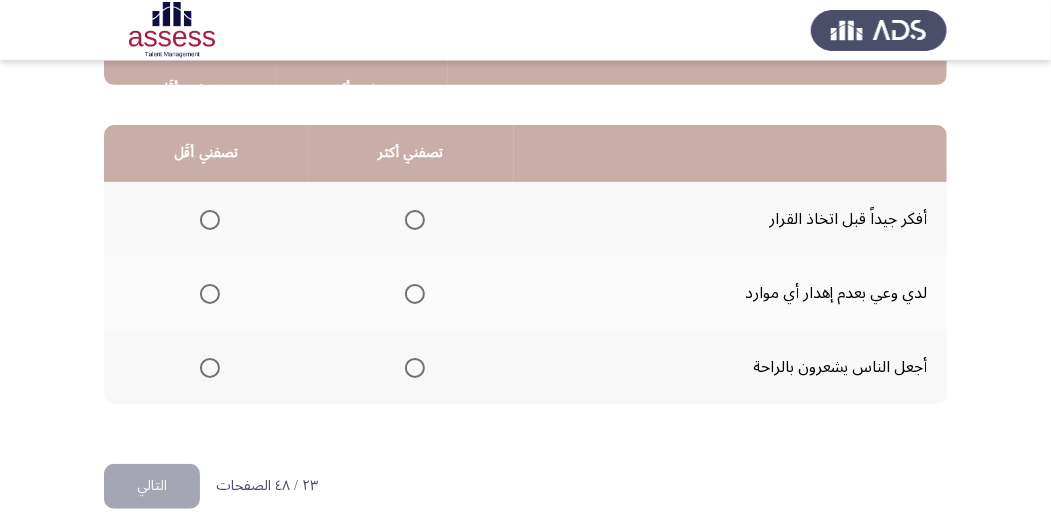click at bounding box center (415, 220) 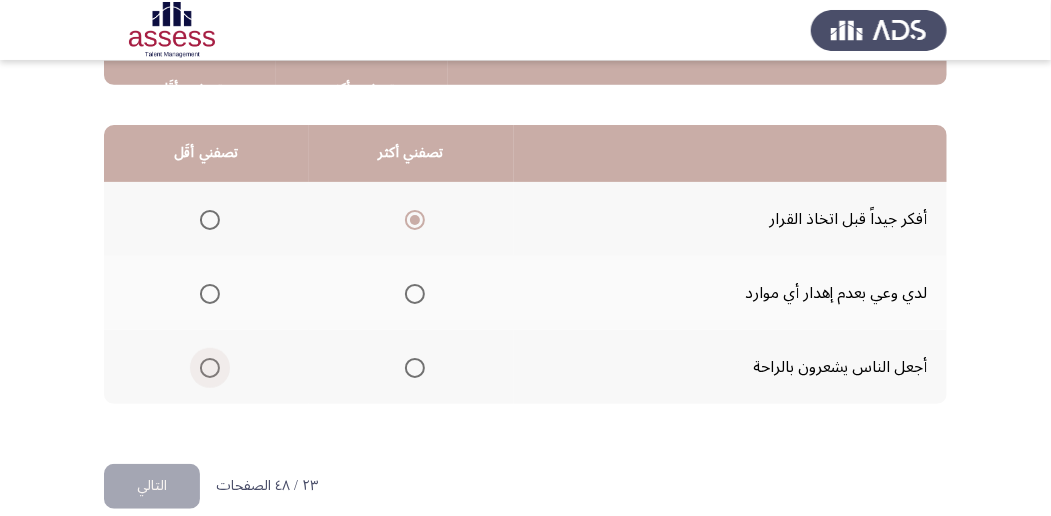 click at bounding box center (210, 368) 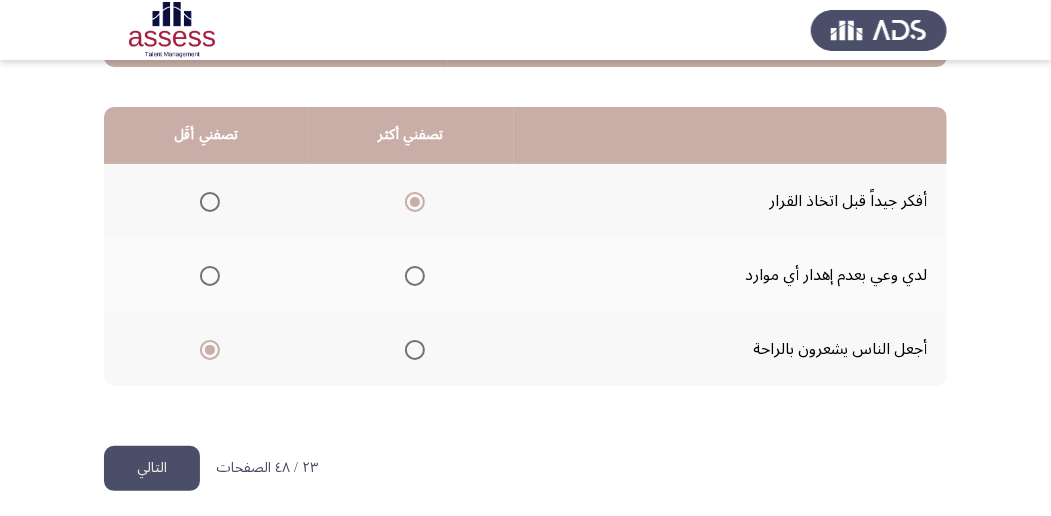 scroll, scrollTop: 494, scrollLeft: 0, axis: vertical 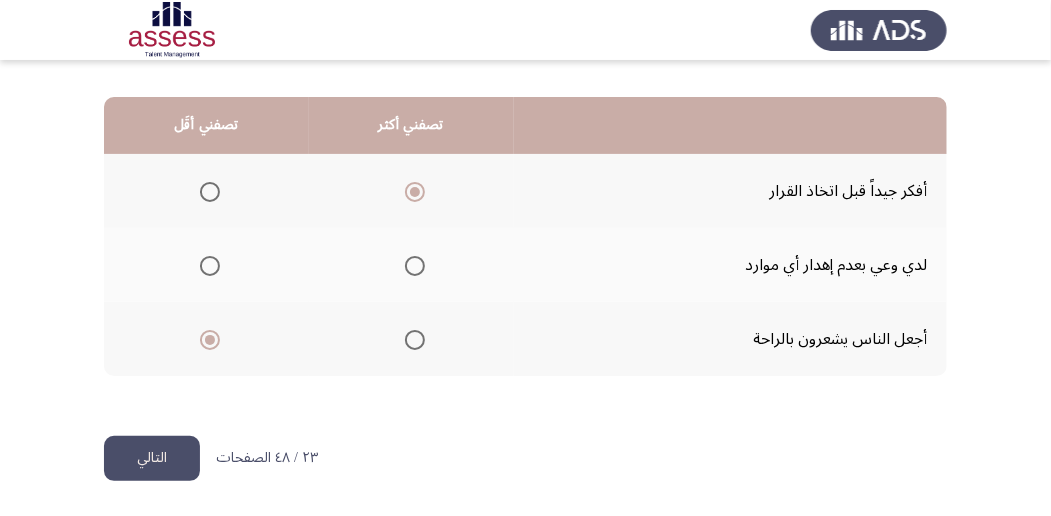 click on "التالي" 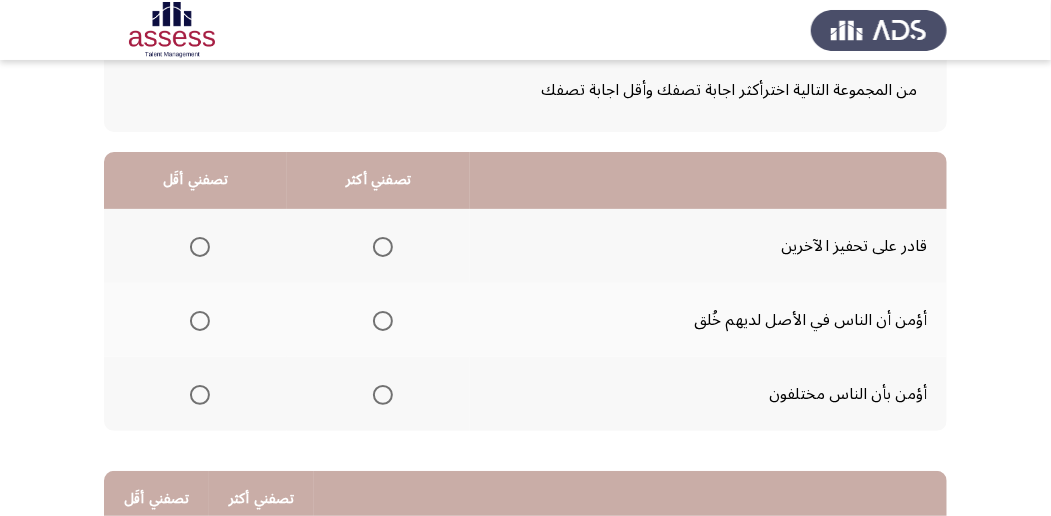 scroll, scrollTop: 133, scrollLeft: 0, axis: vertical 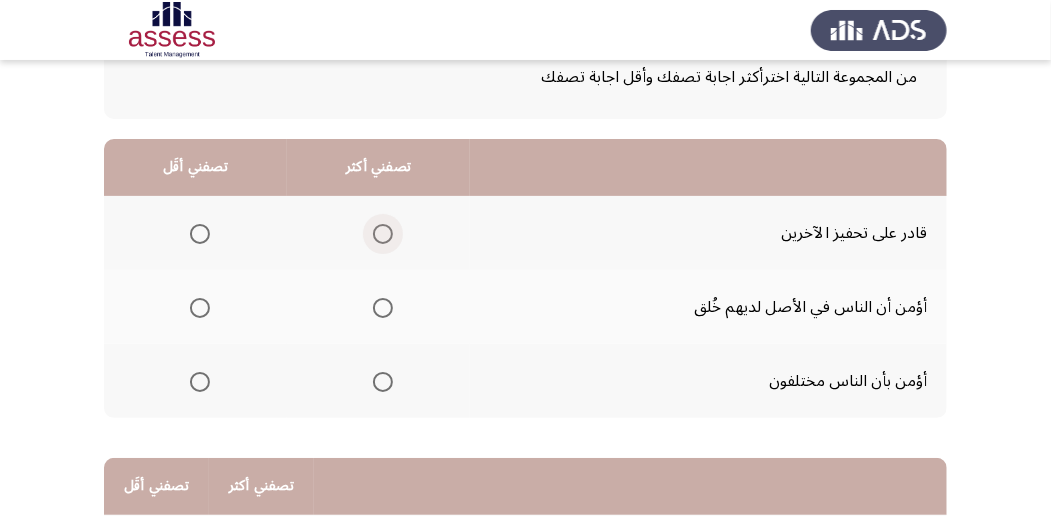 click at bounding box center [383, 234] 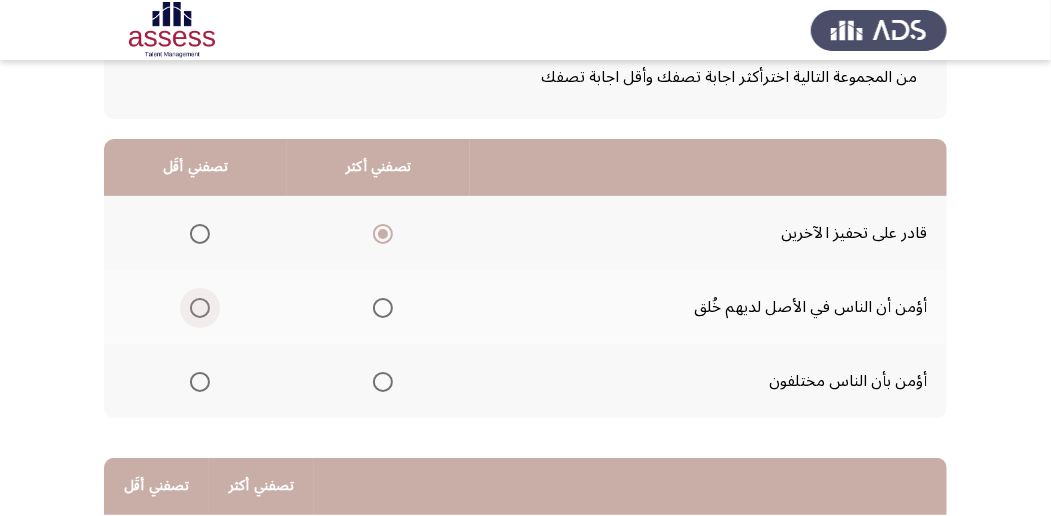 click at bounding box center (200, 308) 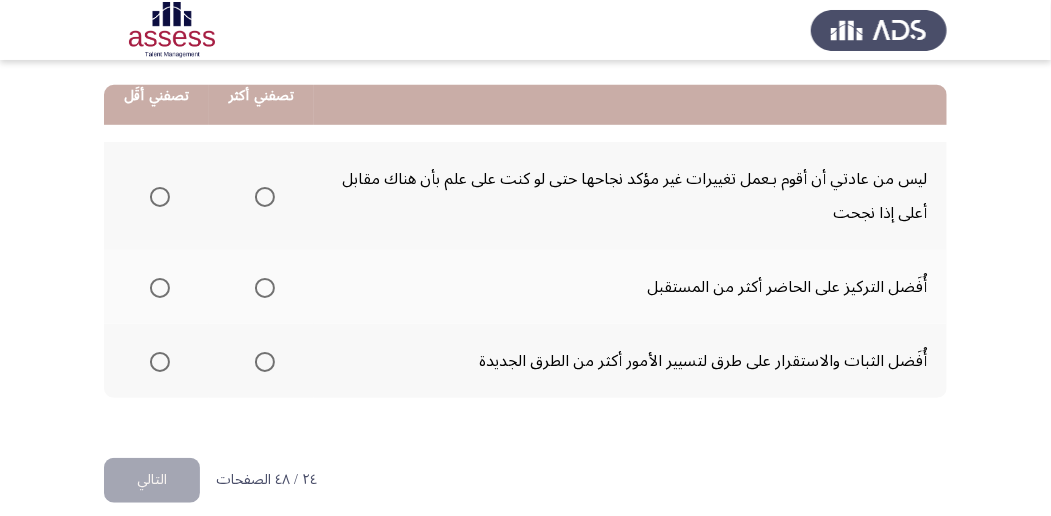 scroll, scrollTop: 528, scrollLeft: 0, axis: vertical 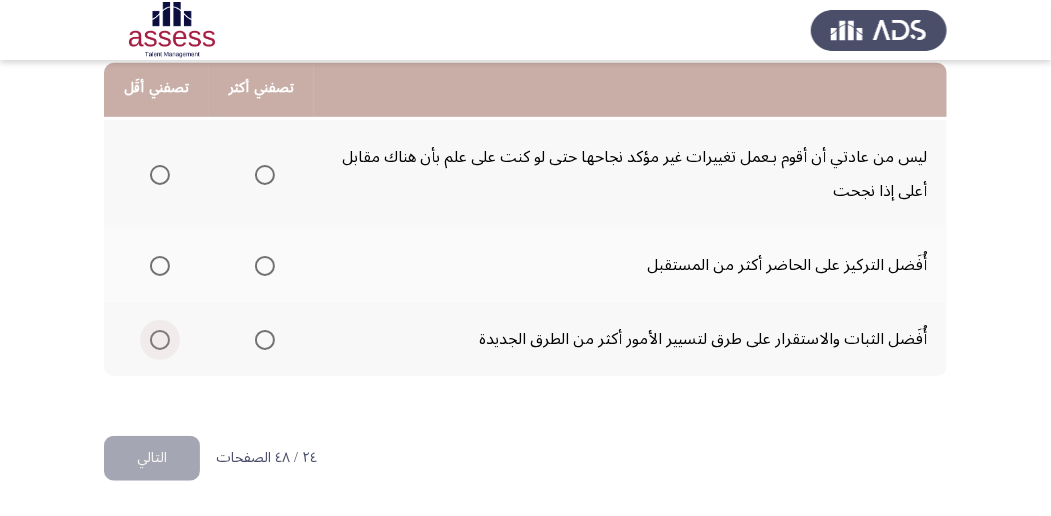 click at bounding box center [160, 340] 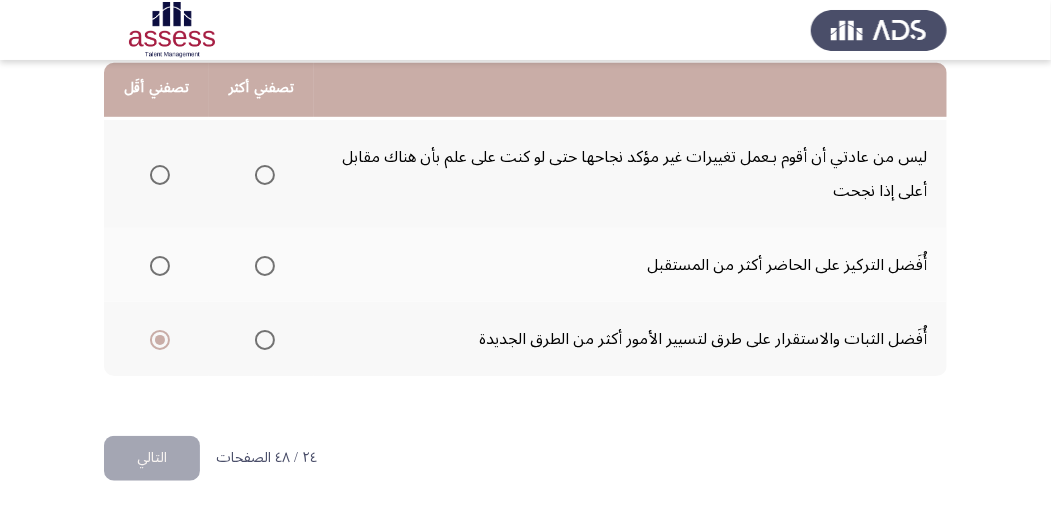 click 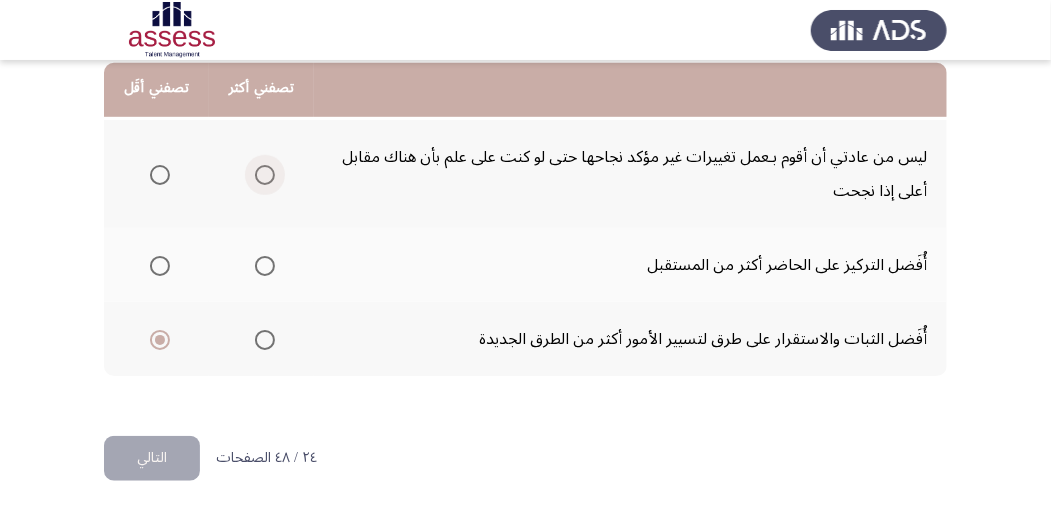 click at bounding box center (265, 175) 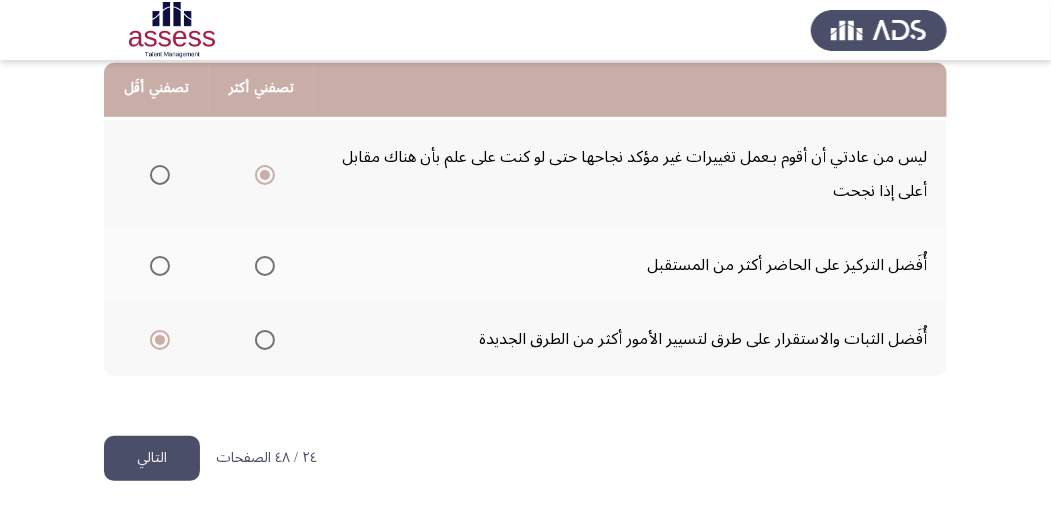 click on "التالي" 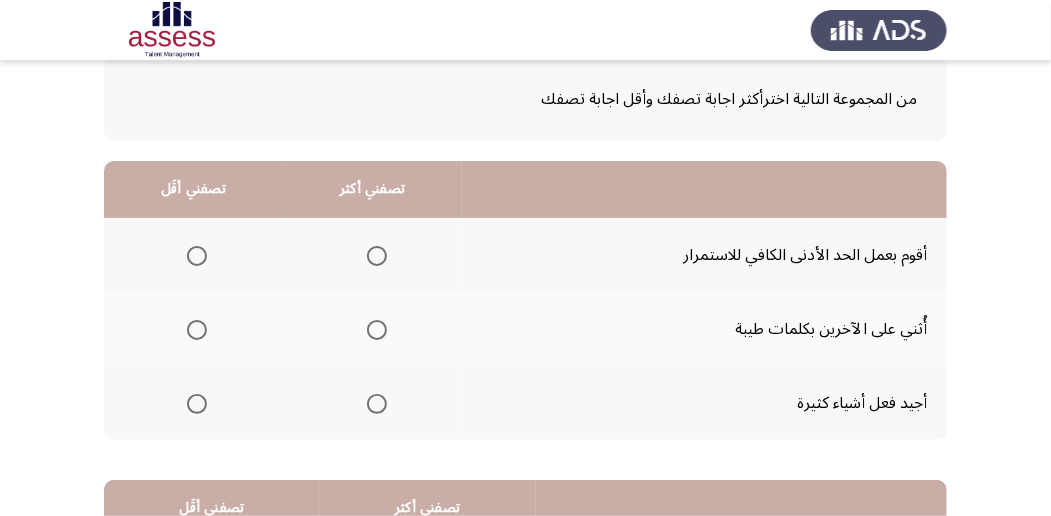 scroll, scrollTop: 133, scrollLeft: 0, axis: vertical 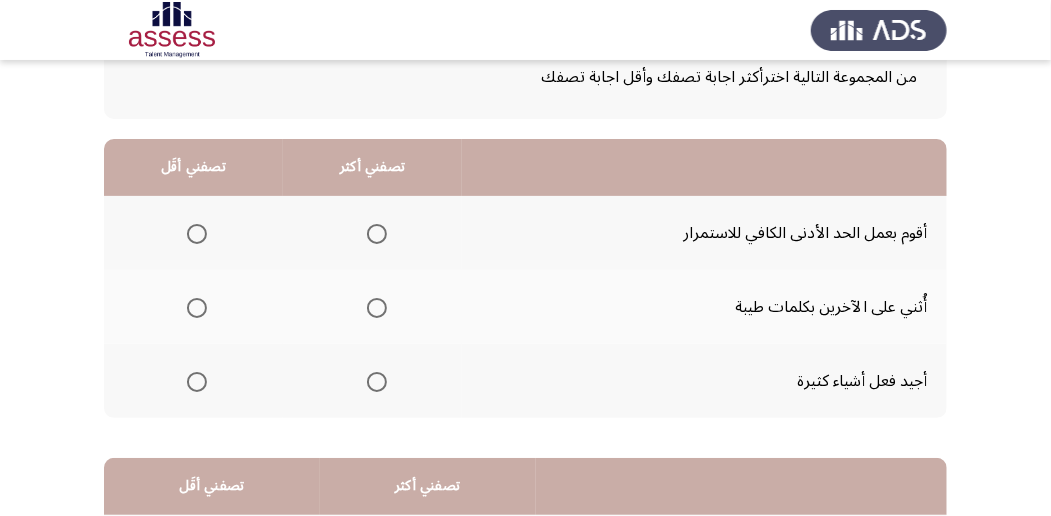 click at bounding box center (197, 234) 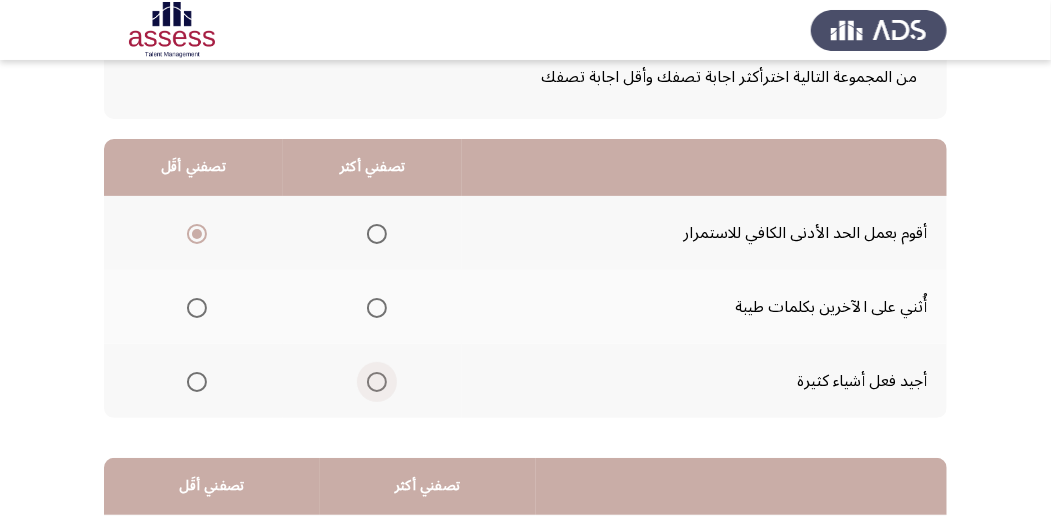 click at bounding box center [377, 382] 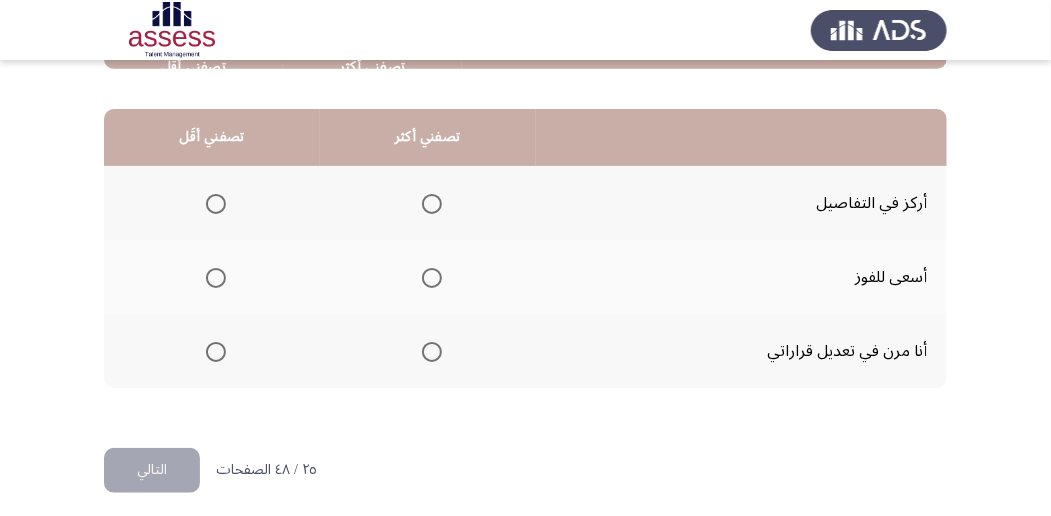 scroll, scrollTop: 494, scrollLeft: 0, axis: vertical 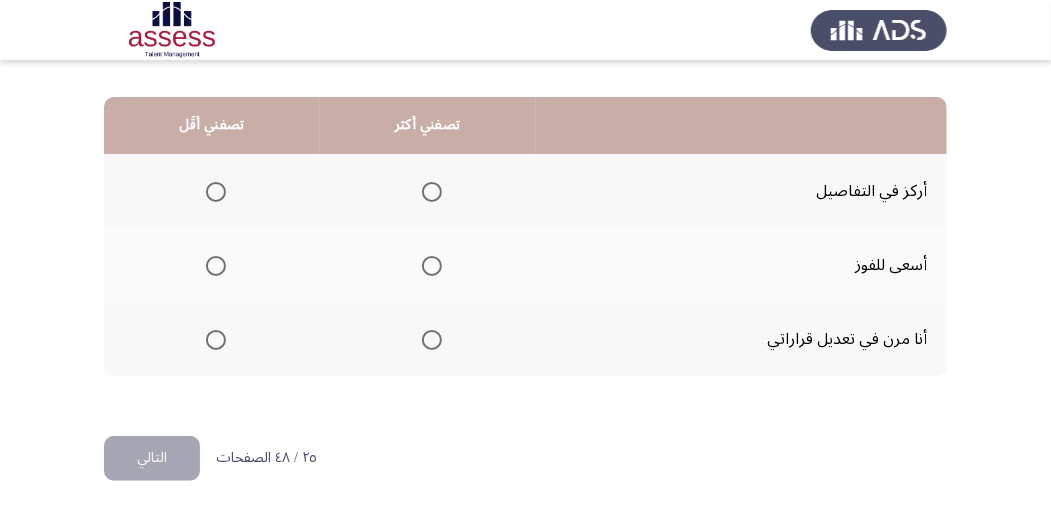 click at bounding box center (428, 191) 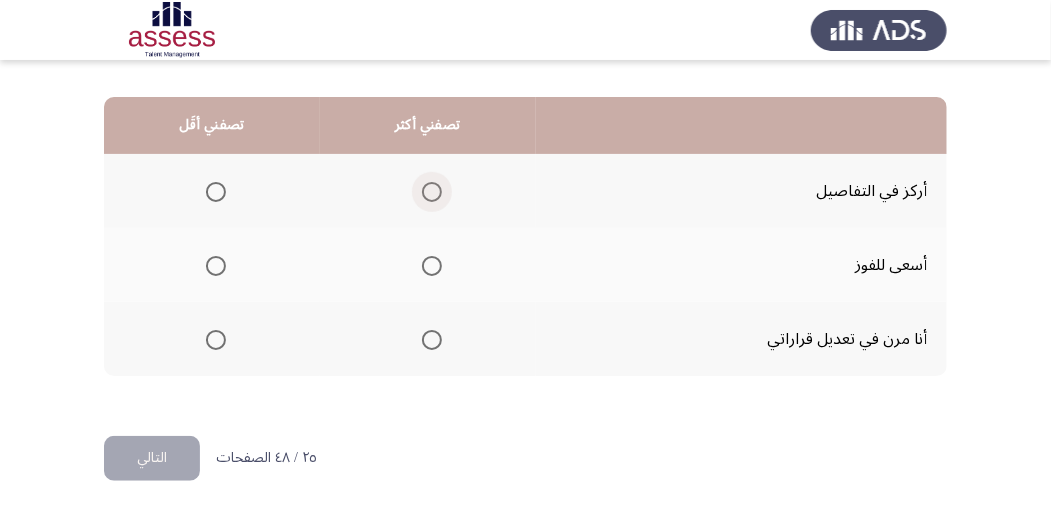 click at bounding box center (432, 192) 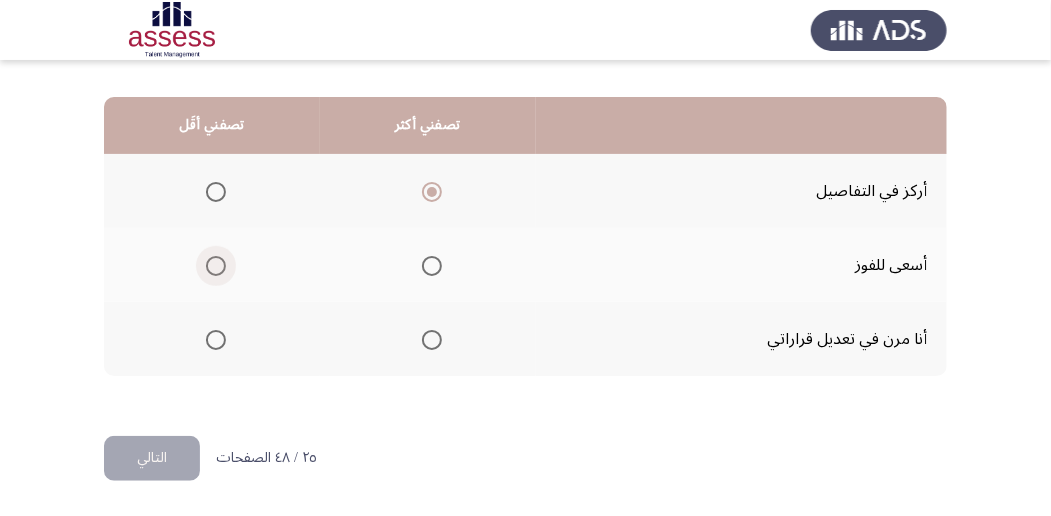click at bounding box center [216, 266] 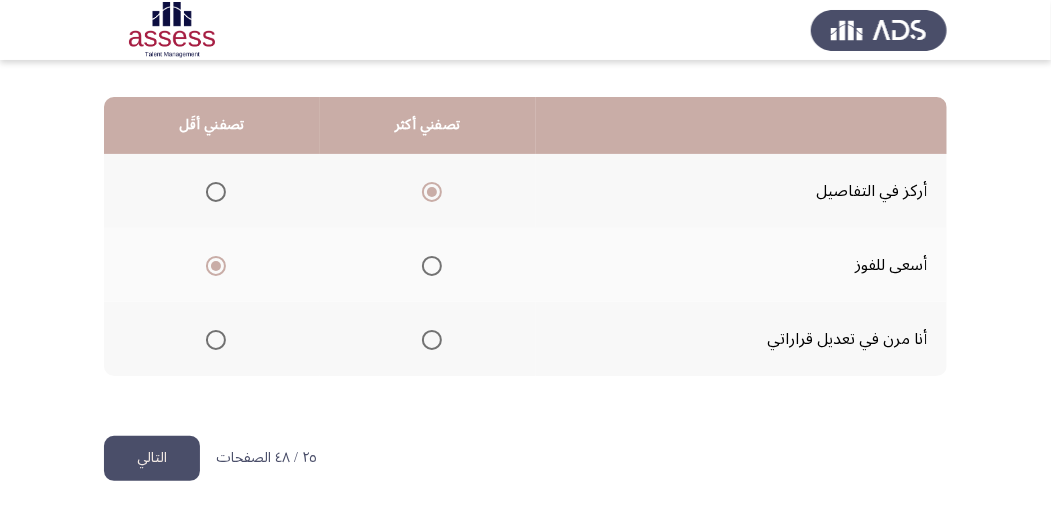 click on "التالي" 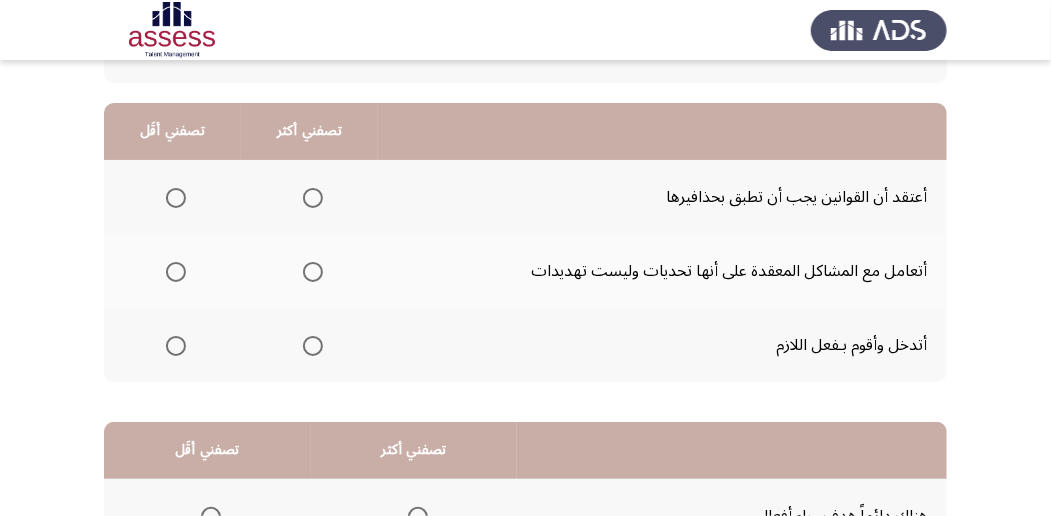 scroll, scrollTop: 200, scrollLeft: 0, axis: vertical 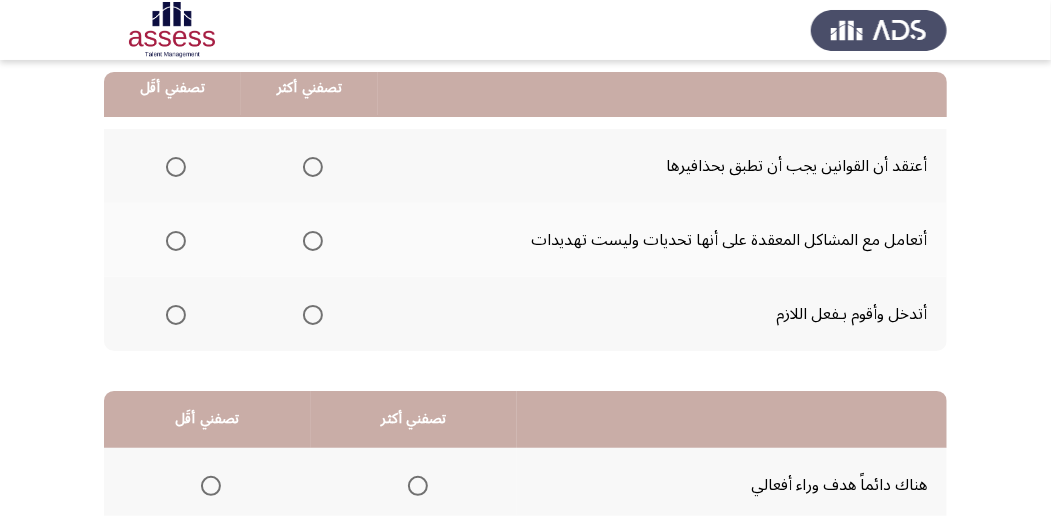 click at bounding box center [313, 167] 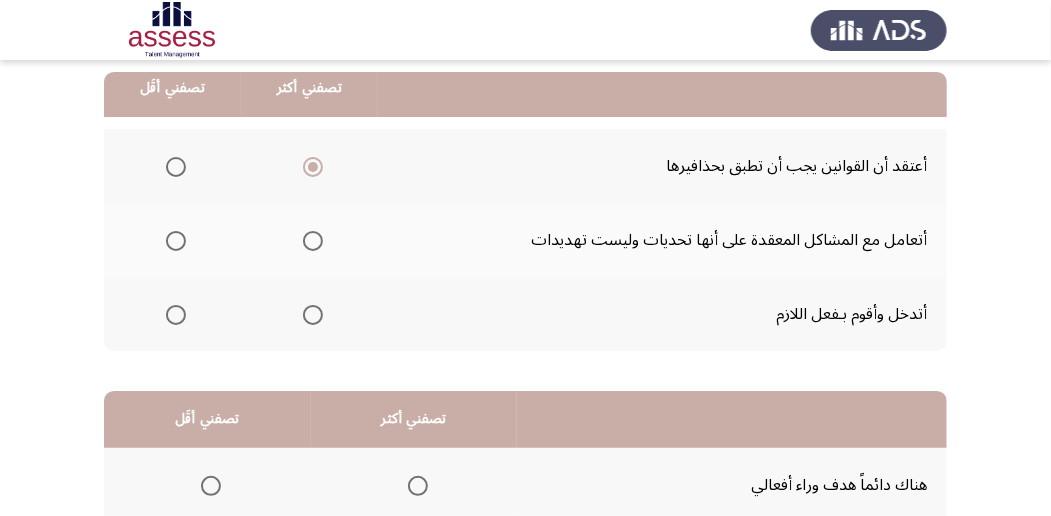 click 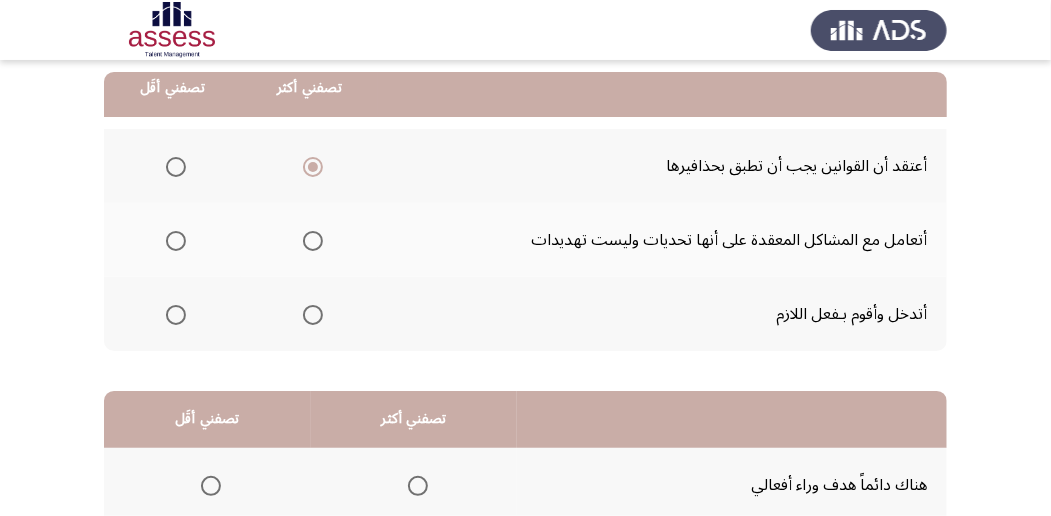 click at bounding box center (176, 241) 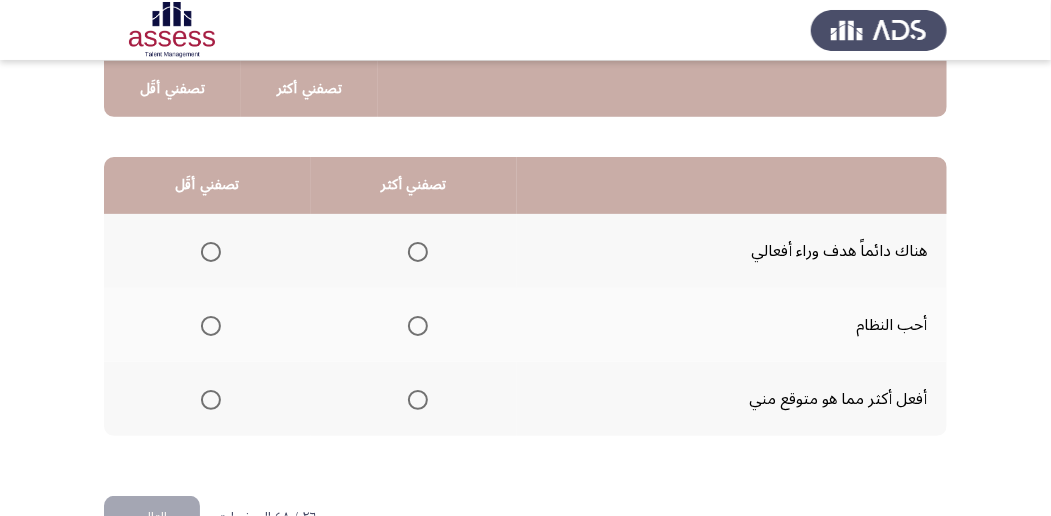 scroll, scrollTop: 466, scrollLeft: 0, axis: vertical 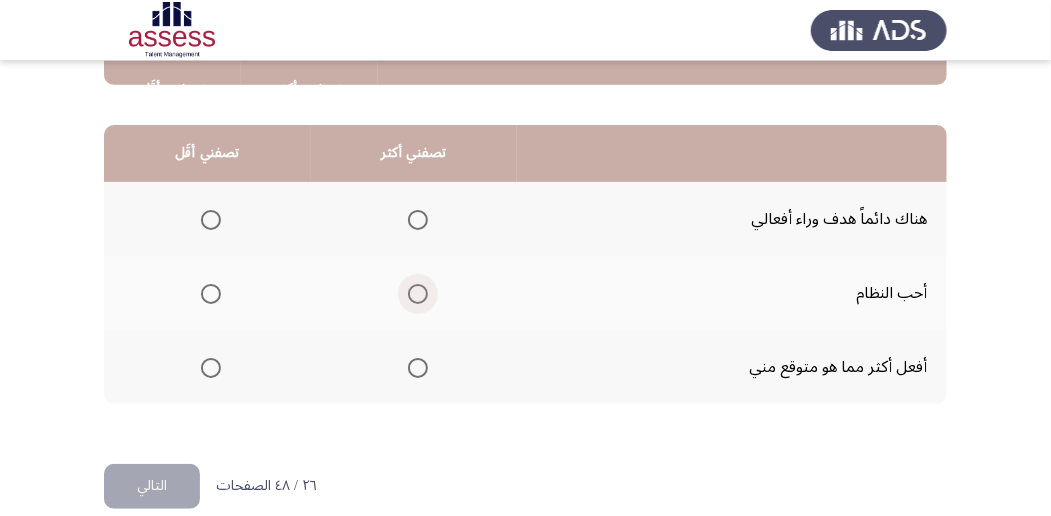 click at bounding box center [418, 294] 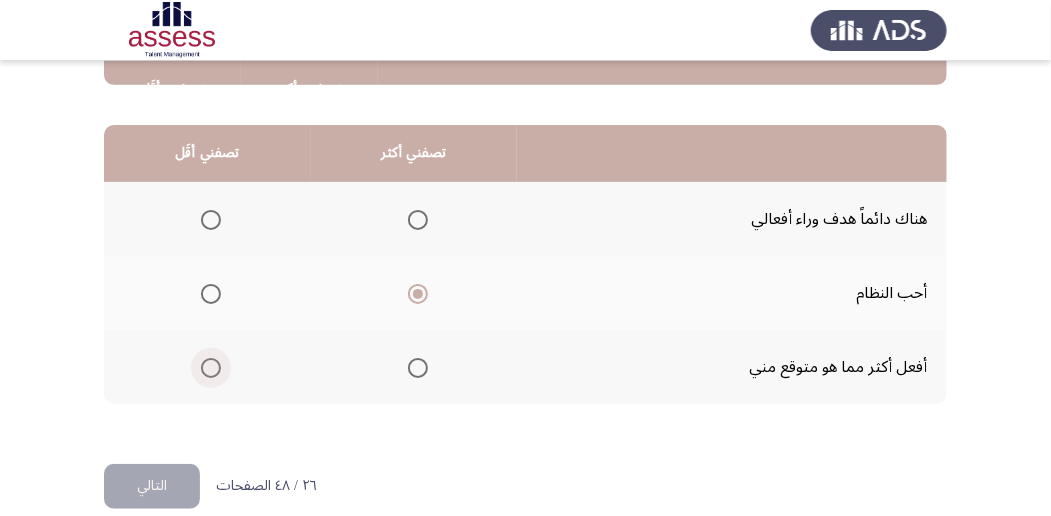 click at bounding box center [211, 368] 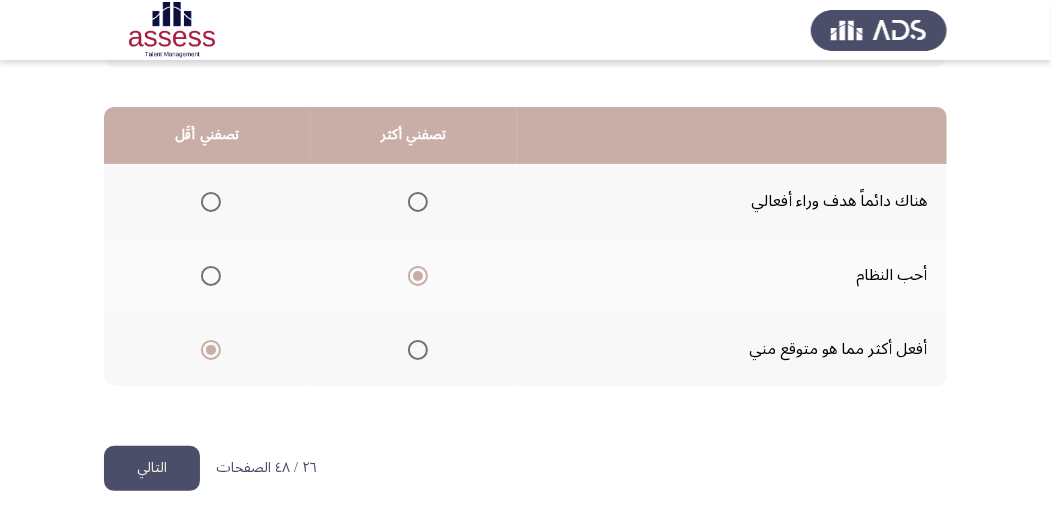scroll, scrollTop: 494, scrollLeft: 0, axis: vertical 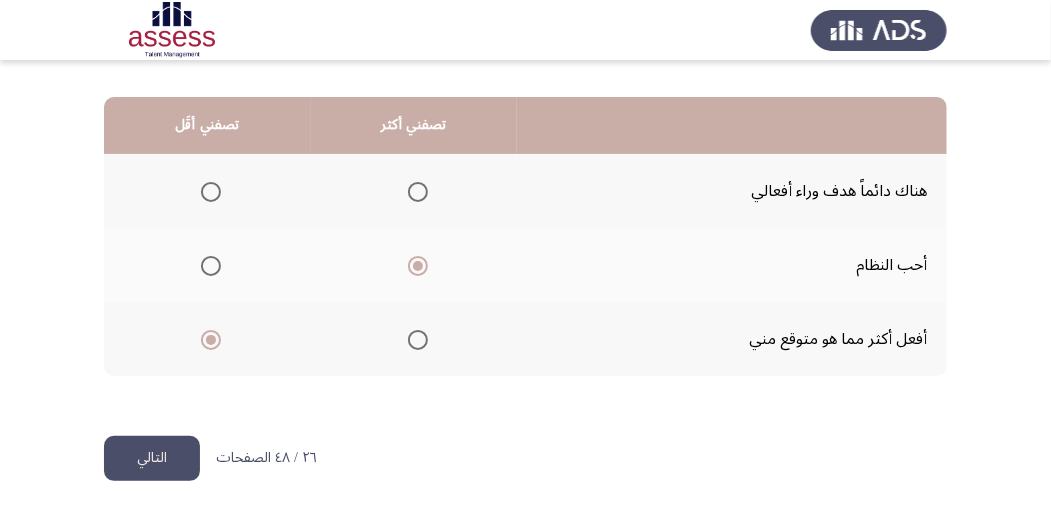 click on "التالي" 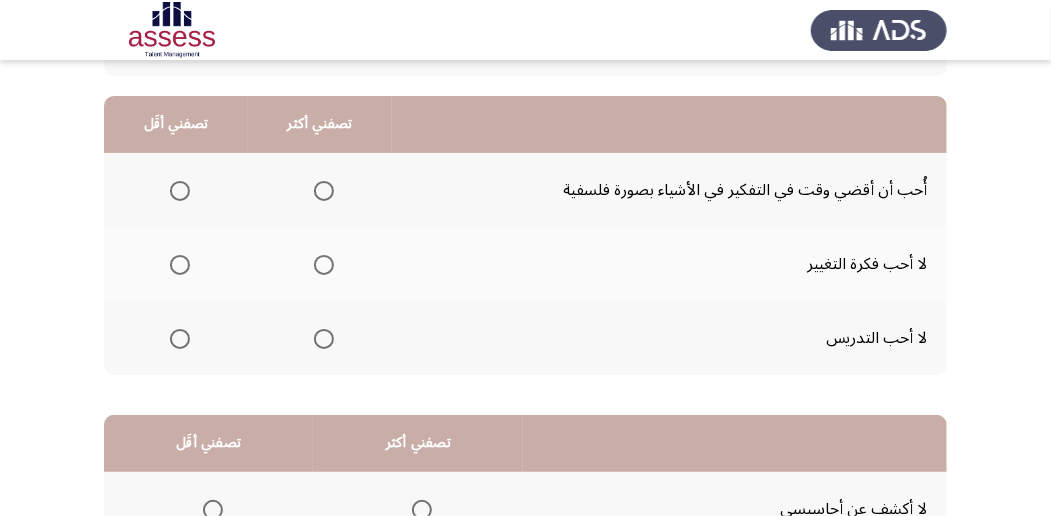 scroll, scrollTop: 200, scrollLeft: 0, axis: vertical 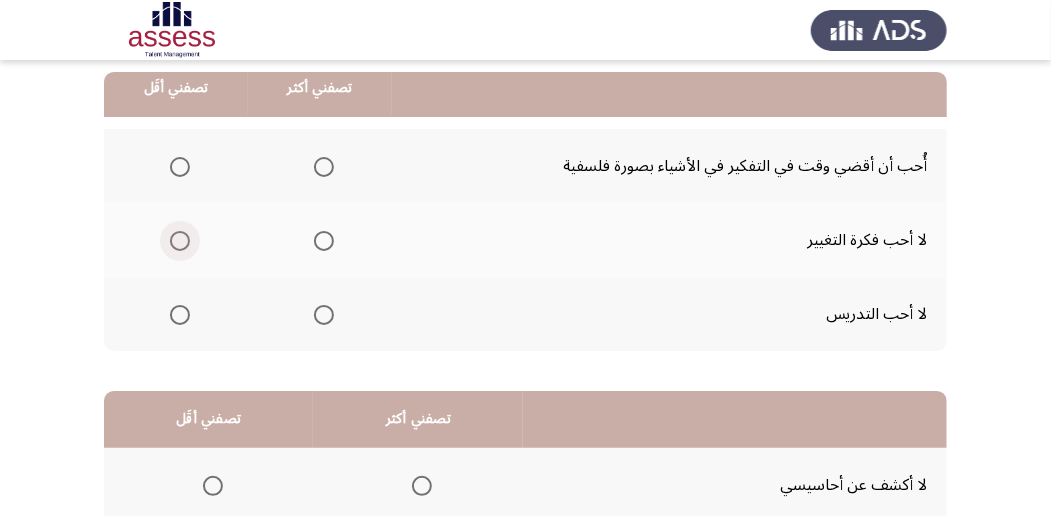 click at bounding box center (180, 241) 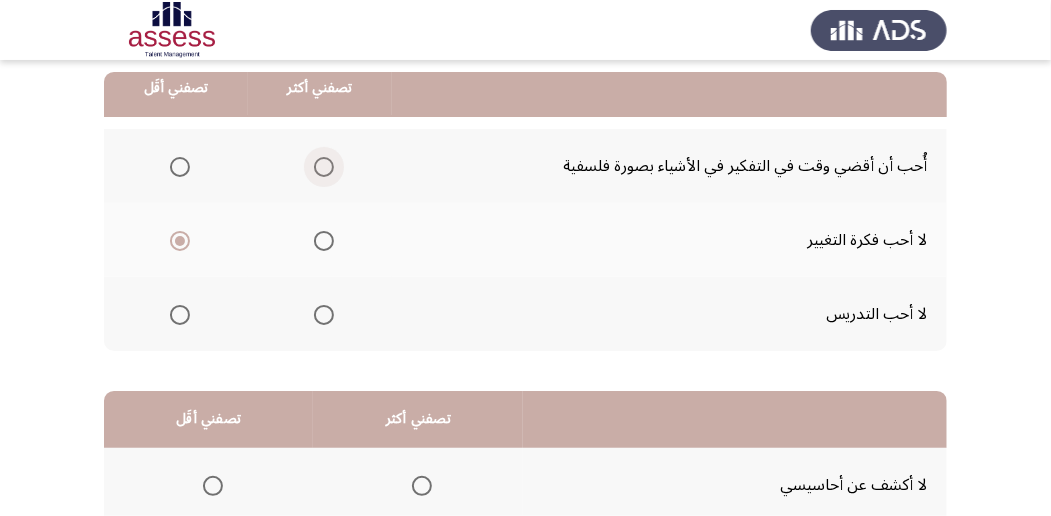 click at bounding box center (324, 167) 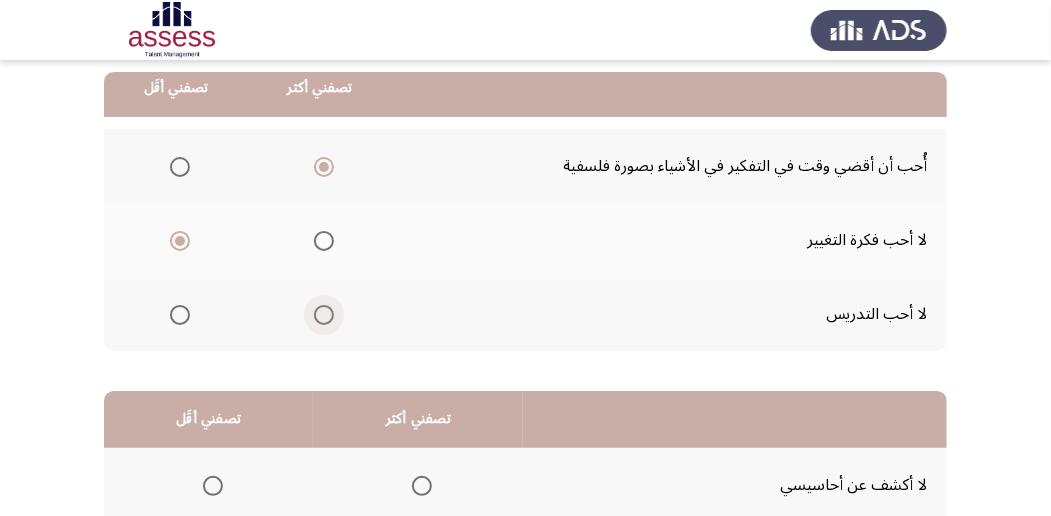 click at bounding box center (324, 315) 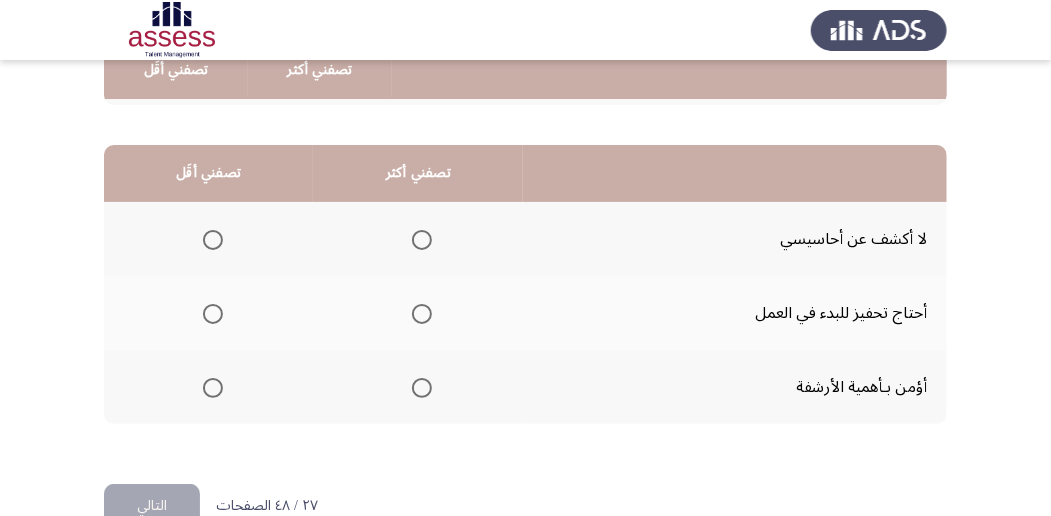 scroll, scrollTop: 466, scrollLeft: 0, axis: vertical 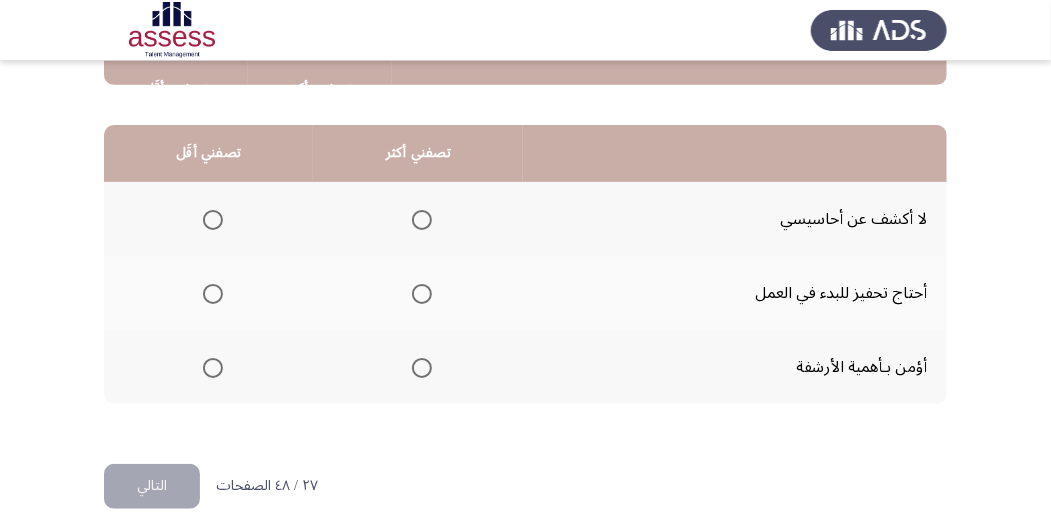 click at bounding box center (422, 220) 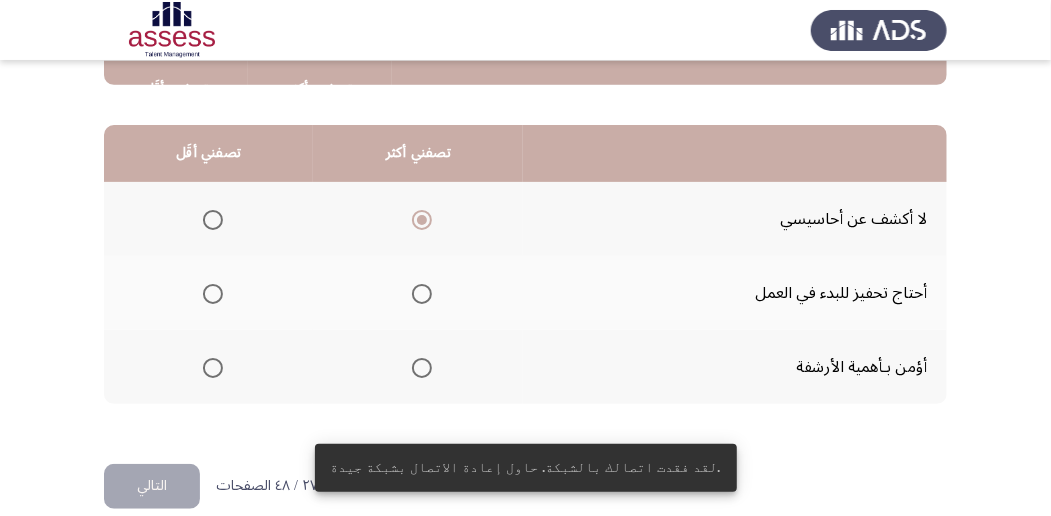 click at bounding box center [213, 368] 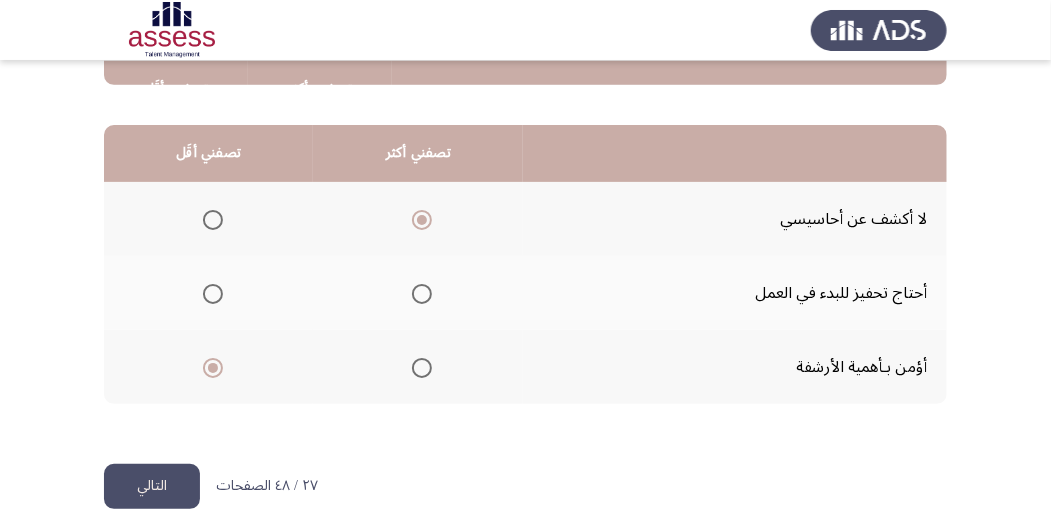 click on "التالي" 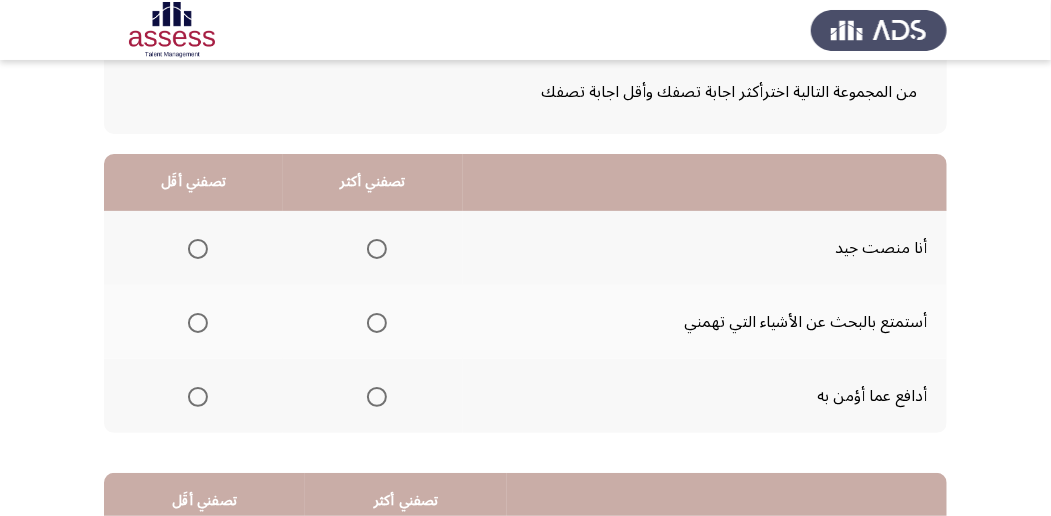 scroll, scrollTop: 133, scrollLeft: 0, axis: vertical 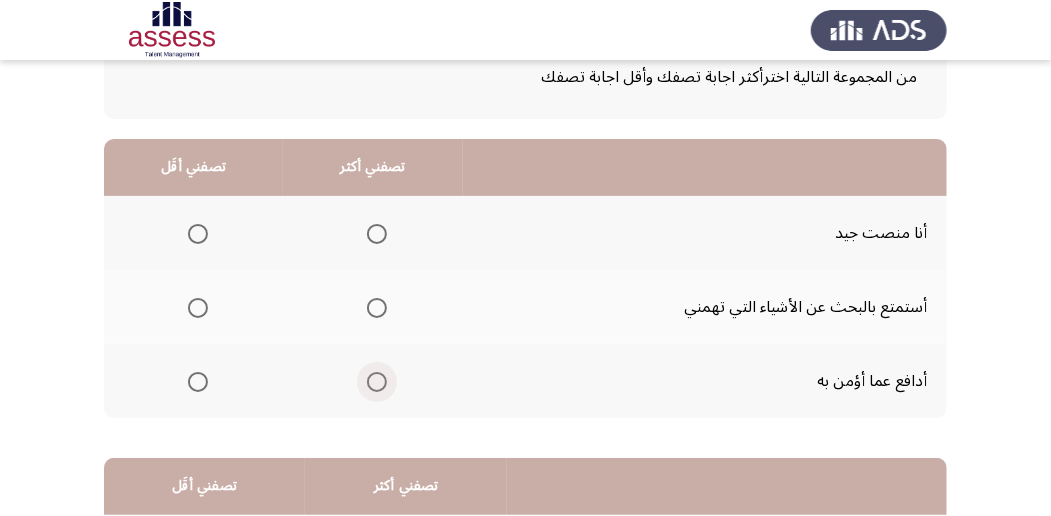 click at bounding box center [377, 382] 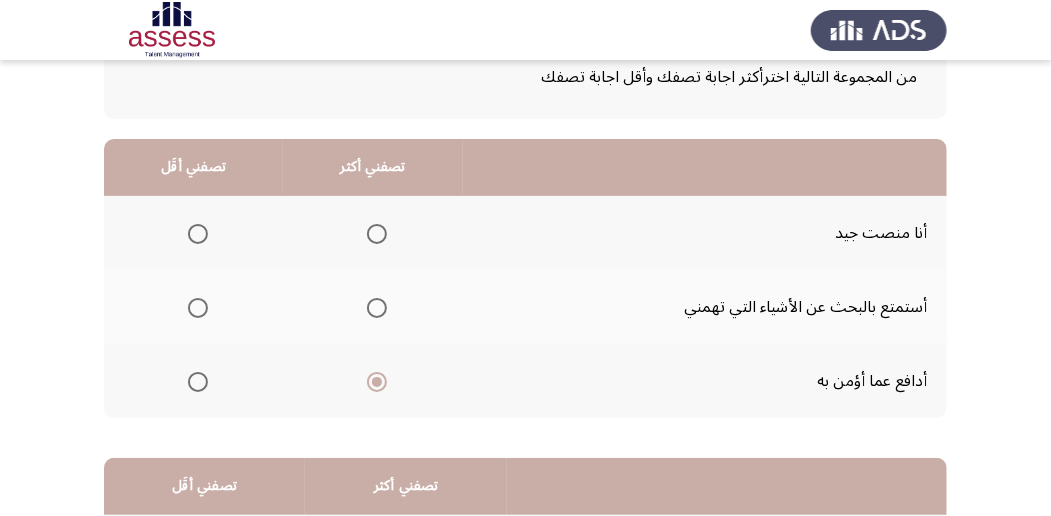 click at bounding box center [198, 308] 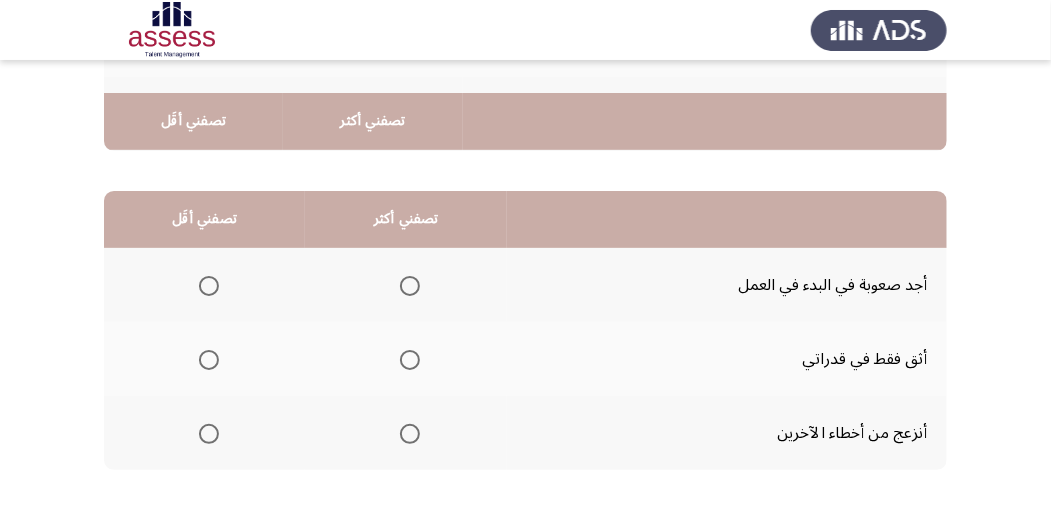 scroll, scrollTop: 466, scrollLeft: 0, axis: vertical 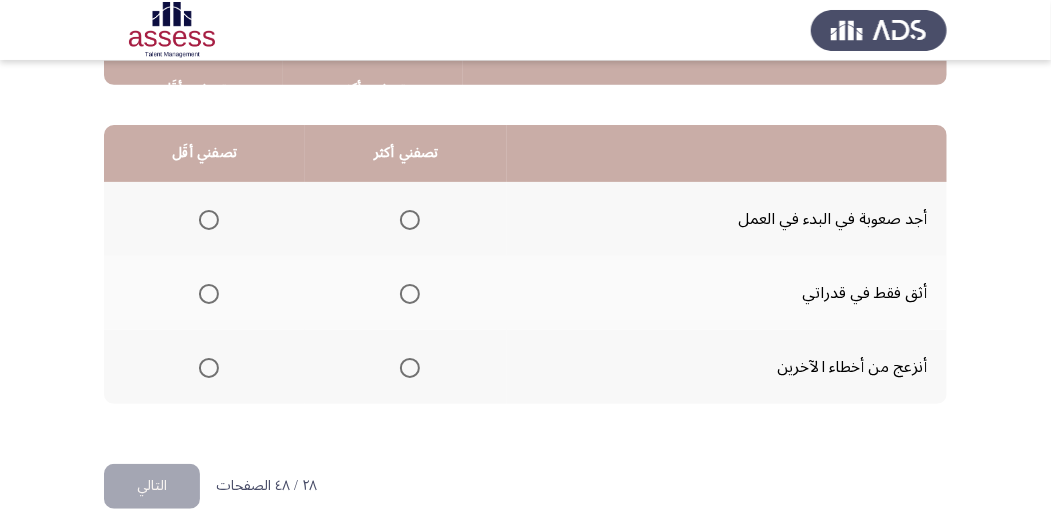 click at bounding box center (410, 368) 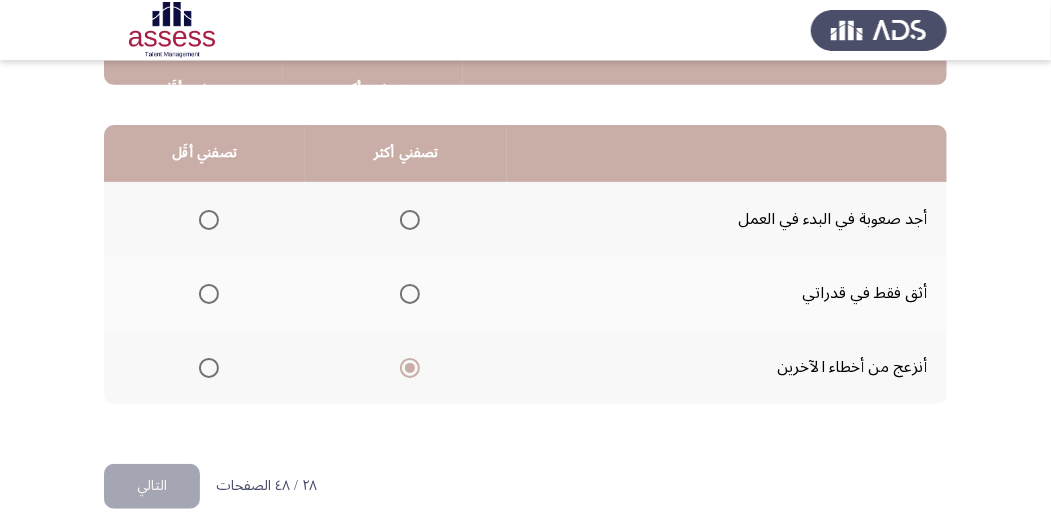 click at bounding box center [209, 220] 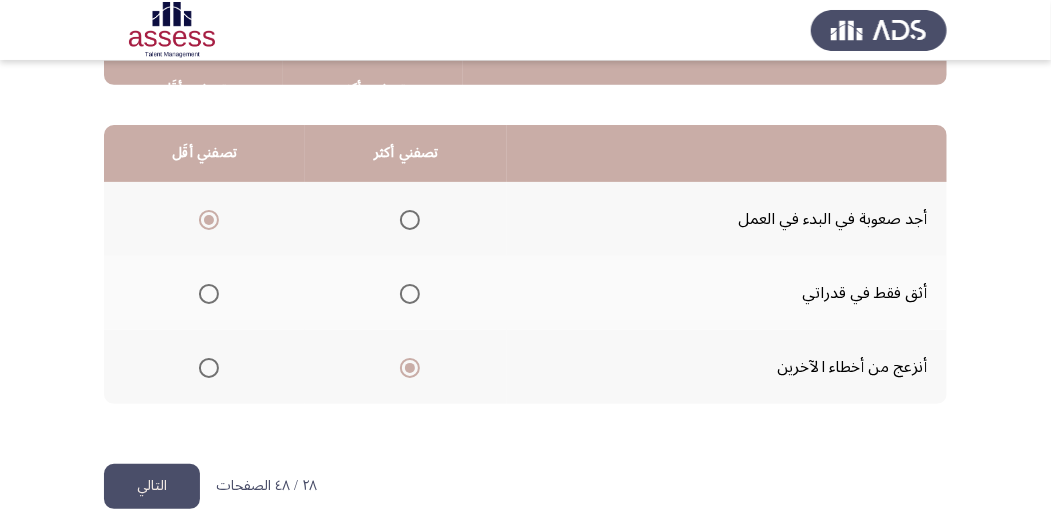 click on "التالي" 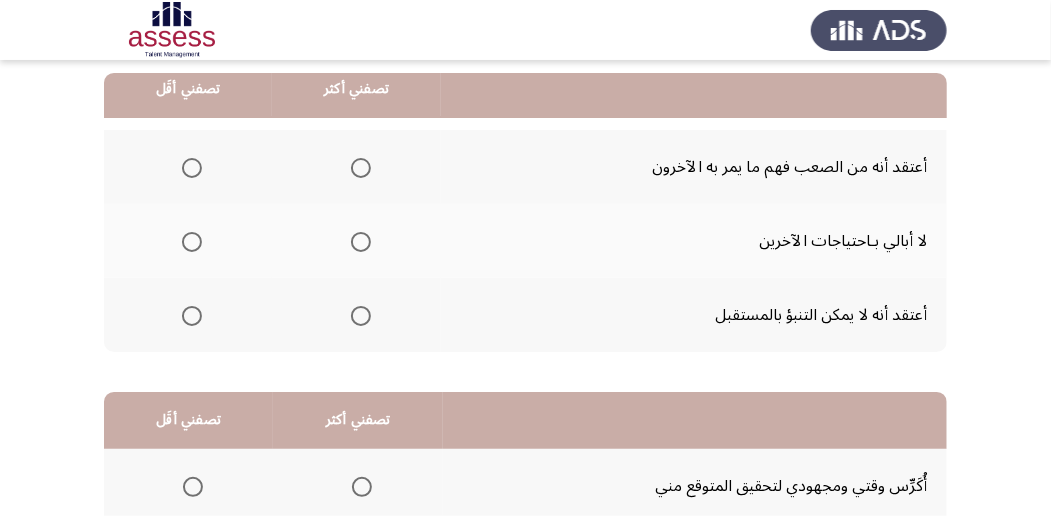 scroll, scrollTop: 200, scrollLeft: 0, axis: vertical 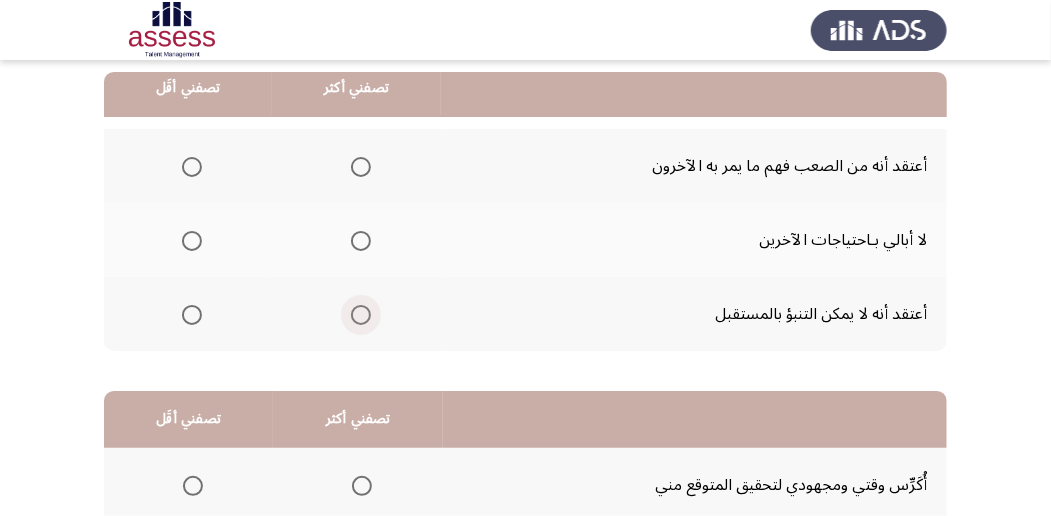 click at bounding box center (361, 315) 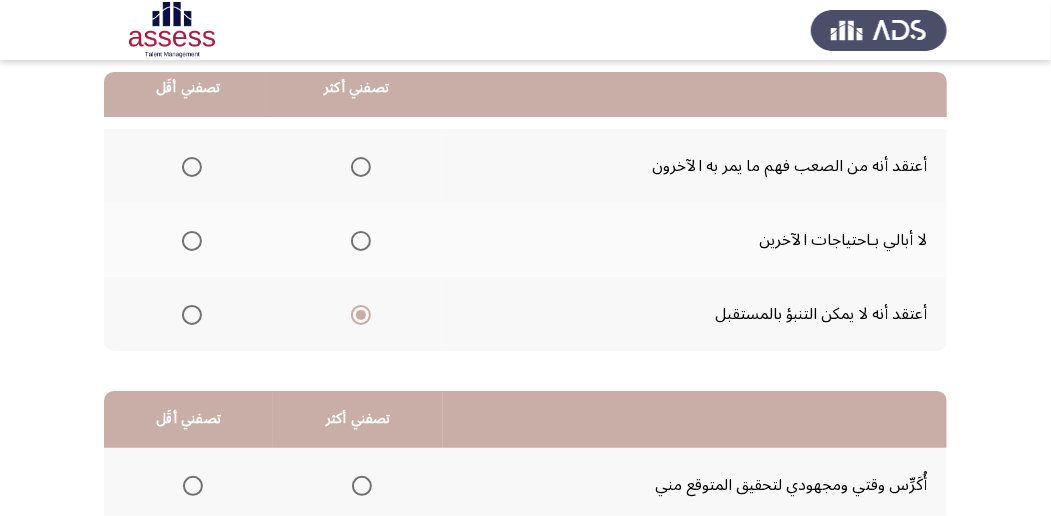 click at bounding box center (192, 241) 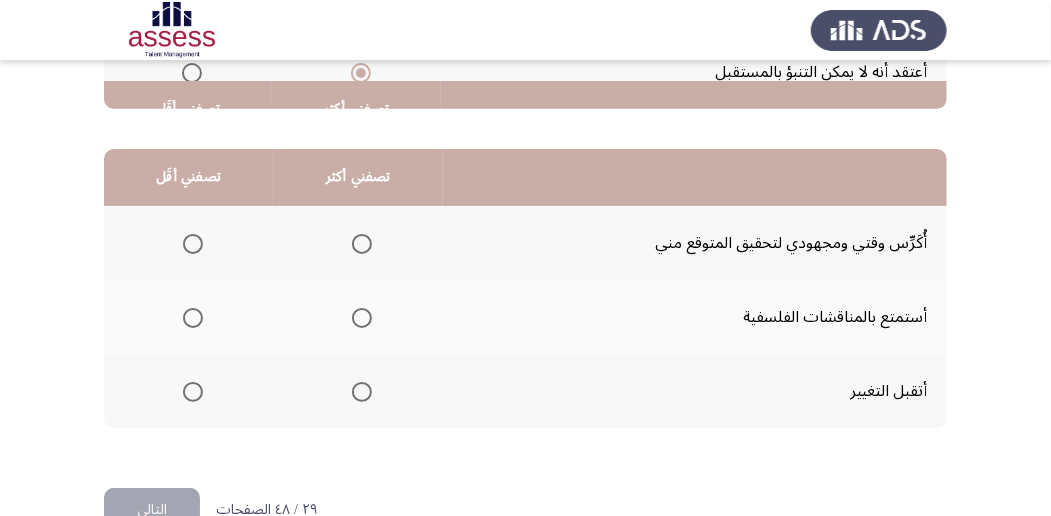 scroll, scrollTop: 466, scrollLeft: 0, axis: vertical 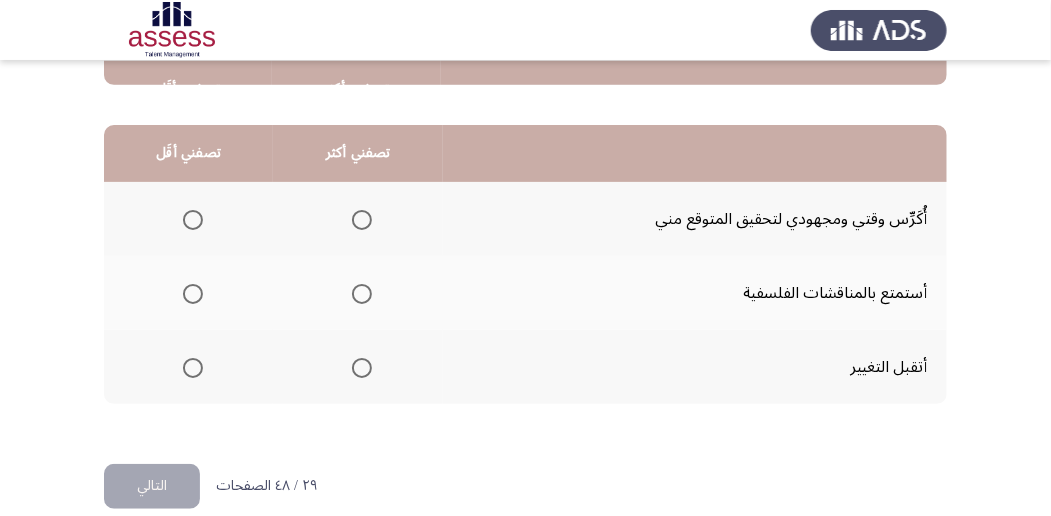click at bounding box center [362, 220] 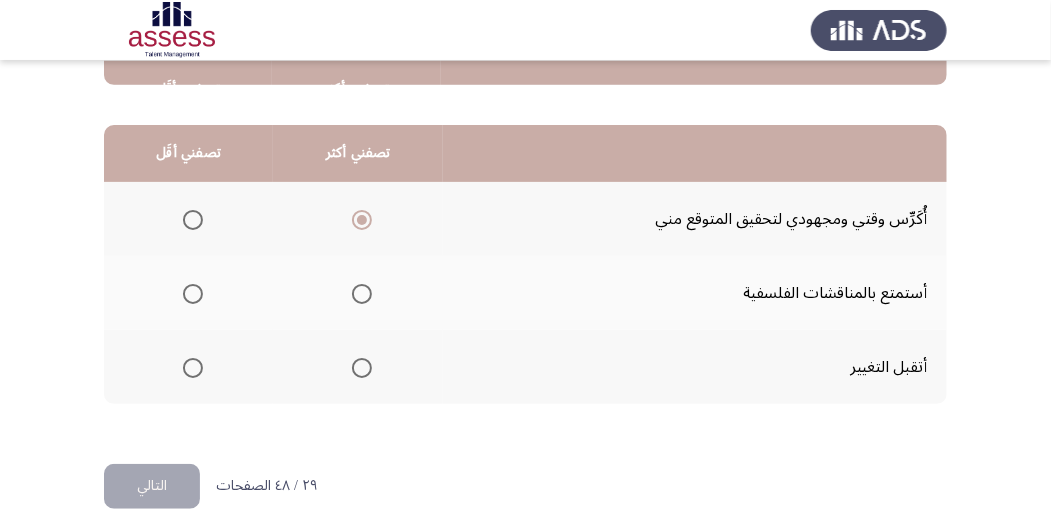 click at bounding box center (193, 294) 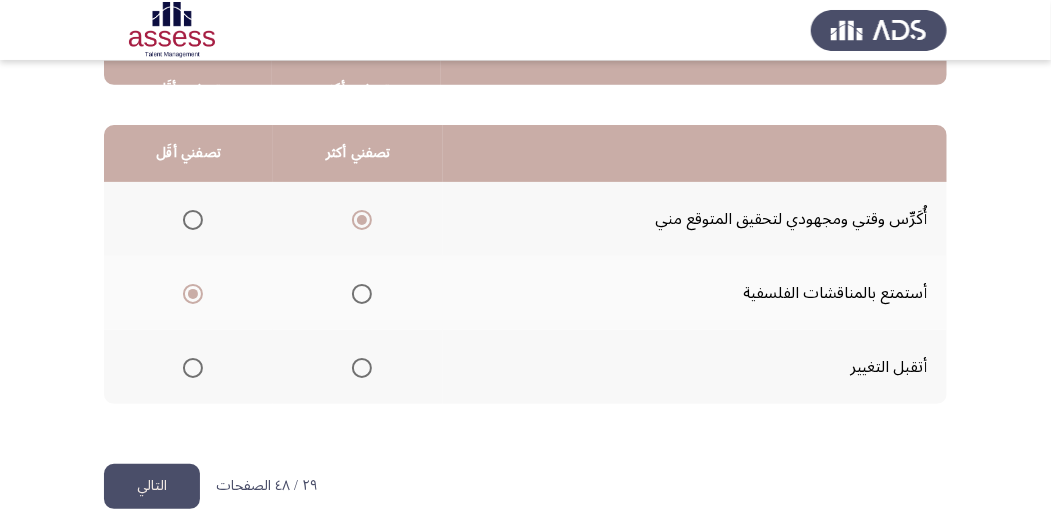 click on "التالي" 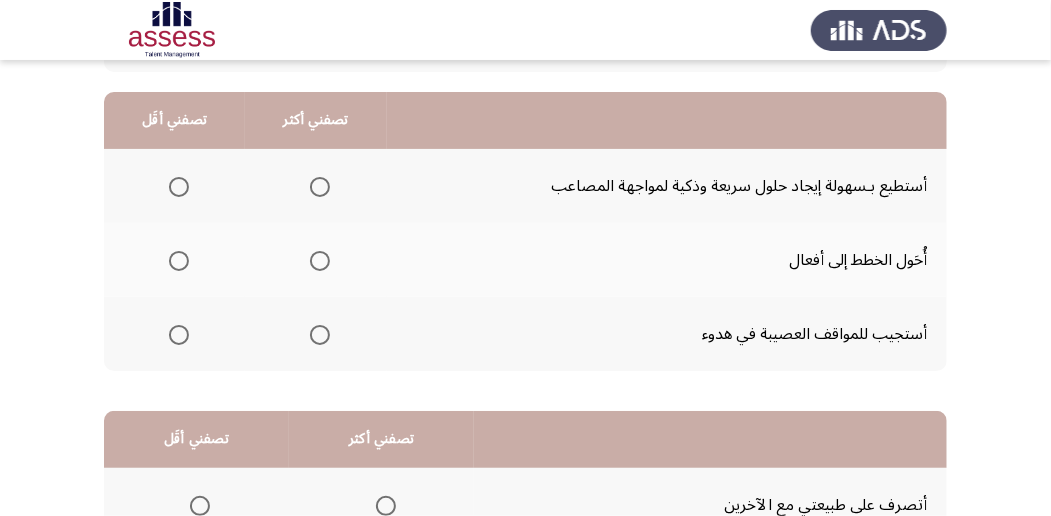 scroll, scrollTop: 200, scrollLeft: 0, axis: vertical 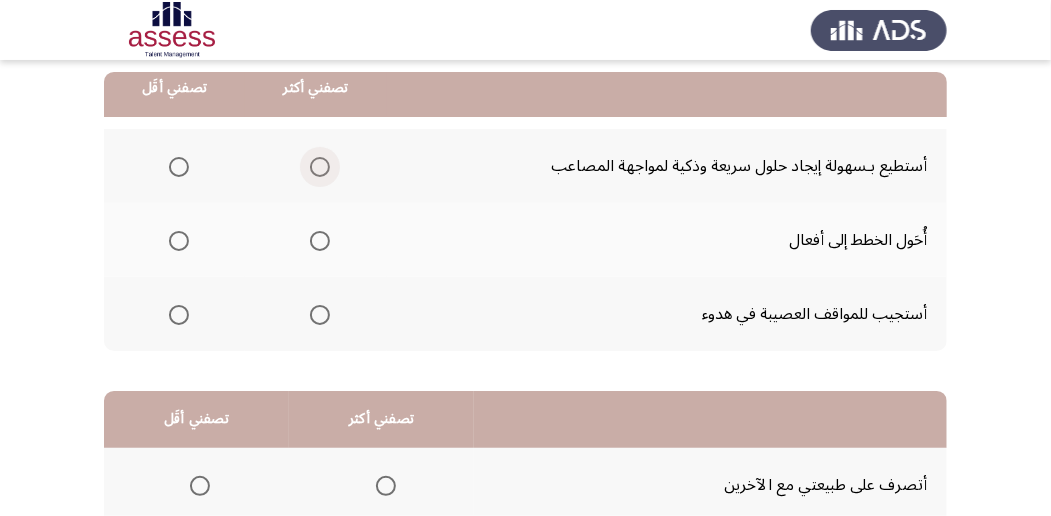 click at bounding box center (320, 167) 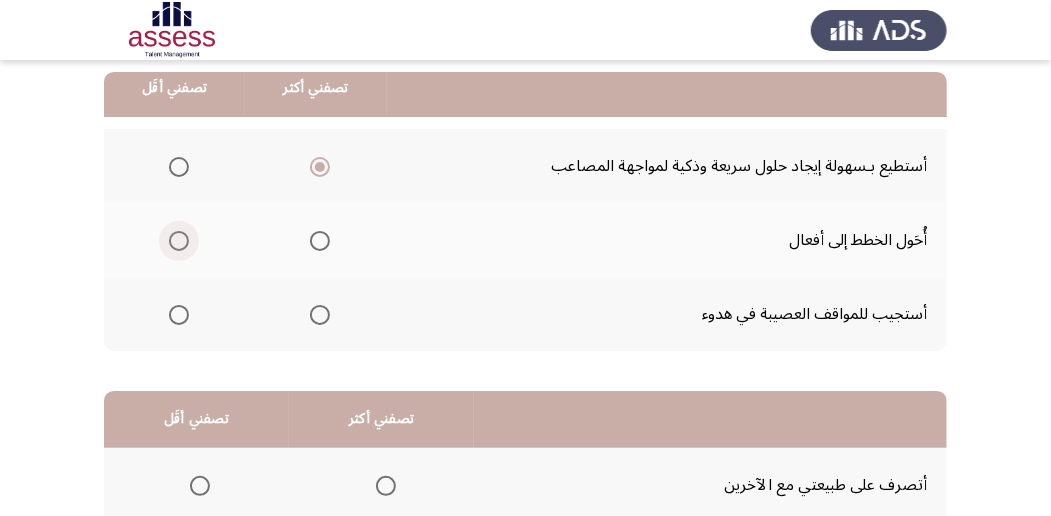 click at bounding box center [179, 241] 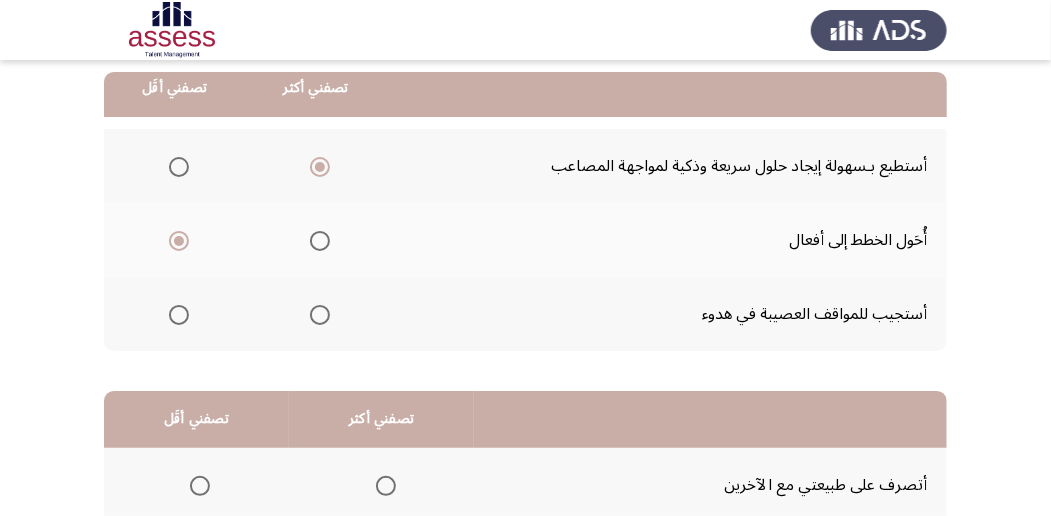 click at bounding box center [179, 167] 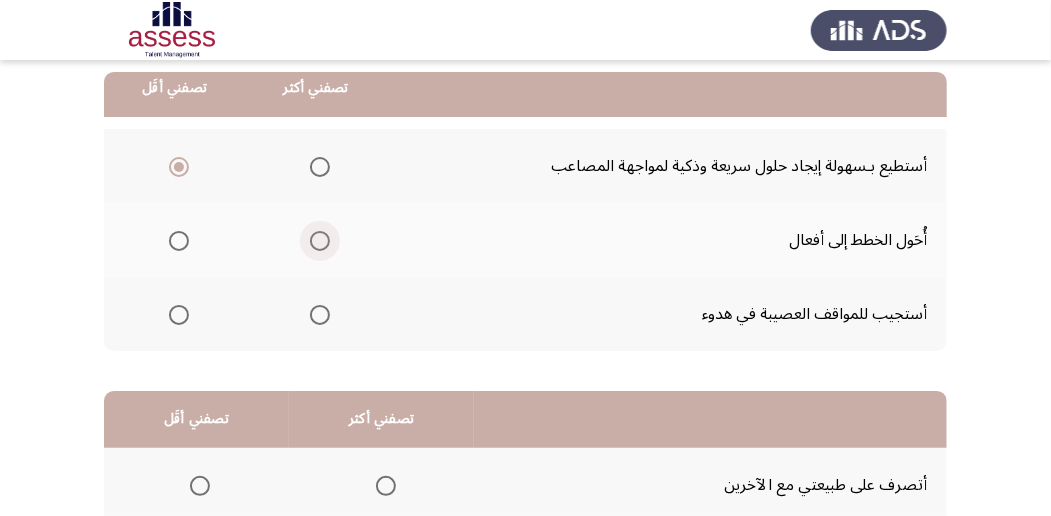 click at bounding box center [320, 241] 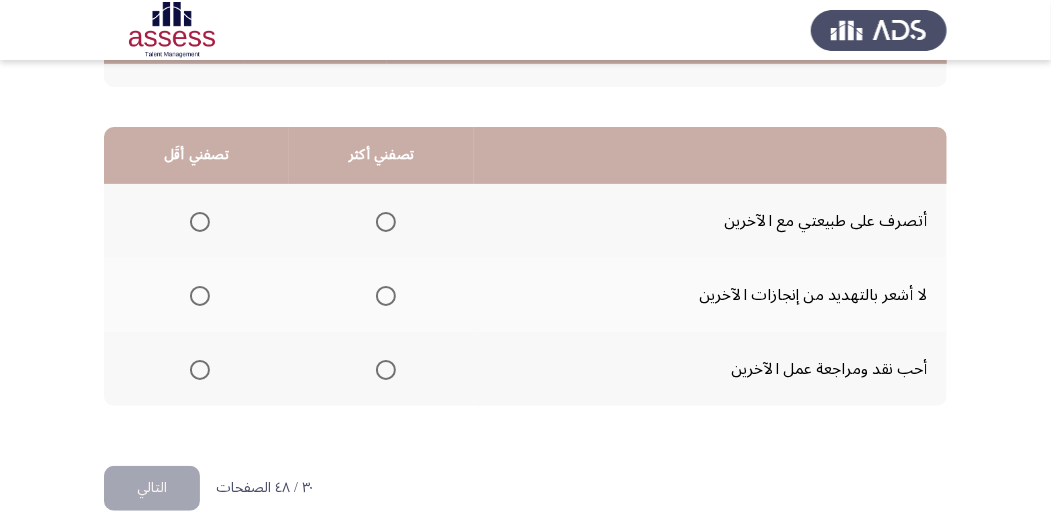 scroll, scrollTop: 466, scrollLeft: 0, axis: vertical 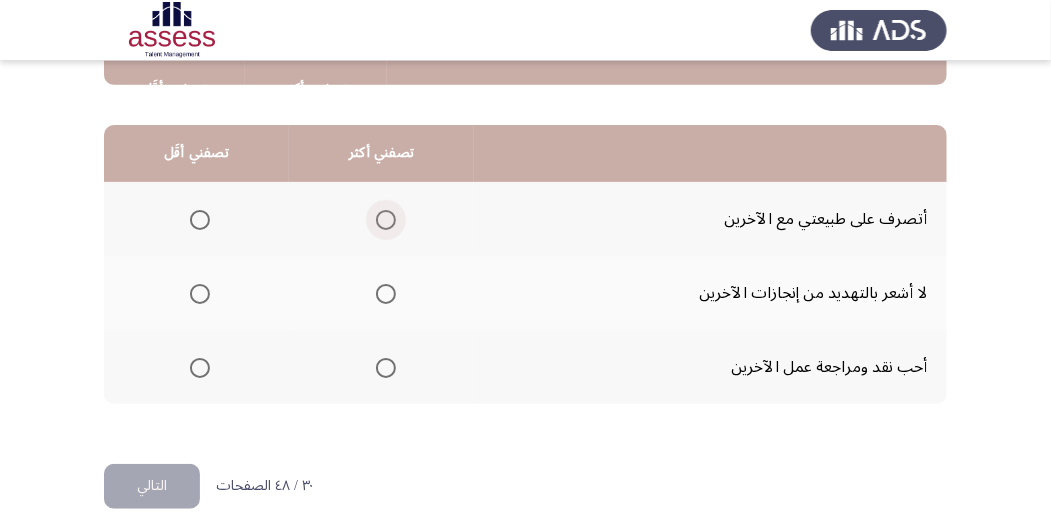 click at bounding box center [386, 220] 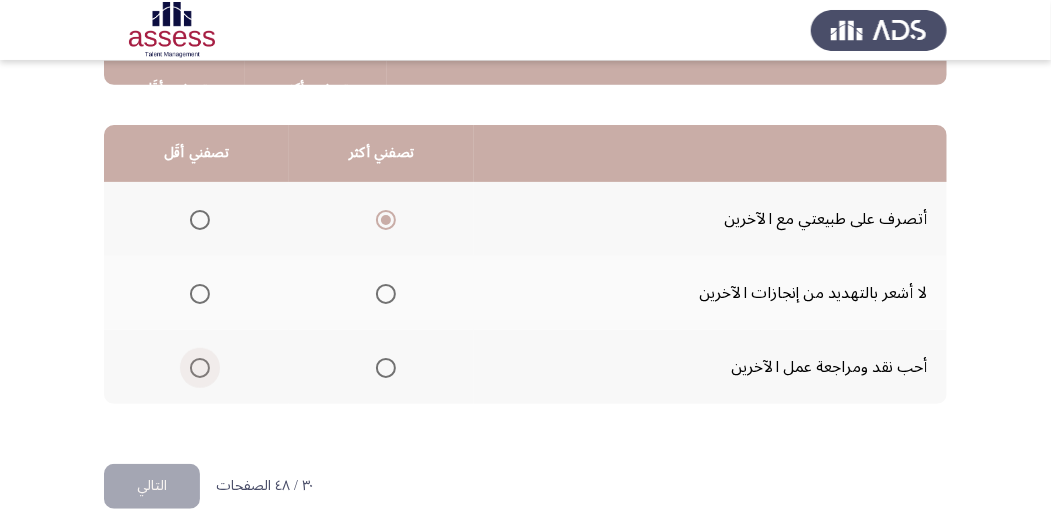 click at bounding box center (200, 368) 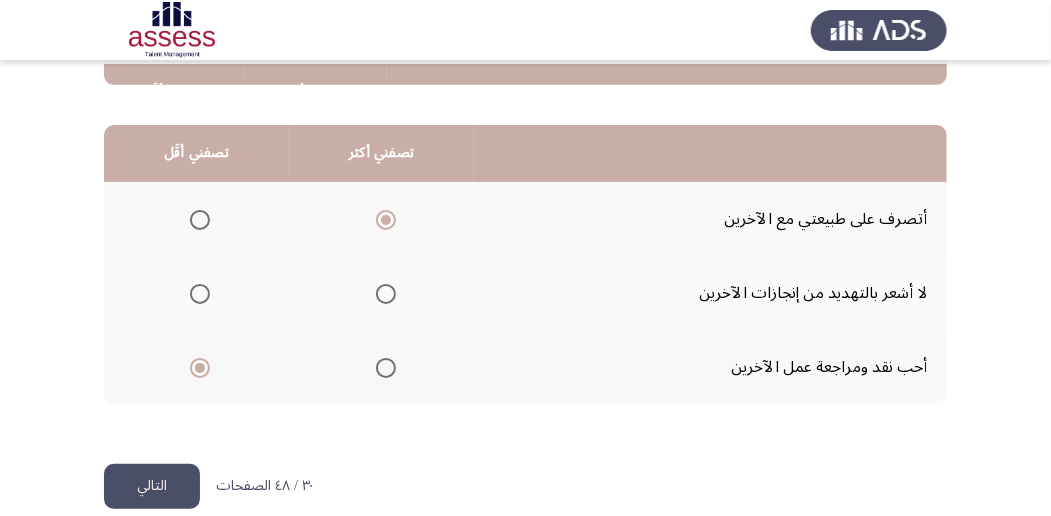 scroll, scrollTop: 494, scrollLeft: 0, axis: vertical 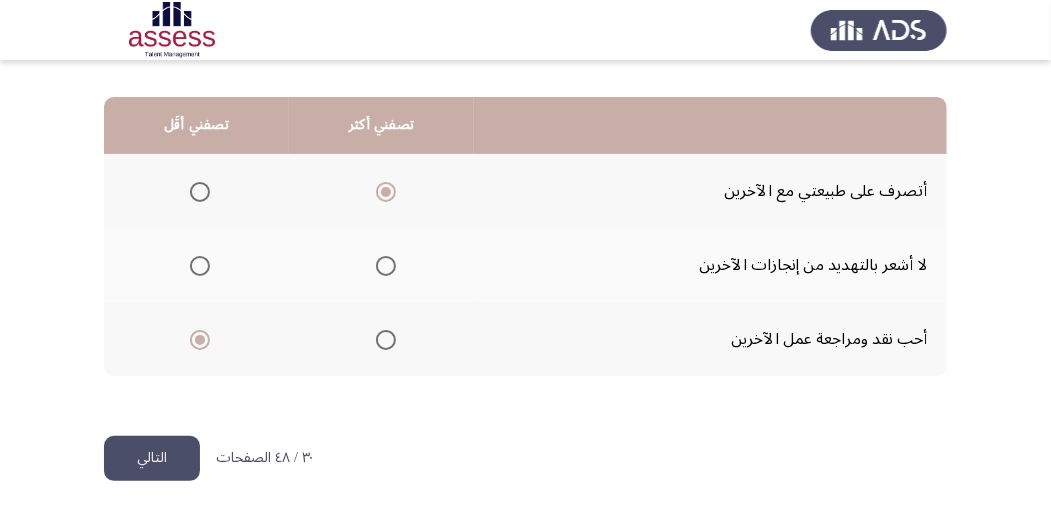 click on "التالي" 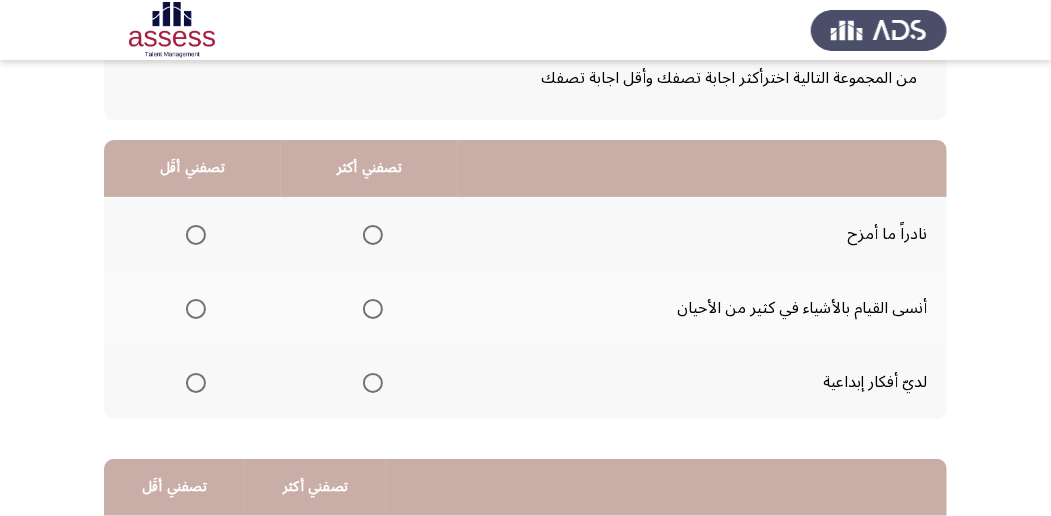 scroll, scrollTop: 133, scrollLeft: 0, axis: vertical 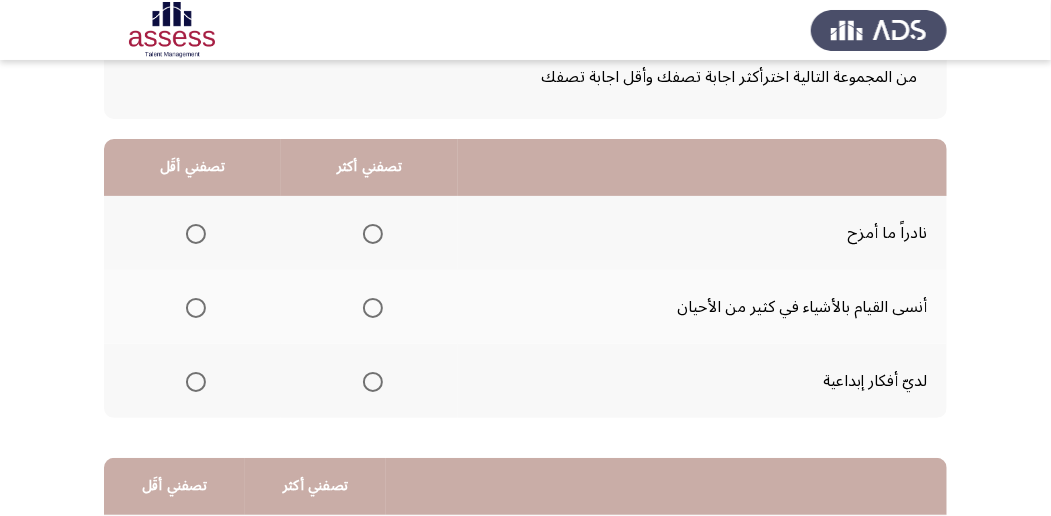 click at bounding box center [196, 308] 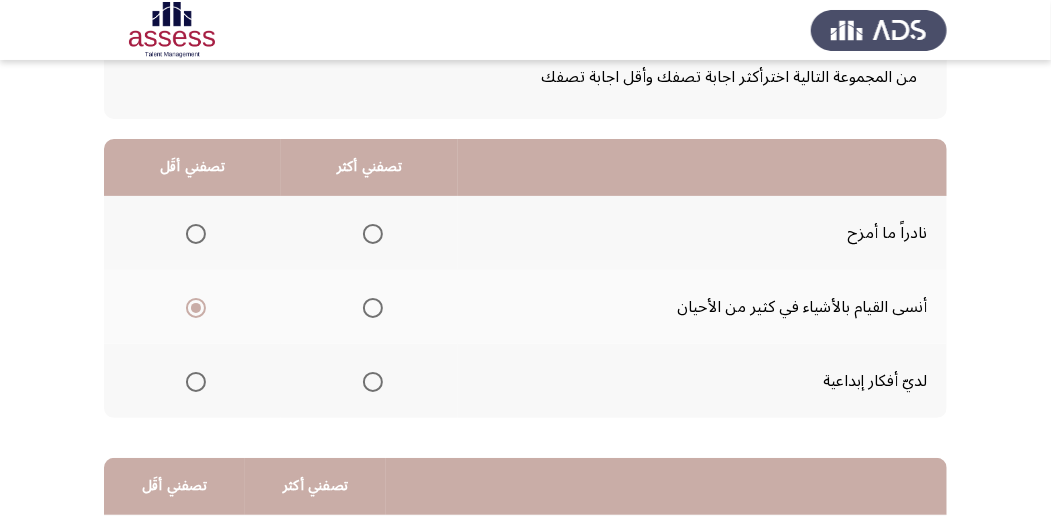 click at bounding box center [373, 382] 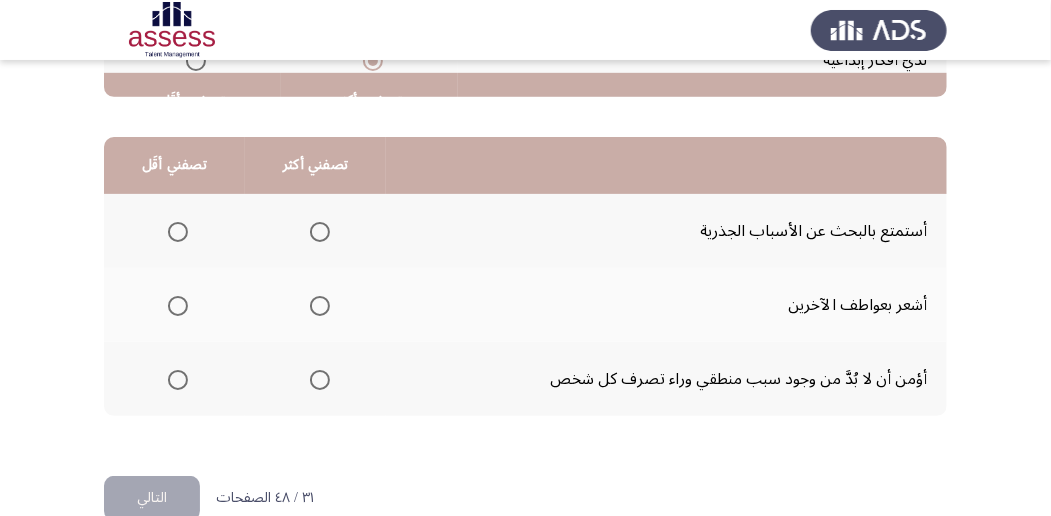 scroll, scrollTop: 466, scrollLeft: 0, axis: vertical 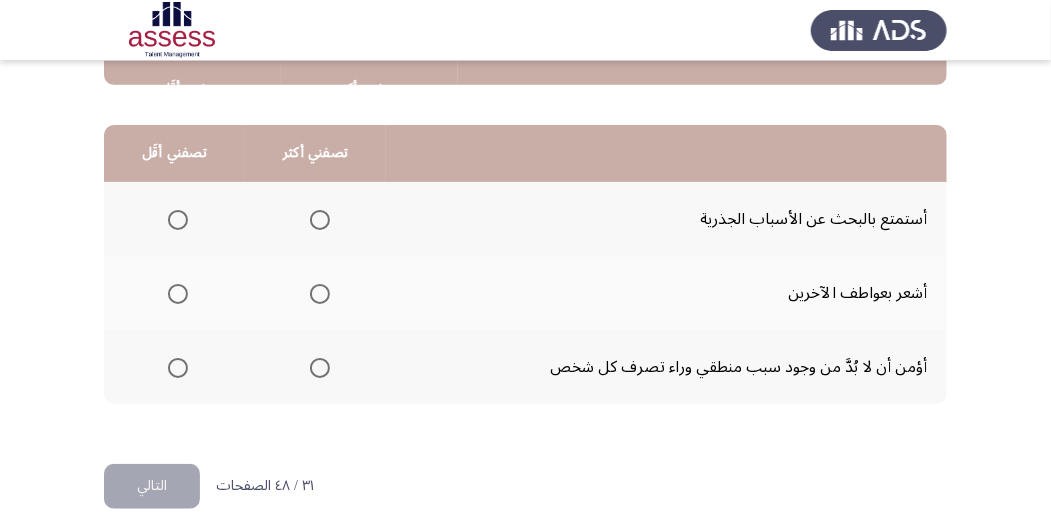 click at bounding box center [178, 294] 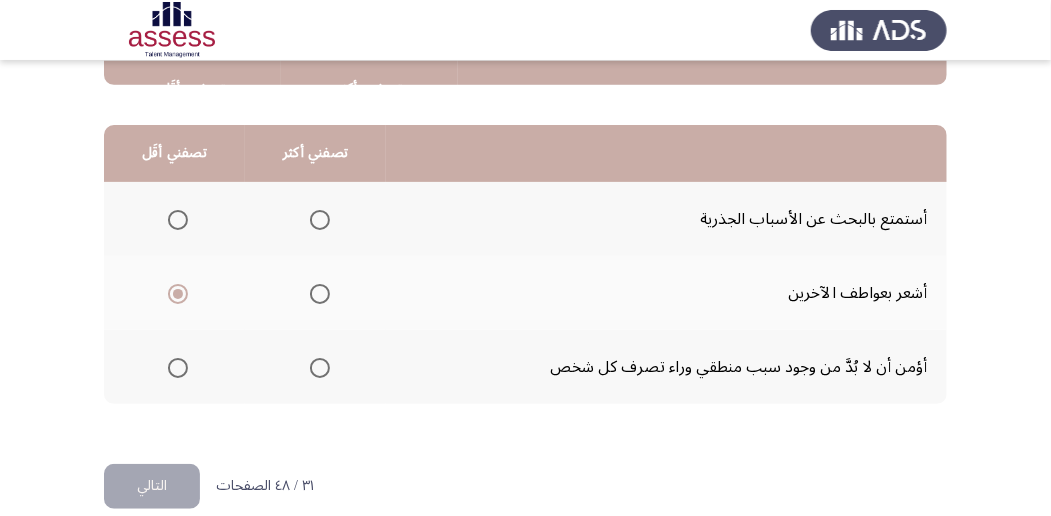 click at bounding box center (320, 220) 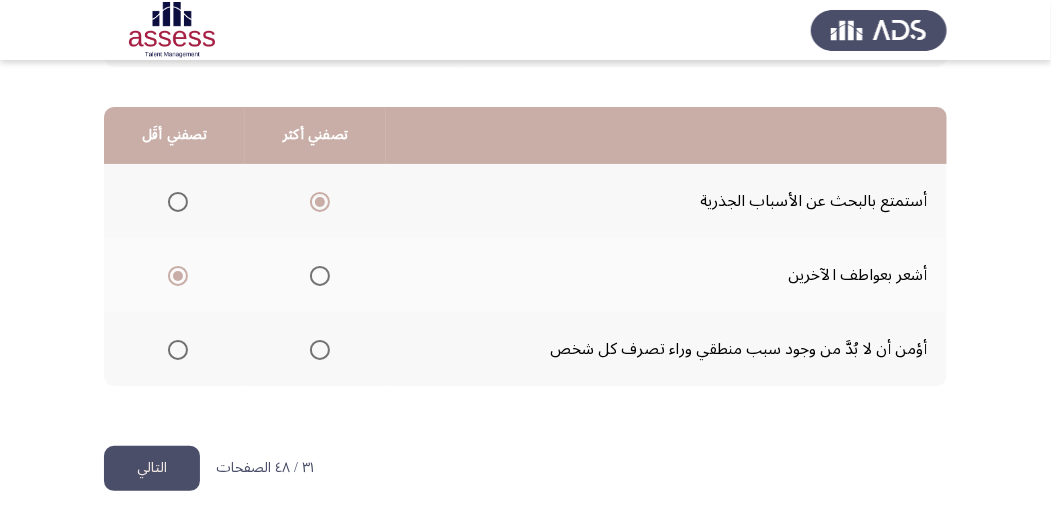 scroll, scrollTop: 494, scrollLeft: 0, axis: vertical 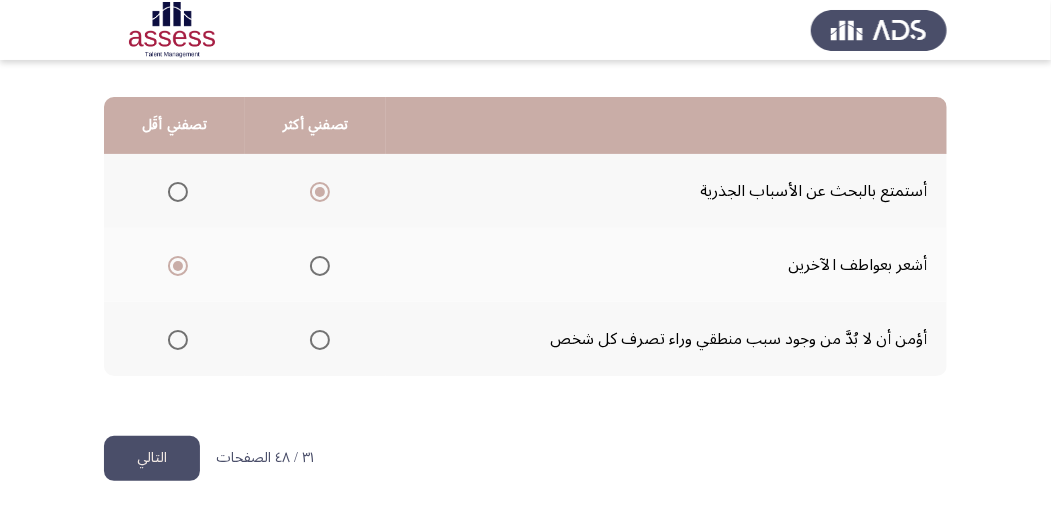 click on "التالي" 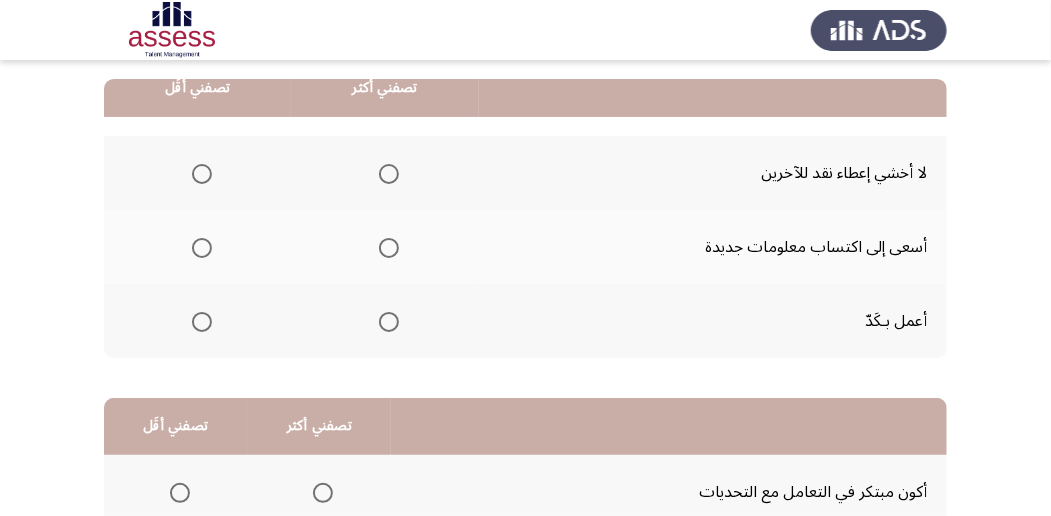 scroll, scrollTop: 200, scrollLeft: 0, axis: vertical 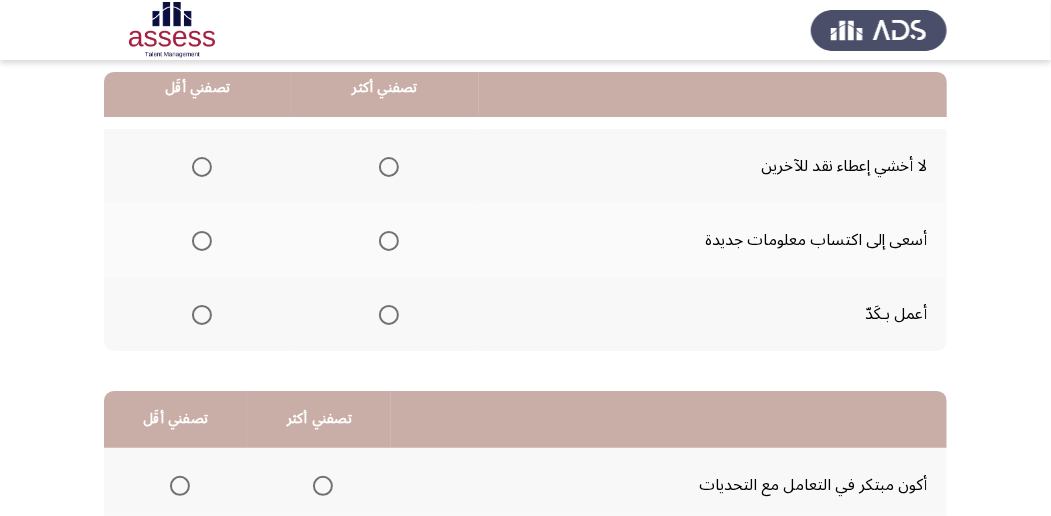 click at bounding box center (389, 315) 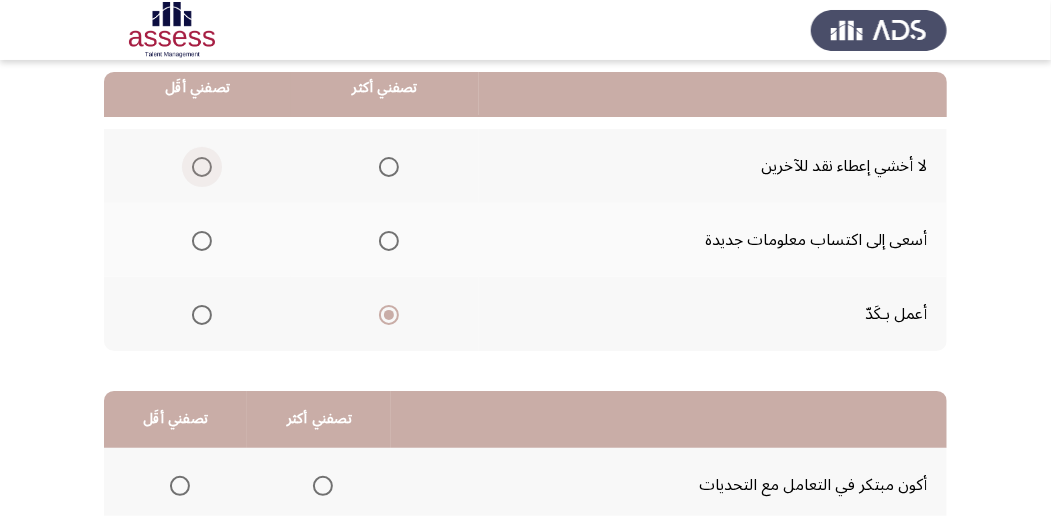 click at bounding box center [202, 167] 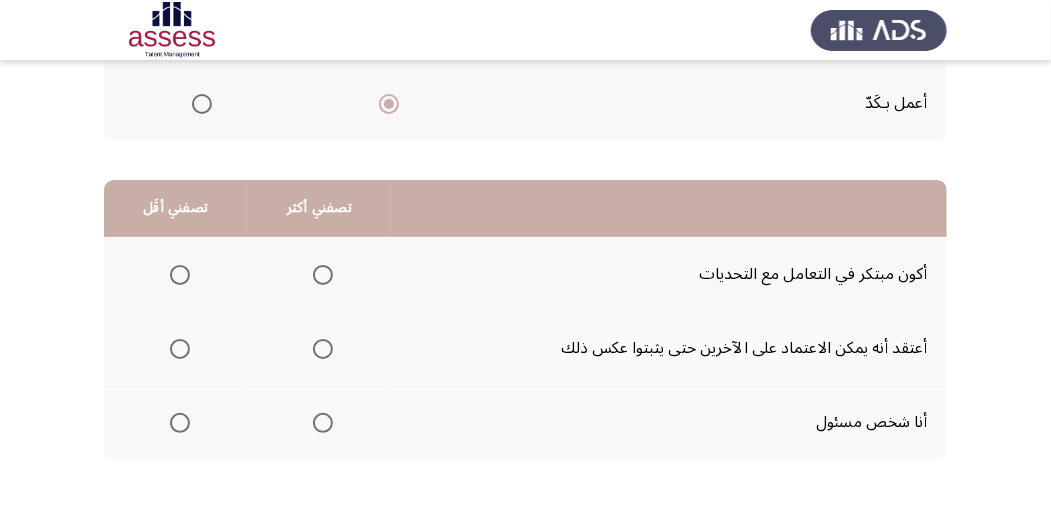 scroll, scrollTop: 466, scrollLeft: 0, axis: vertical 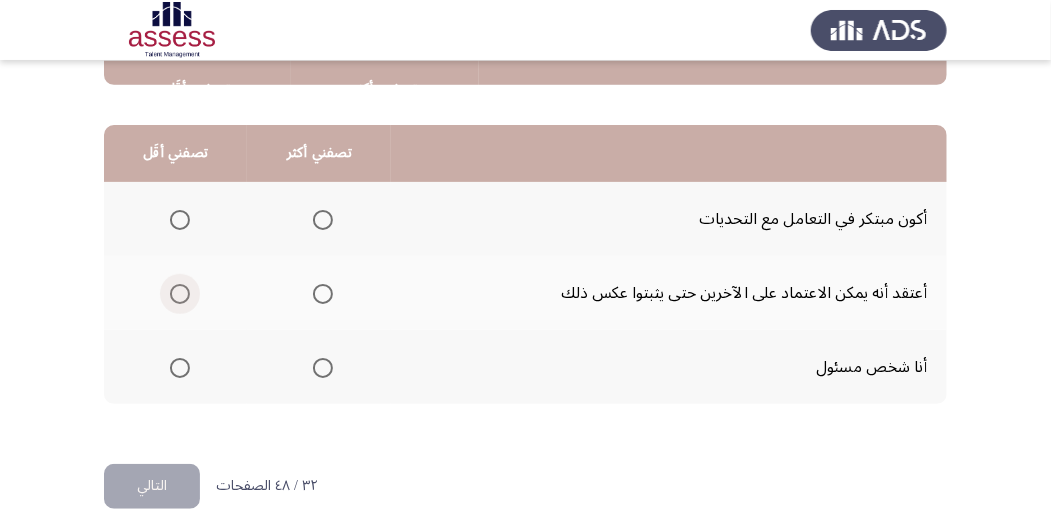 click at bounding box center [180, 294] 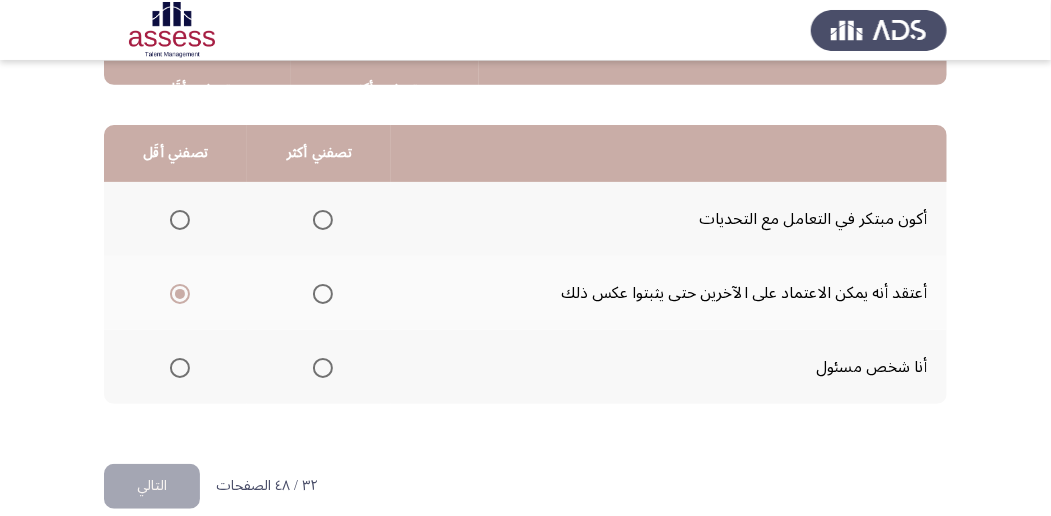 click at bounding box center (323, 220) 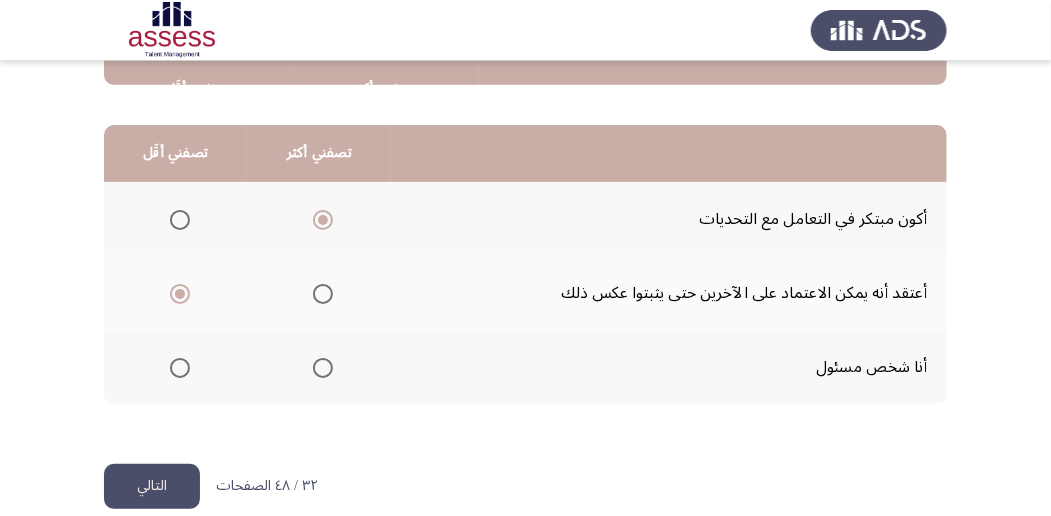 click on "التالي" 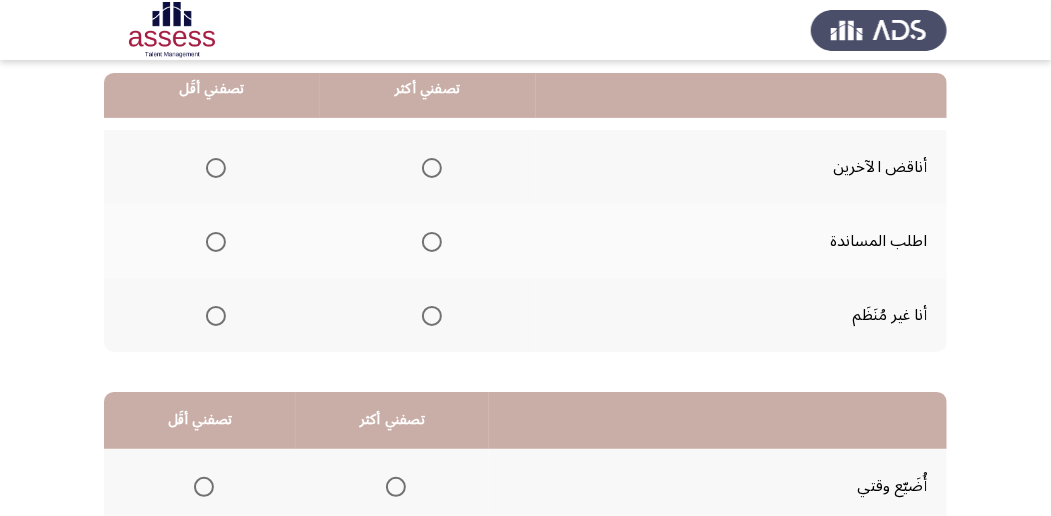 scroll, scrollTop: 200, scrollLeft: 0, axis: vertical 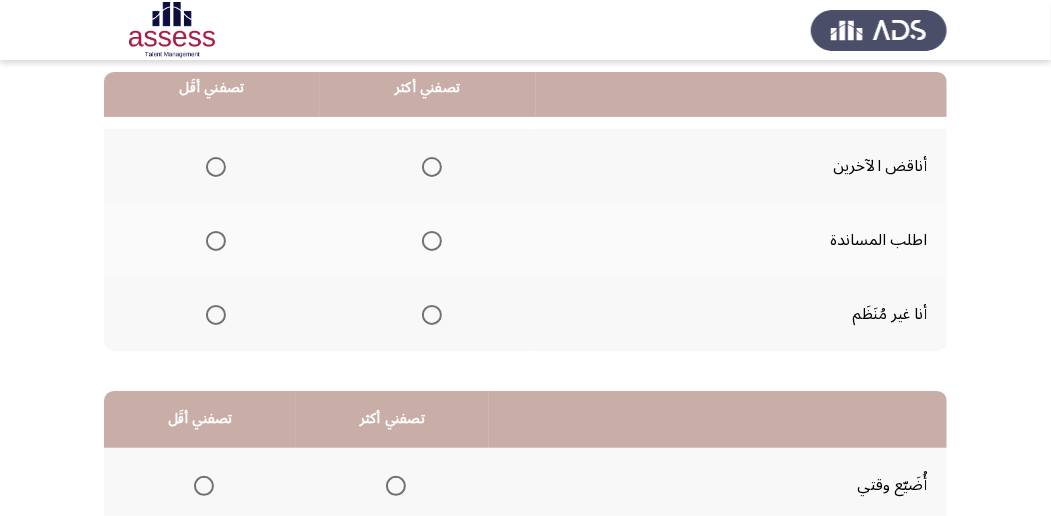 click at bounding box center (216, 315) 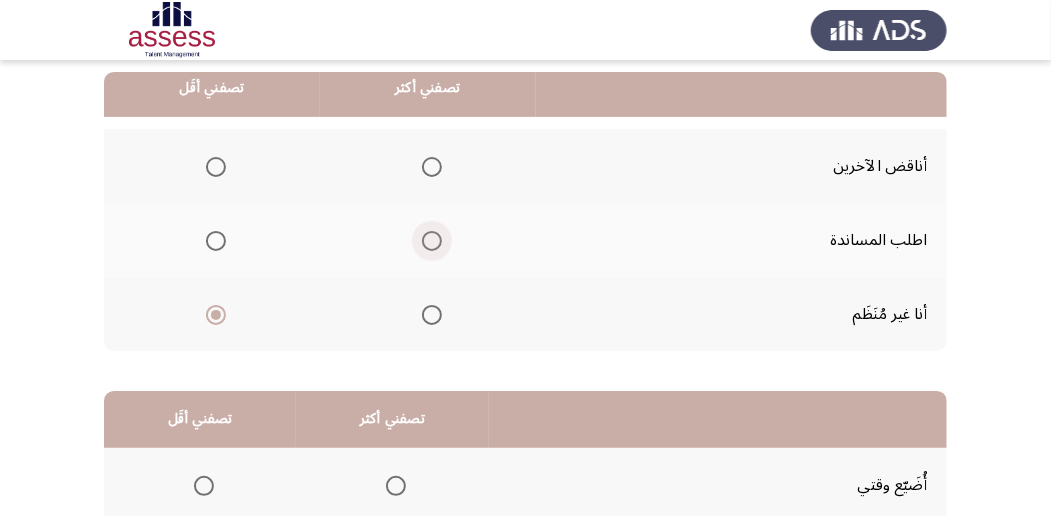 click at bounding box center [432, 241] 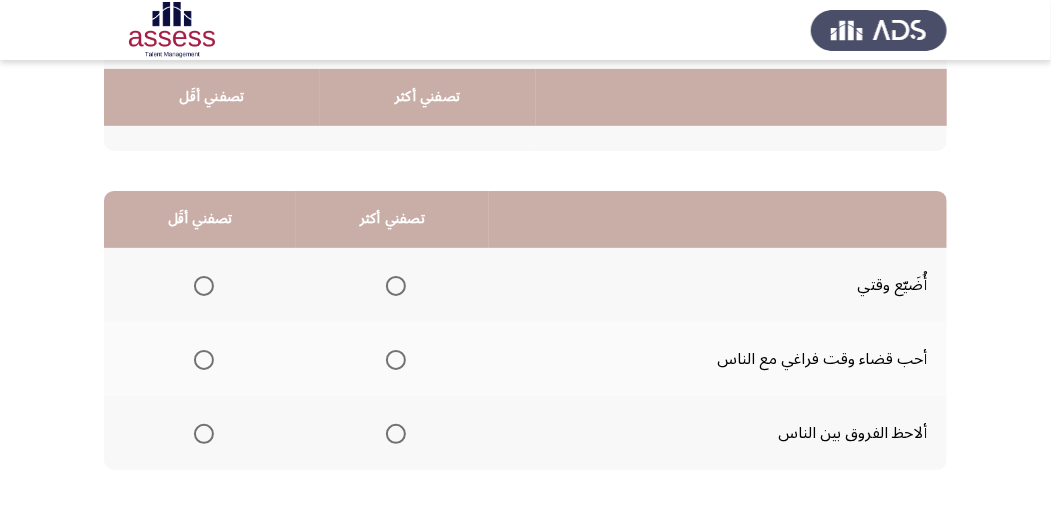 scroll, scrollTop: 466, scrollLeft: 0, axis: vertical 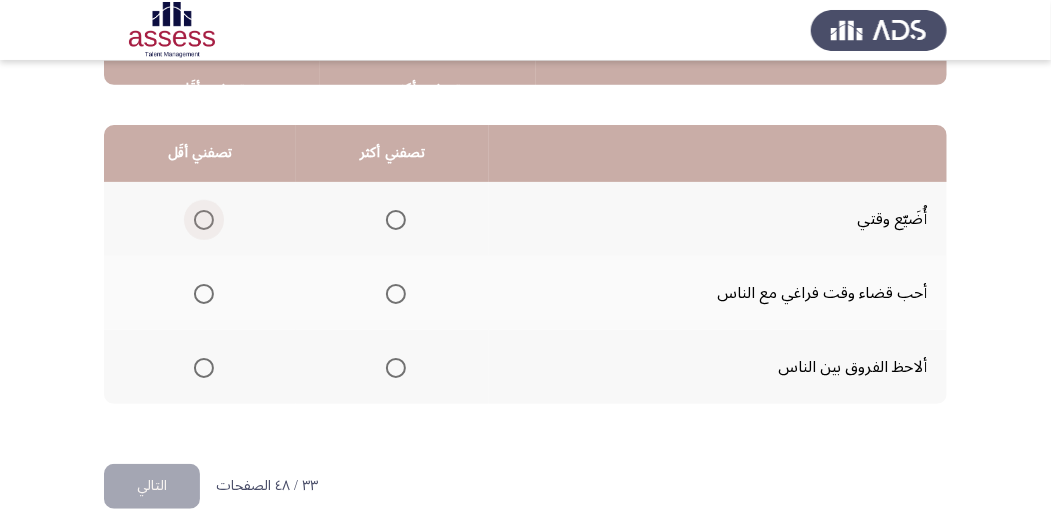 click at bounding box center (204, 220) 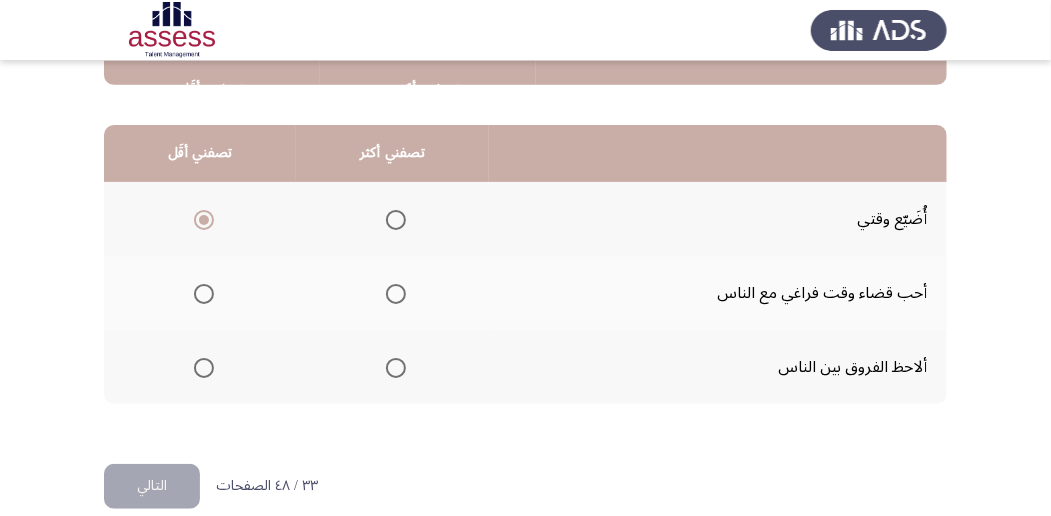click at bounding box center [396, 294] 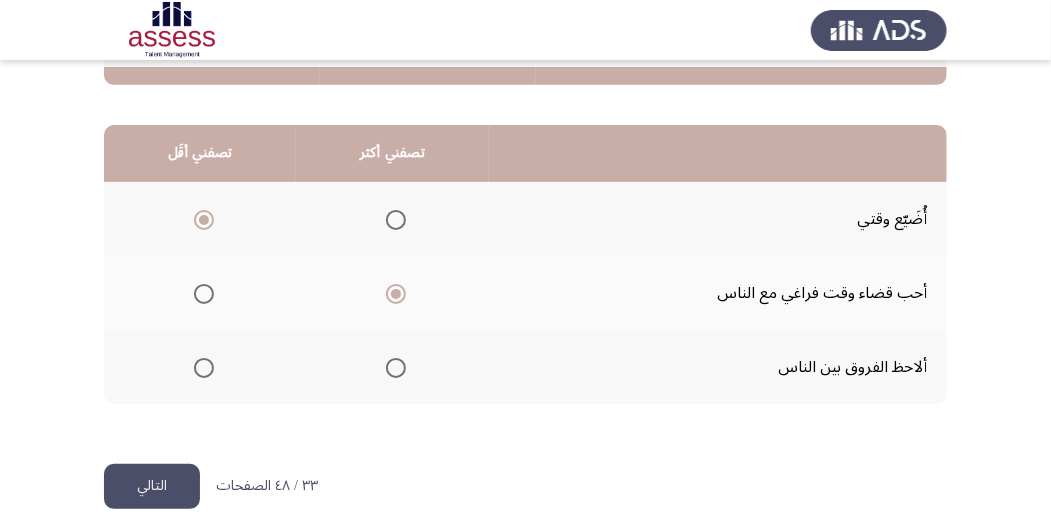 scroll, scrollTop: 494, scrollLeft: 0, axis: vertical 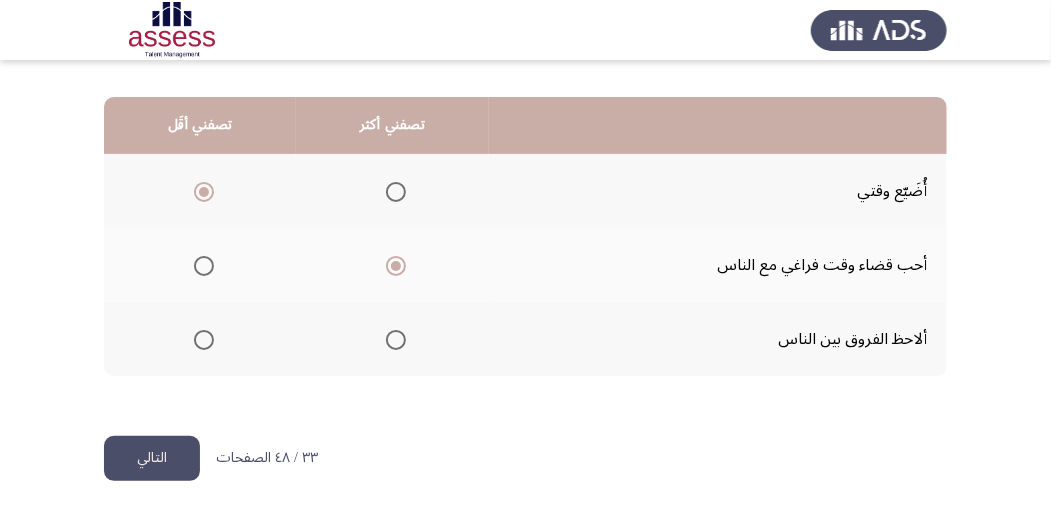 click on "التالي" 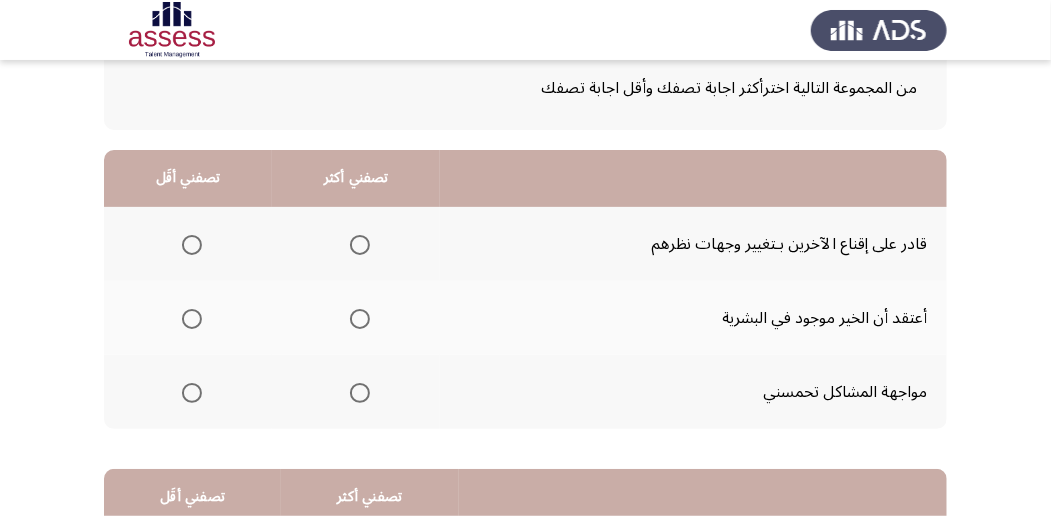 scroll, scrollTop: 133, scrollLeft: 0, axis: vertical 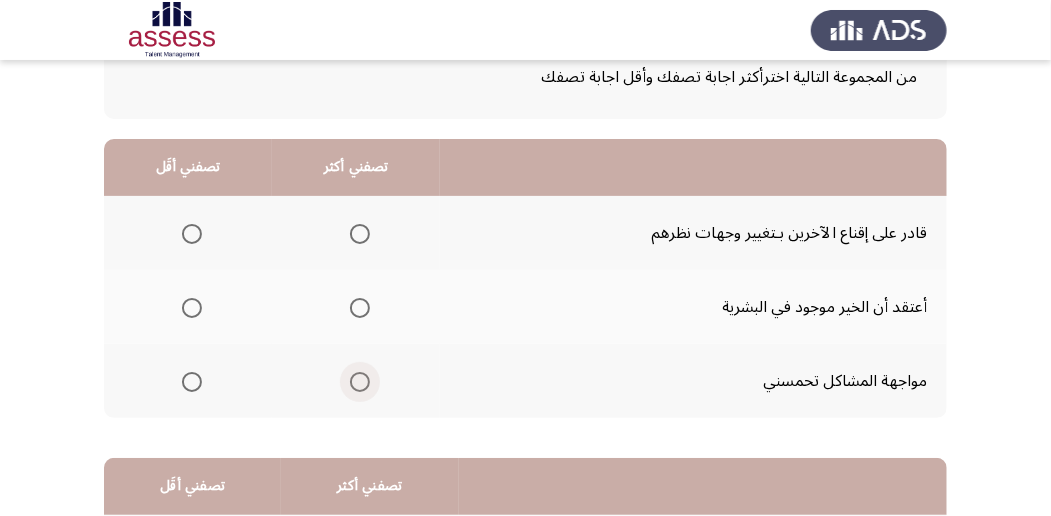 click at bounding box center (360, 382) 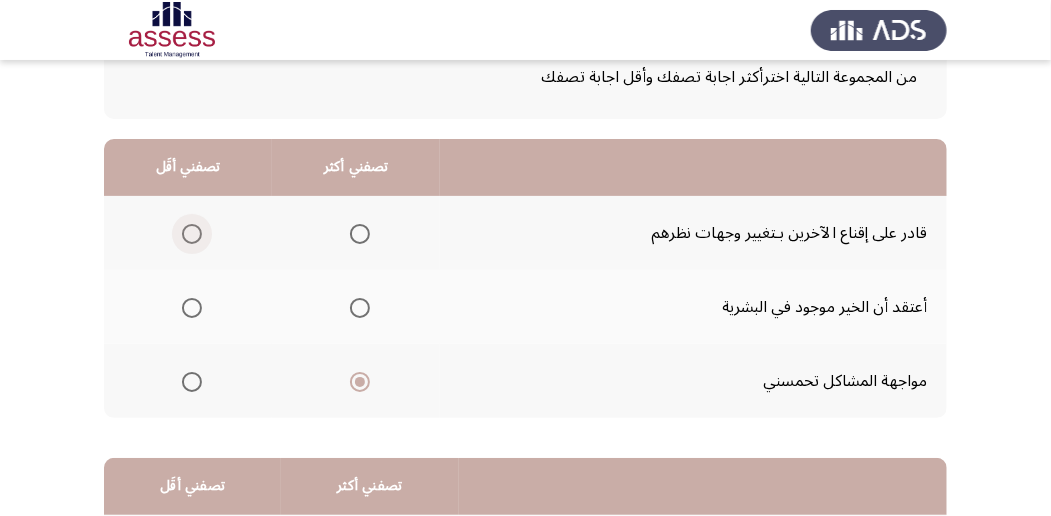 click at bounding box center [192, 234] 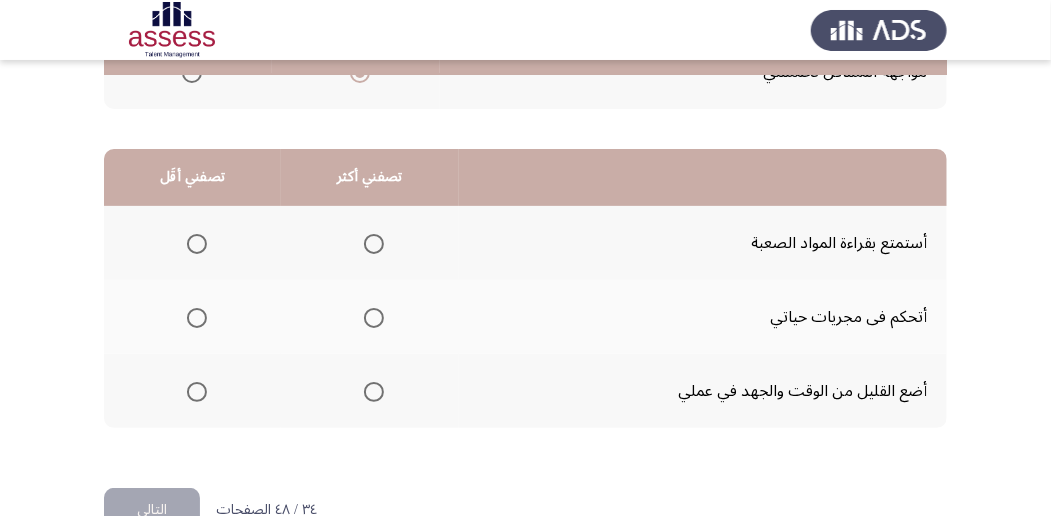 scroll, scrollTop: 466, scrollLeft: 0, axis: vertical 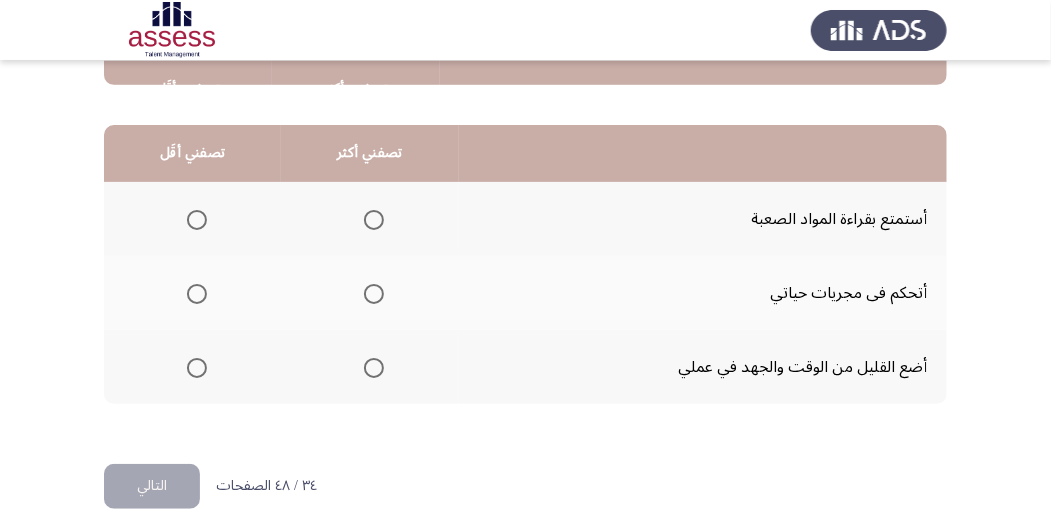 click at bounding box center (197, 368) 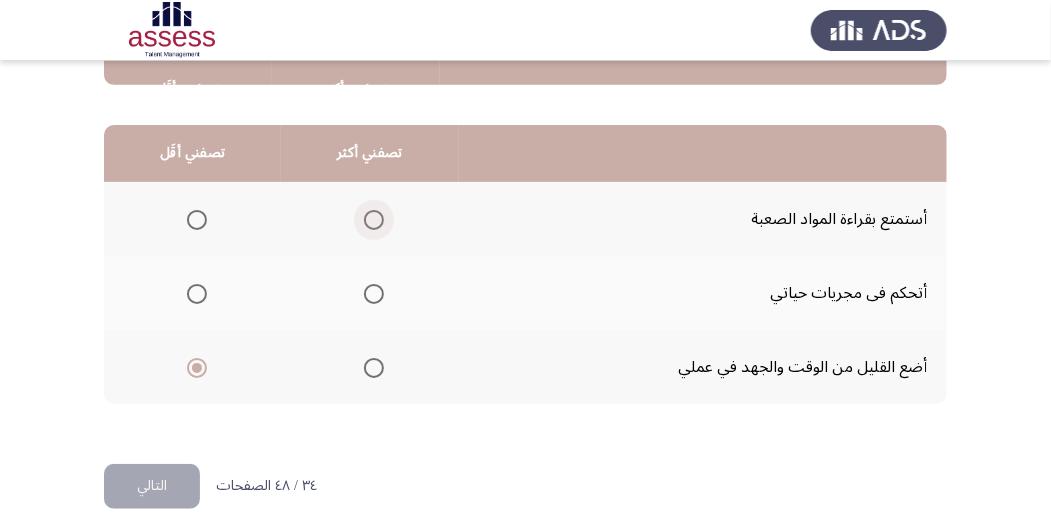 click at bounding box center [374, 220] 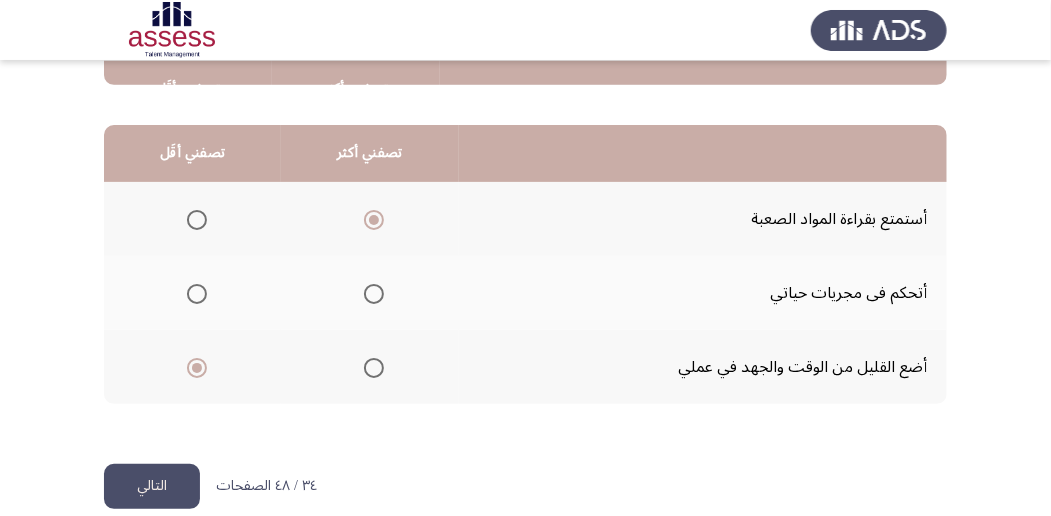 click on "التالي" 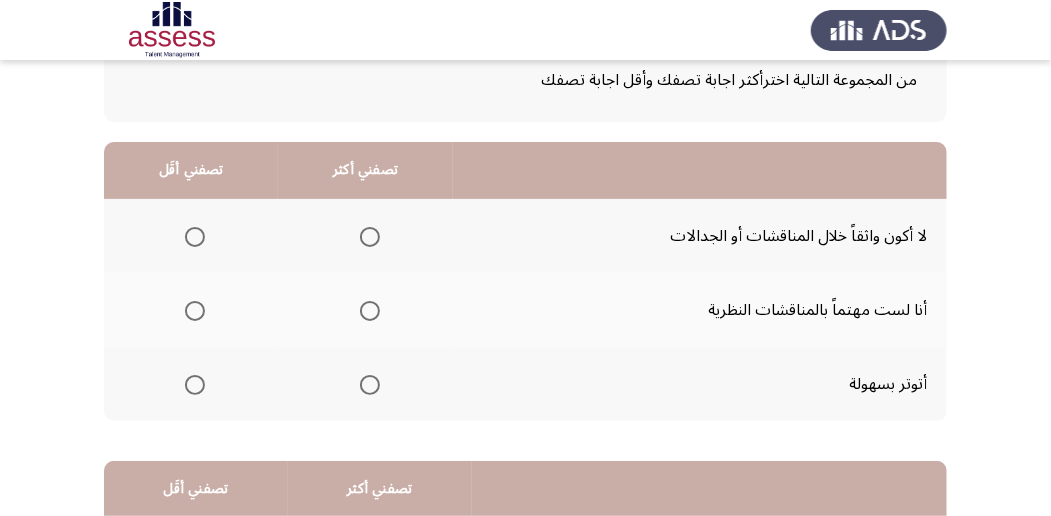 scroll, scrollTop: 133, scrollLeft: 0, axis: vertical 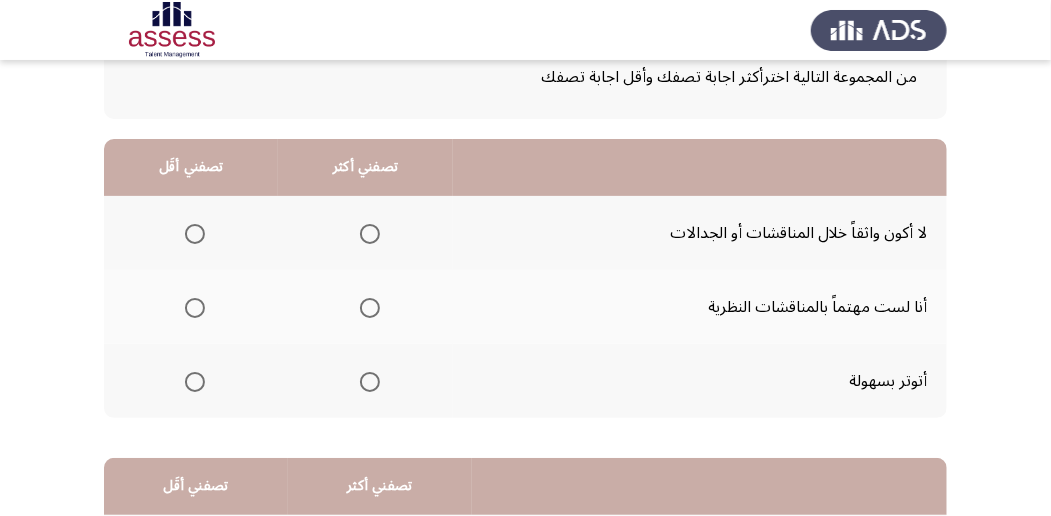 click at bounding box center (195, 382) 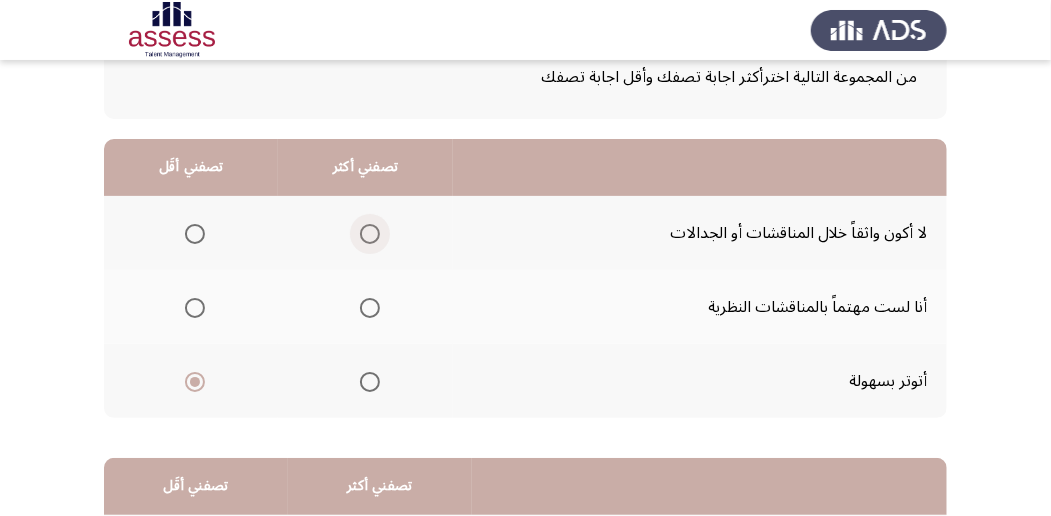 click at bounding box center (370, 234) 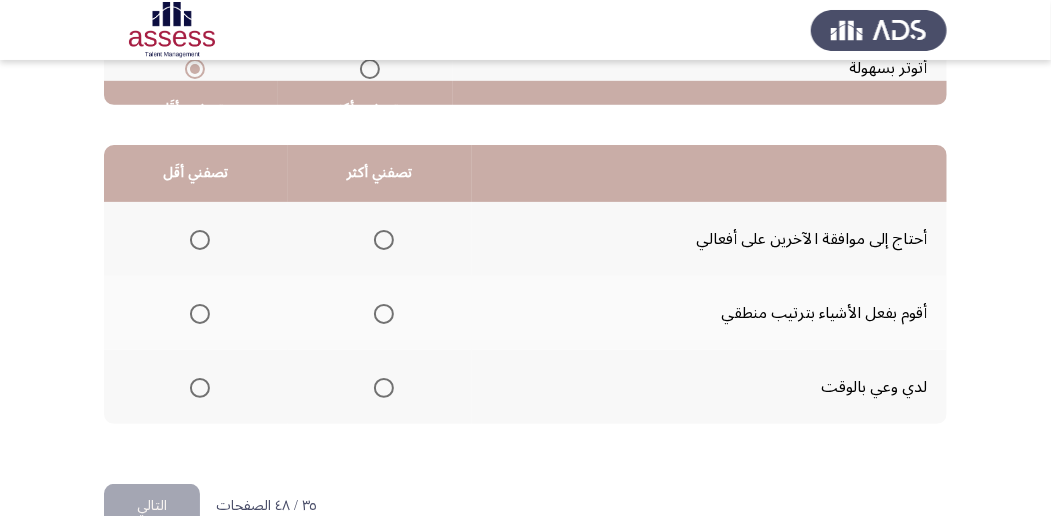 scroll, scrollTop: 466, scrollLeft: 0, axis: vertical 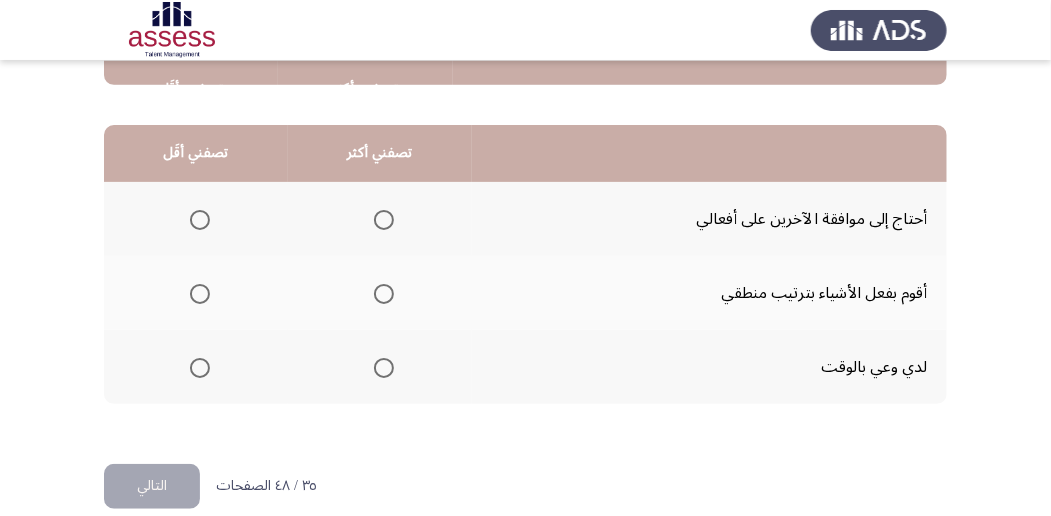 click at bounding box center [384, 294] 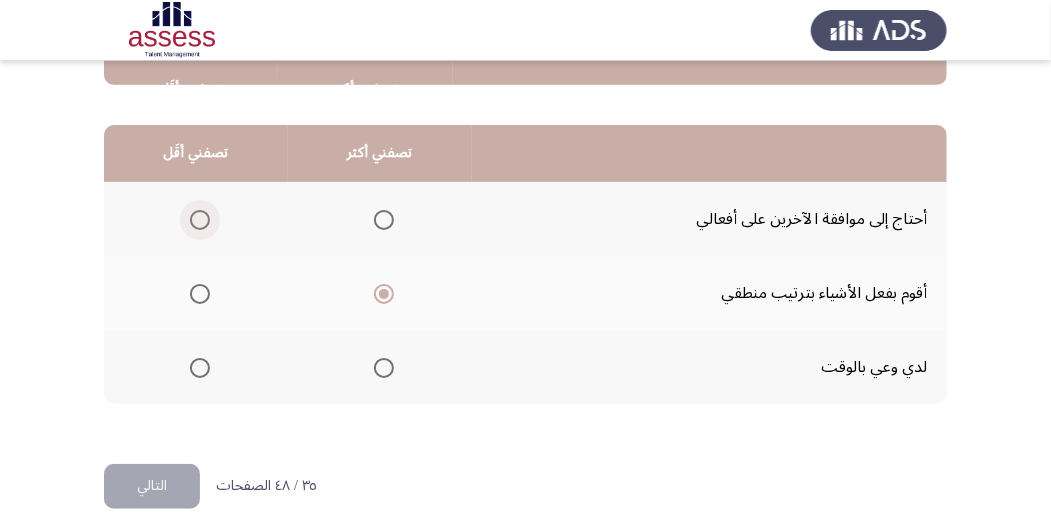 click at bounding box center [200, 220] 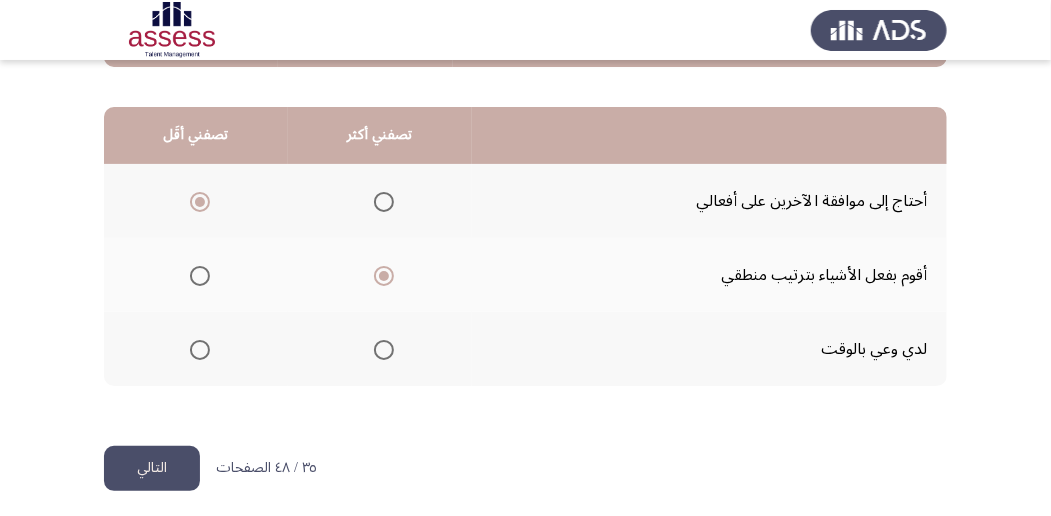 scroll, scrollTop: 494, scrollLeft: 0, axis: vertical 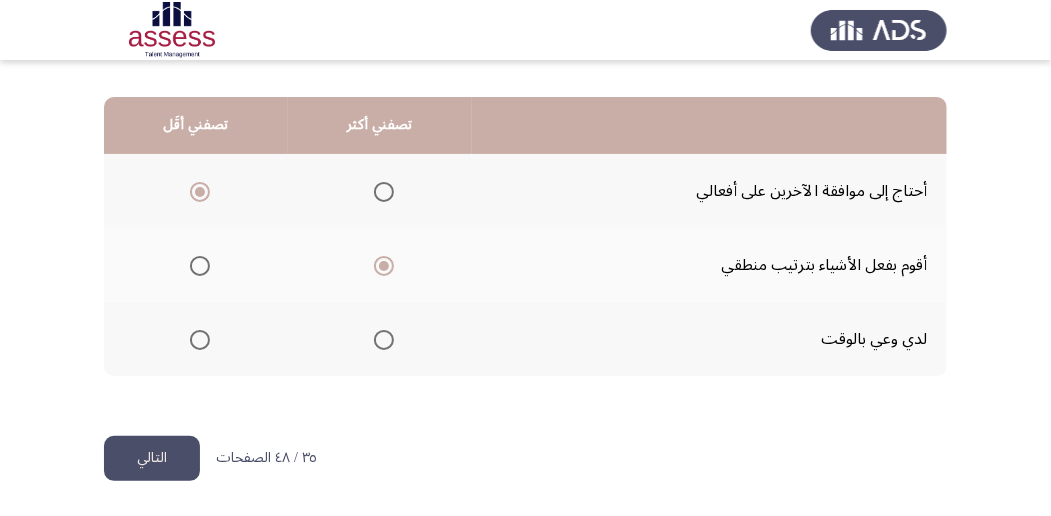 click on "التالي" 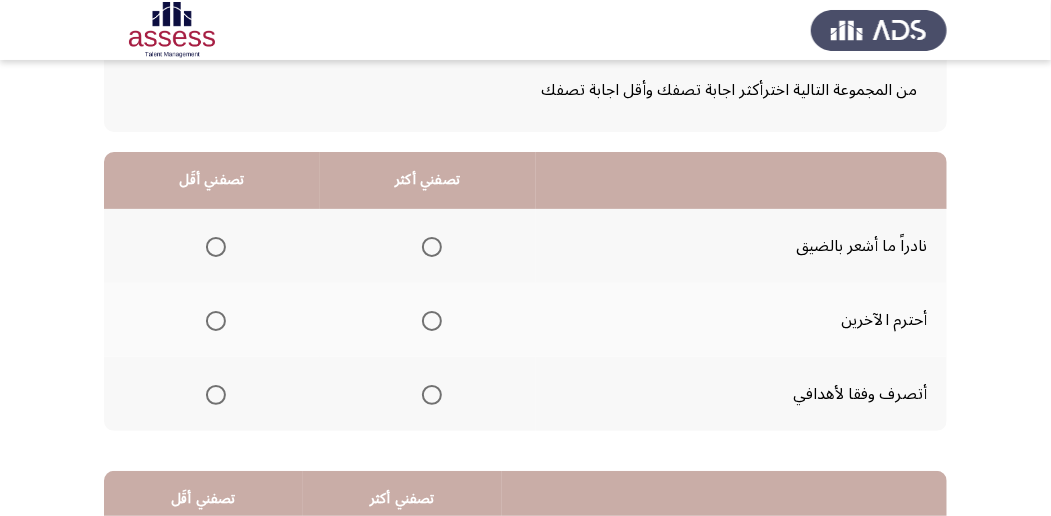 scroll, scrollTop: 133, scrollLeft: 0, axis: vertical 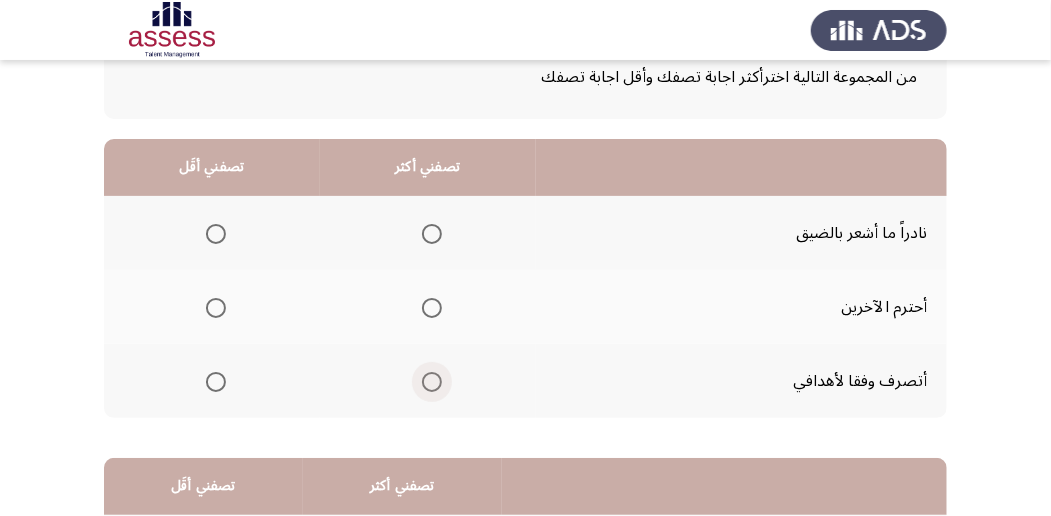 click at bounding box center [432, 382] 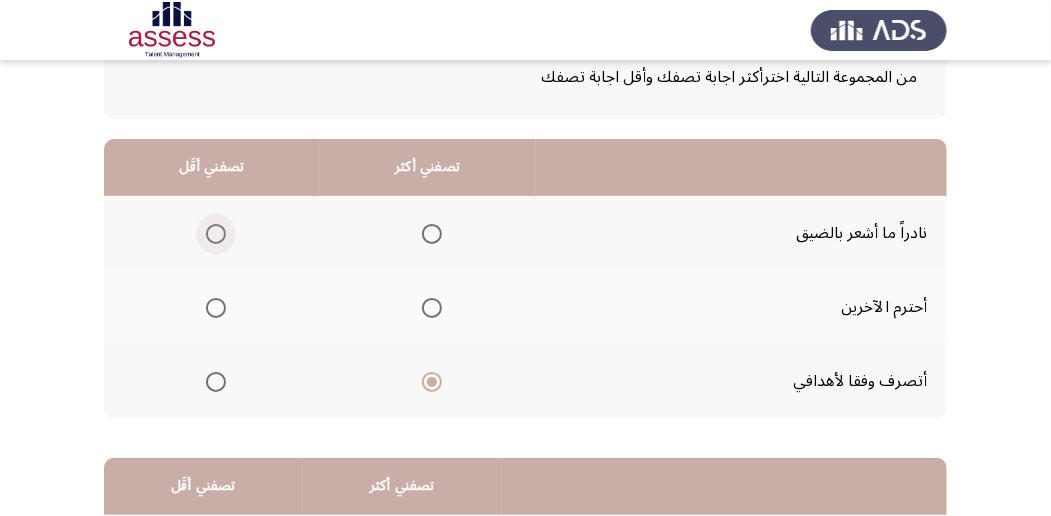 click at bounding box center (216, 234) 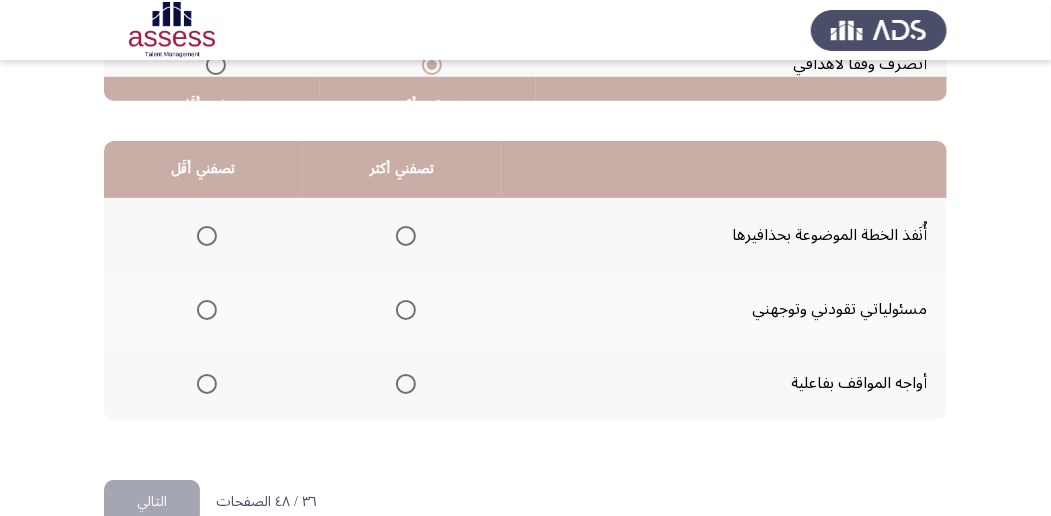 scroll, scrollTop: 466, scrollLeft: 0, axis: vertical 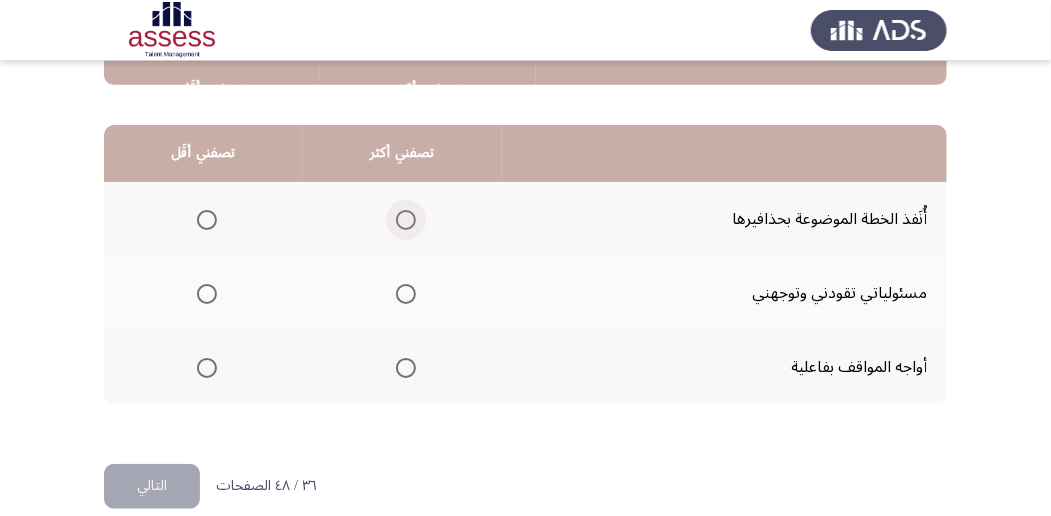 click at bounding box center [406, 220] 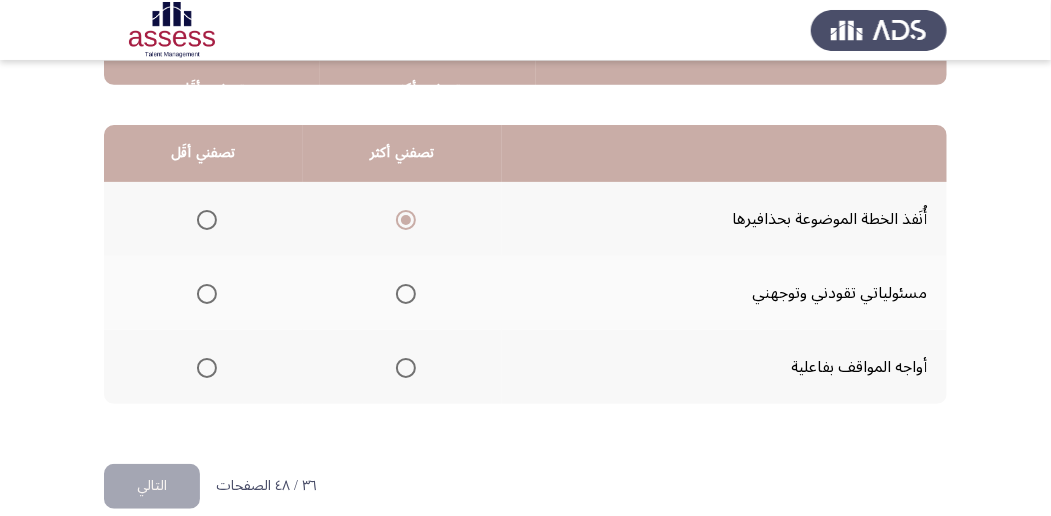 click at bounding box center (406, 294) 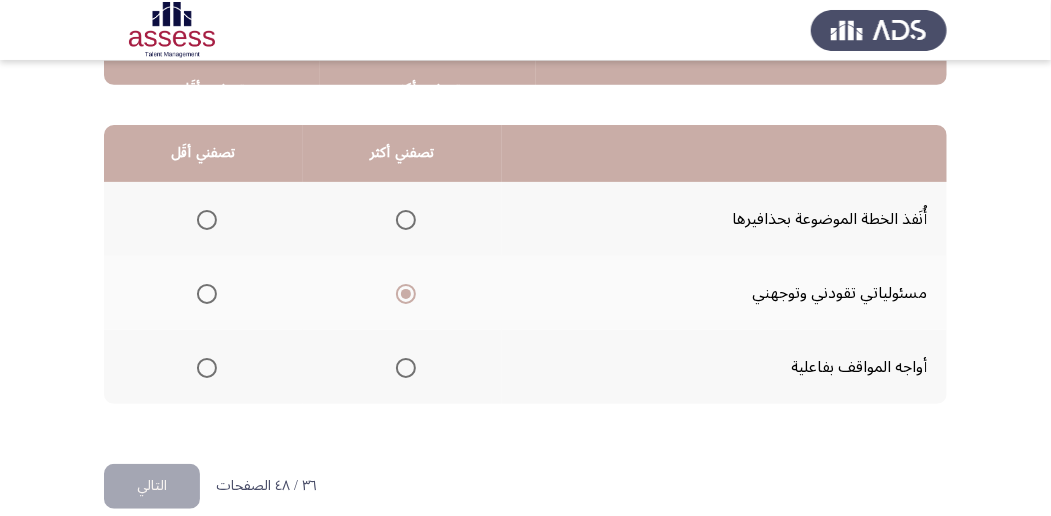 click at bounding box center [207, 368] 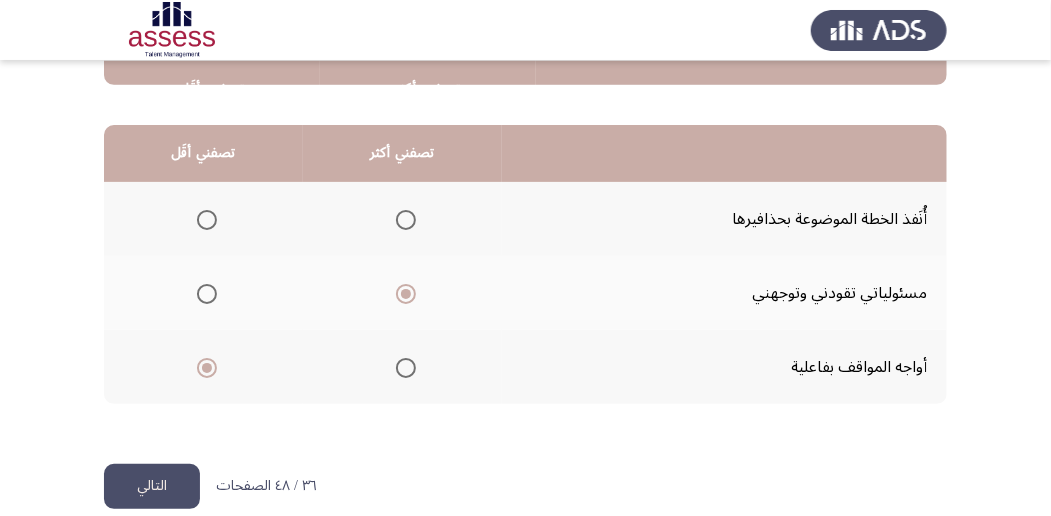 click on "التالي" 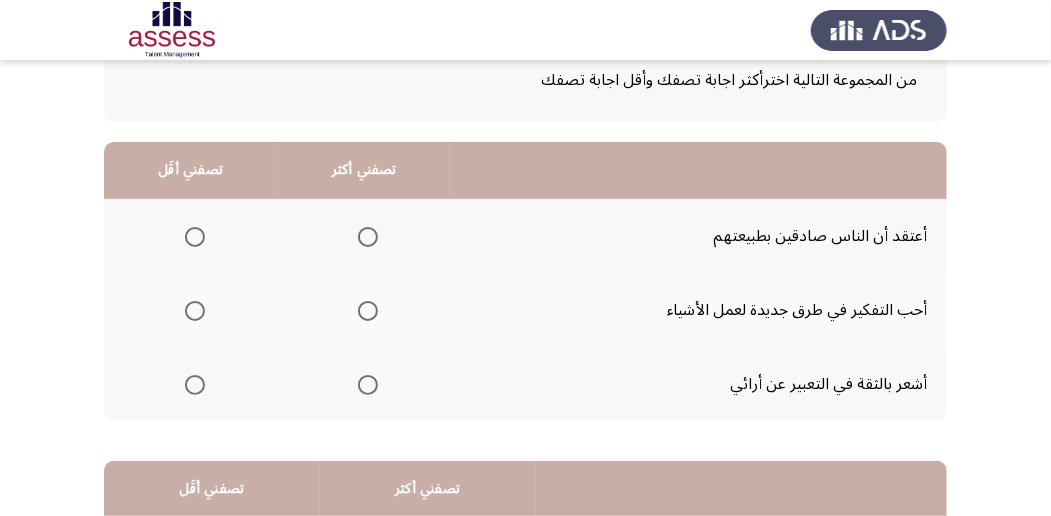 scroll, scrollTop: 133, scrollLeft: 0, axis: vertical 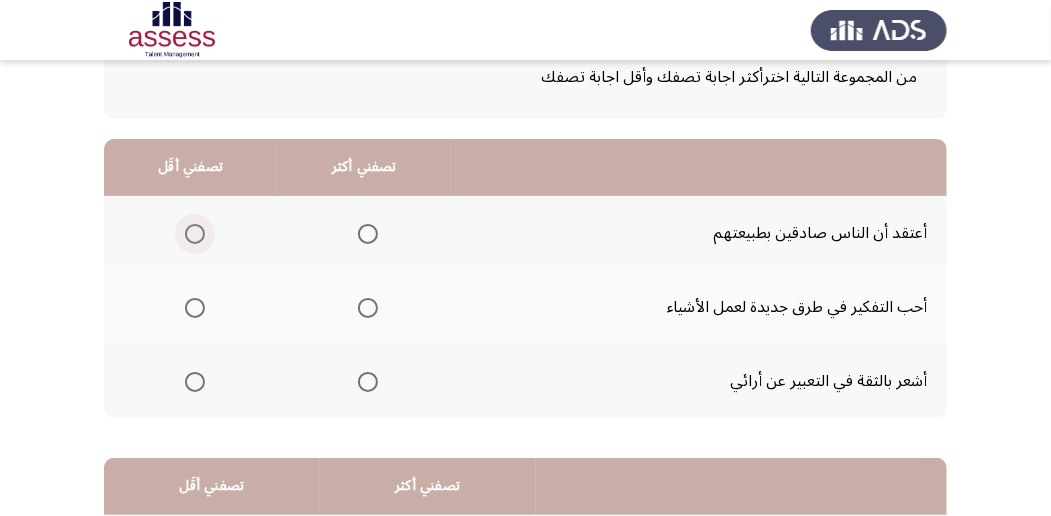 click at bounding box center [195, 234] 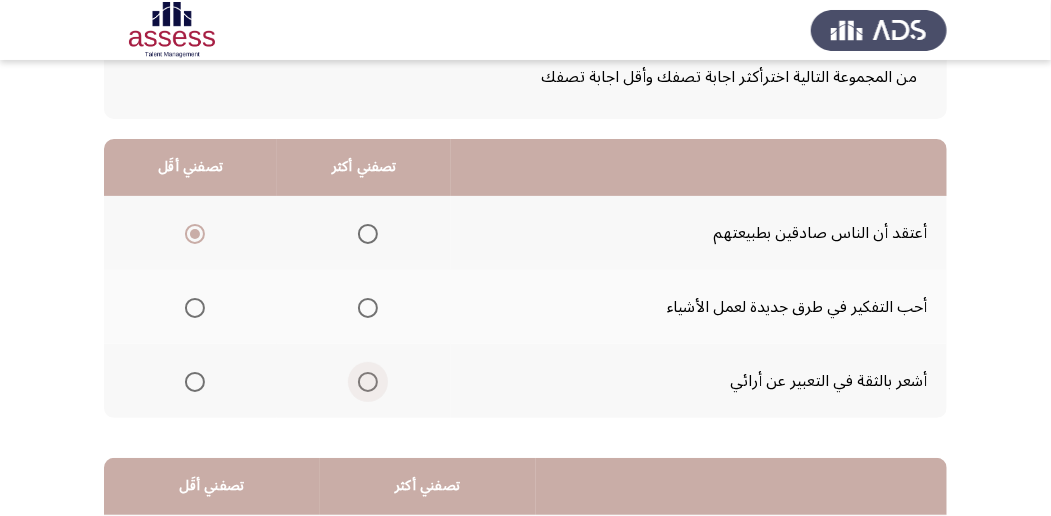 click at bounding box center (368, 382) 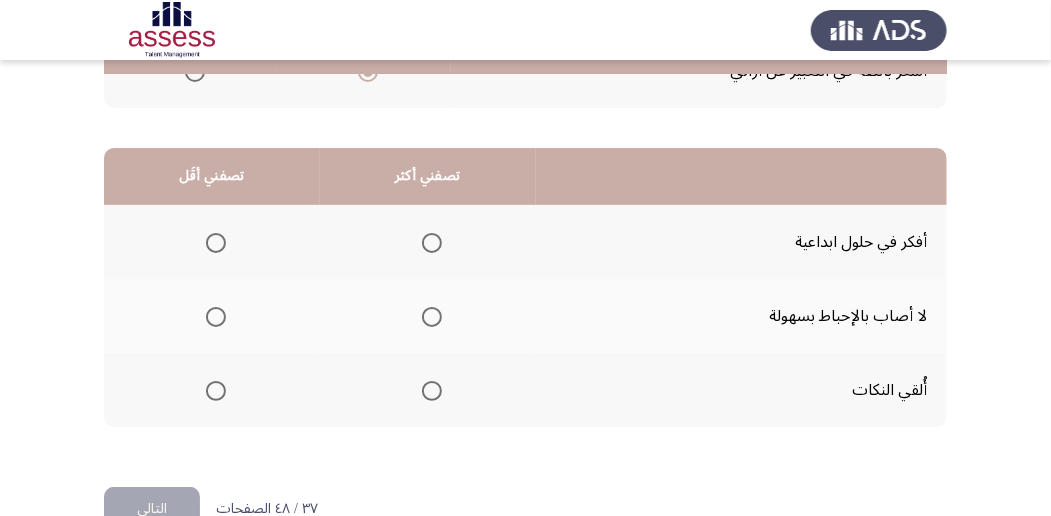 scroll, scrollTop: 466, scrollLeft: 0, axis: vertical 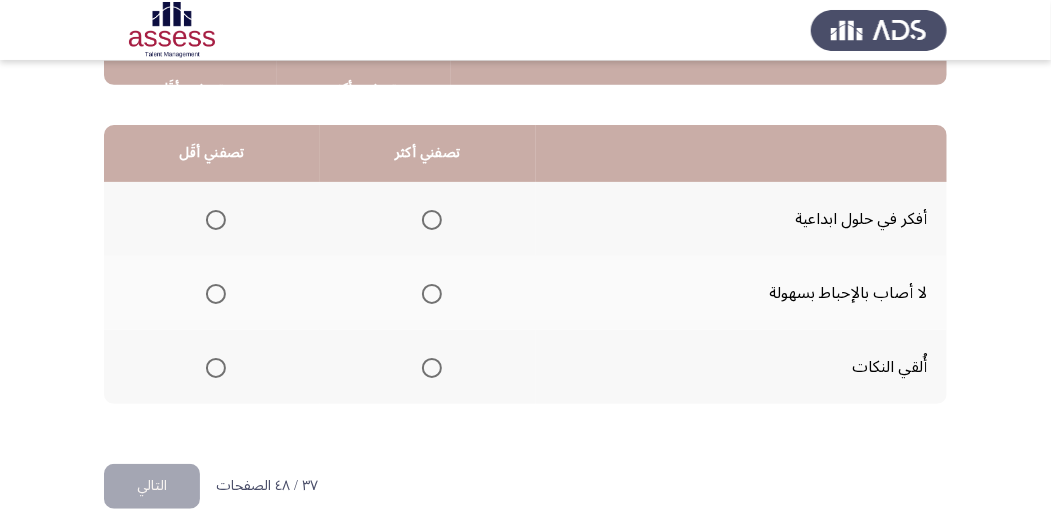click at bounding box center (216, 368) 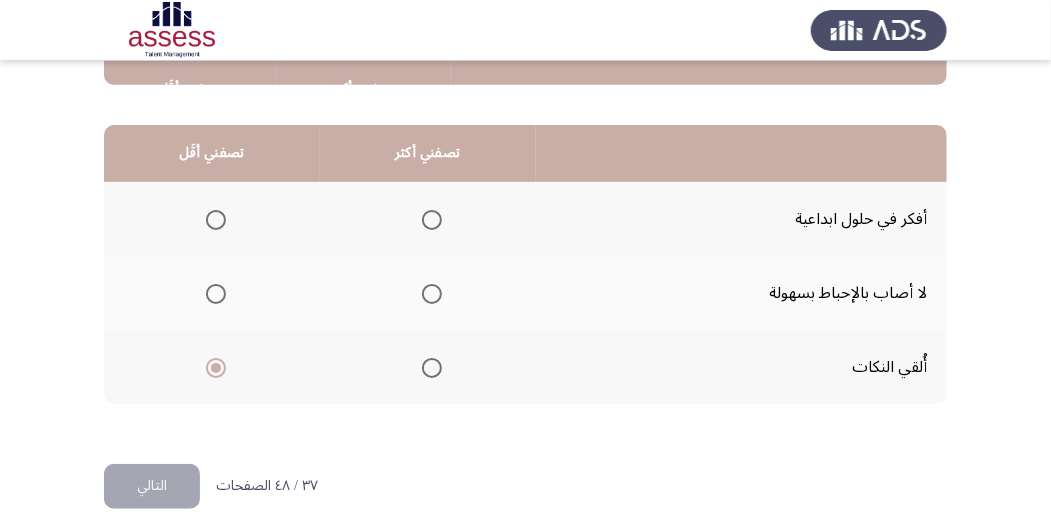 click at bounding box center (432, 220) 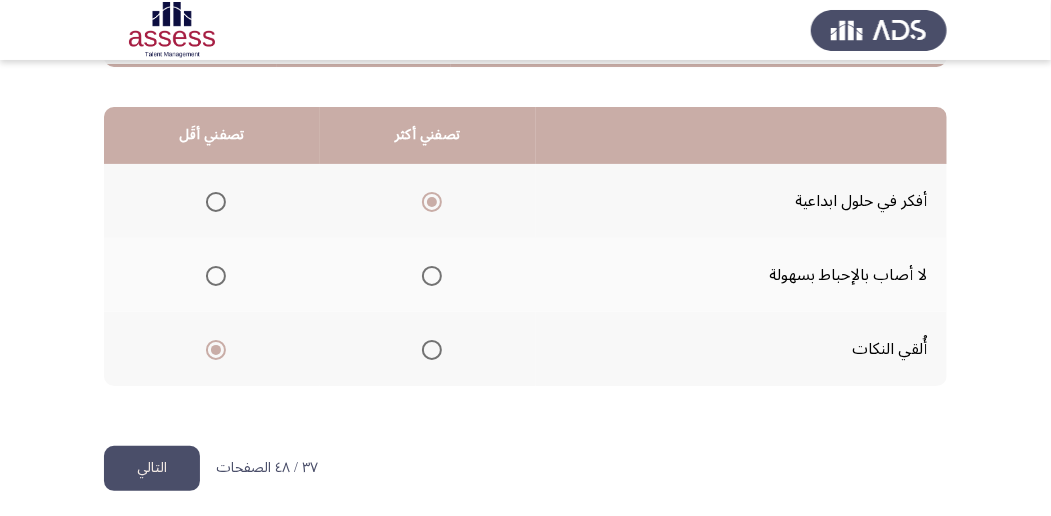 scroll, scrollTop: 494, scrollLeft: 0, axis: vertical 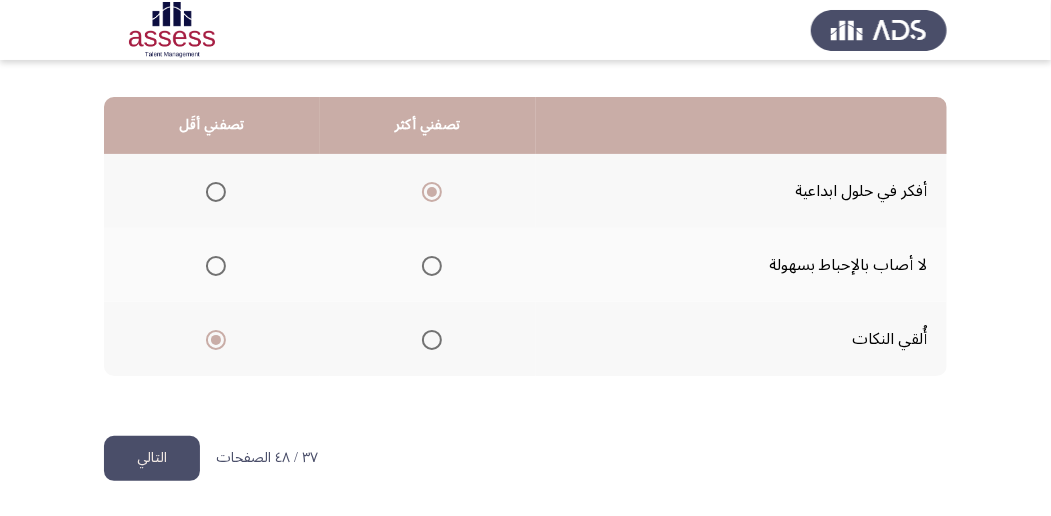 click on "التالي" 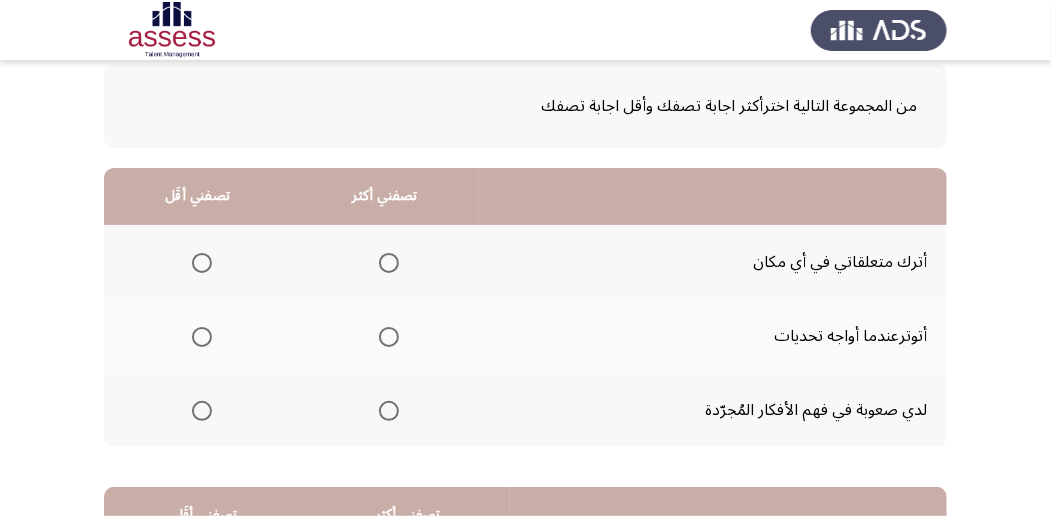 scroll, scrollTop: 133, scrollLeft: 0, axis: vertical 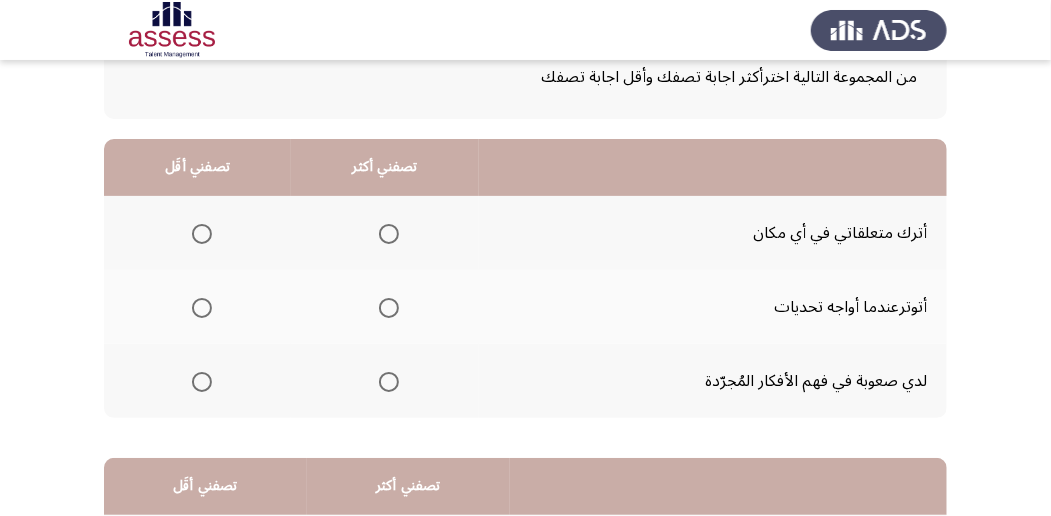 click at bounding box center (202, 234) 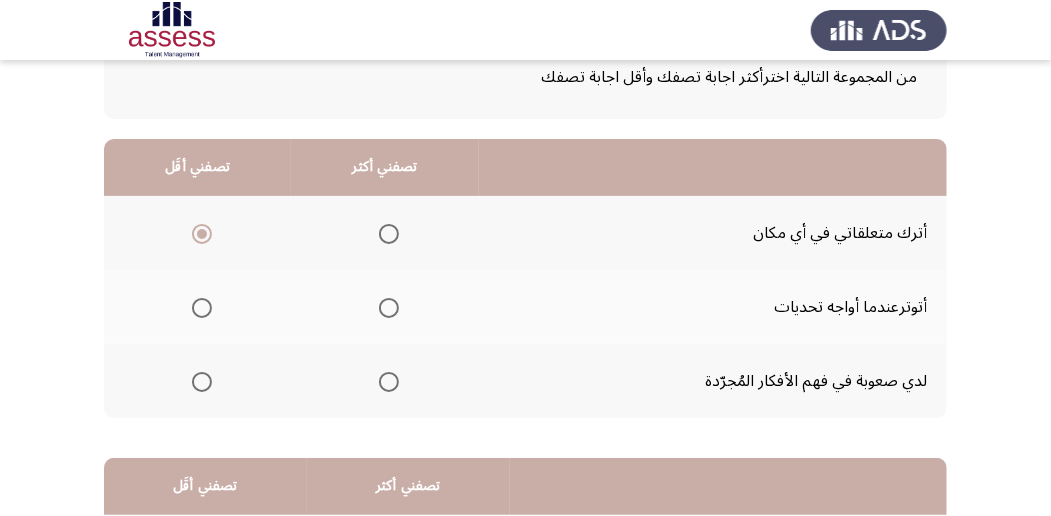 click 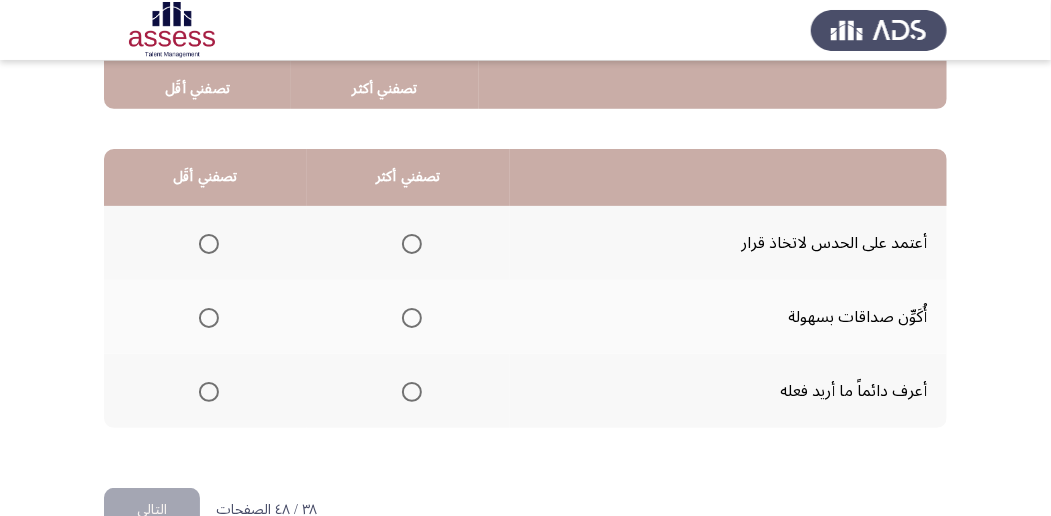 scroll, scrollTop: 466, scrollLeft: 0, axis: vertical 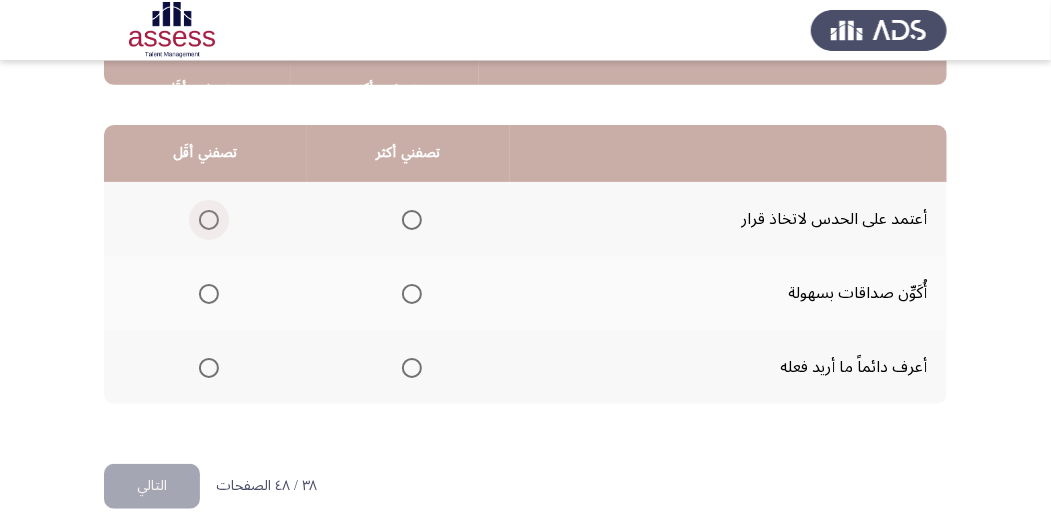 click at bounding box center [209, 220] 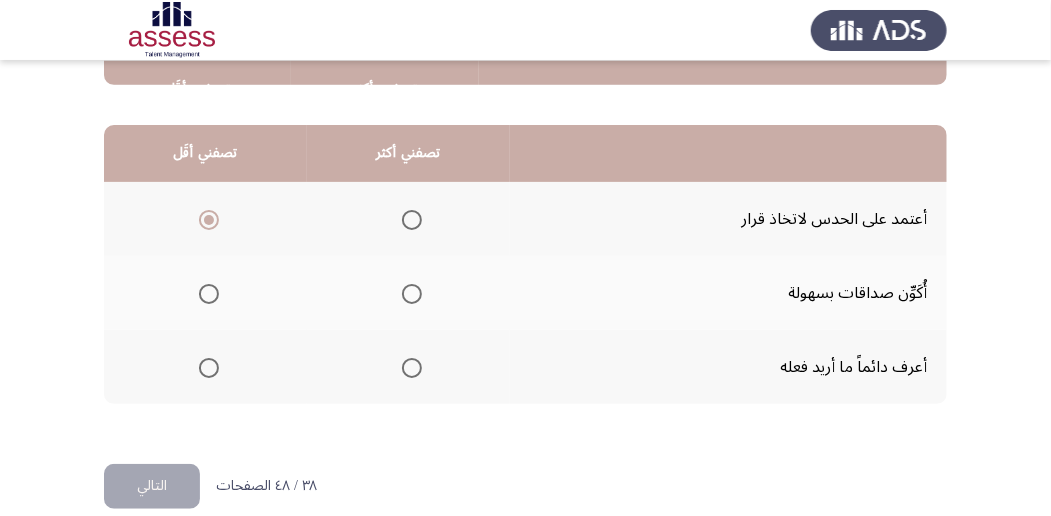 click at bounding box center (412, 368) 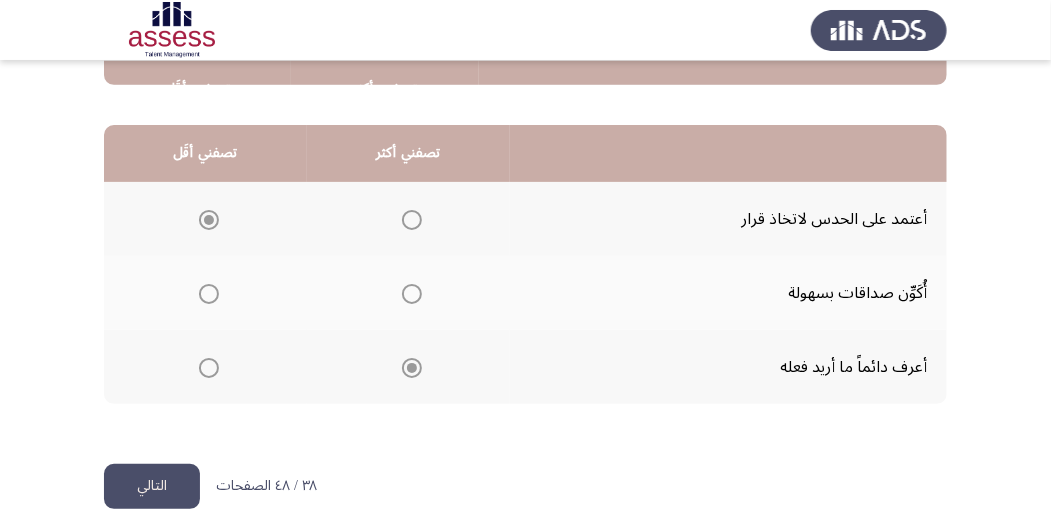 click on "التالي" 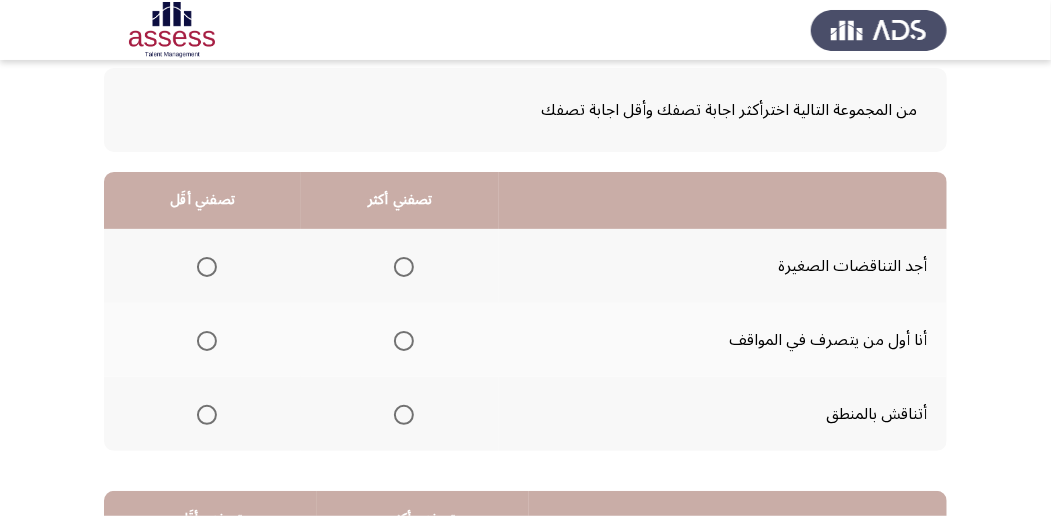 scroll, scrollTop: 133, scrollLeft: 0, axis: vertical 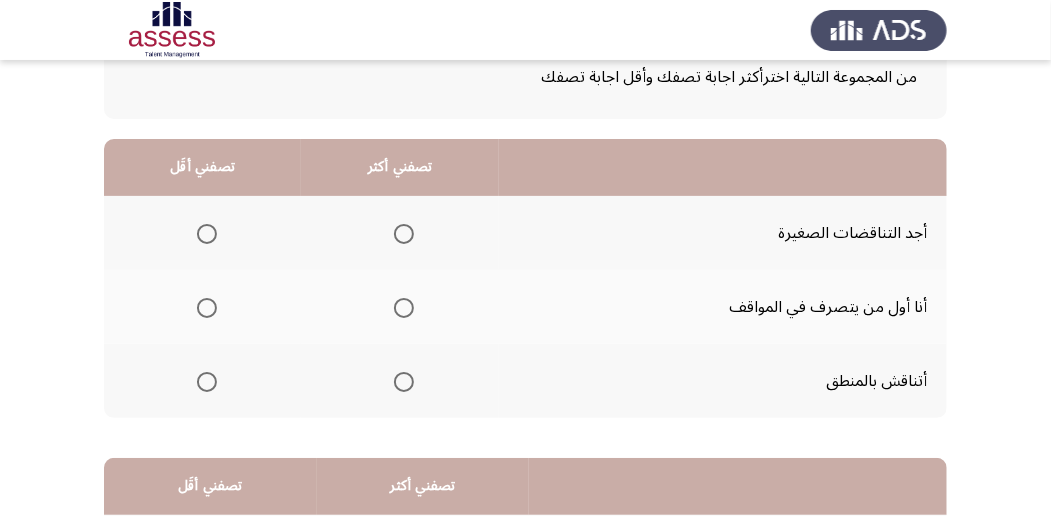 click at bounding box center (404, 382) 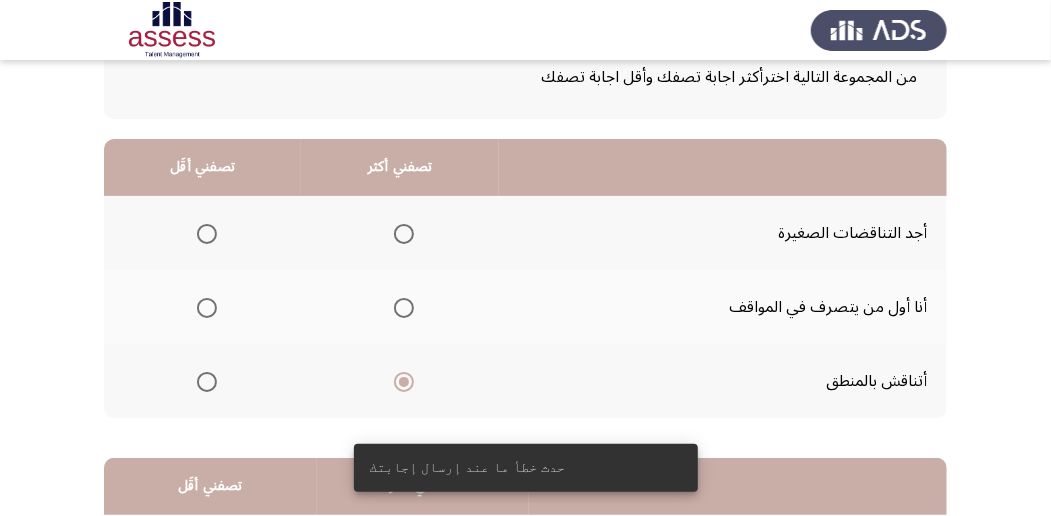 click on "أتناقش بالمنطق" 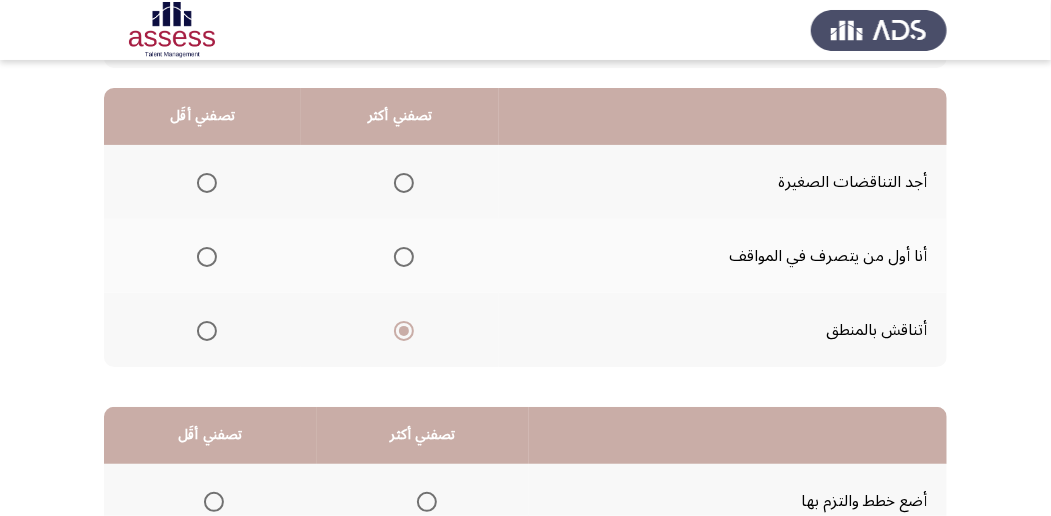 scroll, scrollTop: 133, scrollLeft: 0, axis: vertical 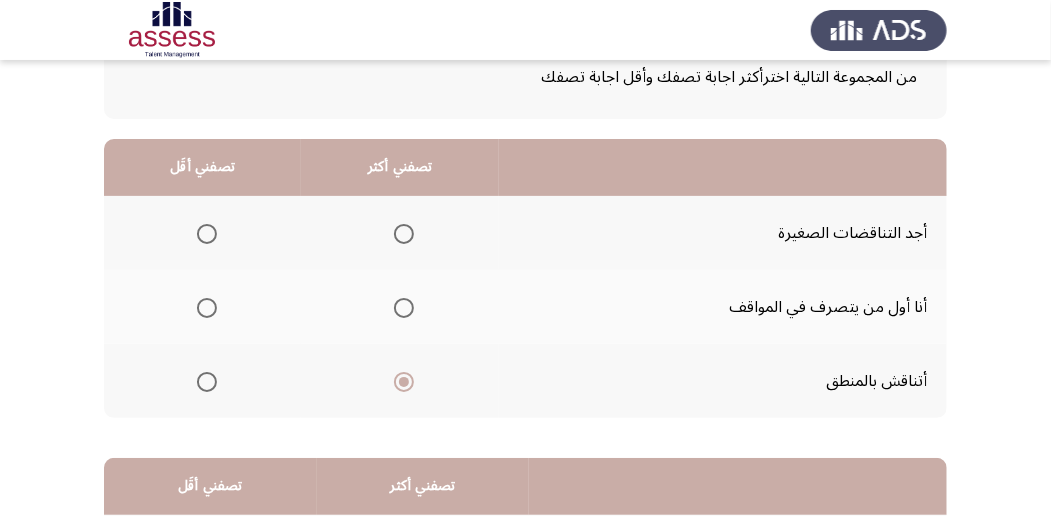 click at bounding box center [207, 234] 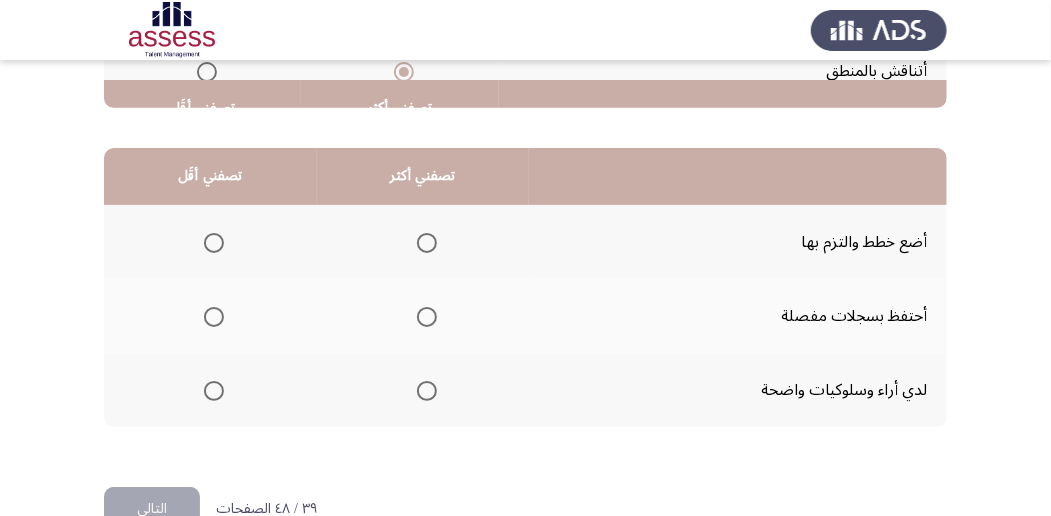 scroll, scrollTop: 466, scrollLeft: 0, axis: vertical 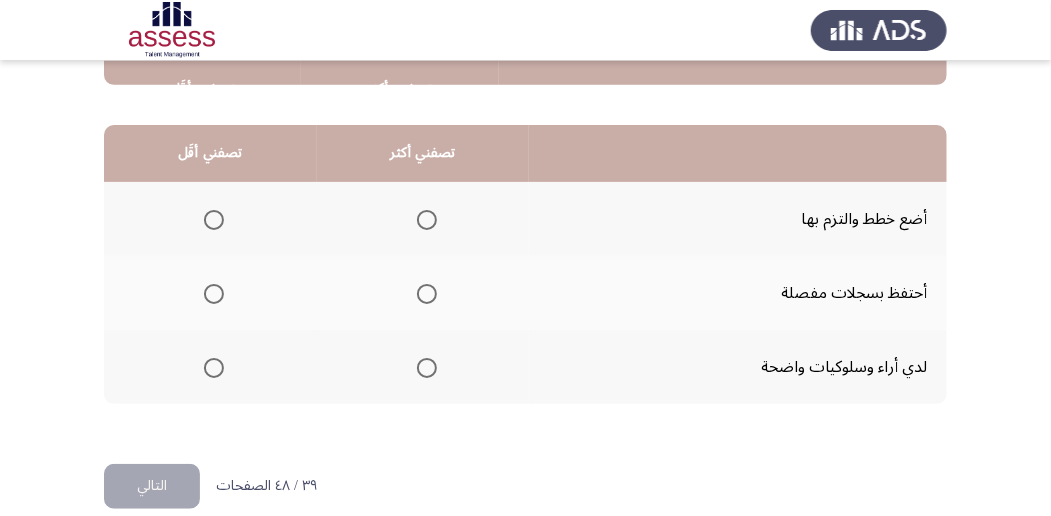 click at bounding box center (214, 294) 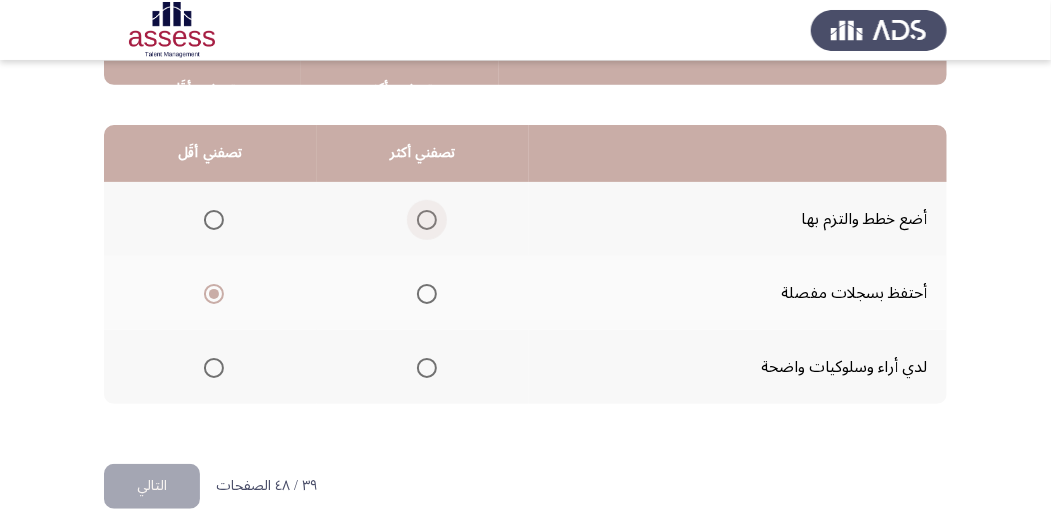 click at bounding box center (427, 220) 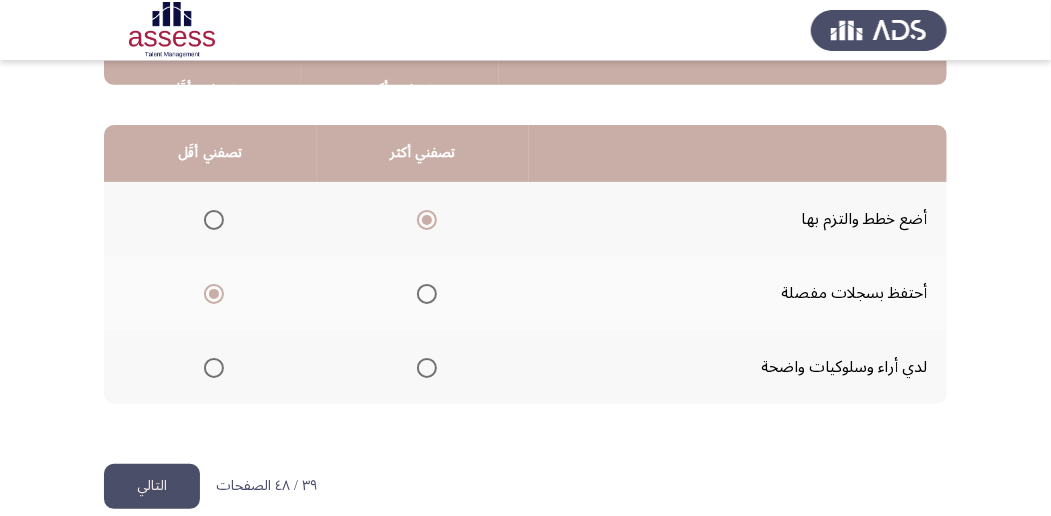 click on "التالي" 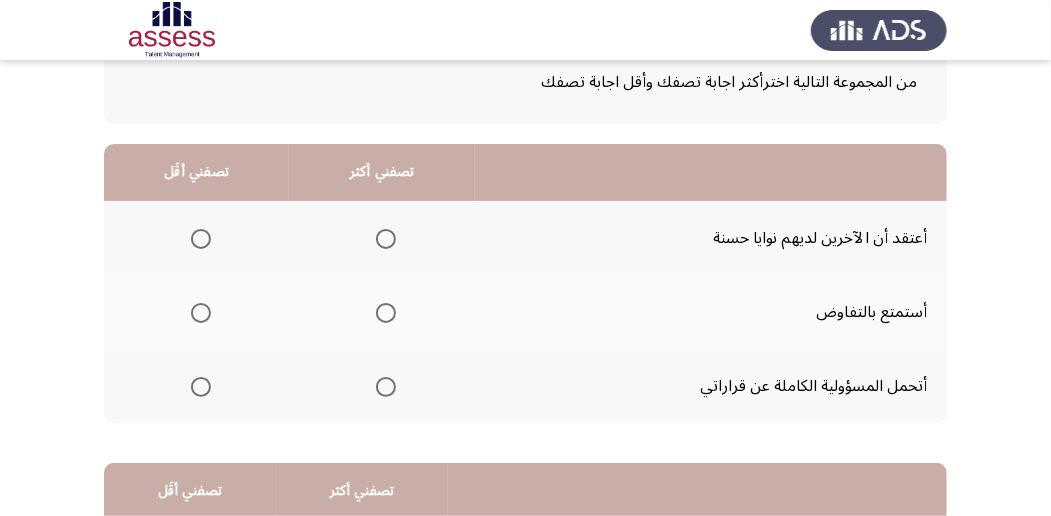 scroll, scrollTop: 133, scrollLeft: 0, axis: vertical 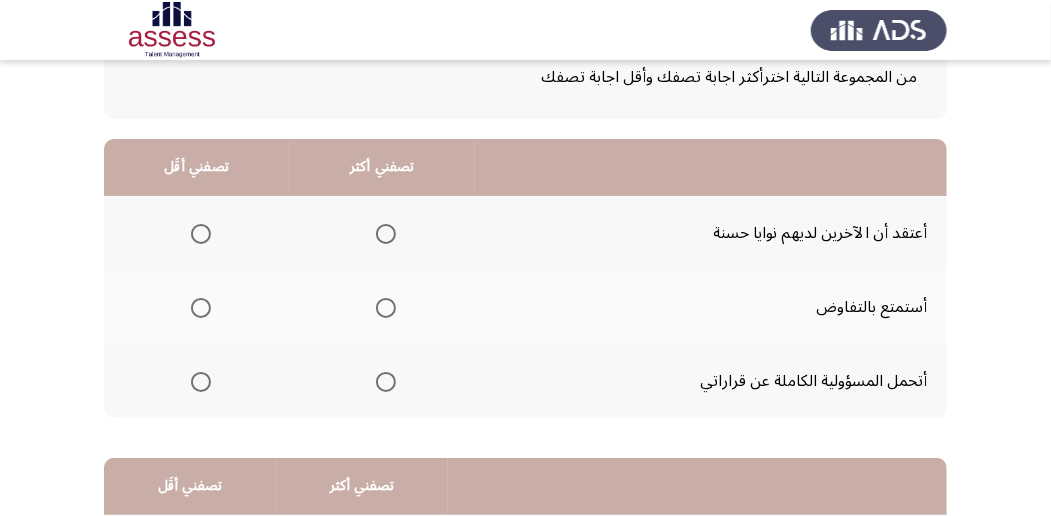 click at bounding box center [386, 382] 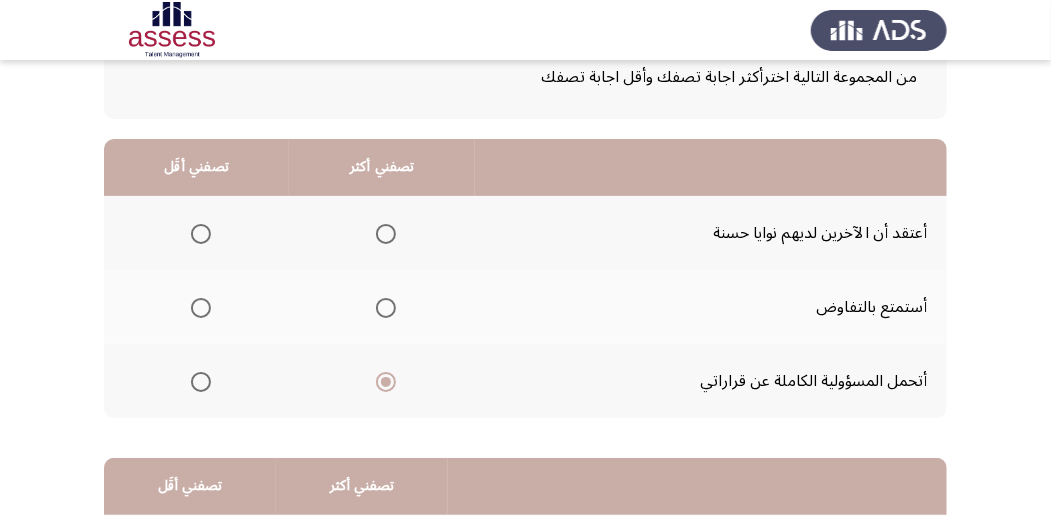 click at bounding box center [201, 234] 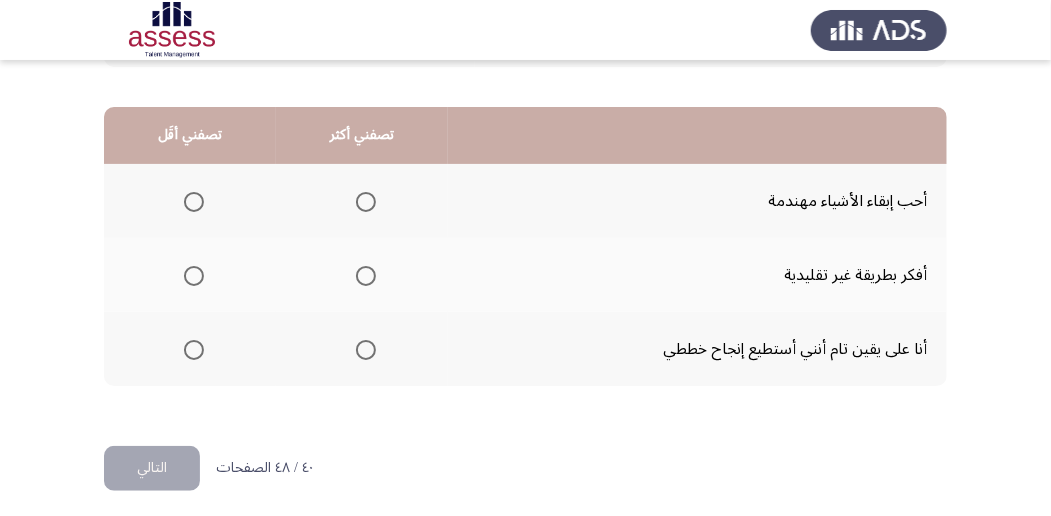 scroll, scrollTop: 494, scrollLeft: 0, axis: vertical 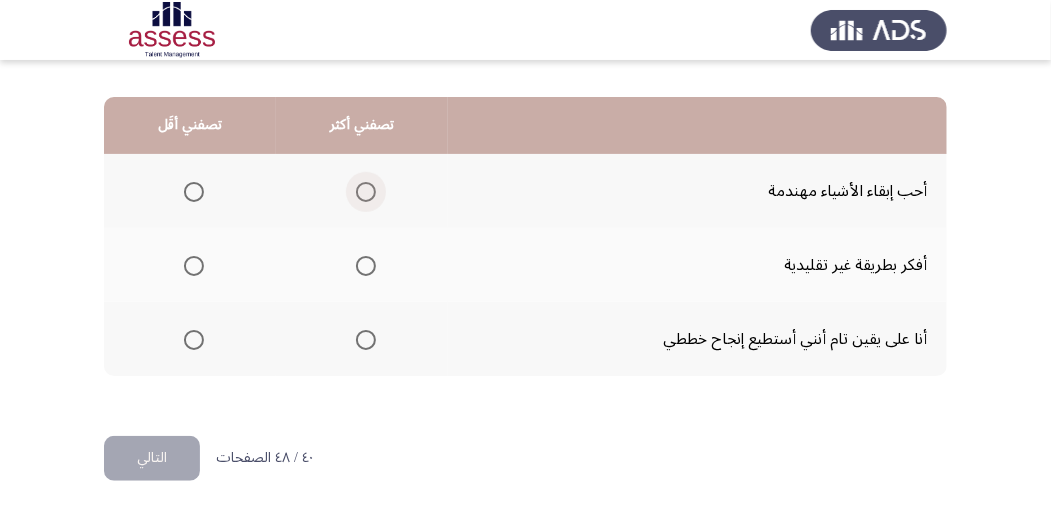 click at bounding box center [366, 192] 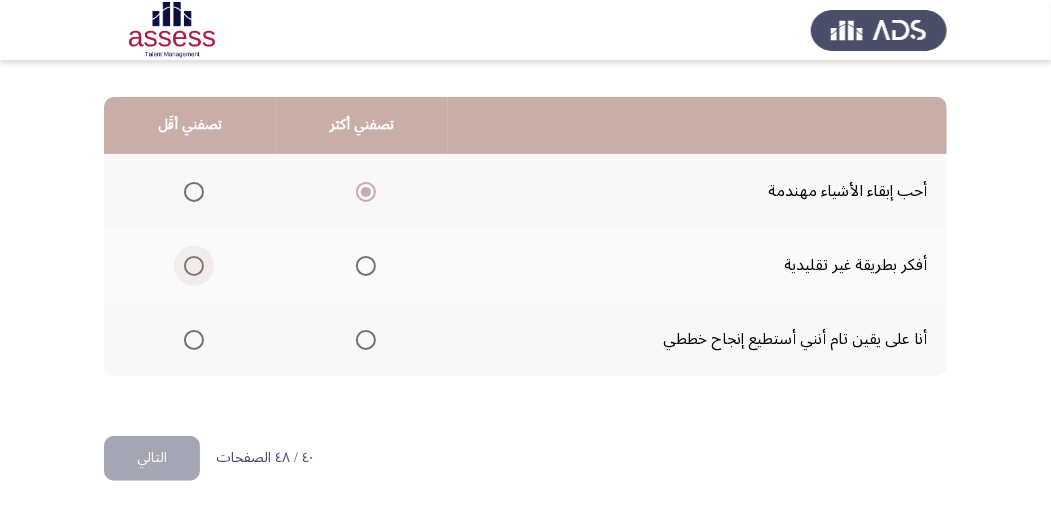 click at bounding box center (194, 266) 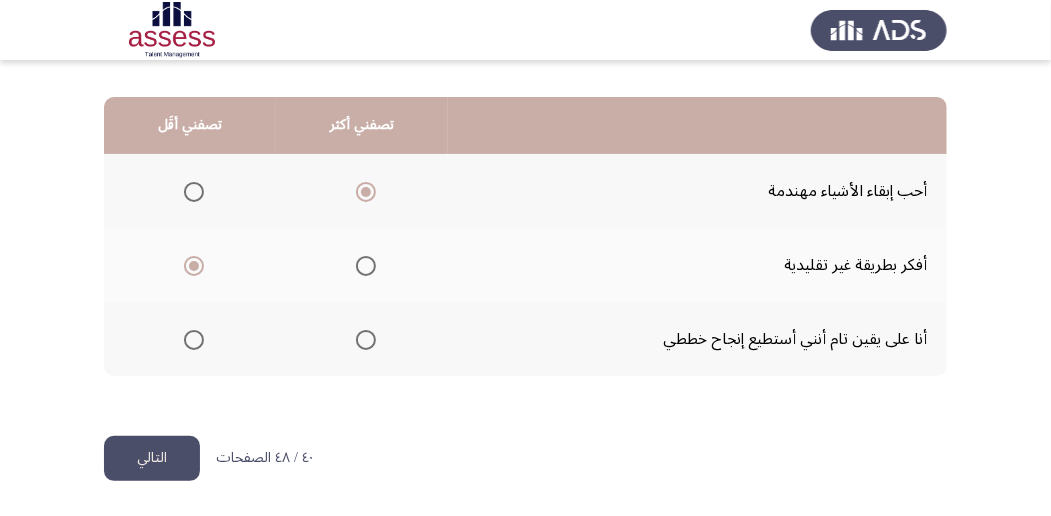 click on "التالي" 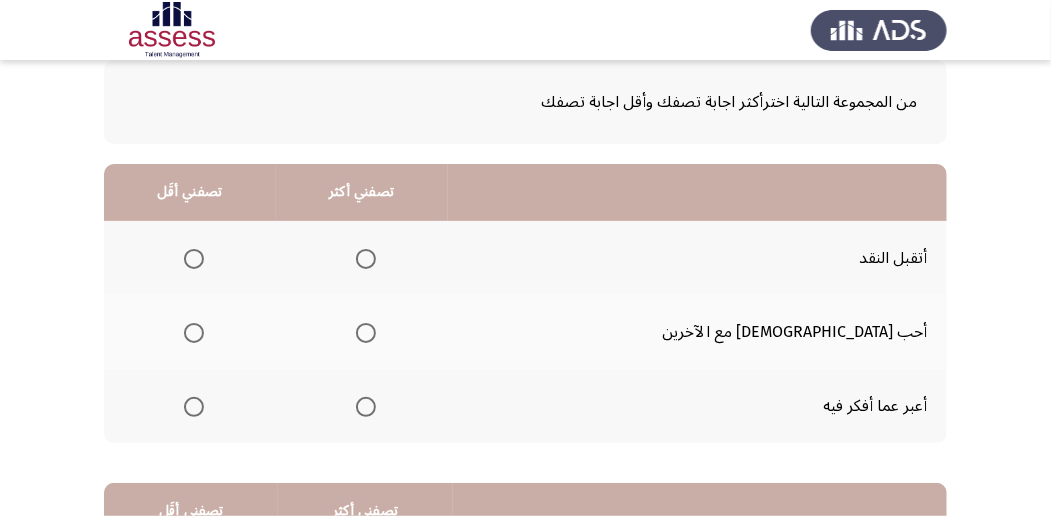 scroll, scrollTop: 133, scrollLeft: 0, axis: vertical 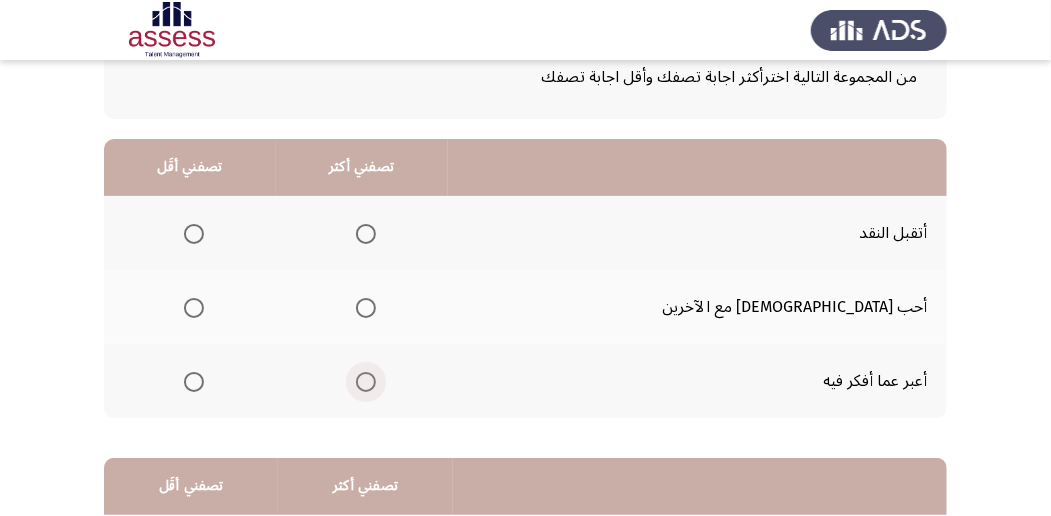 click at bounding box center (366, 382) 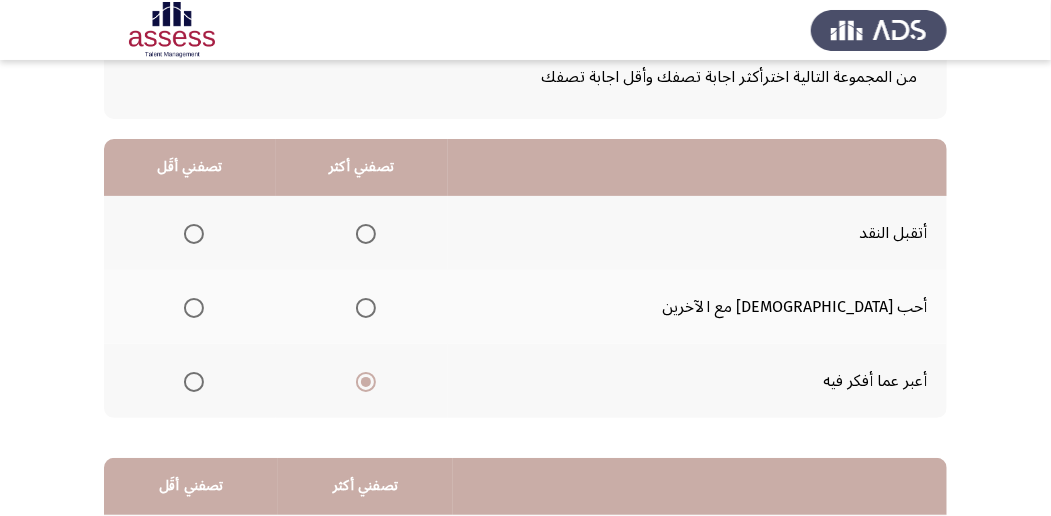 click at bounding box center (194, 308) 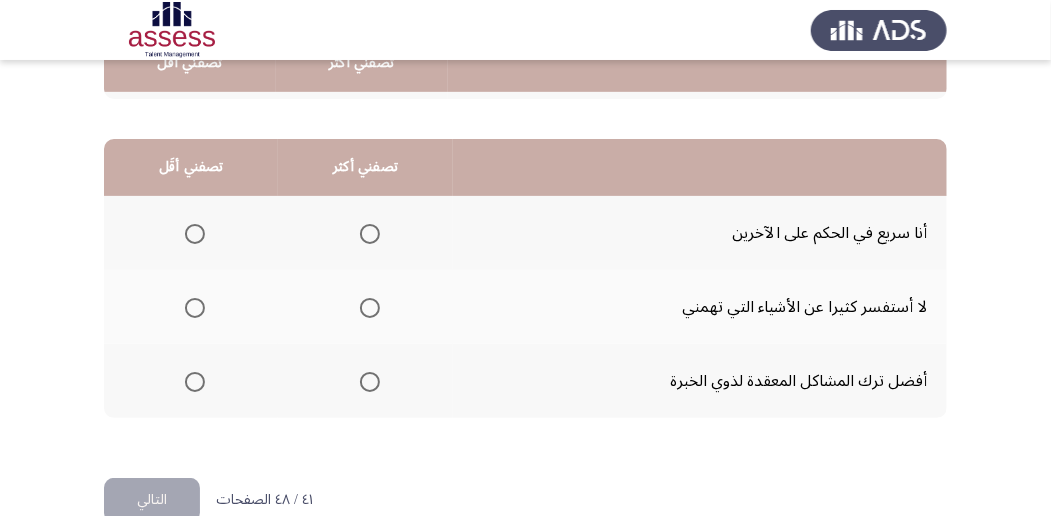 scroll, scrollTop: 466, scrollLeft: 0, axis: vertical 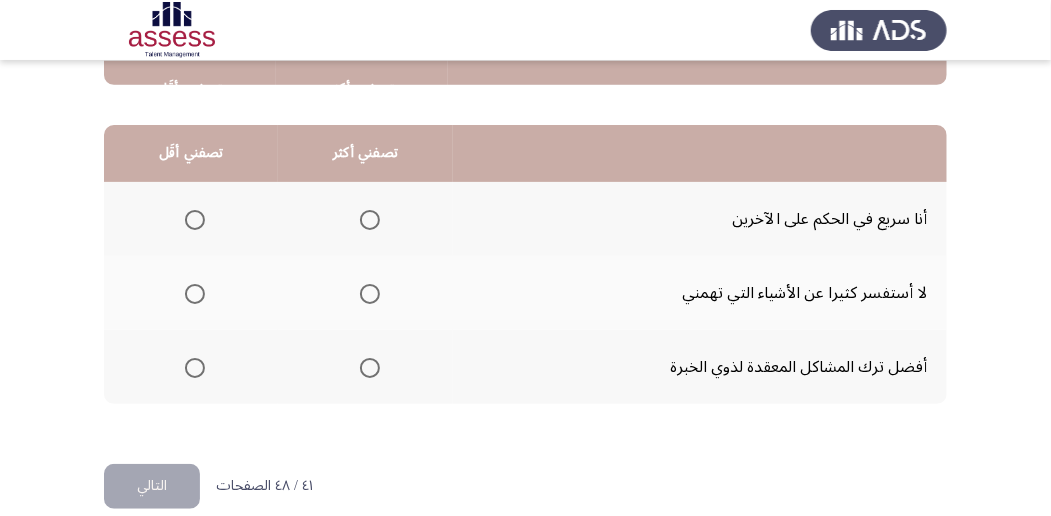 click at bounding box center (195, 220) 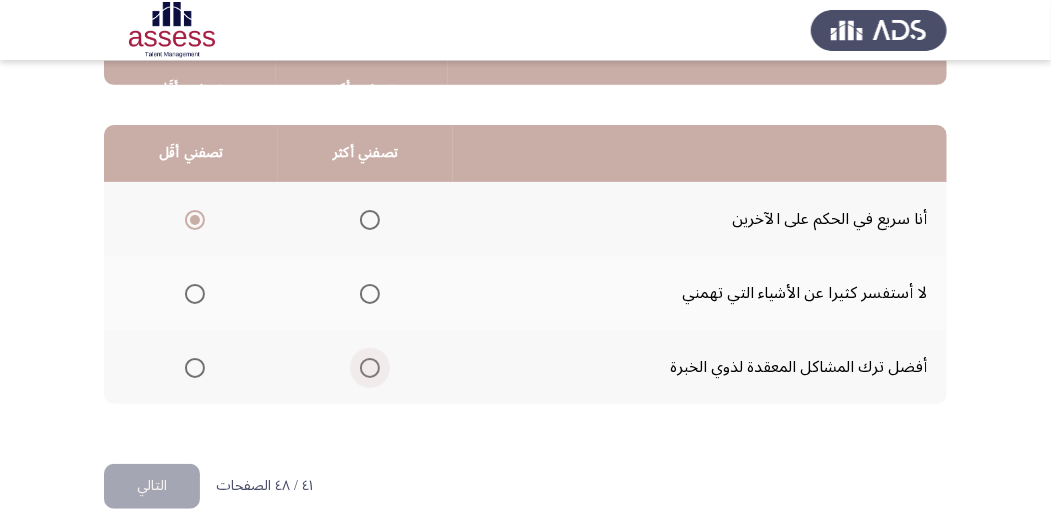 click at bounding box center [370, 368] 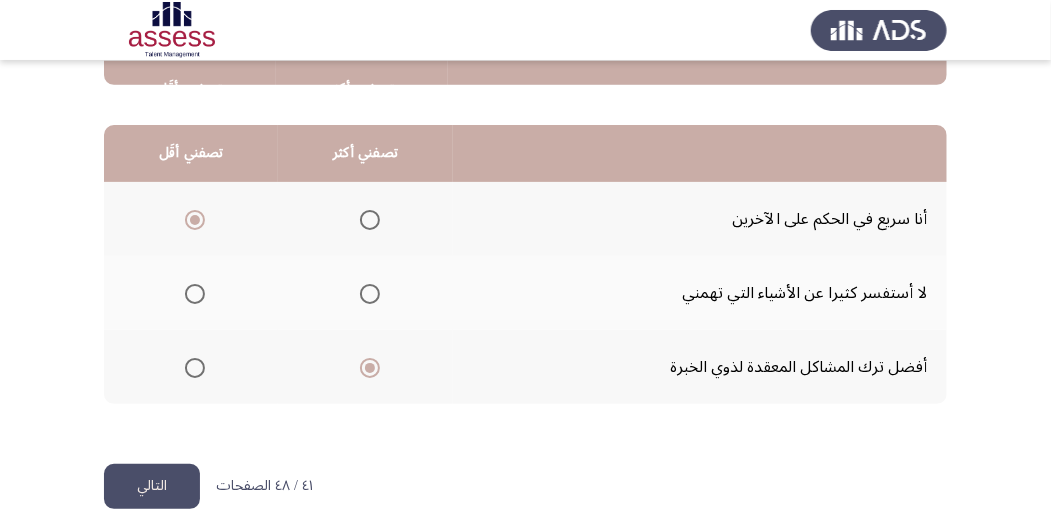 click on "التالي" 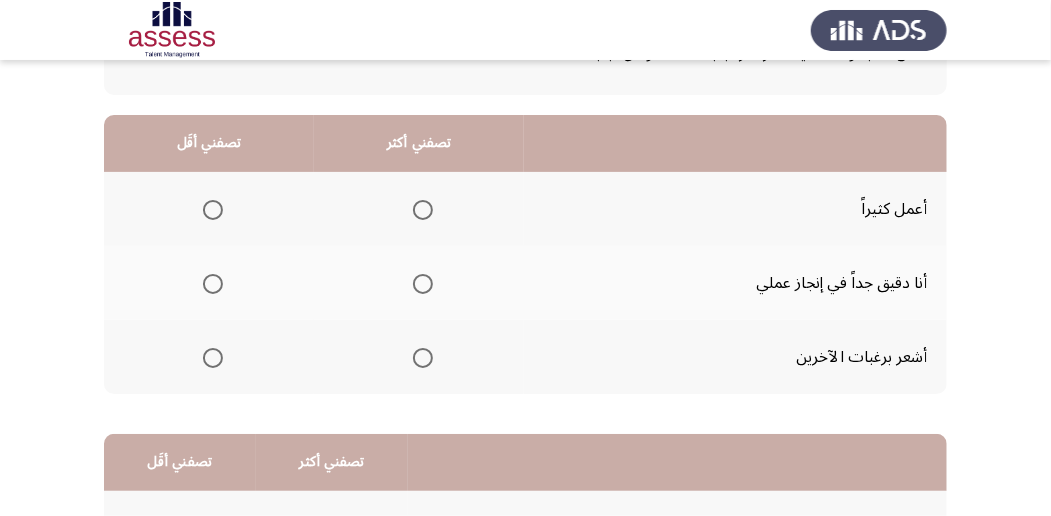 scroll, scrollTop: 133, scrollLeft: 0, axis: vertical 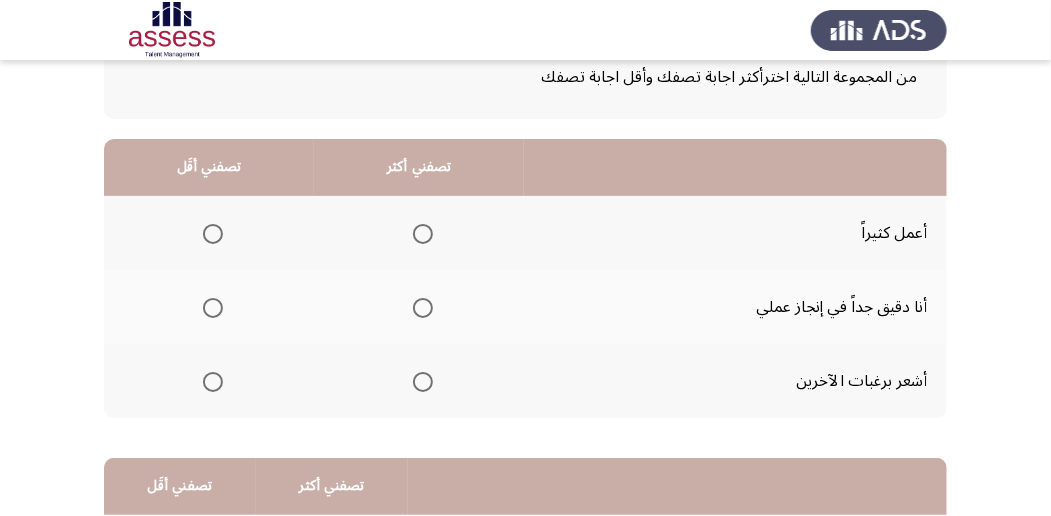 click at bounding box center [423, 308] 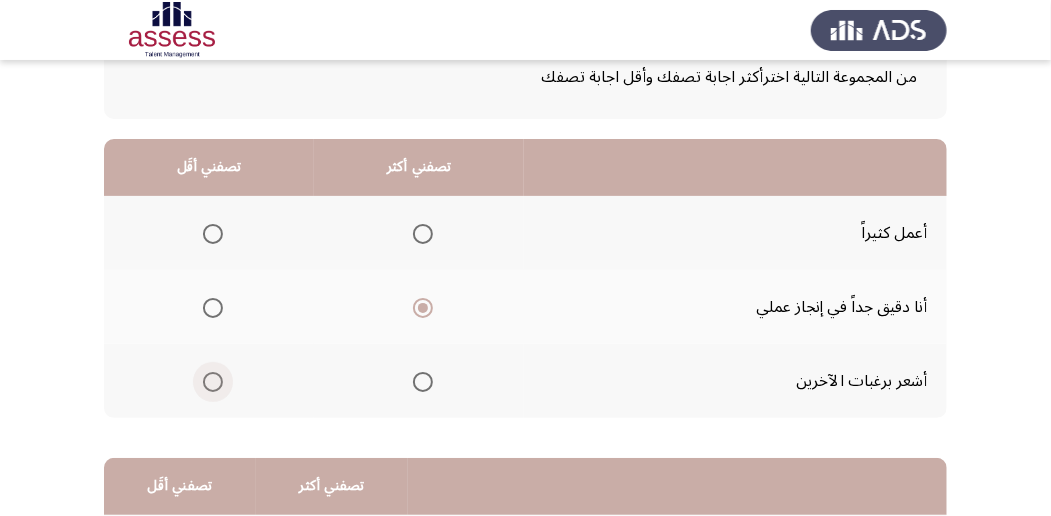 click at bounding box center (213, 382) 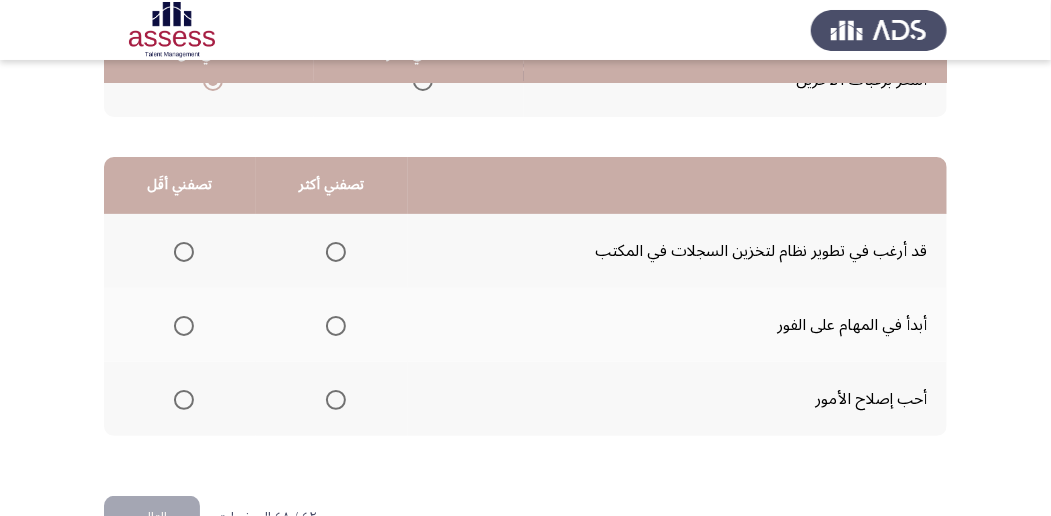 scroll, scrollTop: 466, scrollLeft: 0, axis: vertical 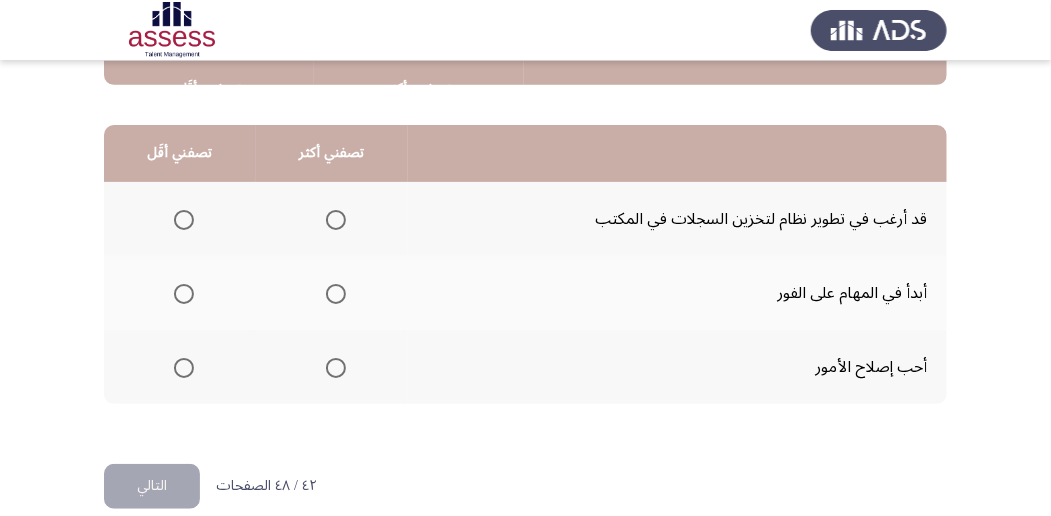 click at bounding box center [336, 294] 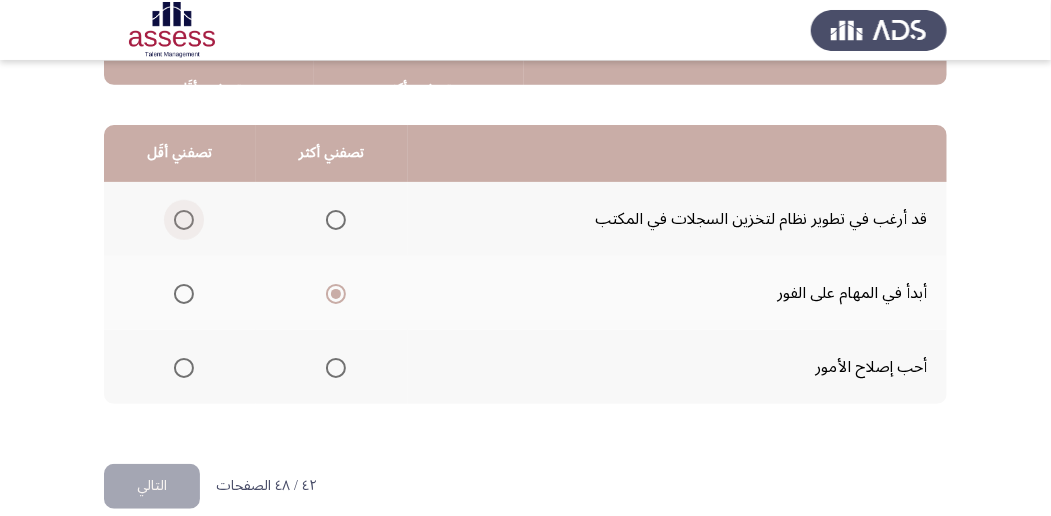 click at bounding box center (184, 220) 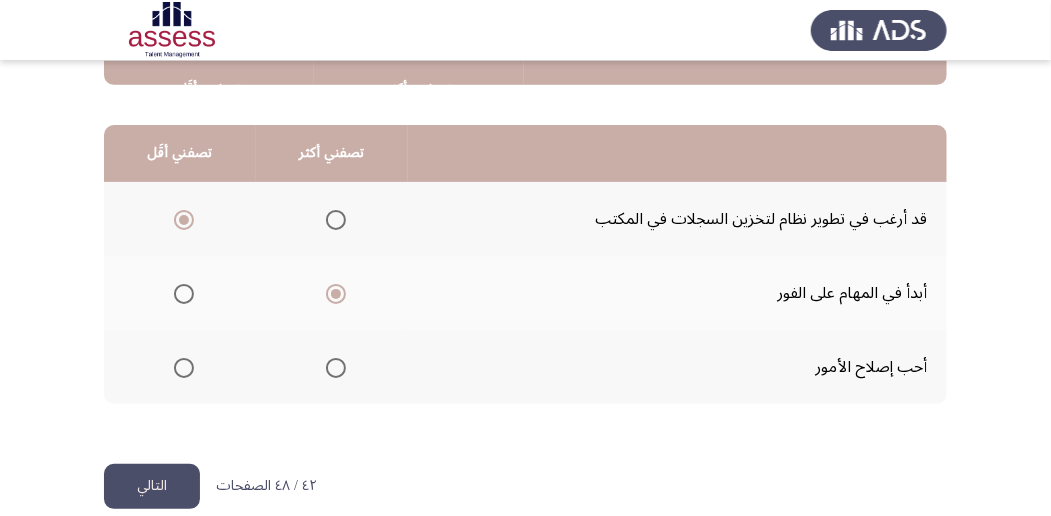 click on "التالي" 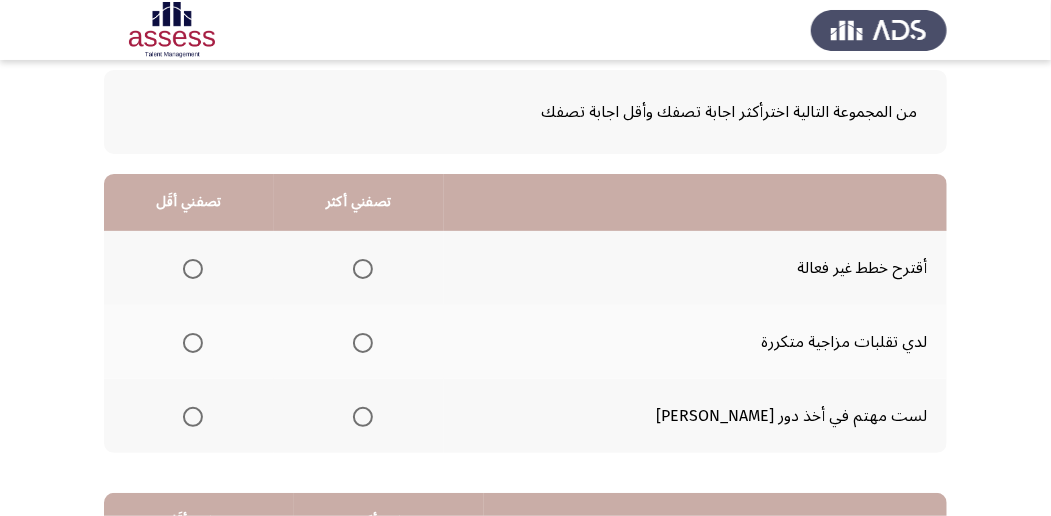 scroll, scrollTop: 133, scrollLeft: 0, axis: vertical 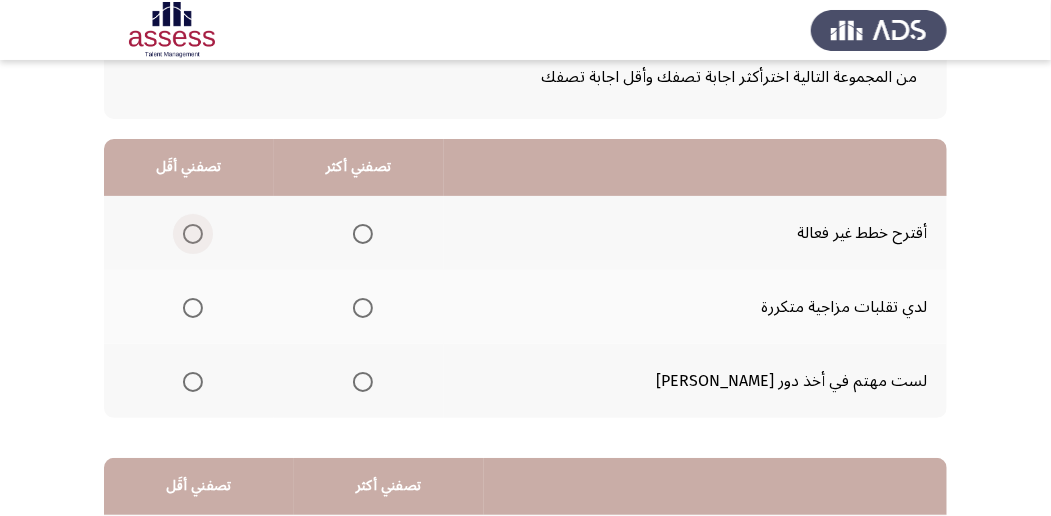 click at bounding box center [193, 234] 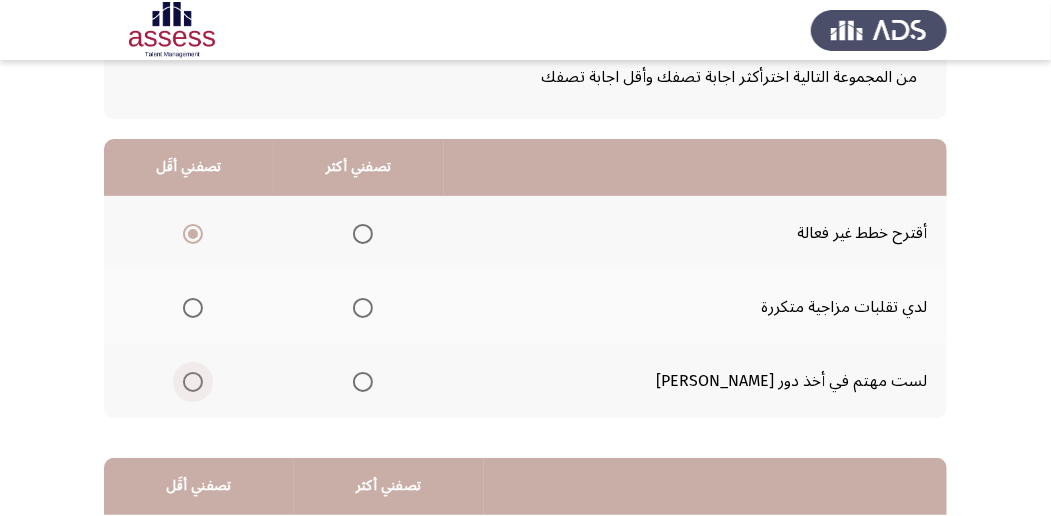 click at bounding box center [193, 382] 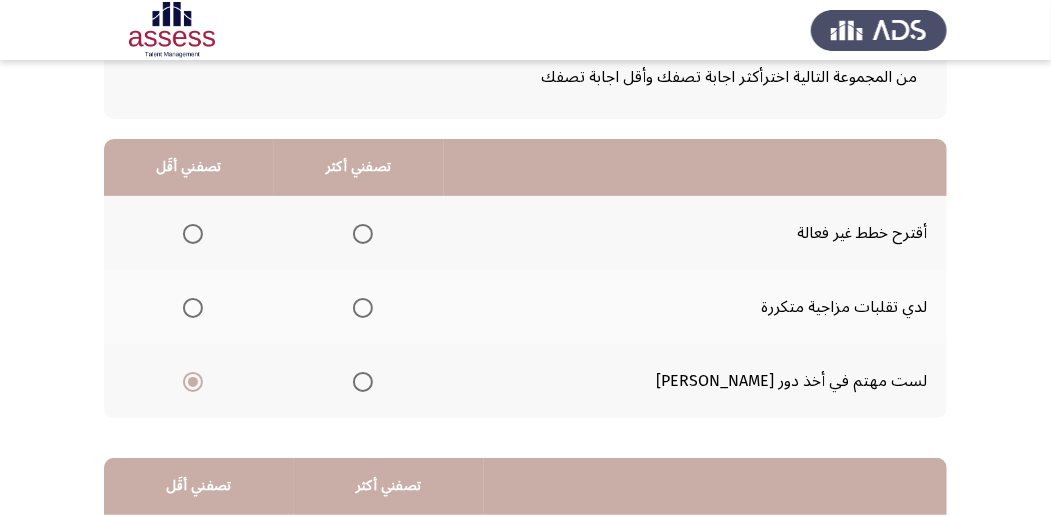 click at bounding box center (193, 308) 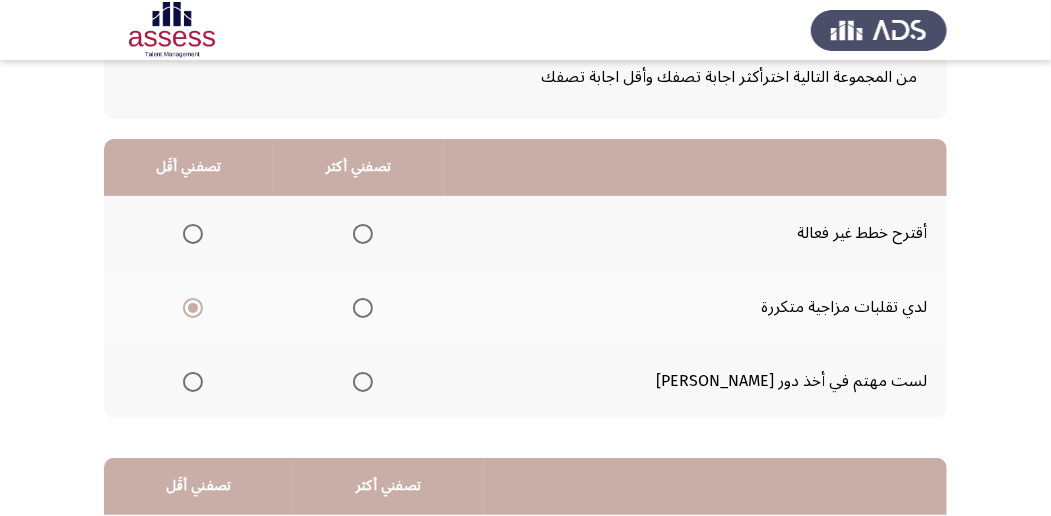 click at bounding box center [363, 382] 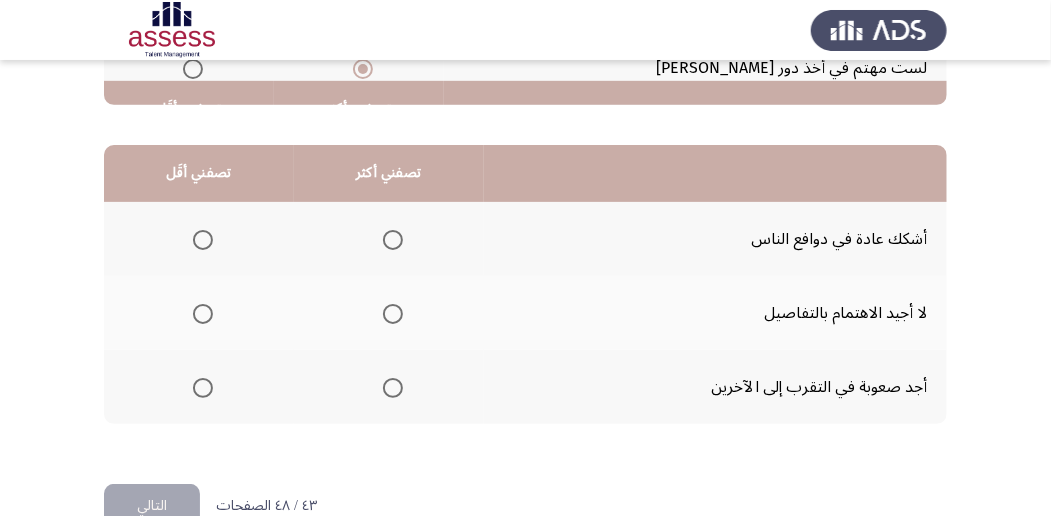 scroll, scrollTop: 466, scrollLeft: 0, axis: vertical 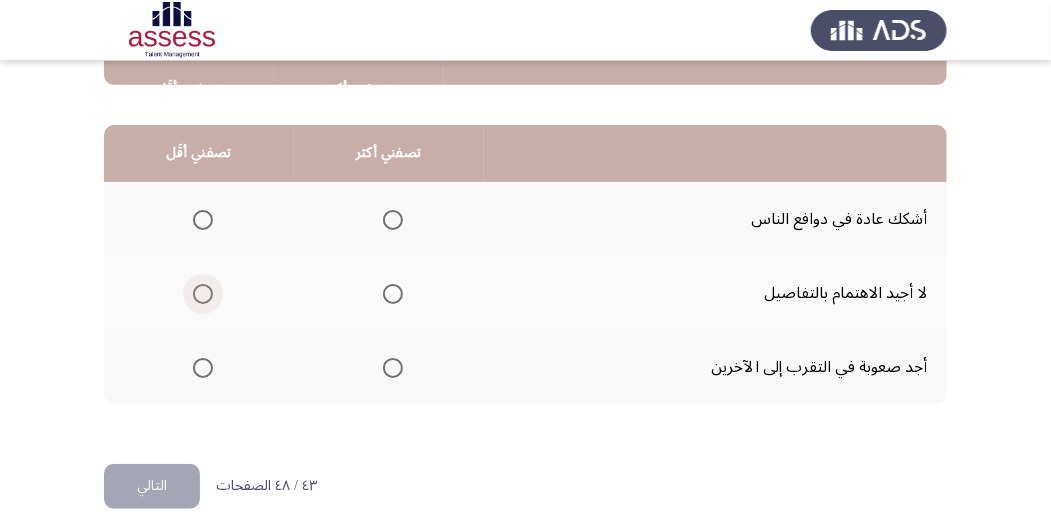 click at bounding box center [203, 294] 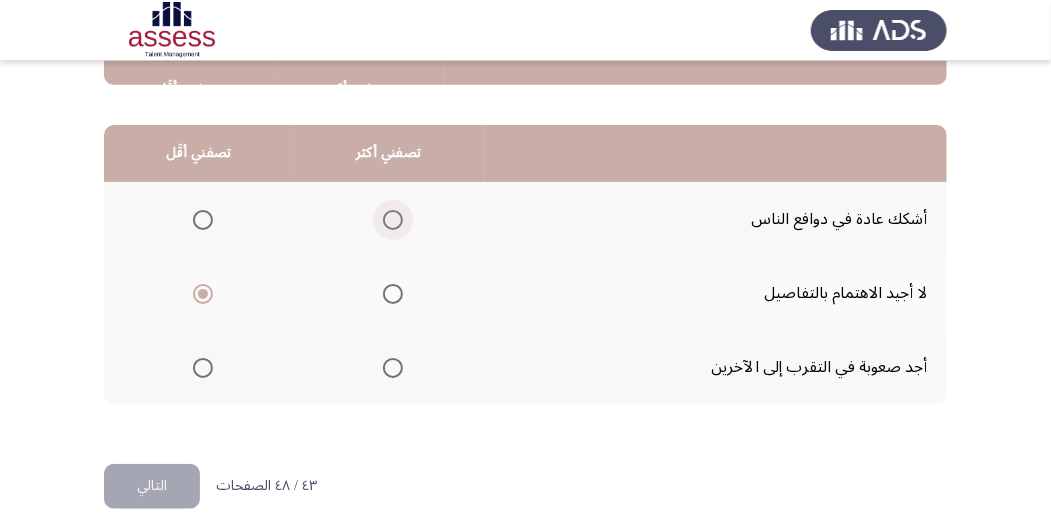 click at bounding box center [393, 220] 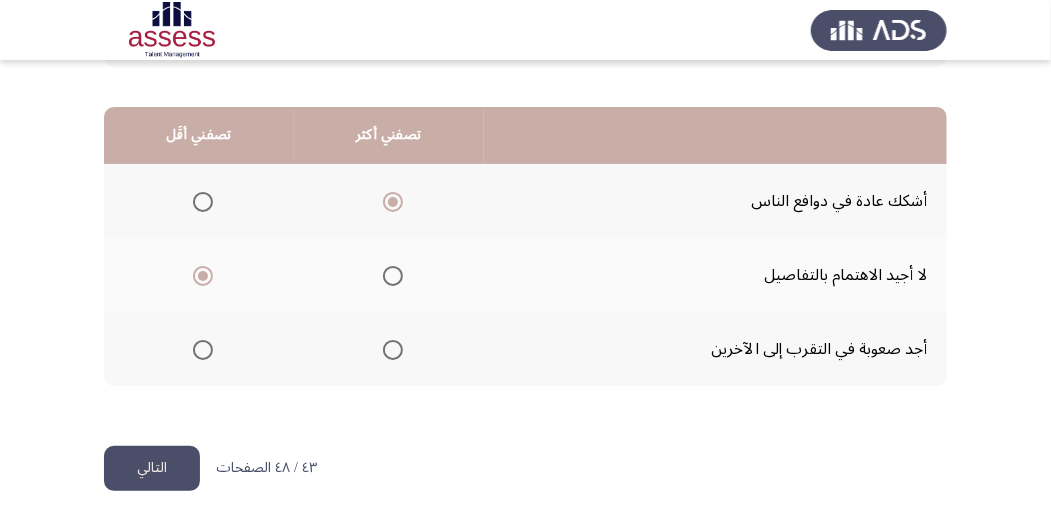 scroll, scrollTop: 494, scrollLeft: 0, axis: vertical 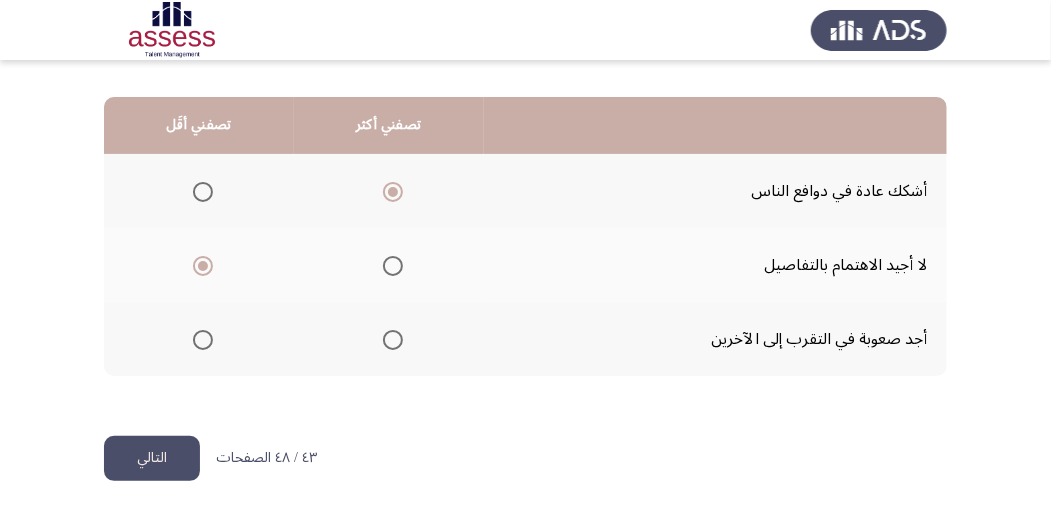 click on "التالي" 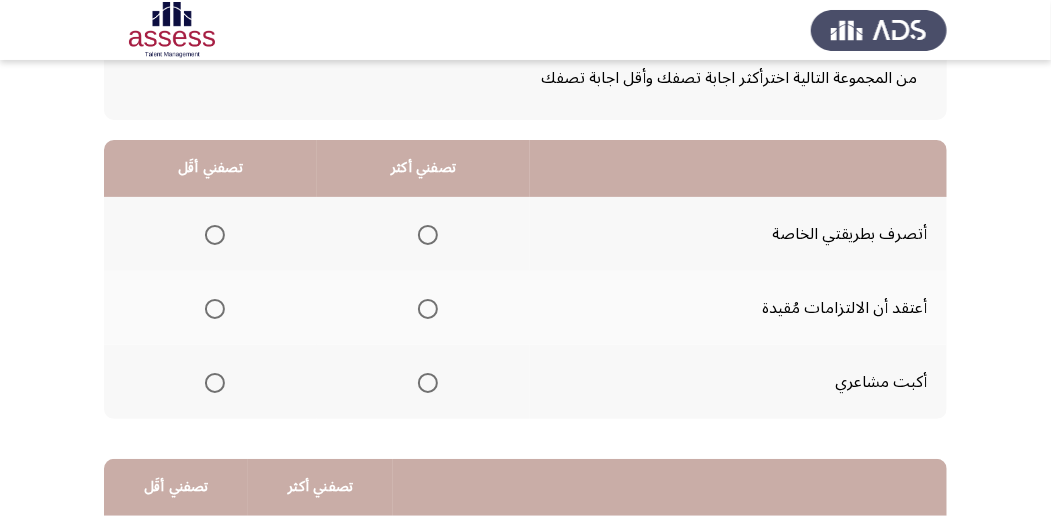 scroll, scrollTop: 133, scrollLeft: 0, axis: vertical 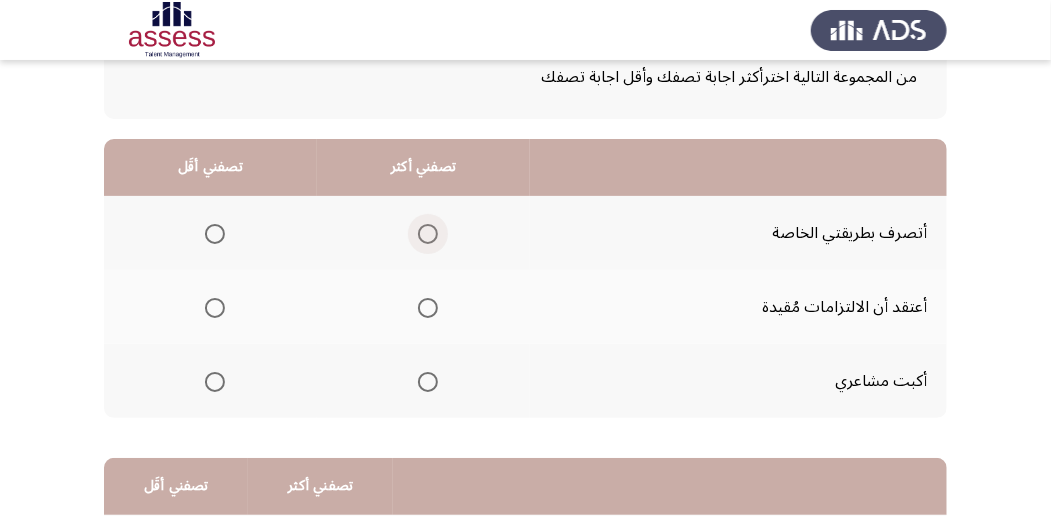 click at bounding box center (428, 234) 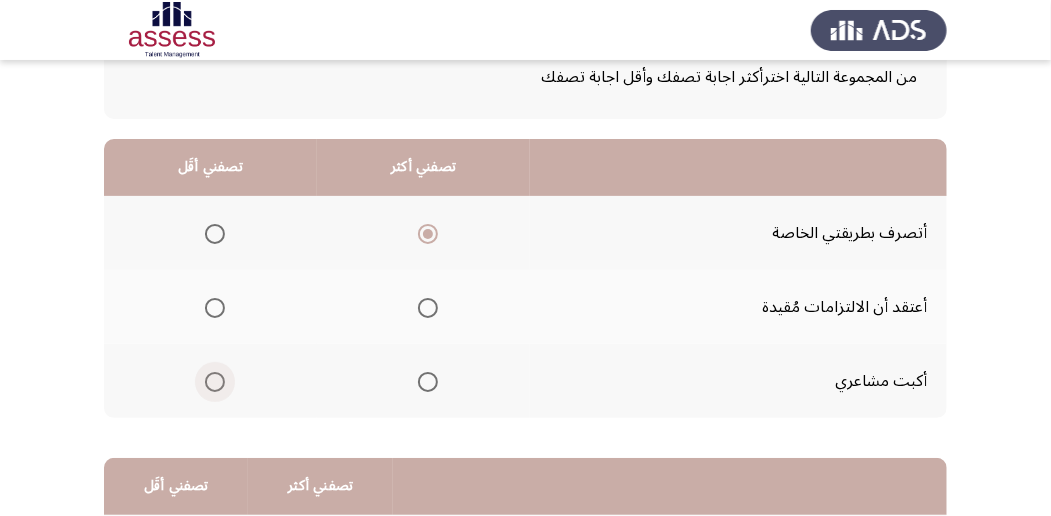 click at bounding box center [215, 382] 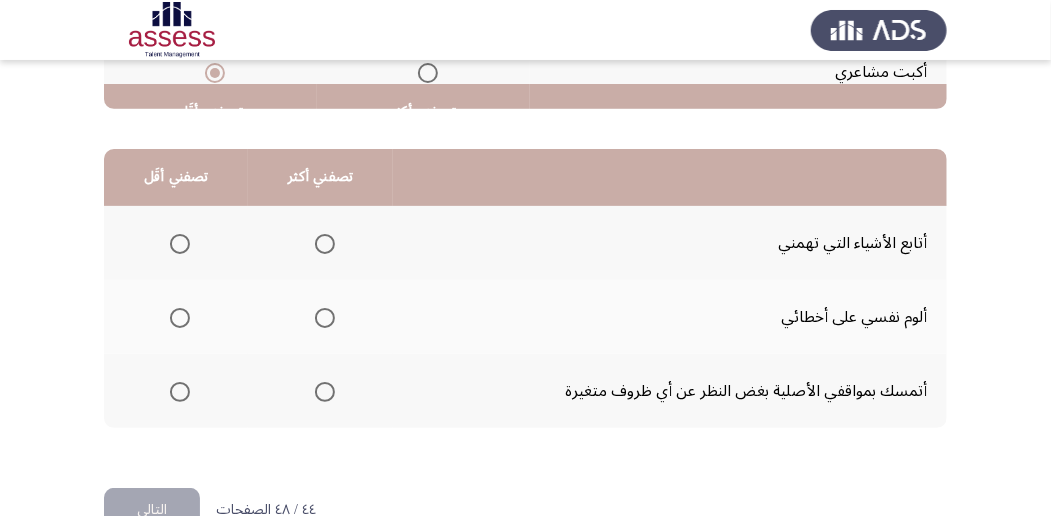 scroll, scrollTop: 466, scrollLeft: 0, axis: vertical 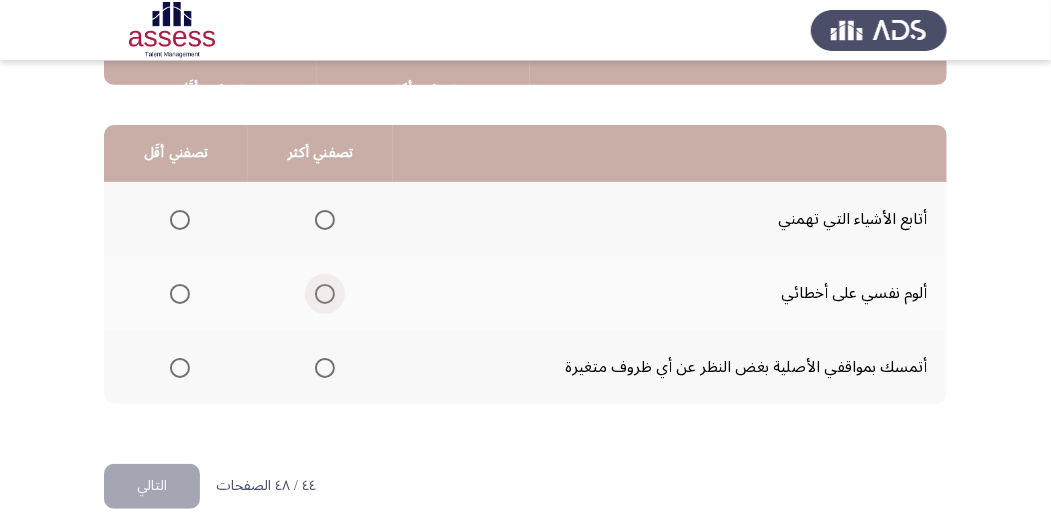 click at bounding box center [325, 294] 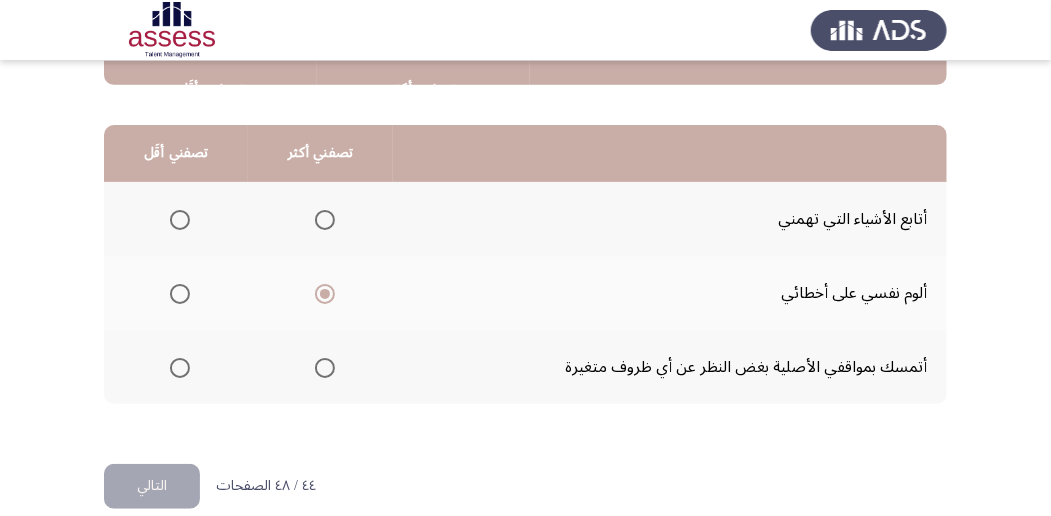 click at bounding box center [180, 368] 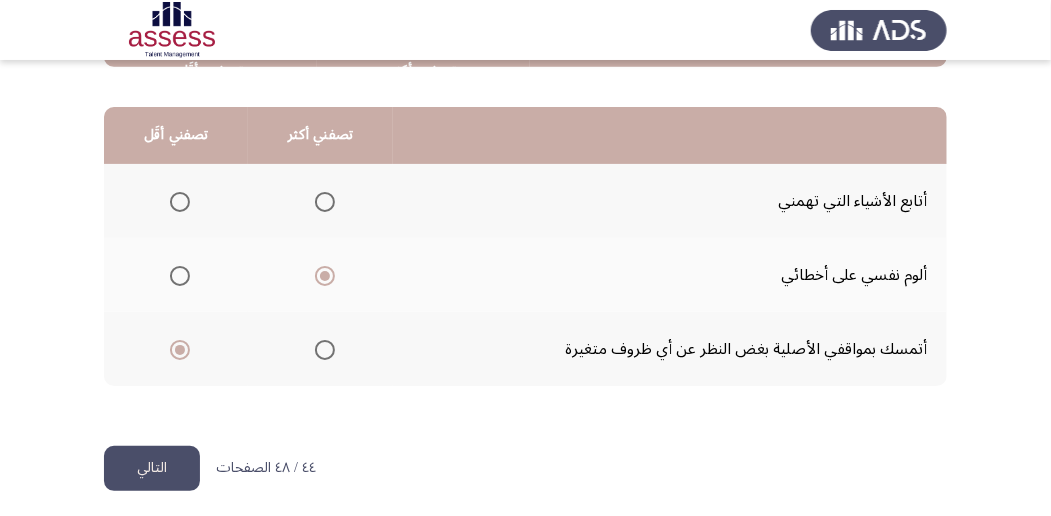 scroll, scrollTop: 494, scrollLeft: 0, axis: vertical 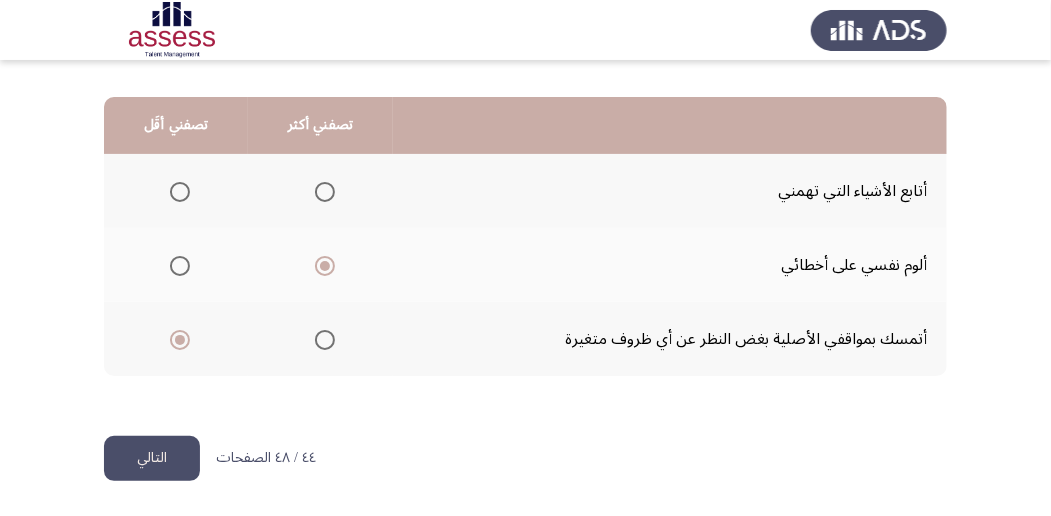 click on "التالي" 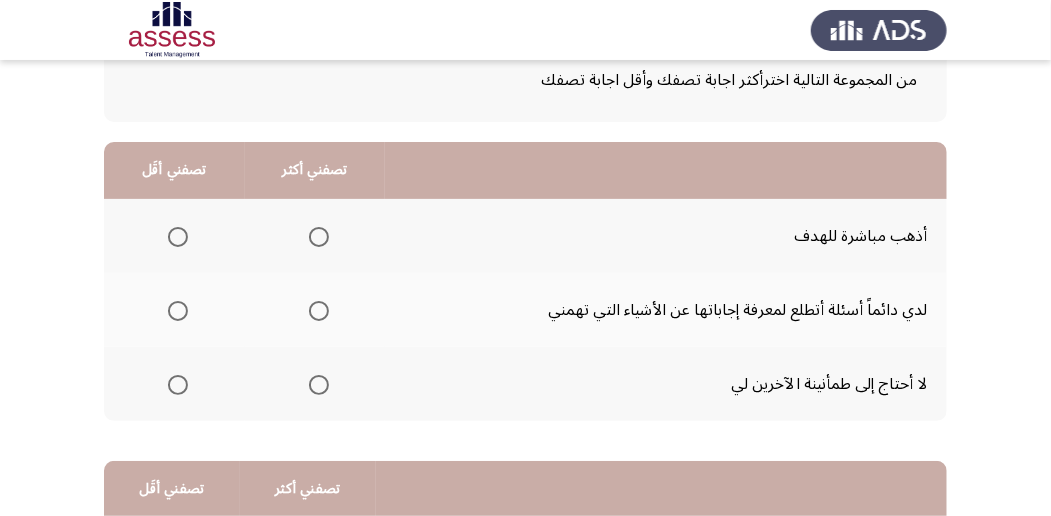 scroll, scrollTop: 133, scrollLeft: 0, axis: vertical 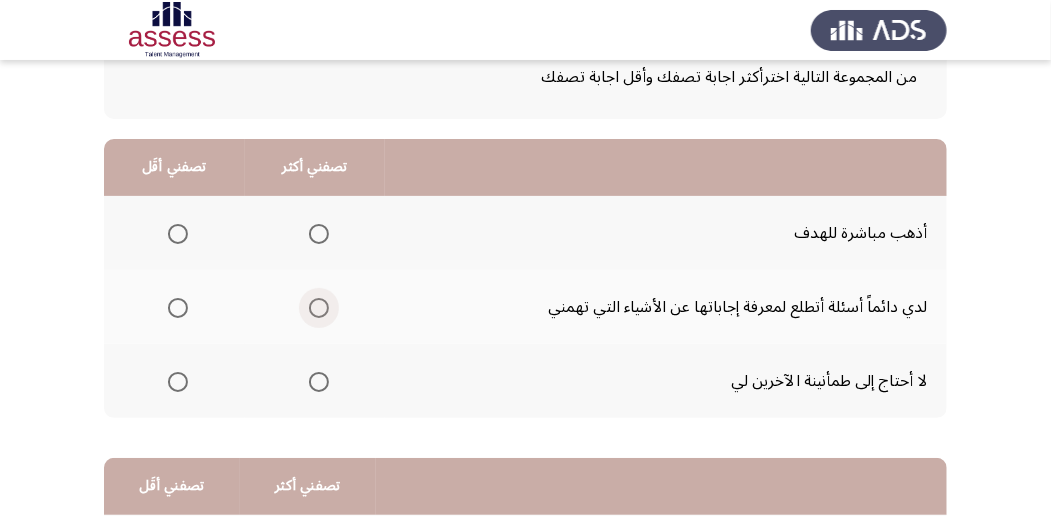 click at bounding box center [319, 308] 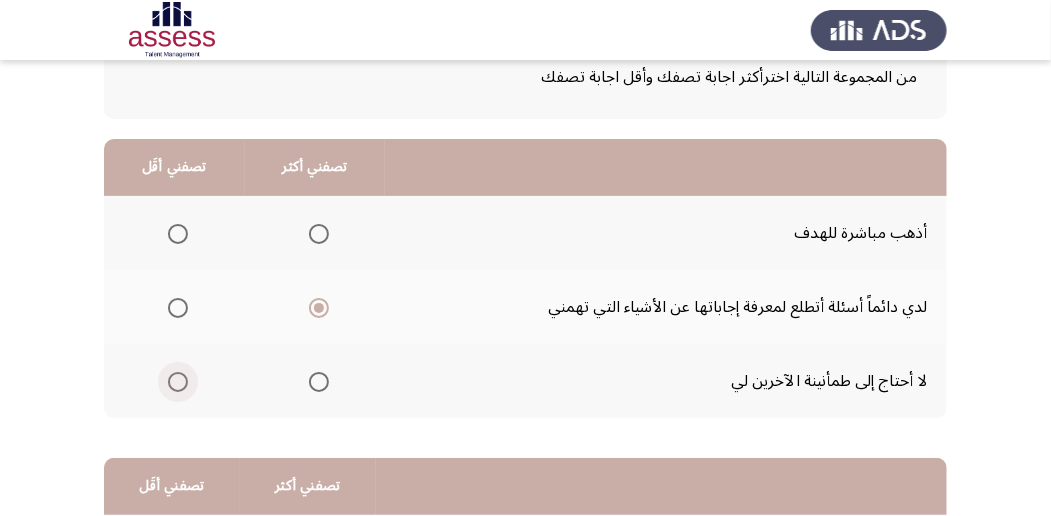 click at bounding box center [178, 382] 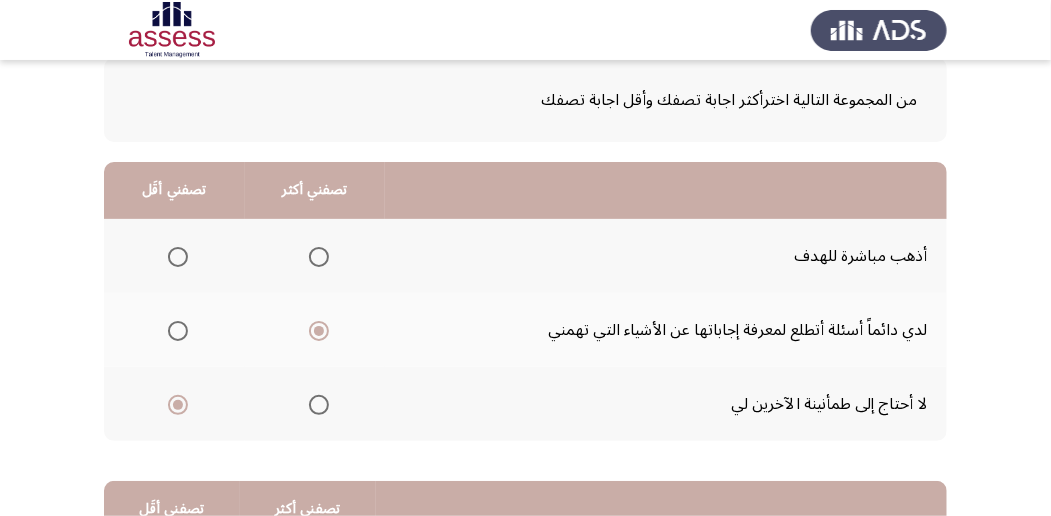 scroll, scrollTop: 94, scrollLeft: 0, axis: vertical 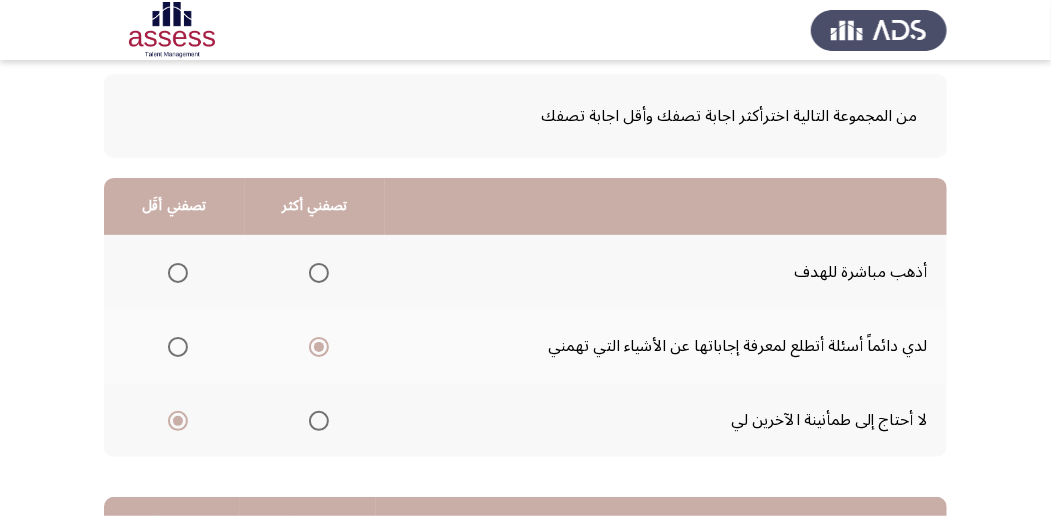 click at bounding box center (319, 273) 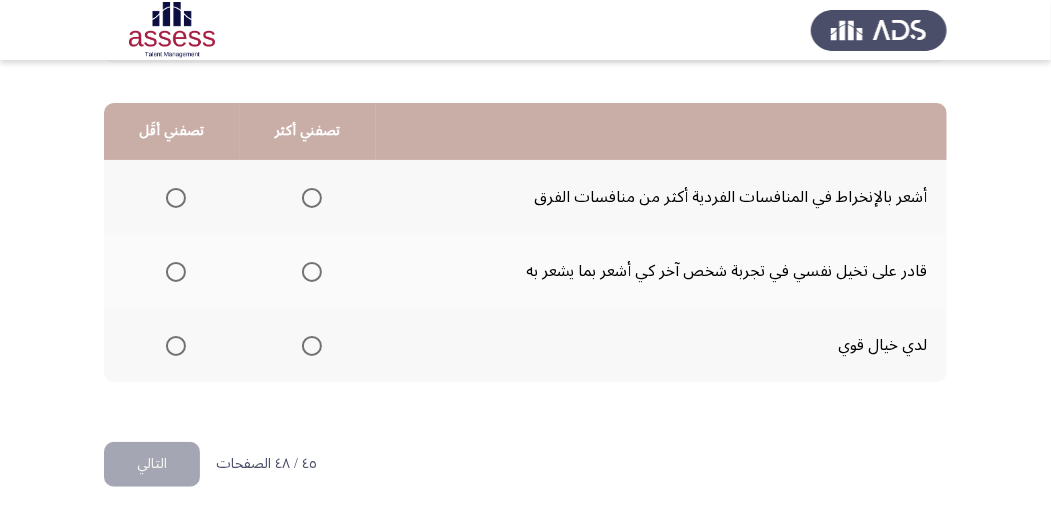 scroll, scrollTop: 494, scrollLeft: 0, axis: vertical 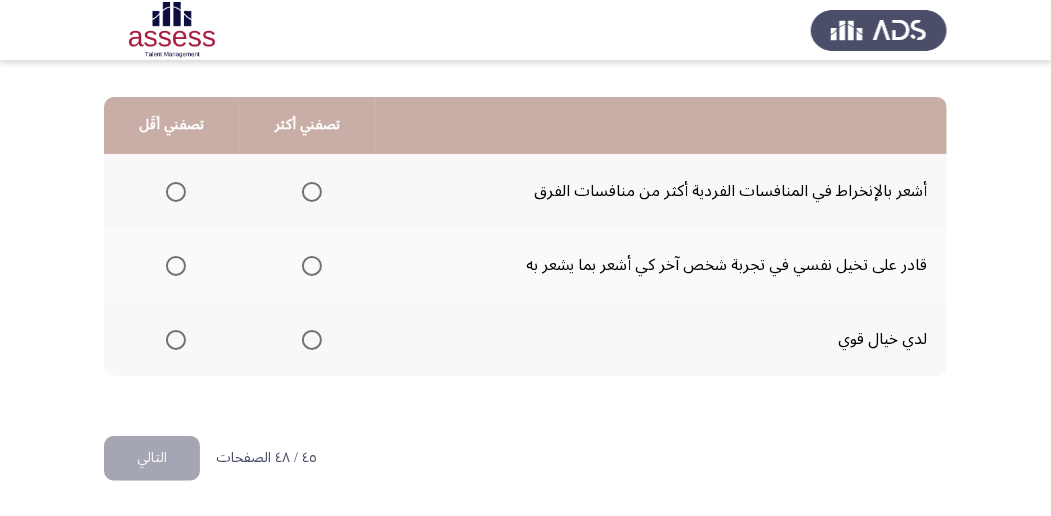 click at bounding box center [176, 192] 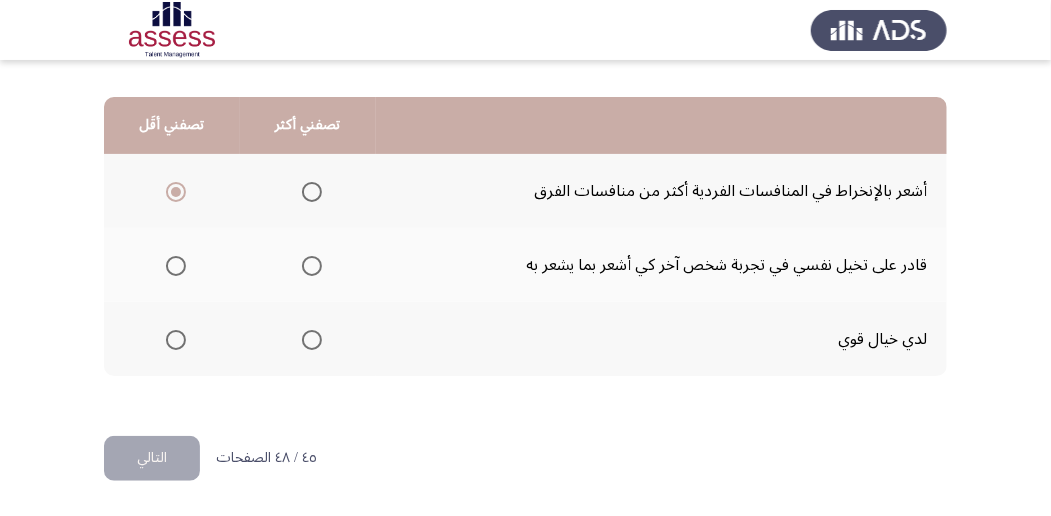 click at bounding box center [312, 340] 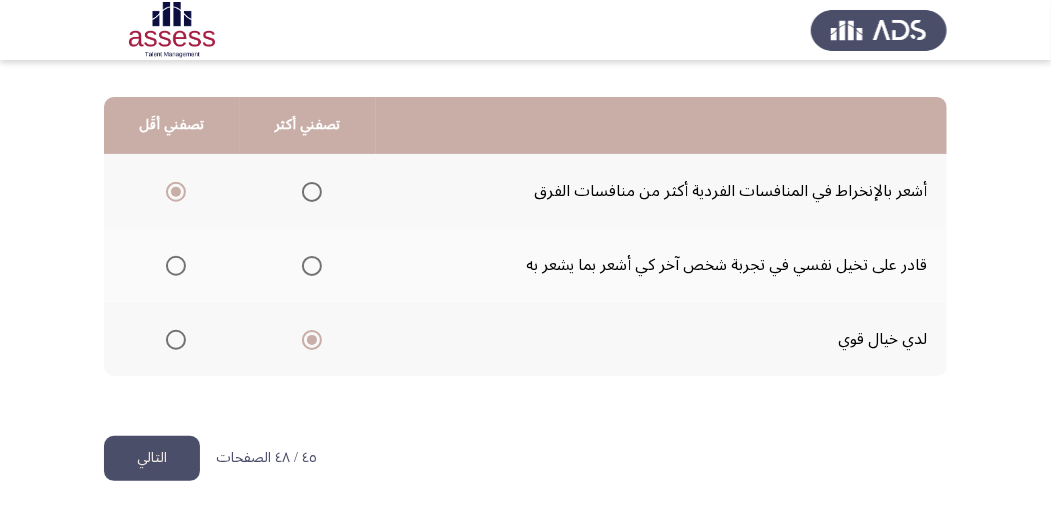 click on "التالي" 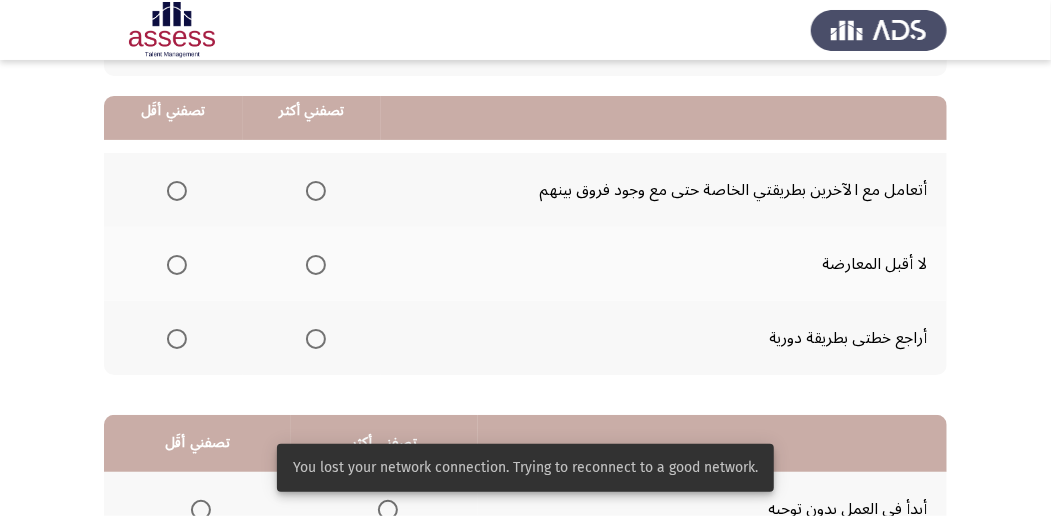 scroll, scrollTop: 200, scrollLeft: 0, axis: vertical 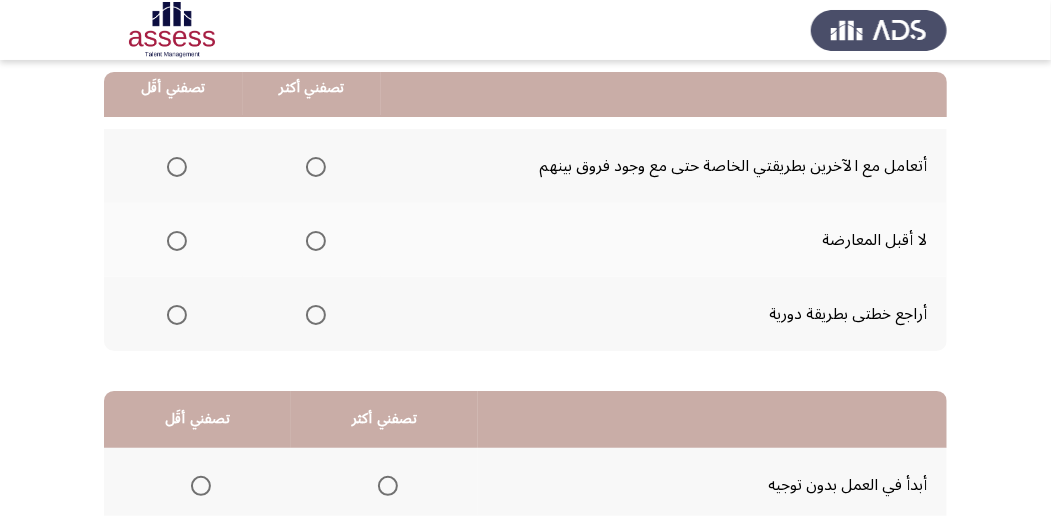 click at bounding box center [316, 315] 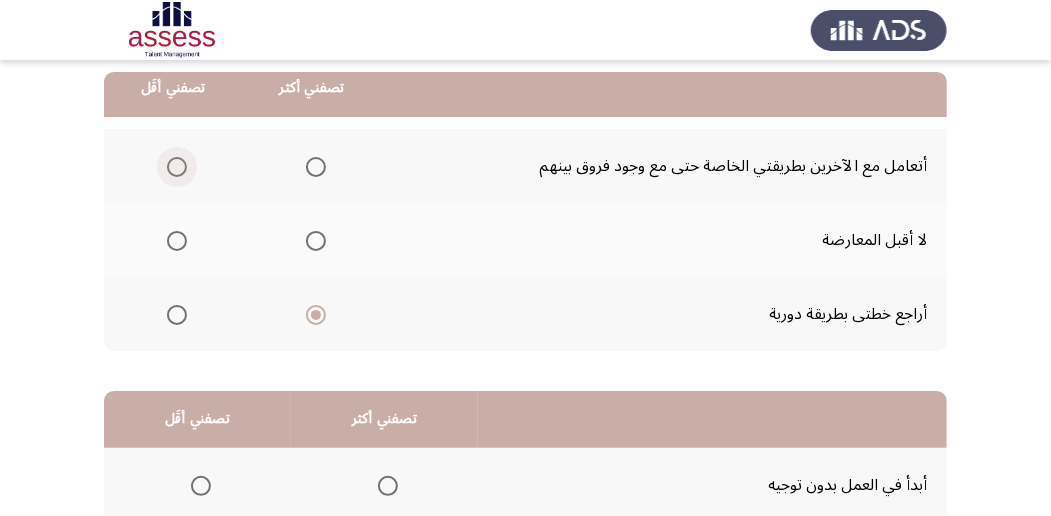 click at bounding box center (177, 167) 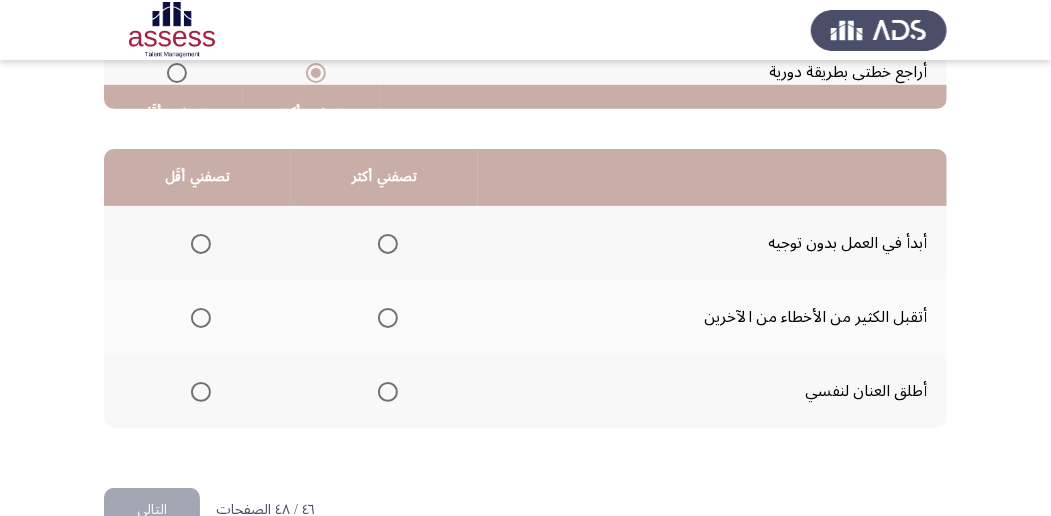 scroll, scrollTop: 466, scrollLeft: 0, axis: vertical 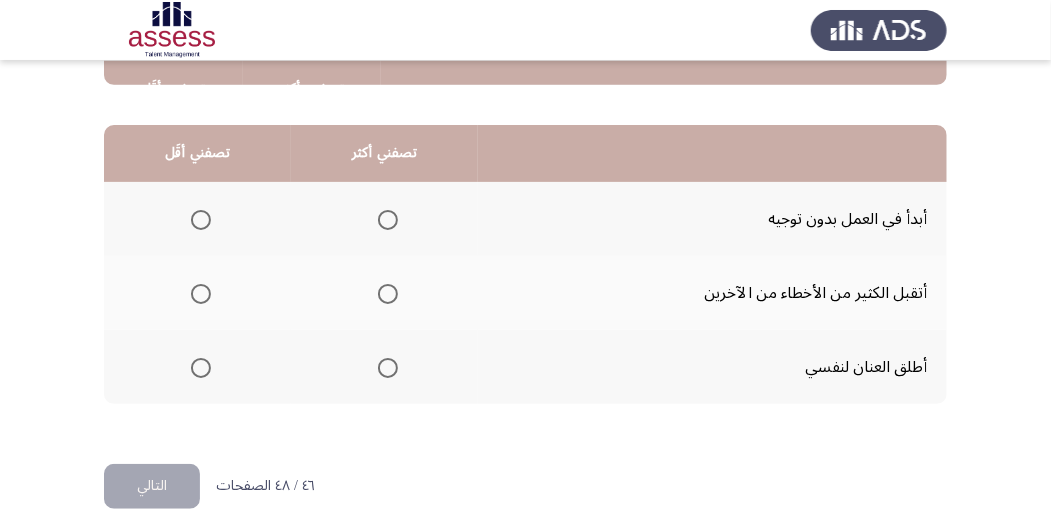 click at bounding box center [201, 294] 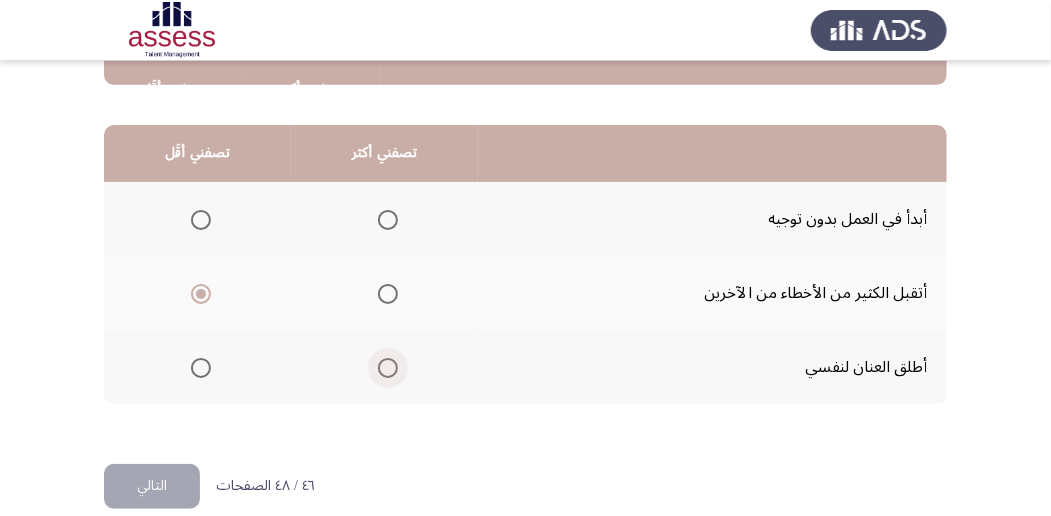 click at bounding box center (388, 368) 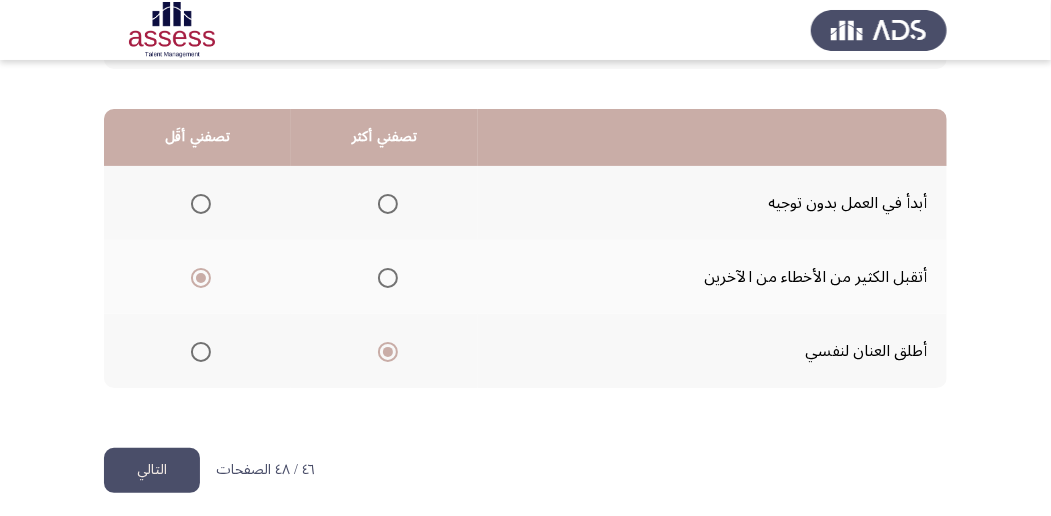 scroll, scrollTop: 494, scrollLeft: 0, axis: vertical 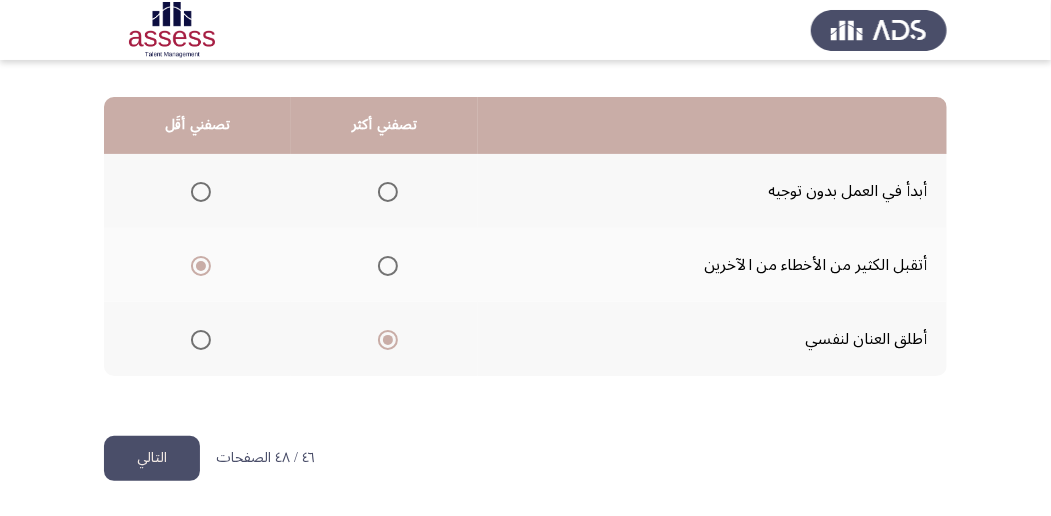 click on "التالي" 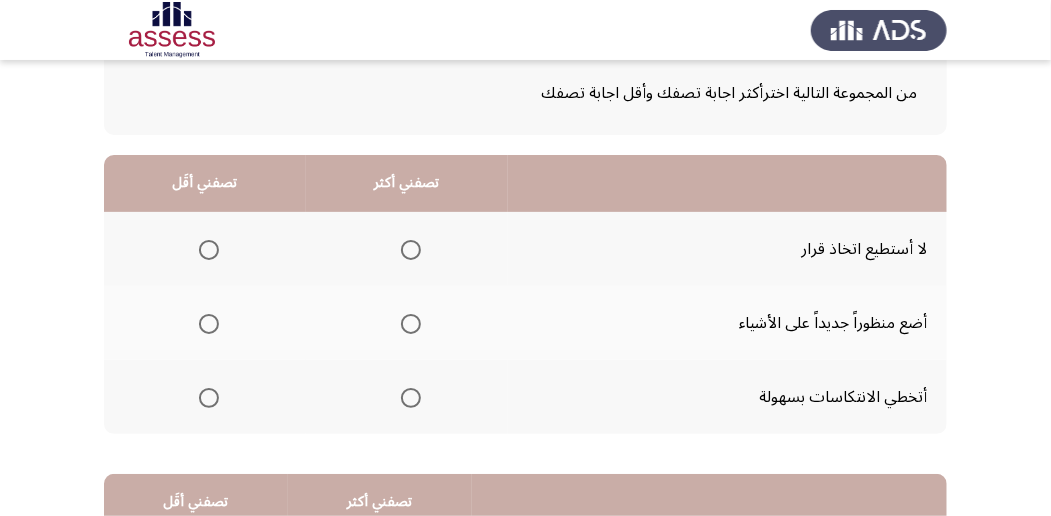 scroll, scrollTop: 133, scrollLeft: 0, axis: vertical 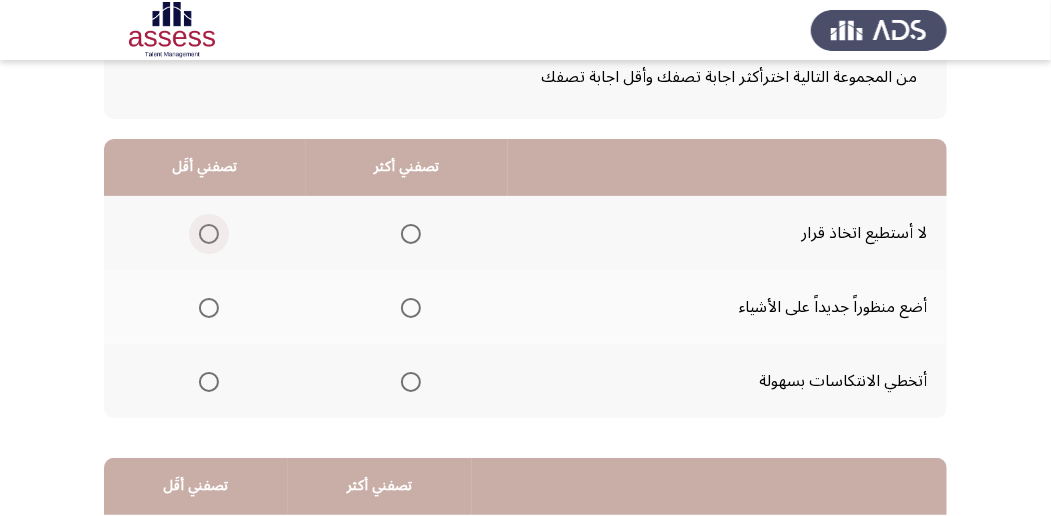 click at bounding box center (209, 234) 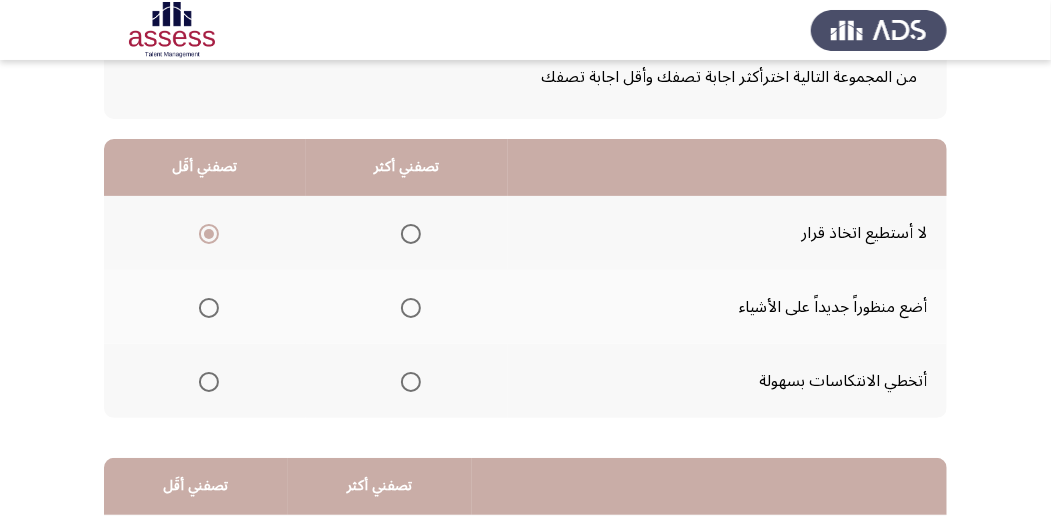 click at bounding box center (411, 308) 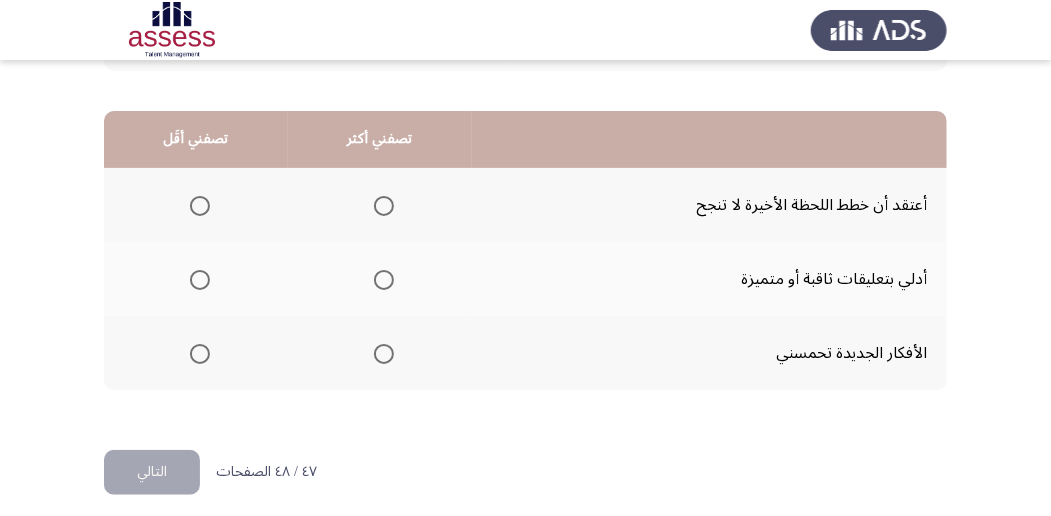 scroll, scrollTop: 494, scrollLeft: 0, axis: vertical 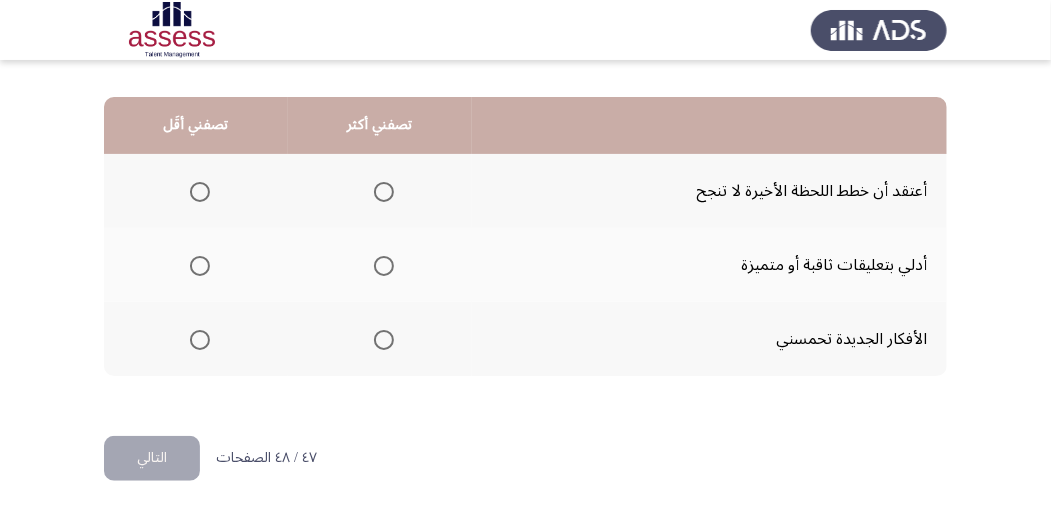 click at bounding box center [384, 340] 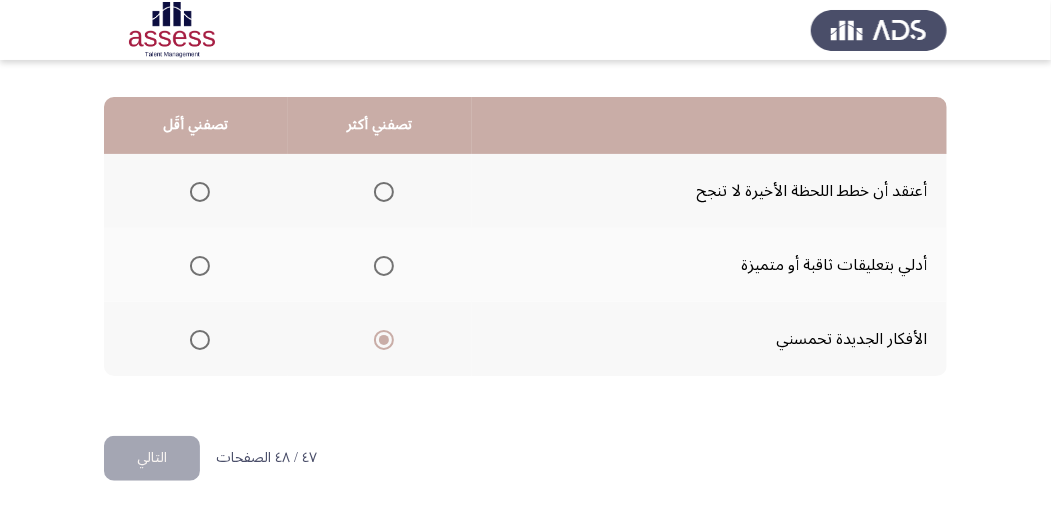 click at bounding box center [200, 192] 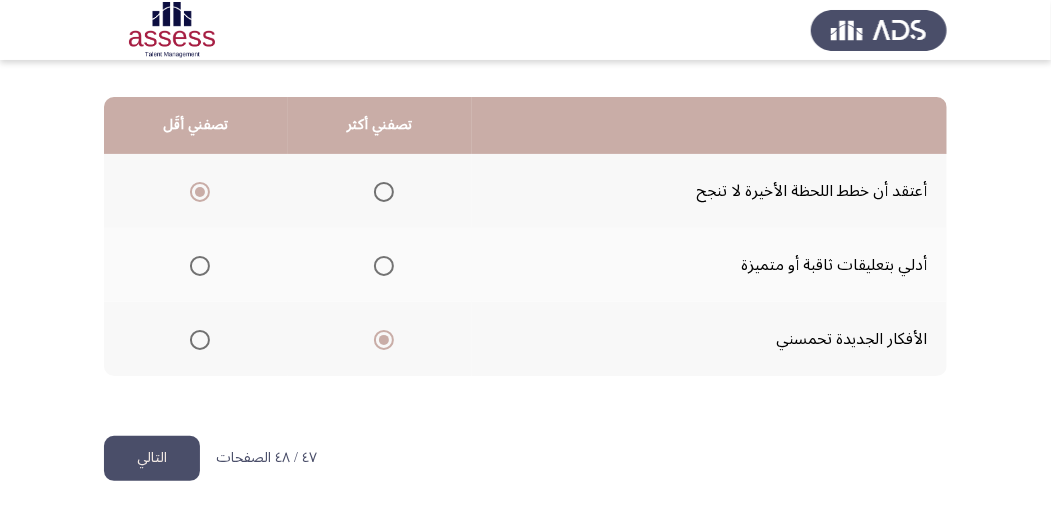 click on "التالي" 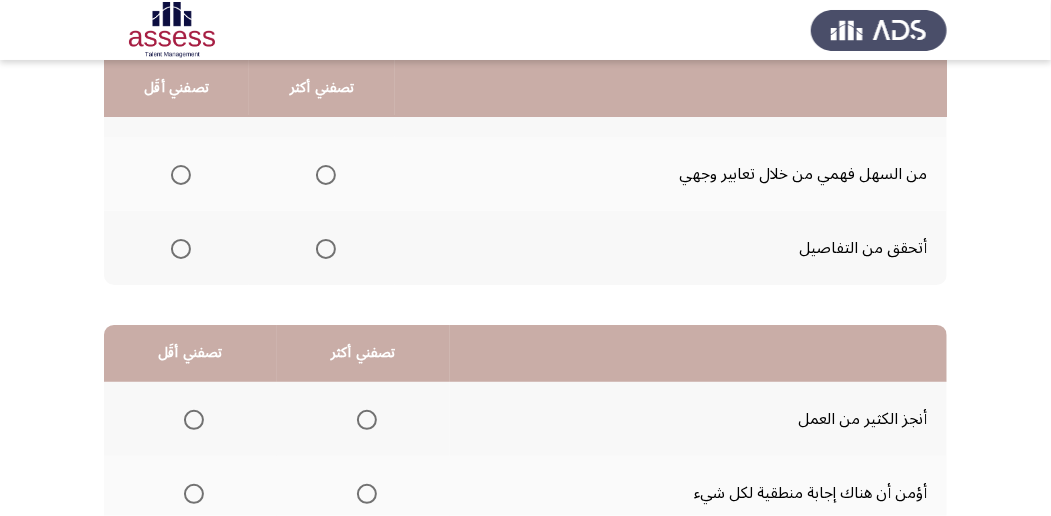 scroll, scrollTop: 200, scrollLeft: 0, axis: vertical 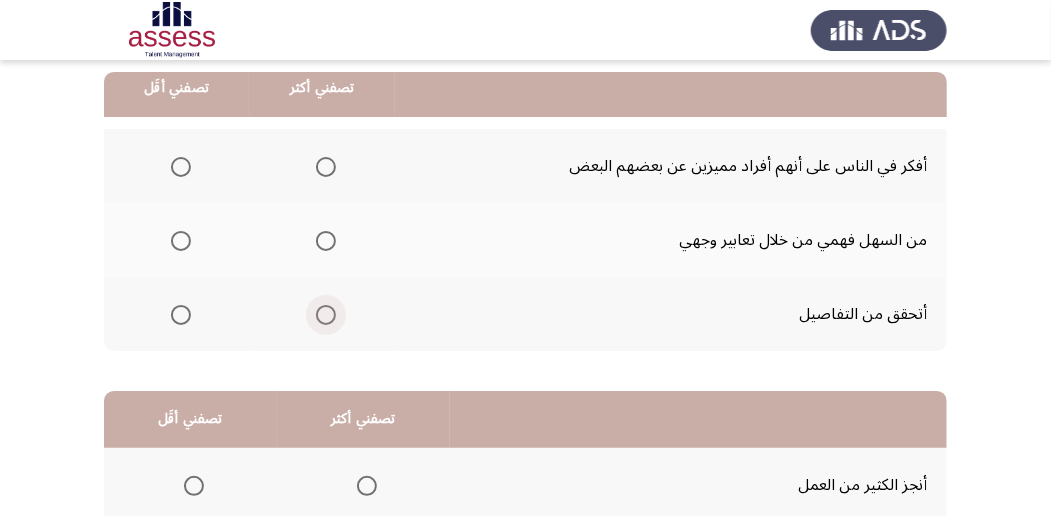 click at bounding box center (326, 315) 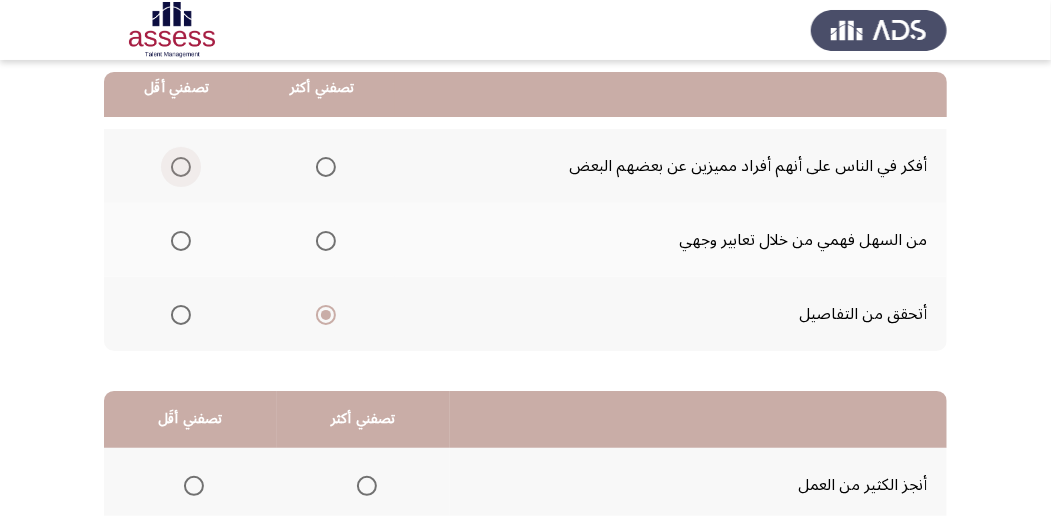 click at bounding box center [181, 167] 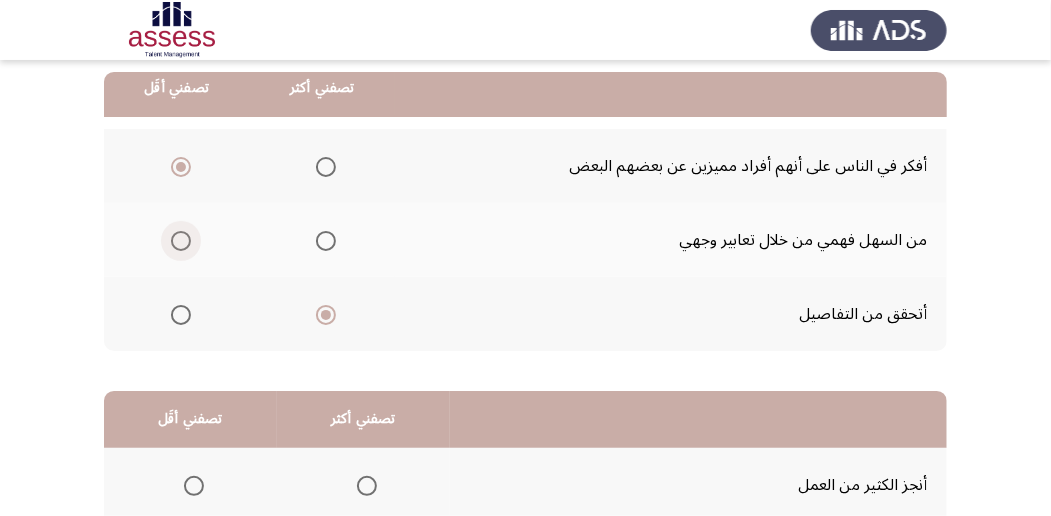 click at bounding box center (181, 241) 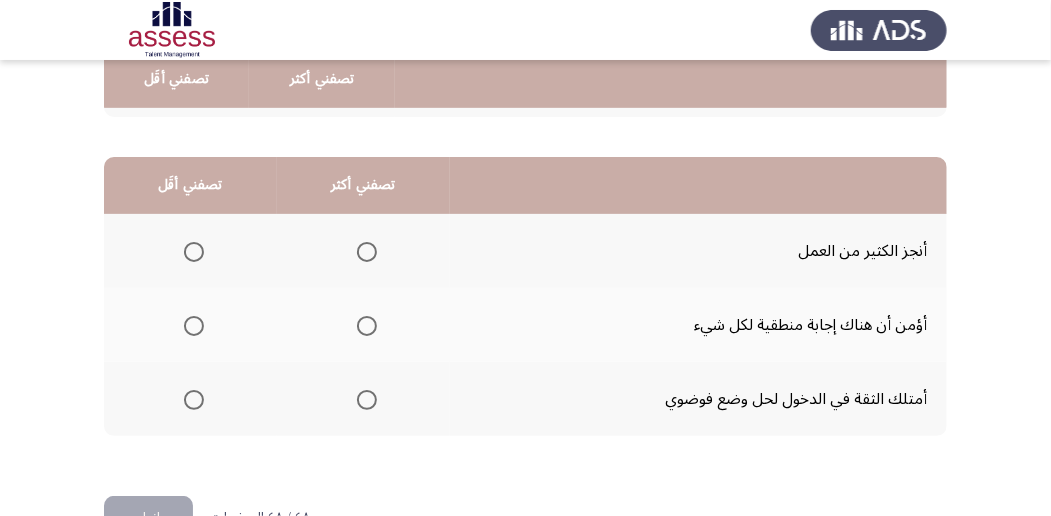scroll, scrollTop: 466, scrollLeft: 0, axis: vertical 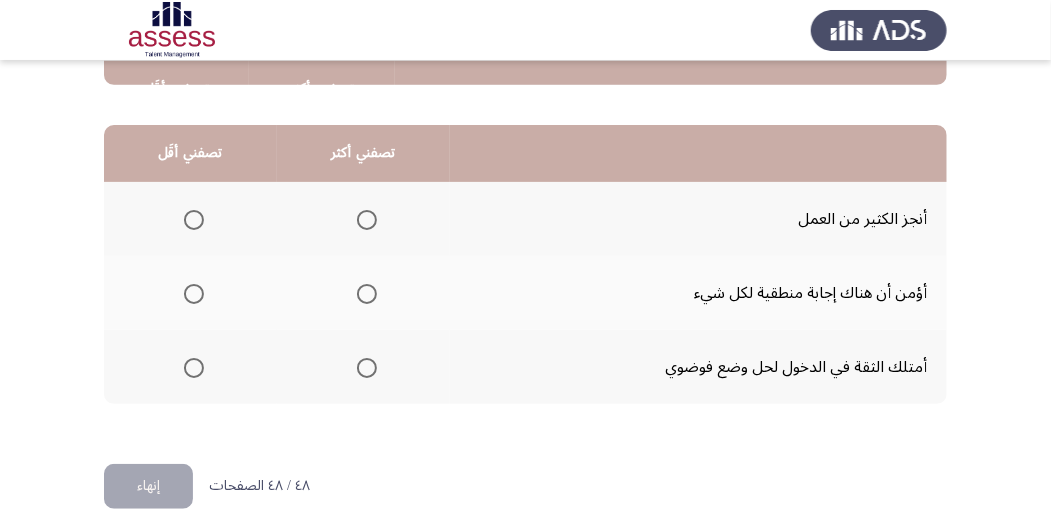 click at bounding box center (367, 368) 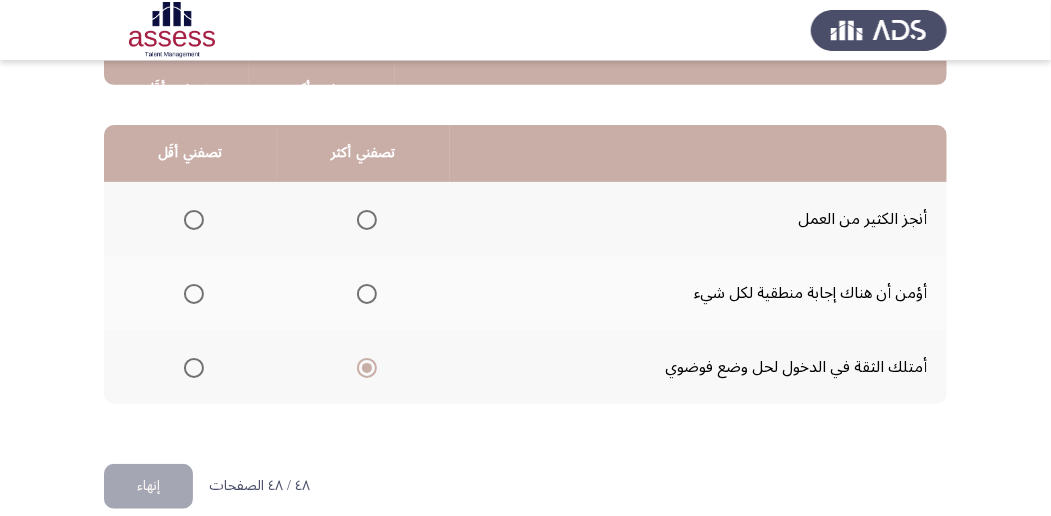 click at bounding box center (194, 294) 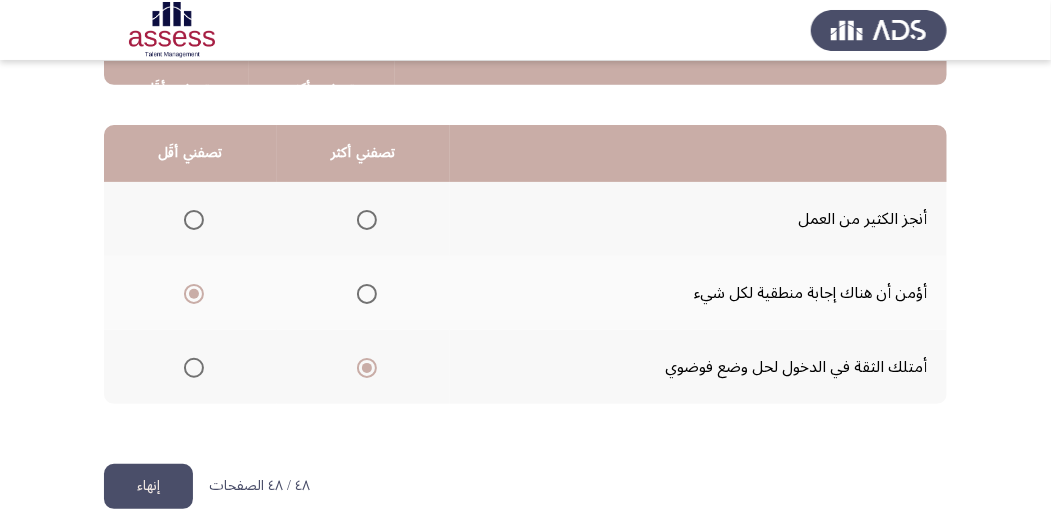 scroll, scrollTop: 494, scrollLeft: 0, axis: vertical 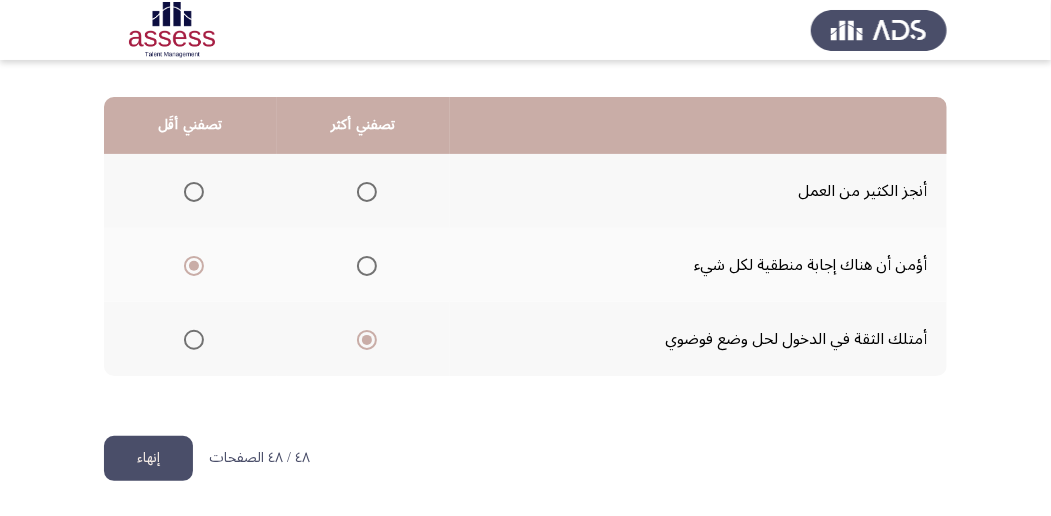 click on "إنهاء" 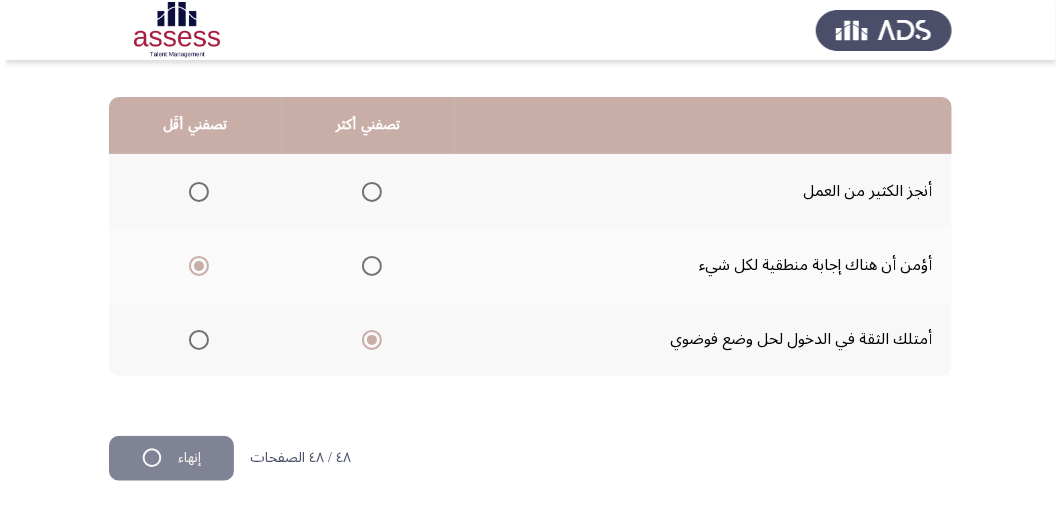 scroll, scrollTop: 0, scrollLeft: 0, axis: both 